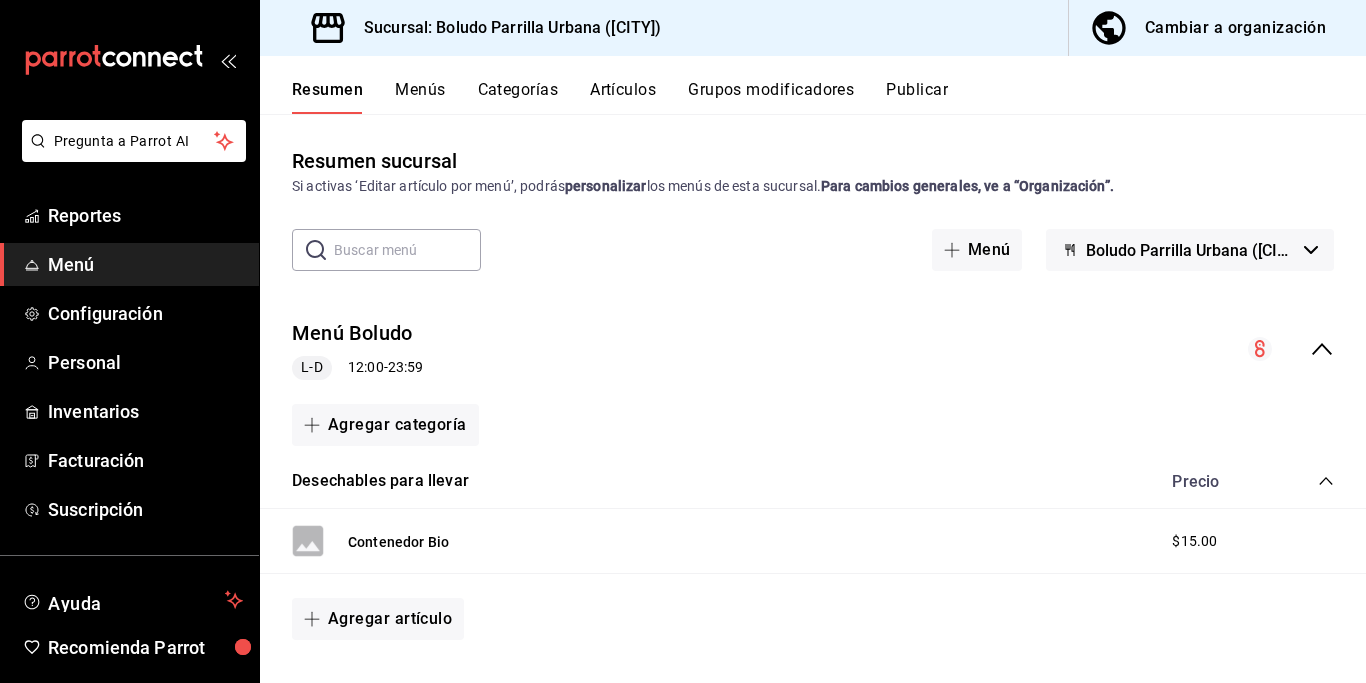 scroll, scrollTop: 0, scrollLeft: 0, axis: both 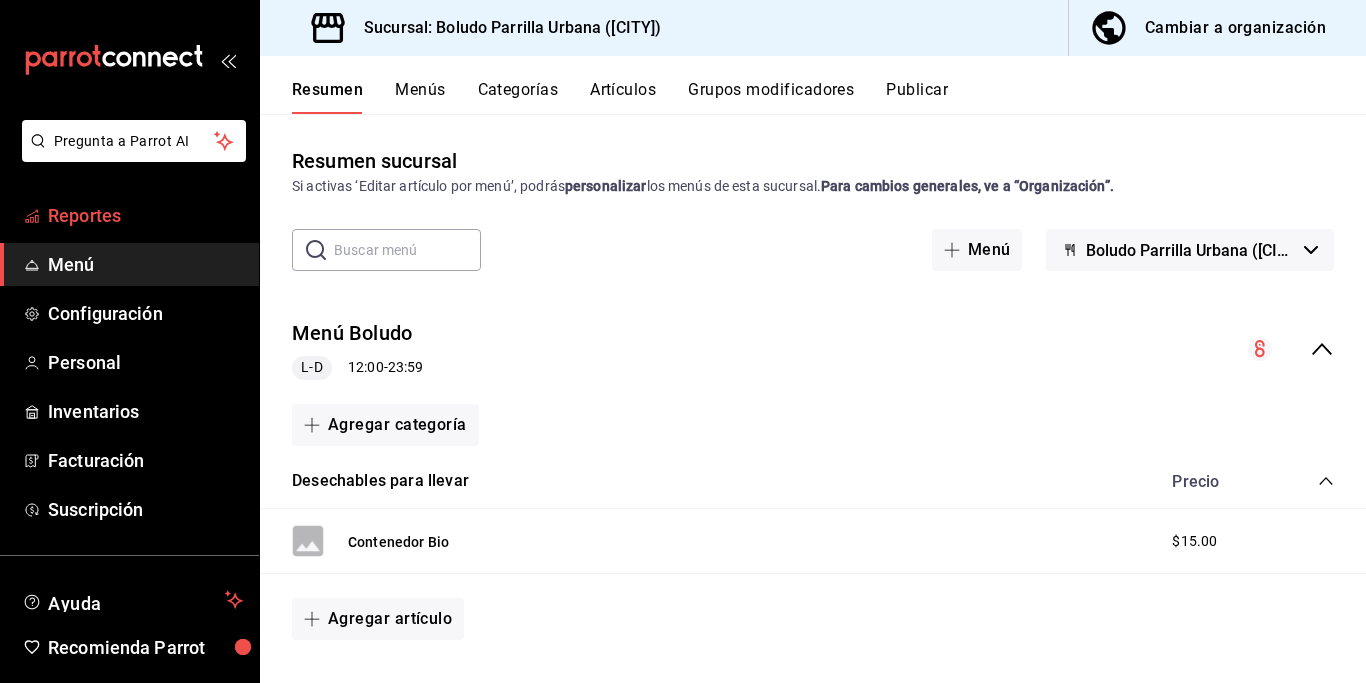 click on "Reportes" at bounding box center [145, 215] 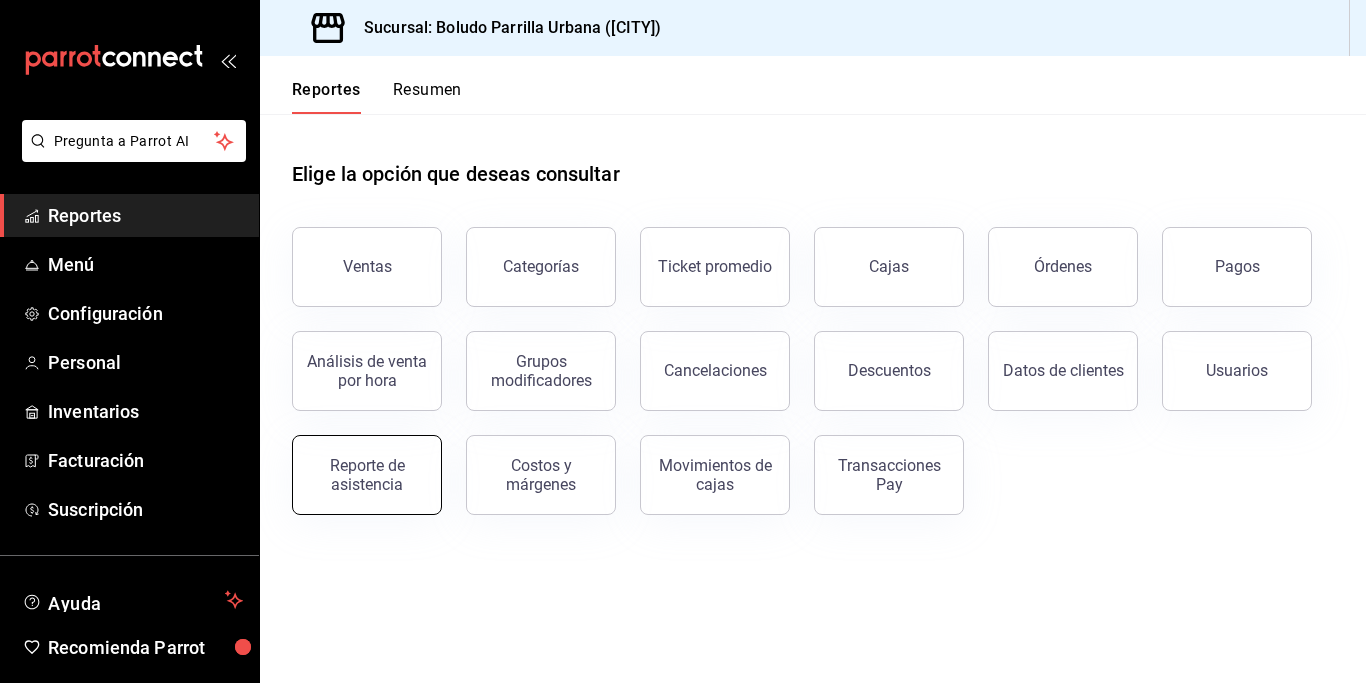click on "Reporte de asistencia" at bounding box center (367, 475) 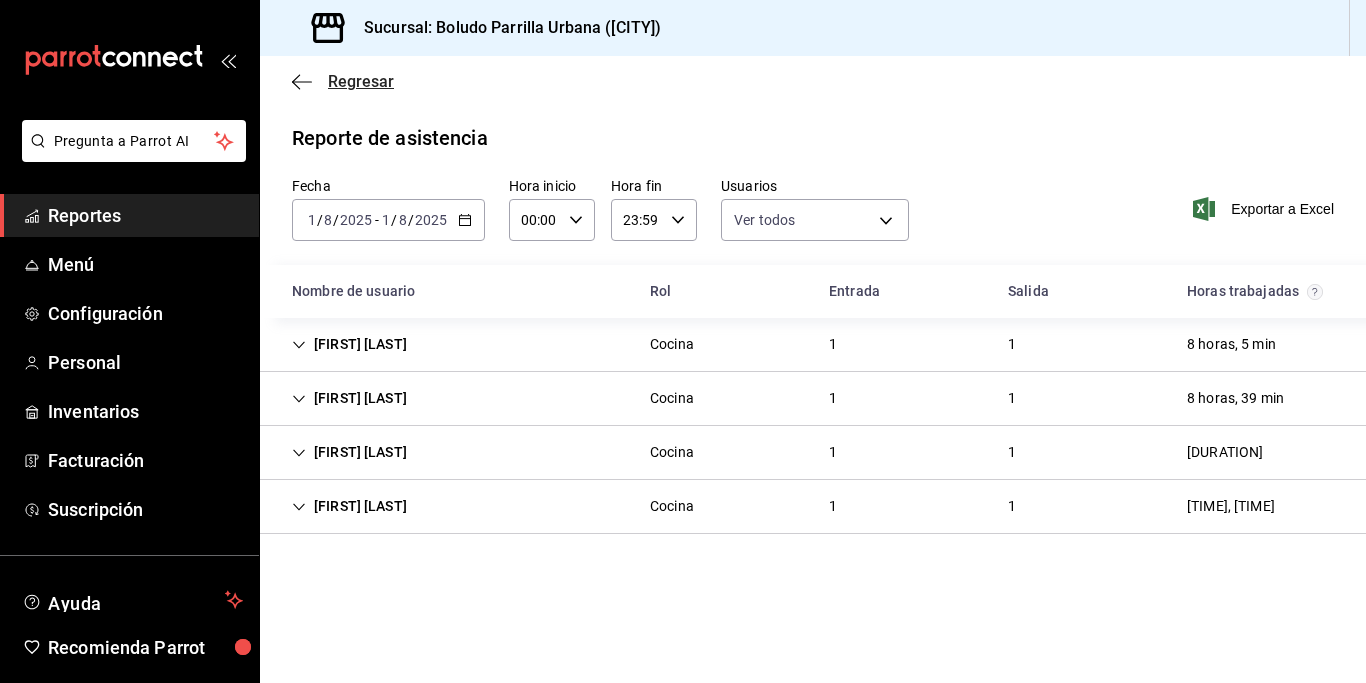click 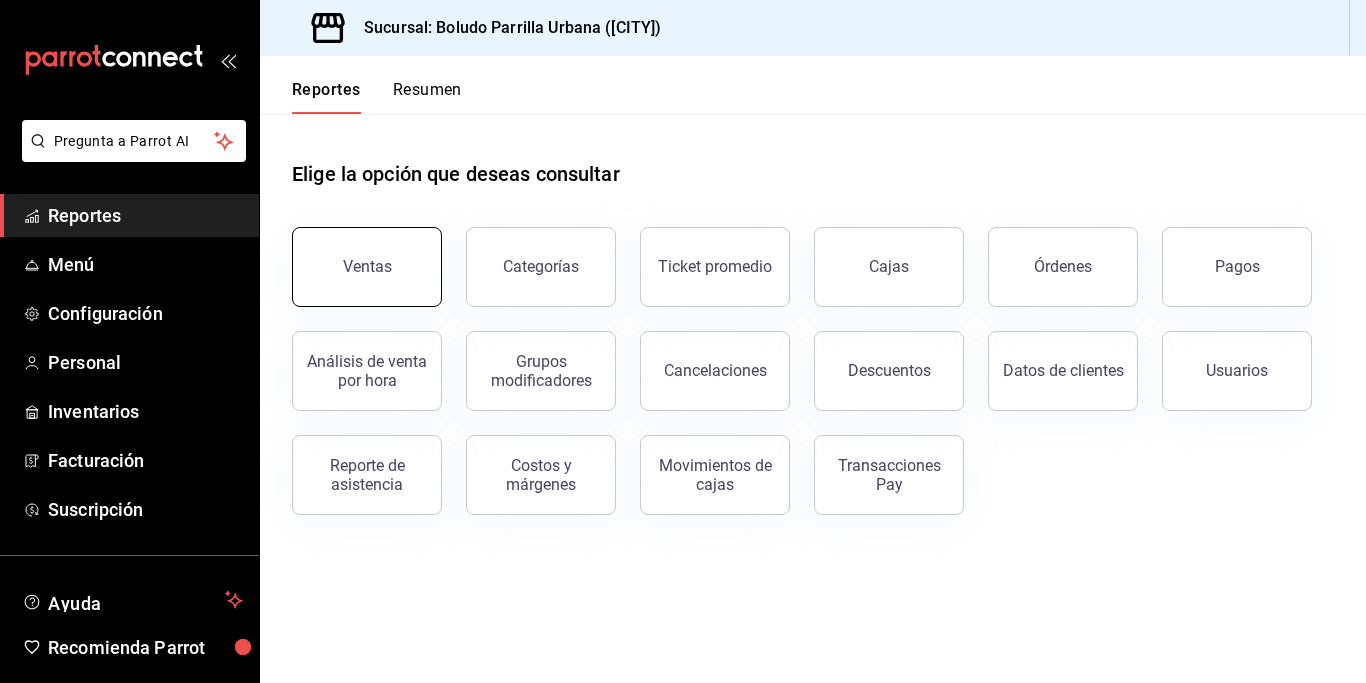 click on "Ventas" at bounding box center (367, 267) 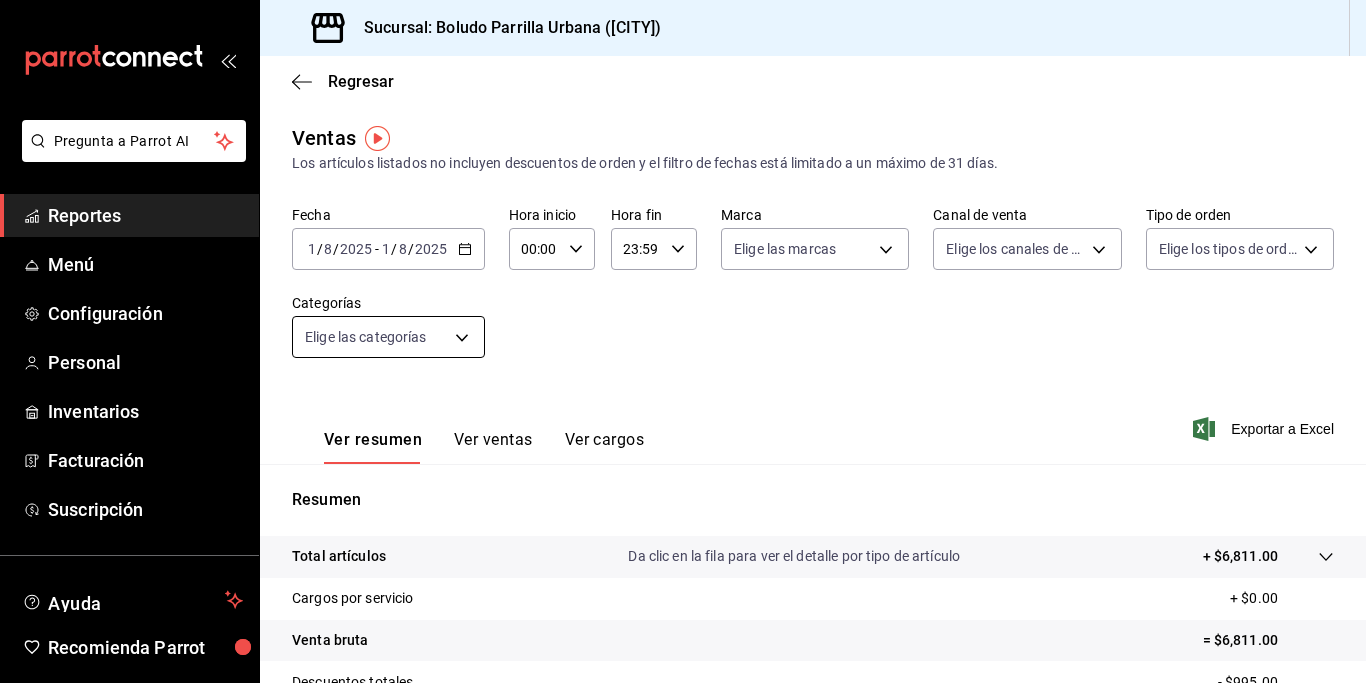 click on "Pregunta a Parrot AI Reportes   Menú   Configuración   Personal   Inventarios   Facturación   Suscripción   Ayuda Recomienda Parrot   [PERSON]   Sugerir nueva función   Sucursal: Boludo Parrilla Urbana ([CITY]) Regresar Ventas Los artículos listados no incluyen descuentos de orden y el filtro de fechas está limitado a un máximo de 31 días. Fecha [DATE] [DATE] - [DATE] [DATE] Hora inicio [TIME] Hora inicio Hora fin [TIME] Hora fin Marca Elige las marcas Canal de venta Elige los canales de venta Tipo de orden Elige los tipos de orden Categorías Elige las categorías Ver resumen Ver ventas Ver cargos Exportar a Excel Resumen Total artículos Da clic en la fila para ver el detalle por tipo de artículo + $[PRICE] Cargos por servicio + $[PRICE] Venta bruta = $[PRICE] Descuentos totales - $[PRICE] Certificados de regalo - $[PRICE] Venta total = $[PRICE] Impuestos - $[PRICE] Venta neta = $[PRICE] GANA 1 MES GRATIS EN TU SUSCRIPCIÓN AQUÍ Ver video tutorial Ir a video Pregunta a Parrot AI" at bounding box center [683, 341] 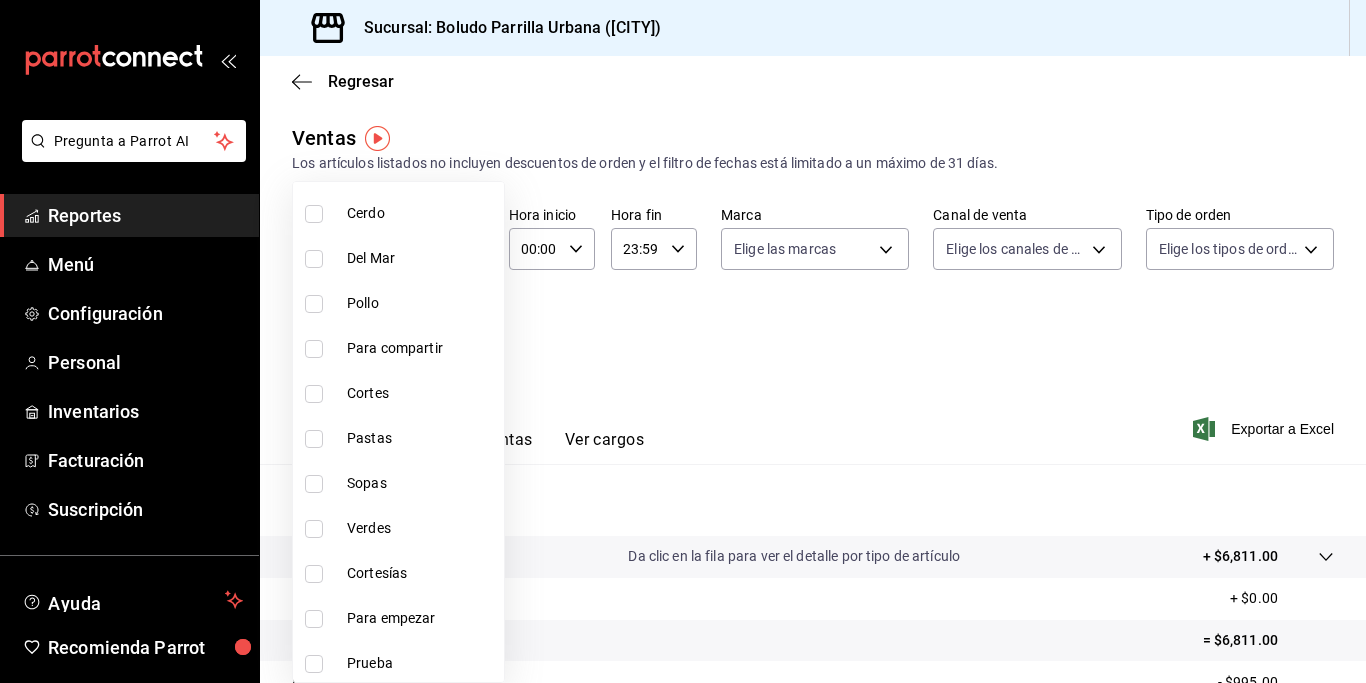scroll, scrollTop: 1685, scrollLeft: 0, axis: vertical 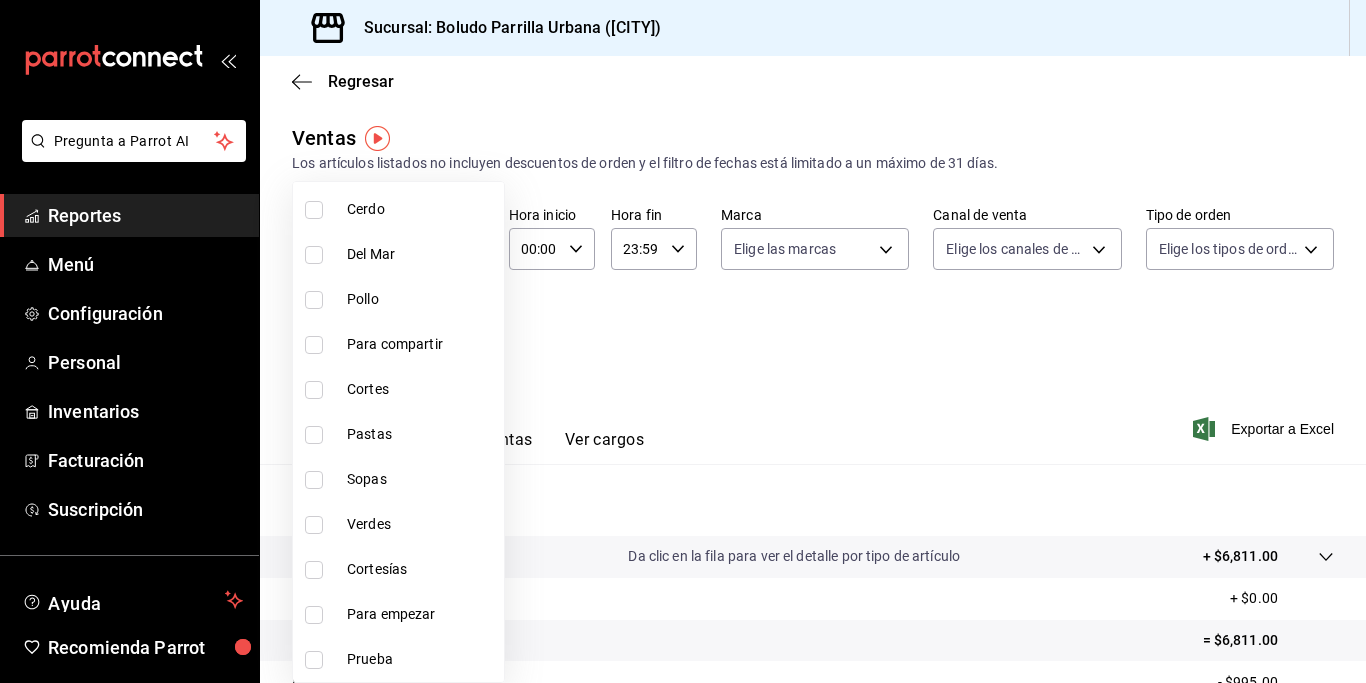 click on "Para empezar" at bounding box center (421, 614) 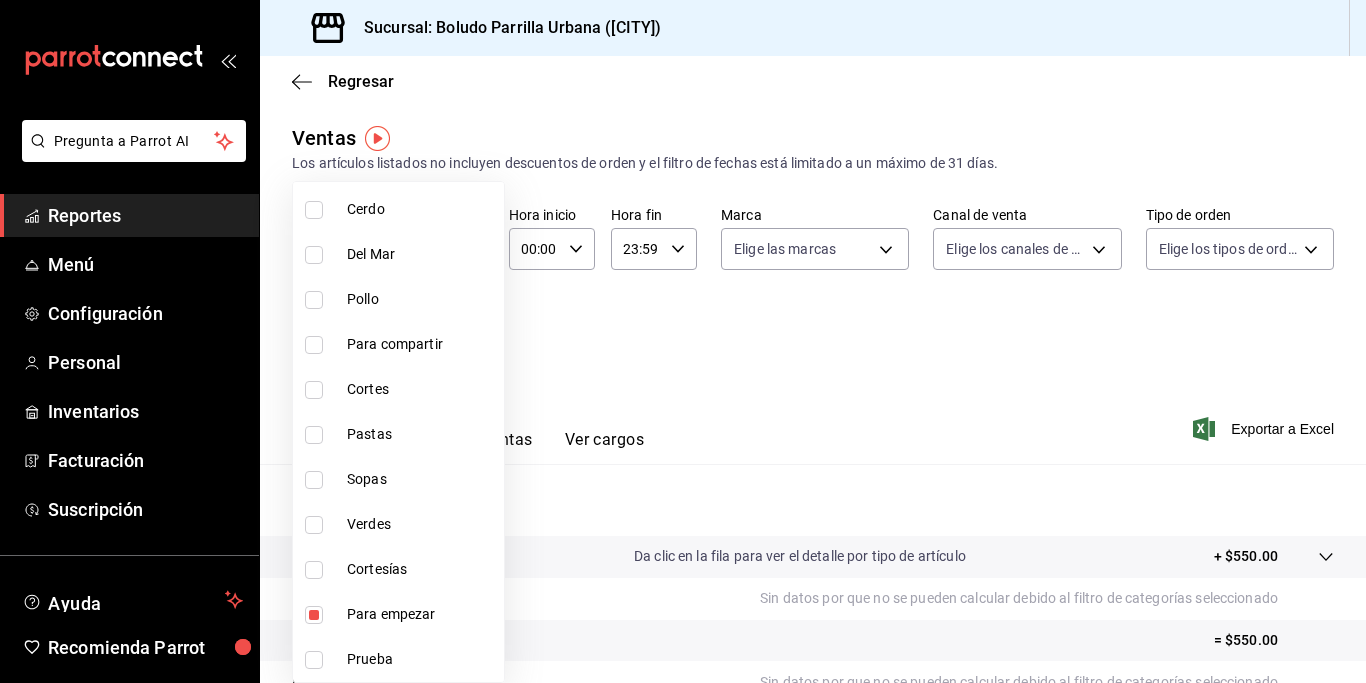 click at bounding box center (683, 341) 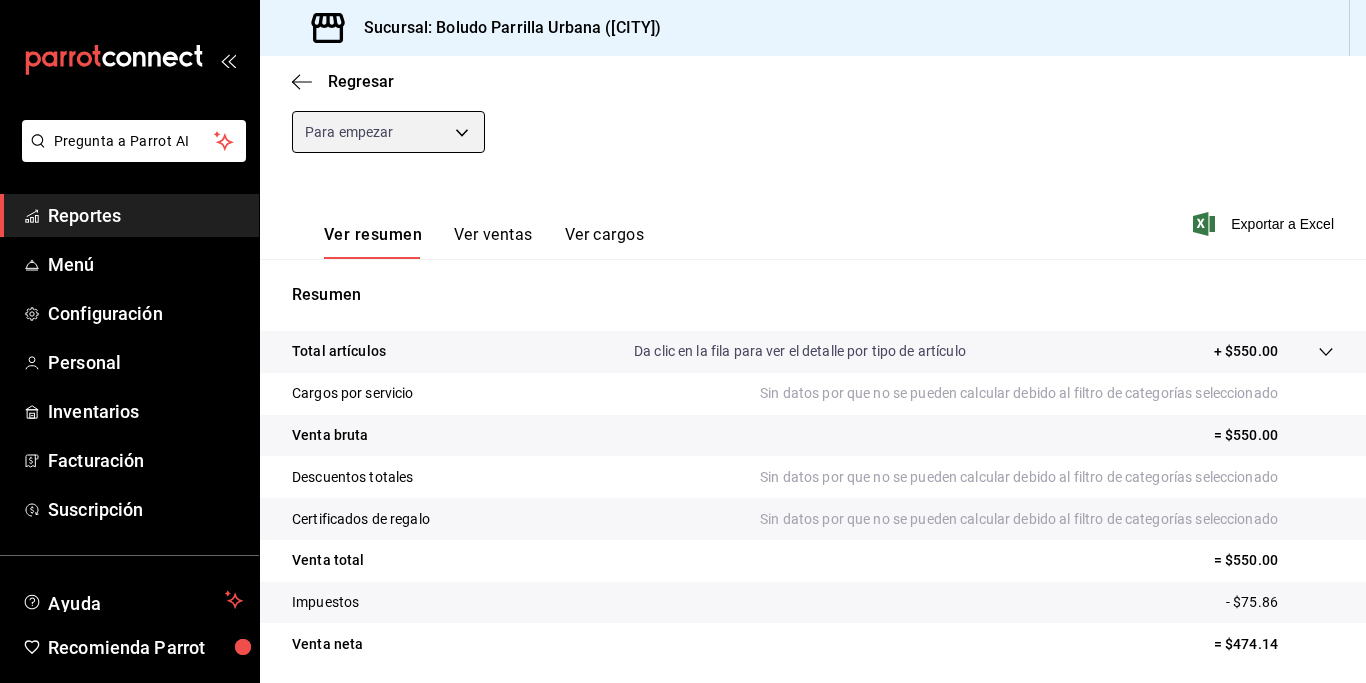 scroll, scrollTop: 275, scrollLeft: 0, axis: vertical 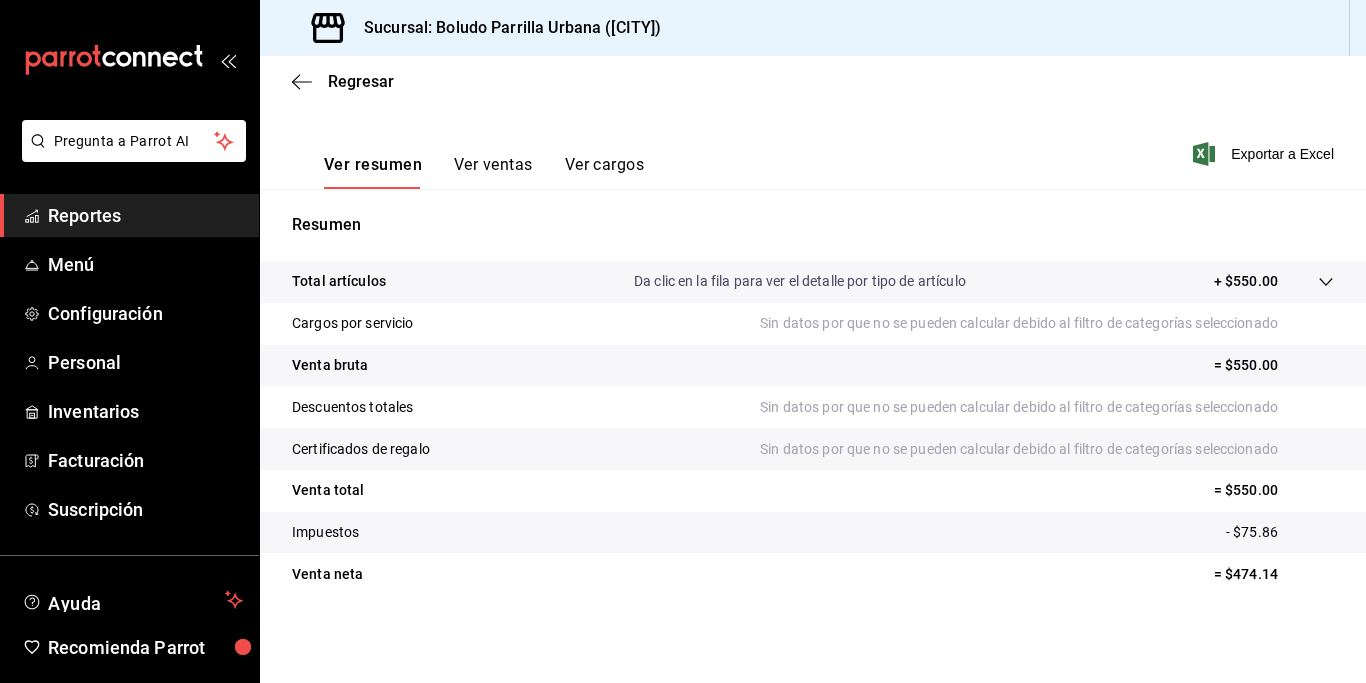 click on "Ver ventas" at bounding box center (493, 172) 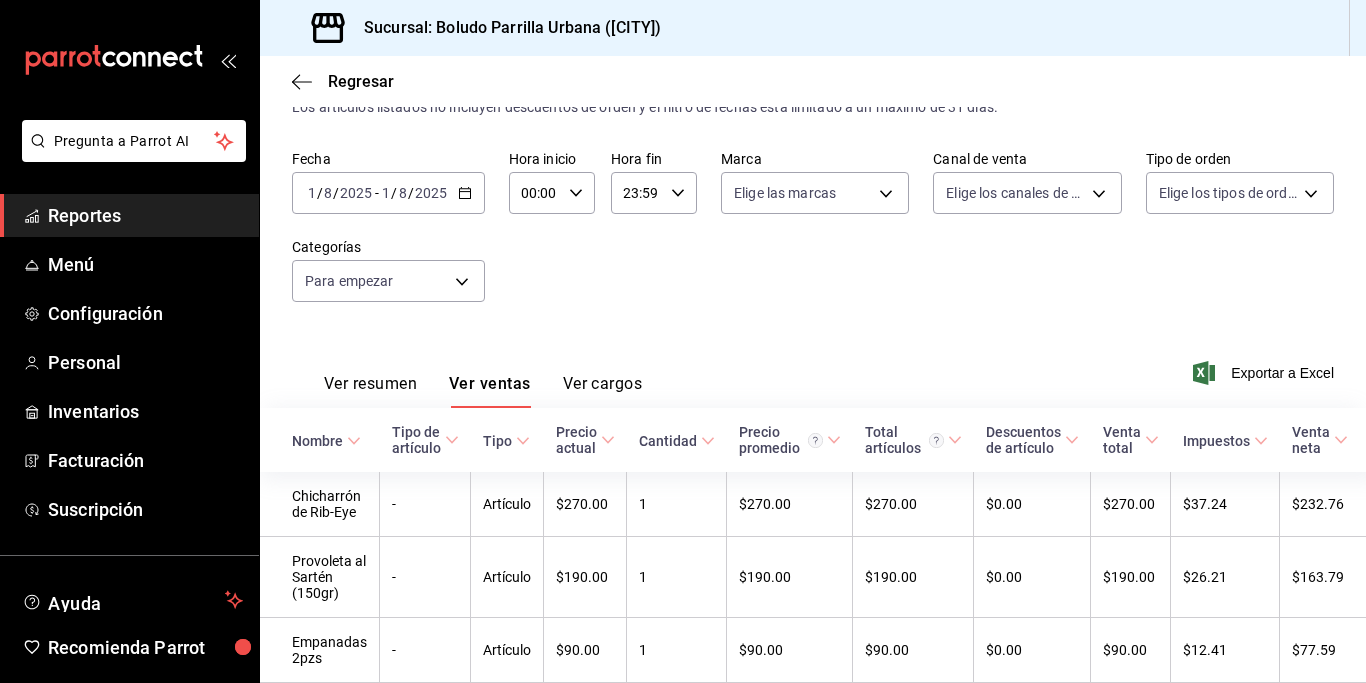 scroll, scrollTop: 0, scrollLeft: 0, axis: both 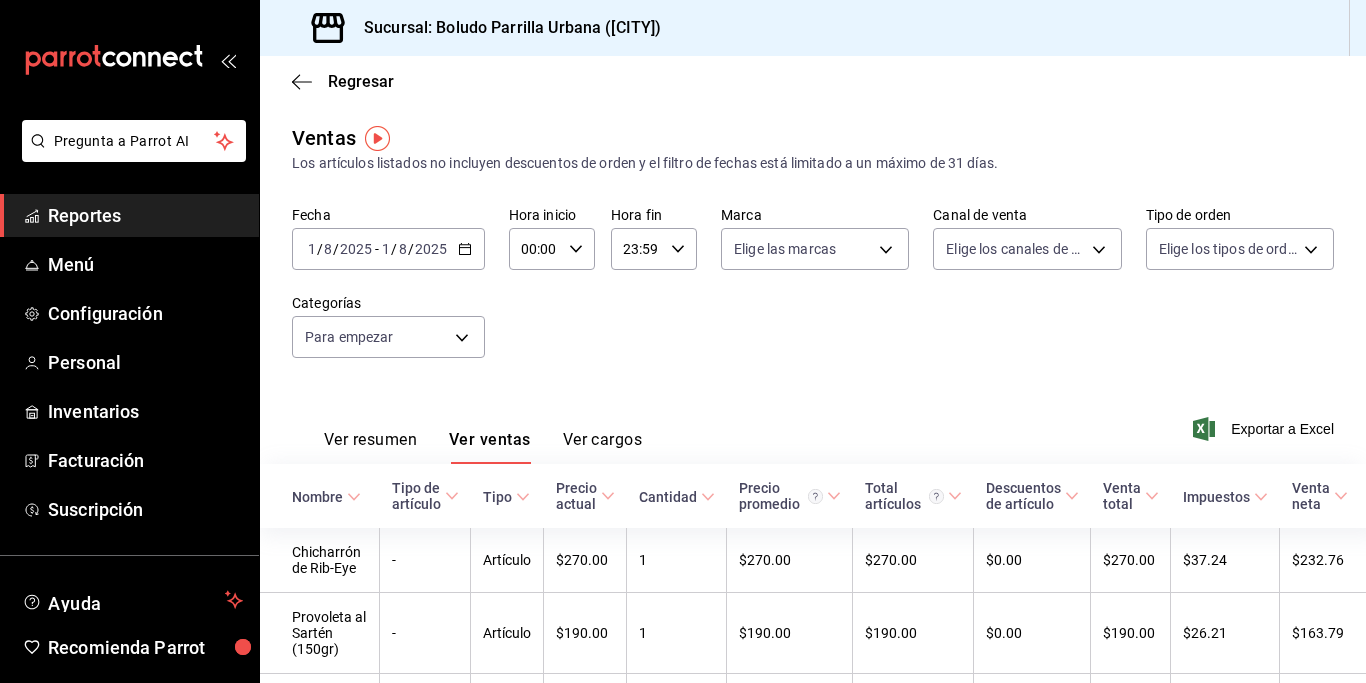 click 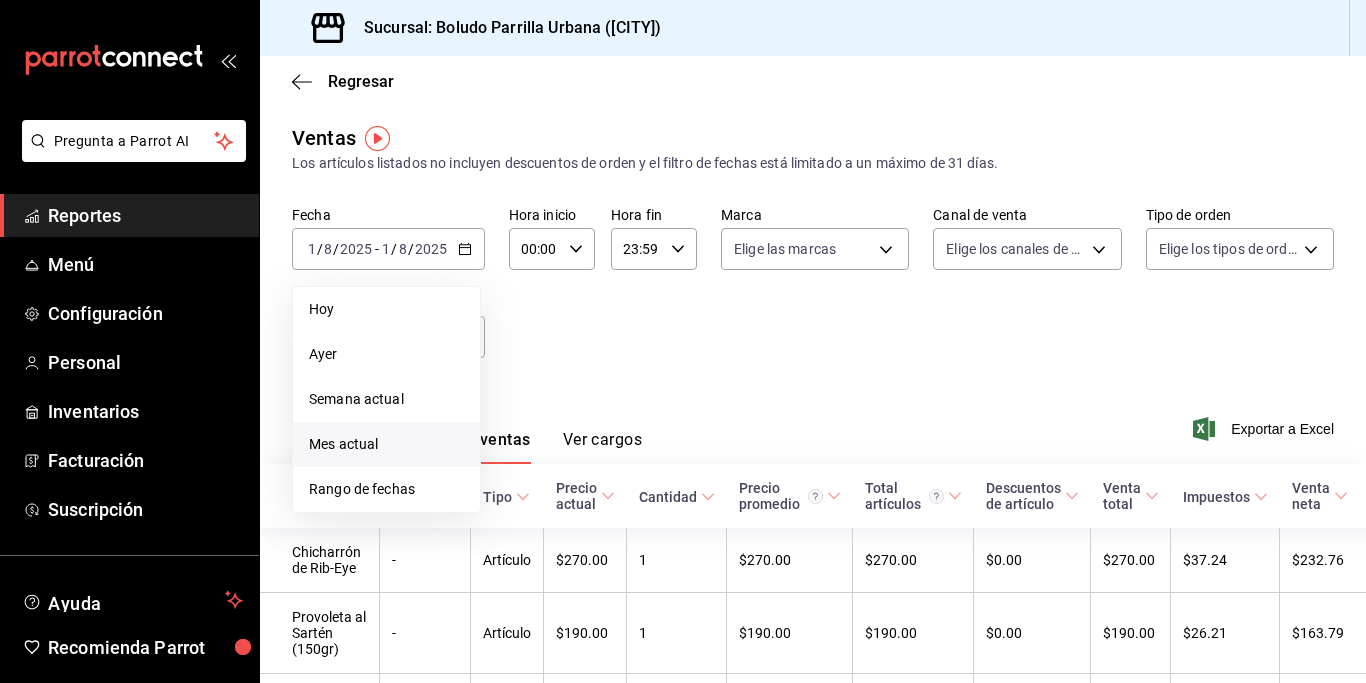 click on "Mes actual" at bounding box center (386, 444) 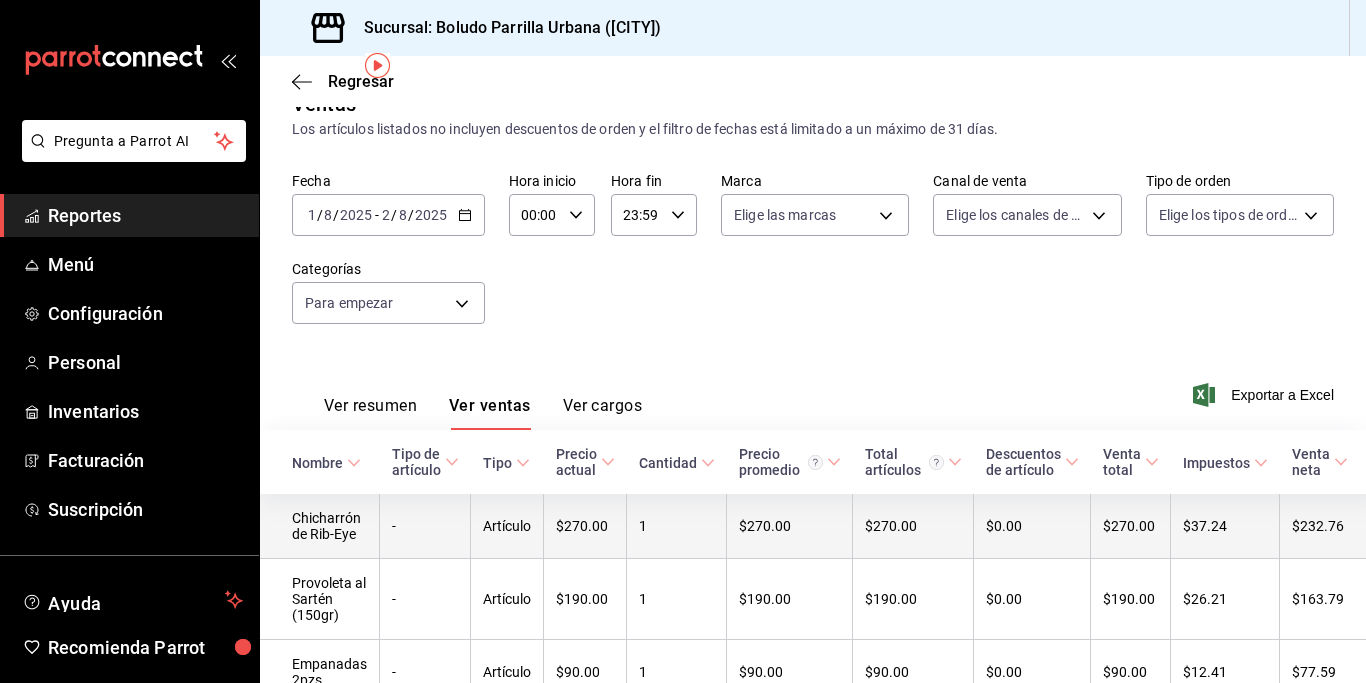 scroll, scrollTop: 0, scrollLeft: 0, axis: both 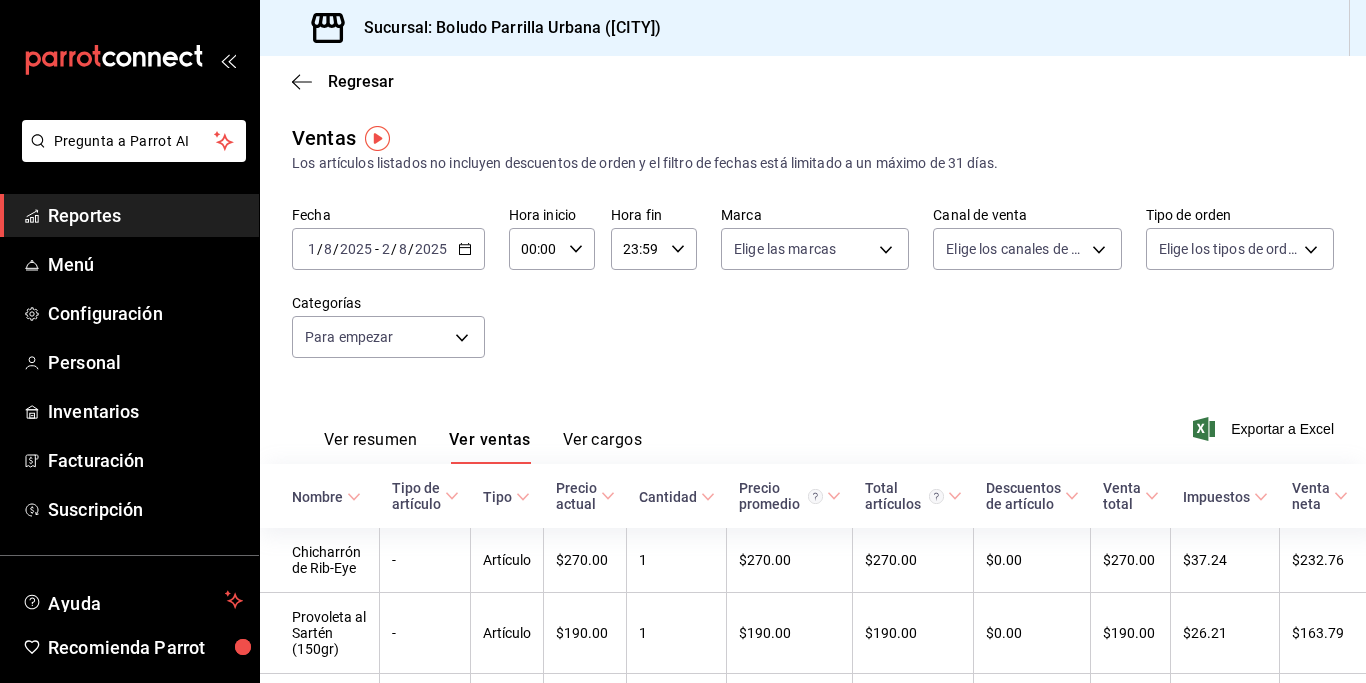 click 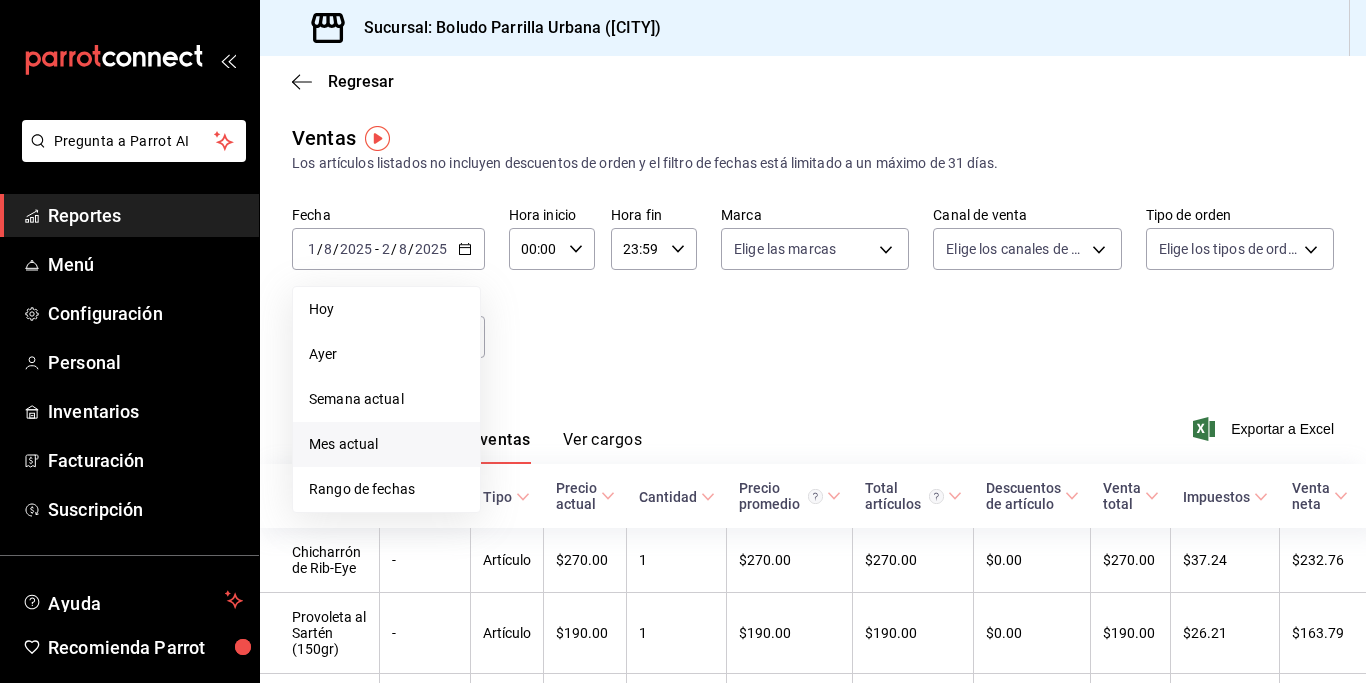 click on "Mes actual" at bounding box center [386, 444] 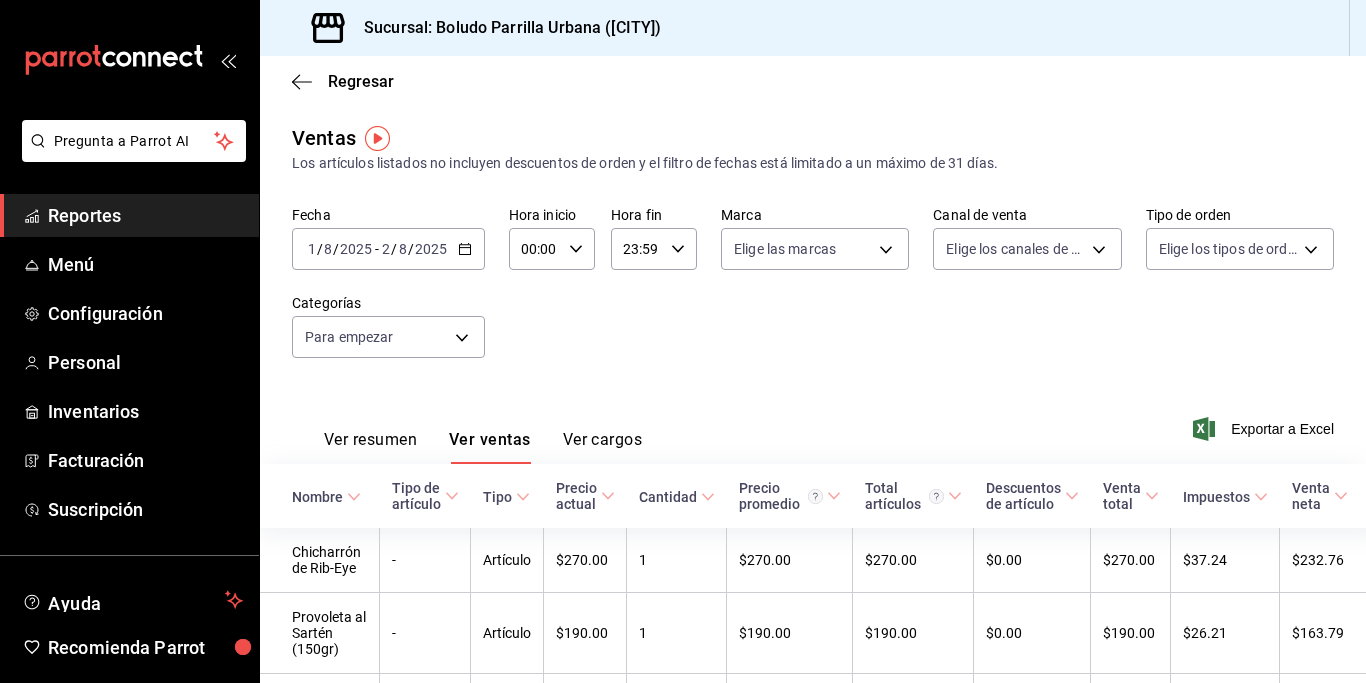 click 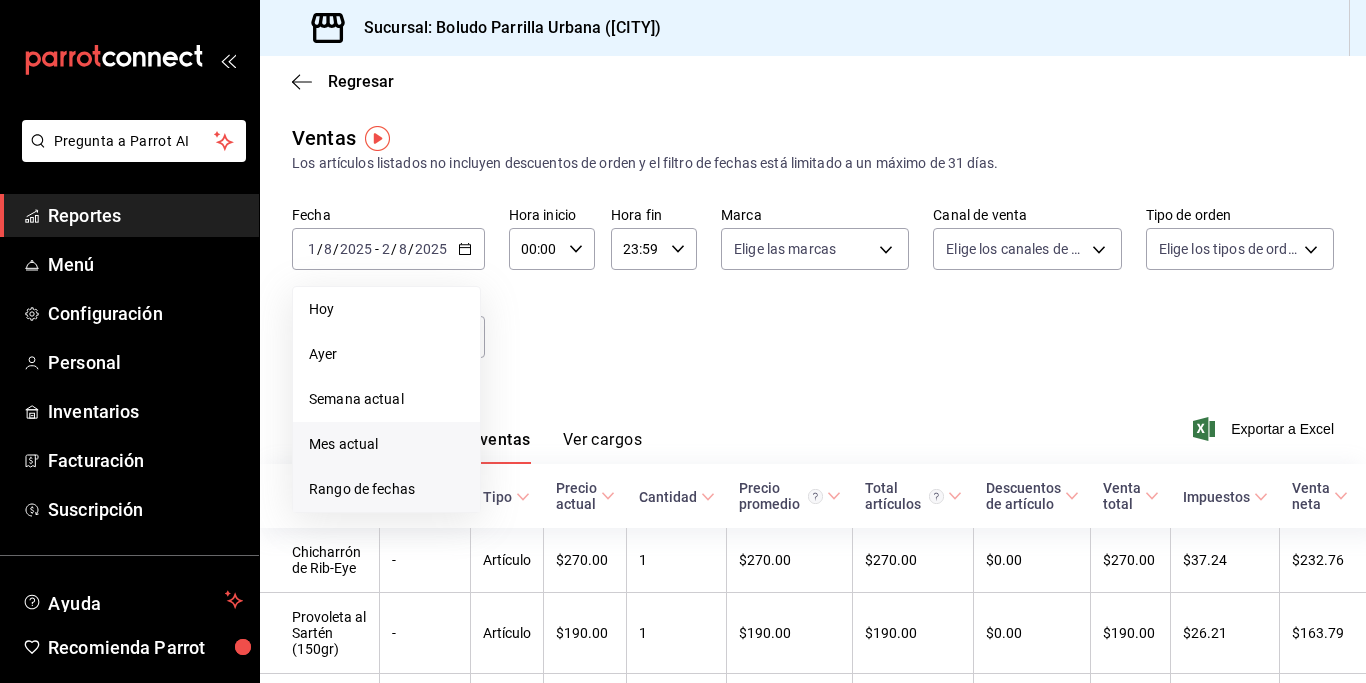 click on "Rango de fechas" at bounding box center [386, 489] 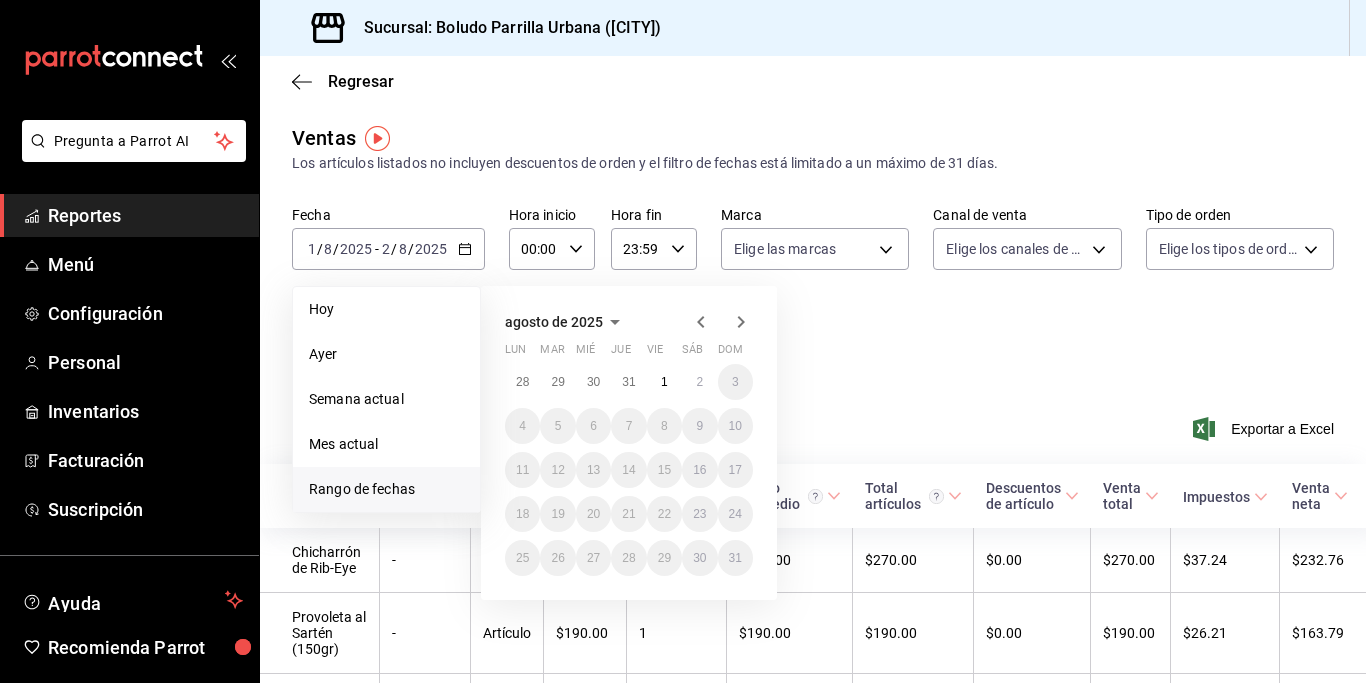 click 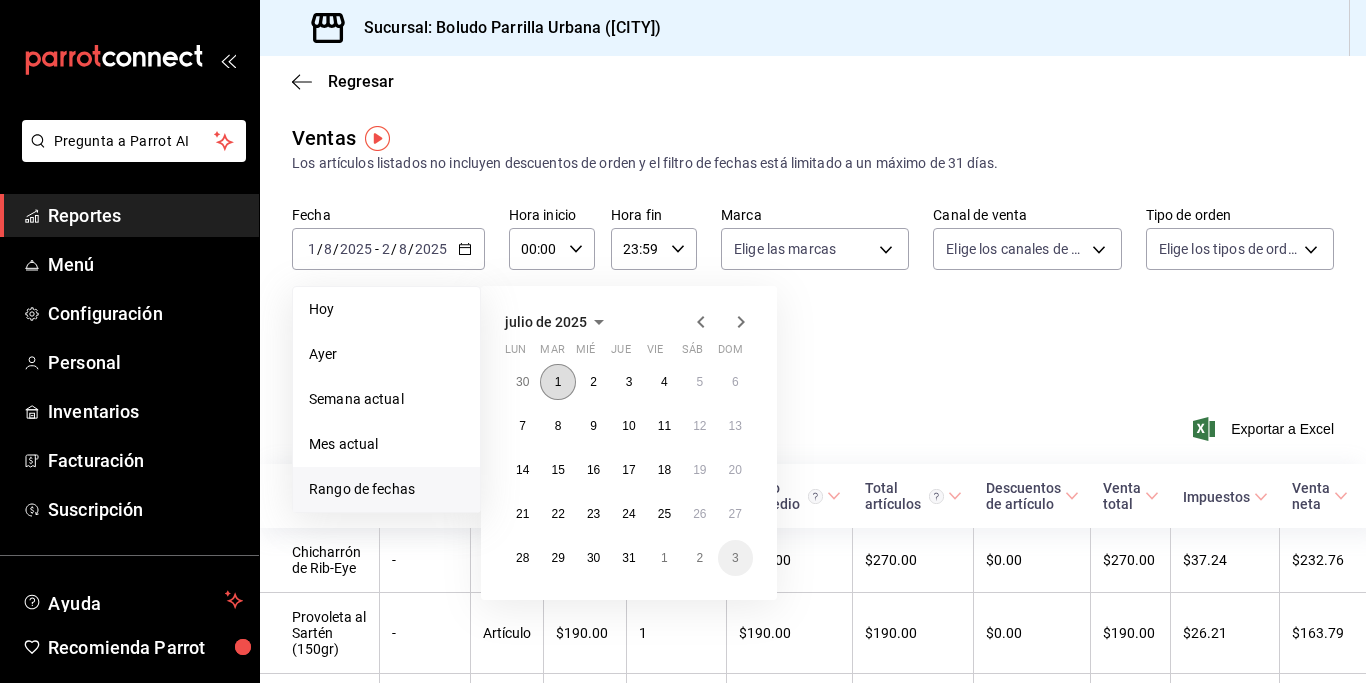click on "1" at bounding box center (558, 382) 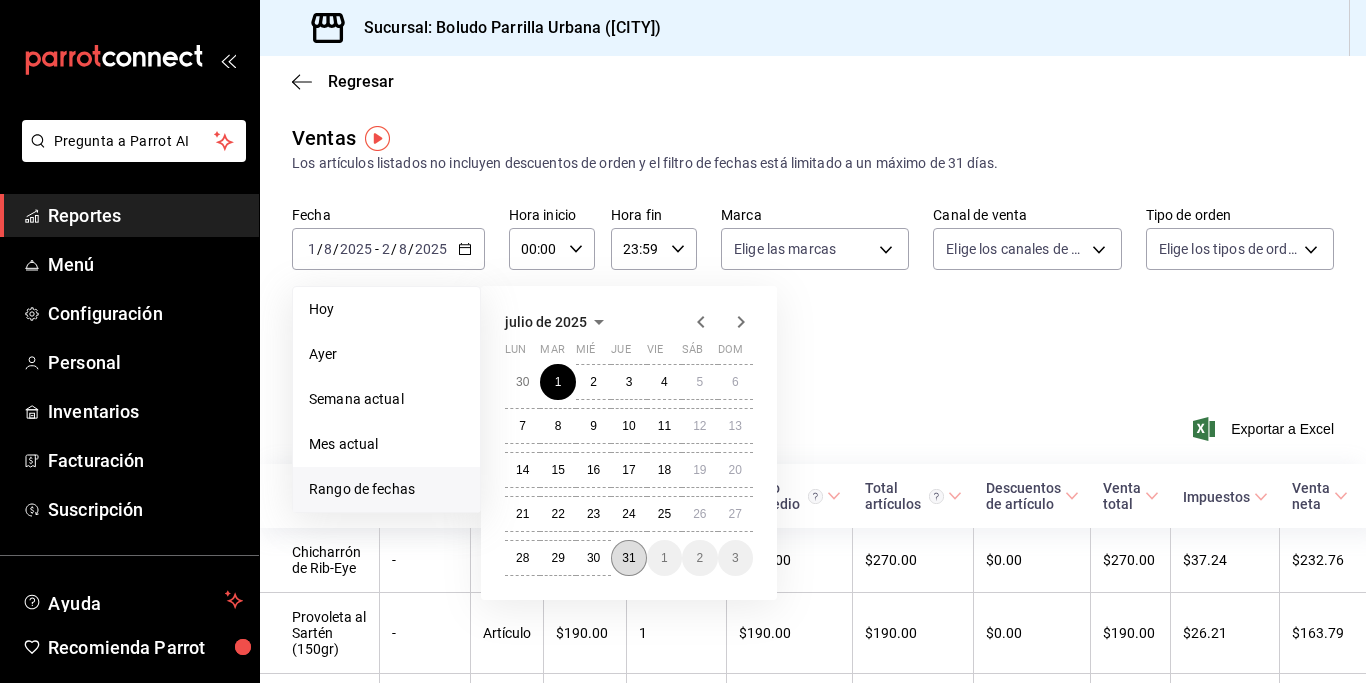 click on "31" at bounding box center (628, 558) 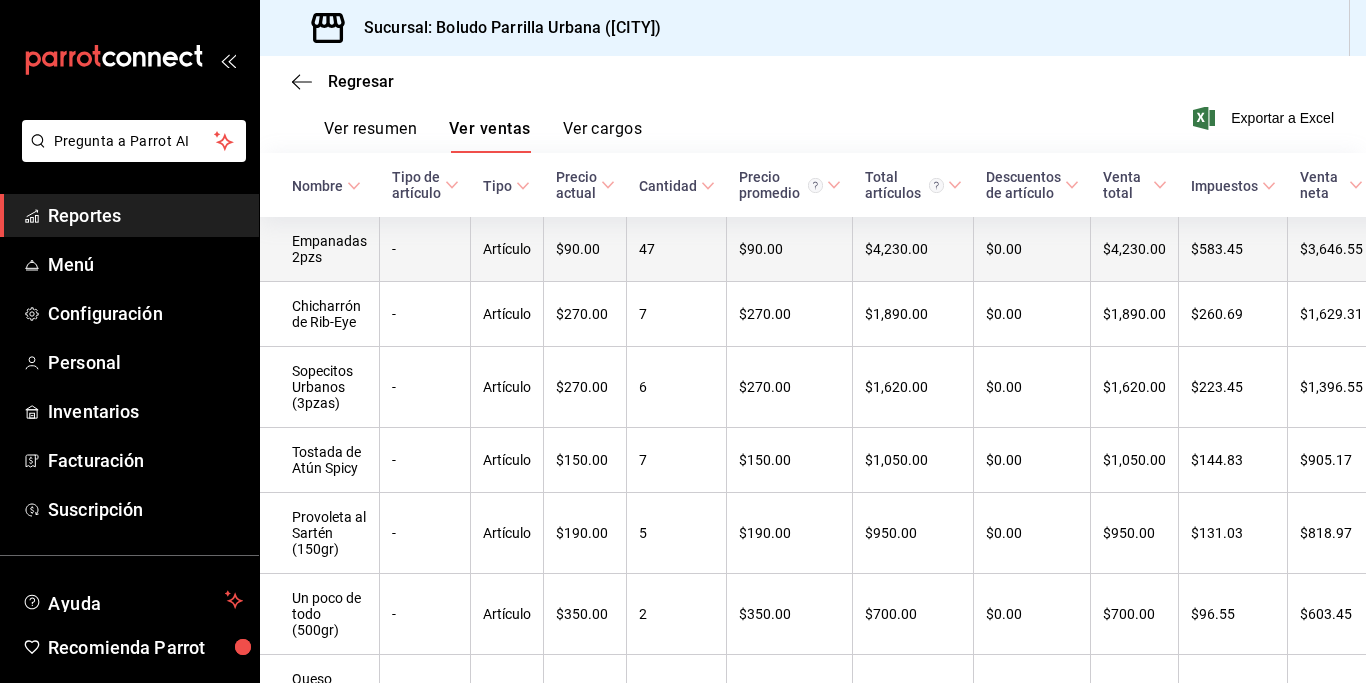 scroll, scrollTop: 217, scrollLeft: 0, axis: vertical 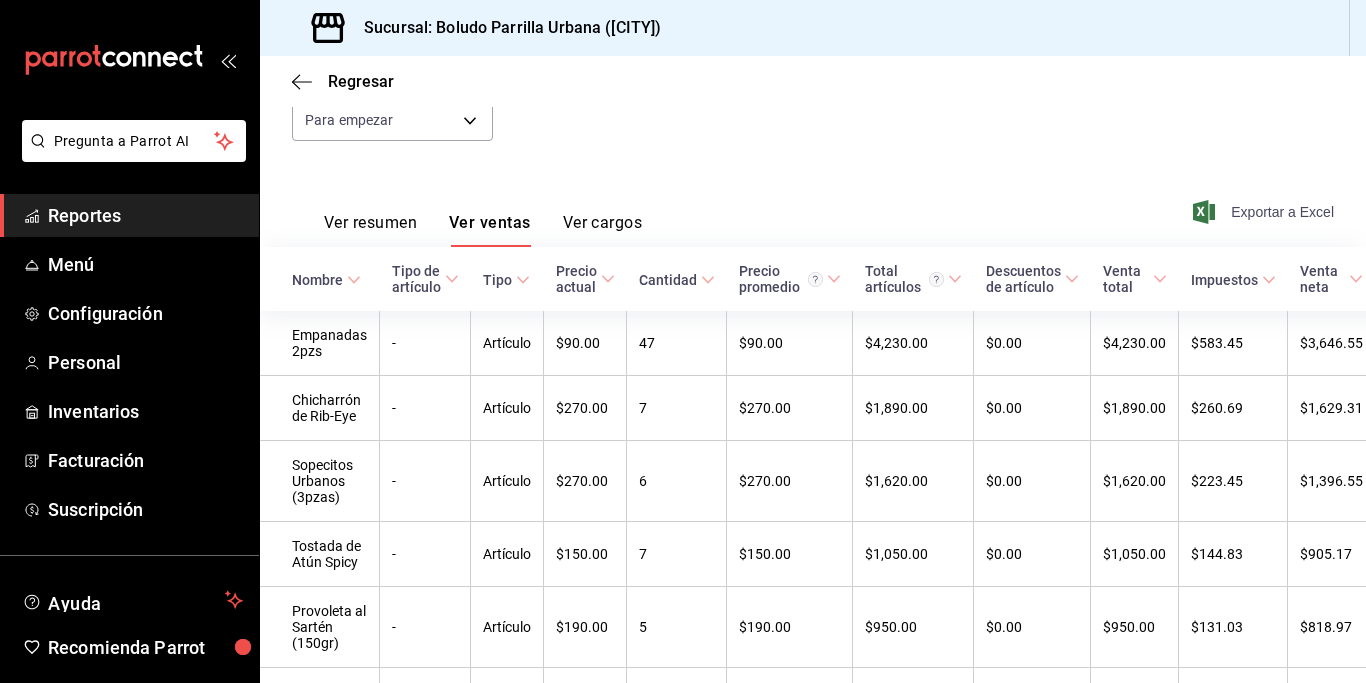 click on "Exportar a Excel" at bounding box center [1265, 212] 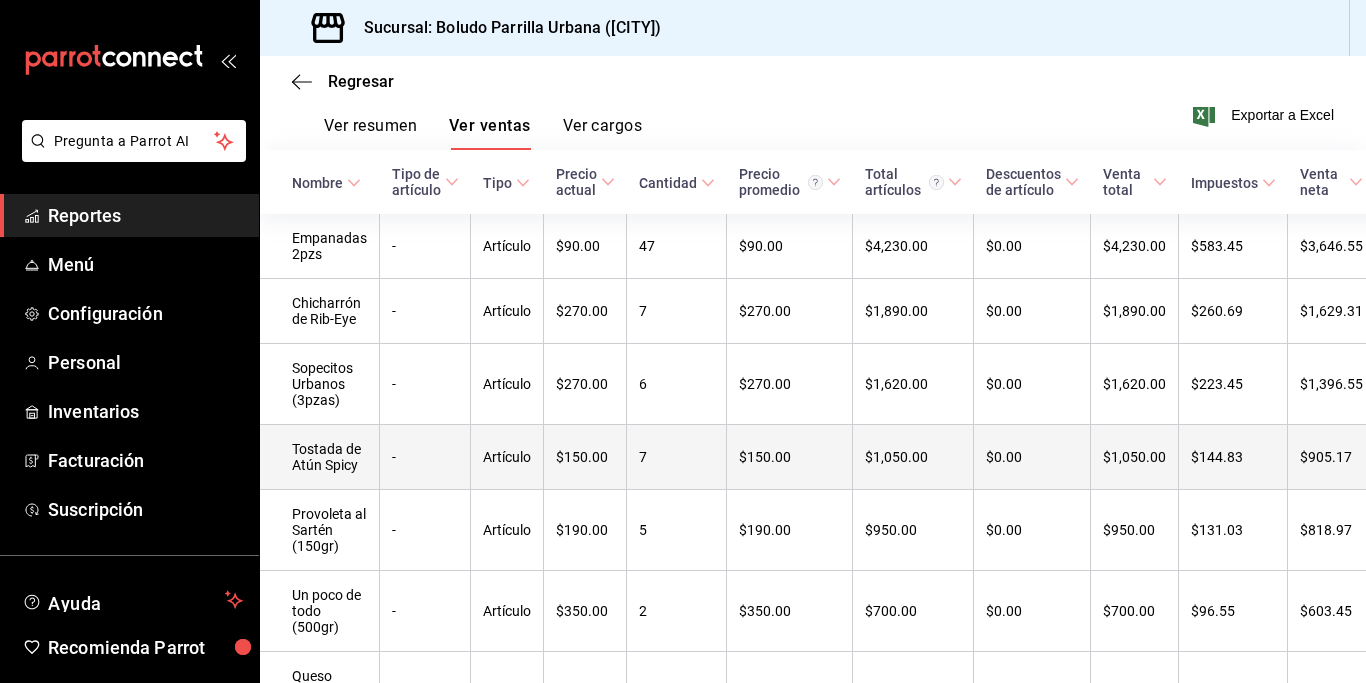 scroll, scrollTop: 0, scrollLeft: 0, axis: both 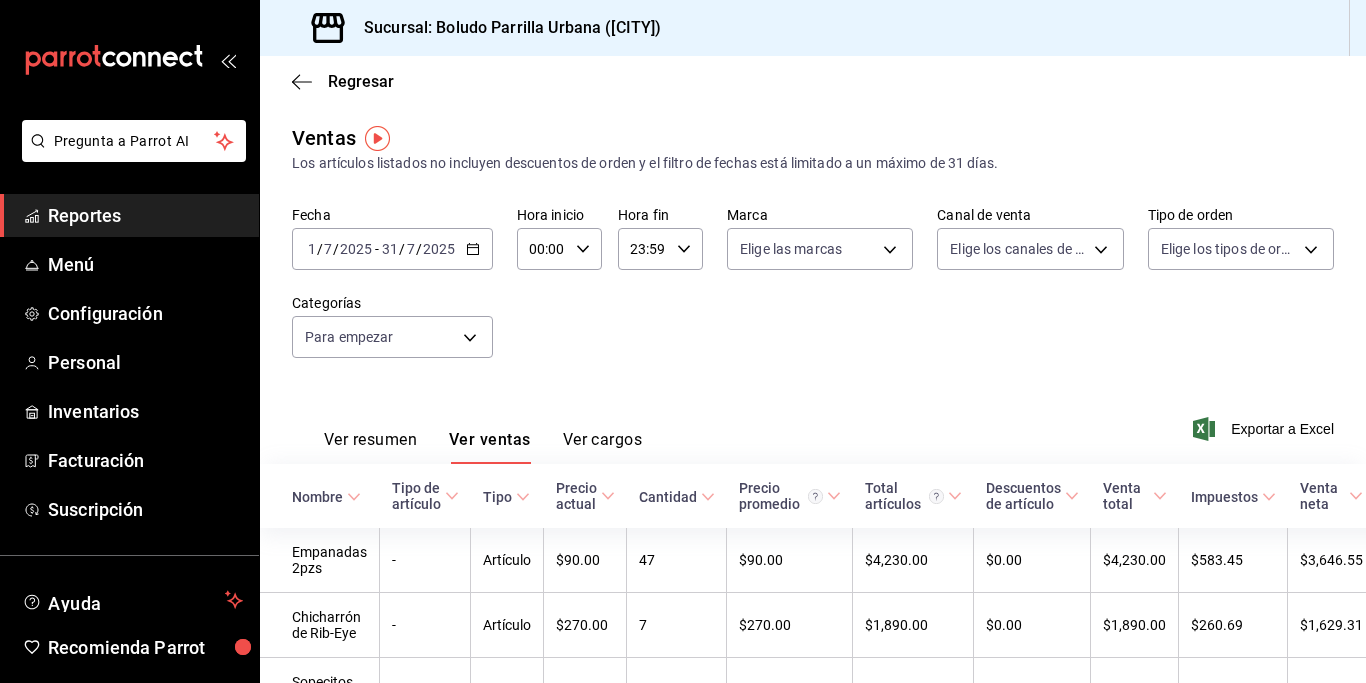 click on "2025-07-01 1 / 7 / 2025 - 2025-07-31 31 / 7 / 2025" at bounding box center (392, 249) 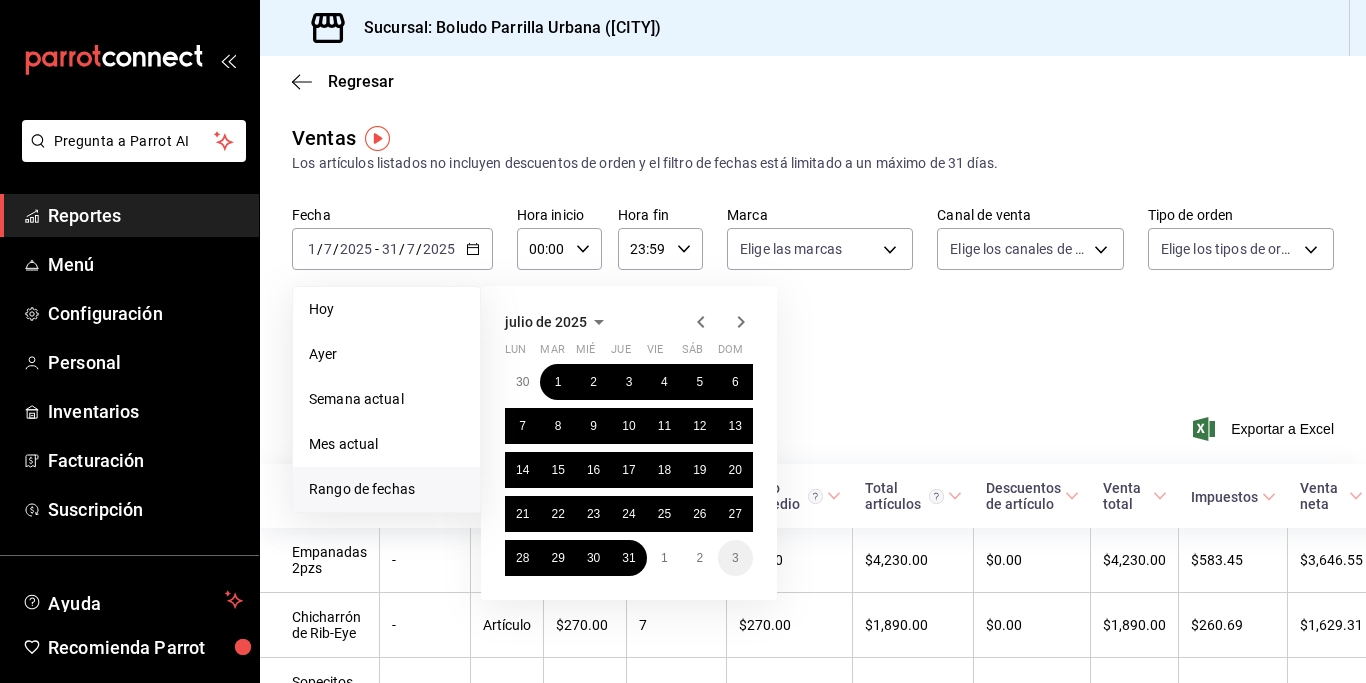 click 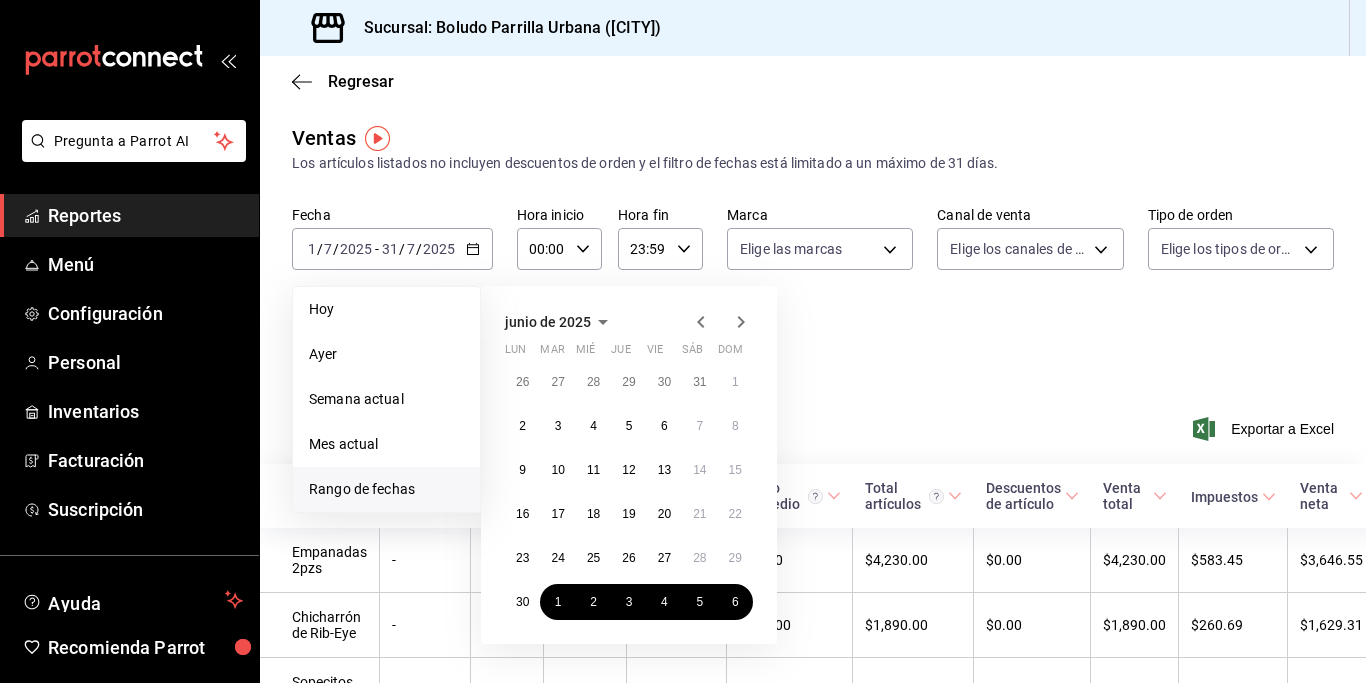 click 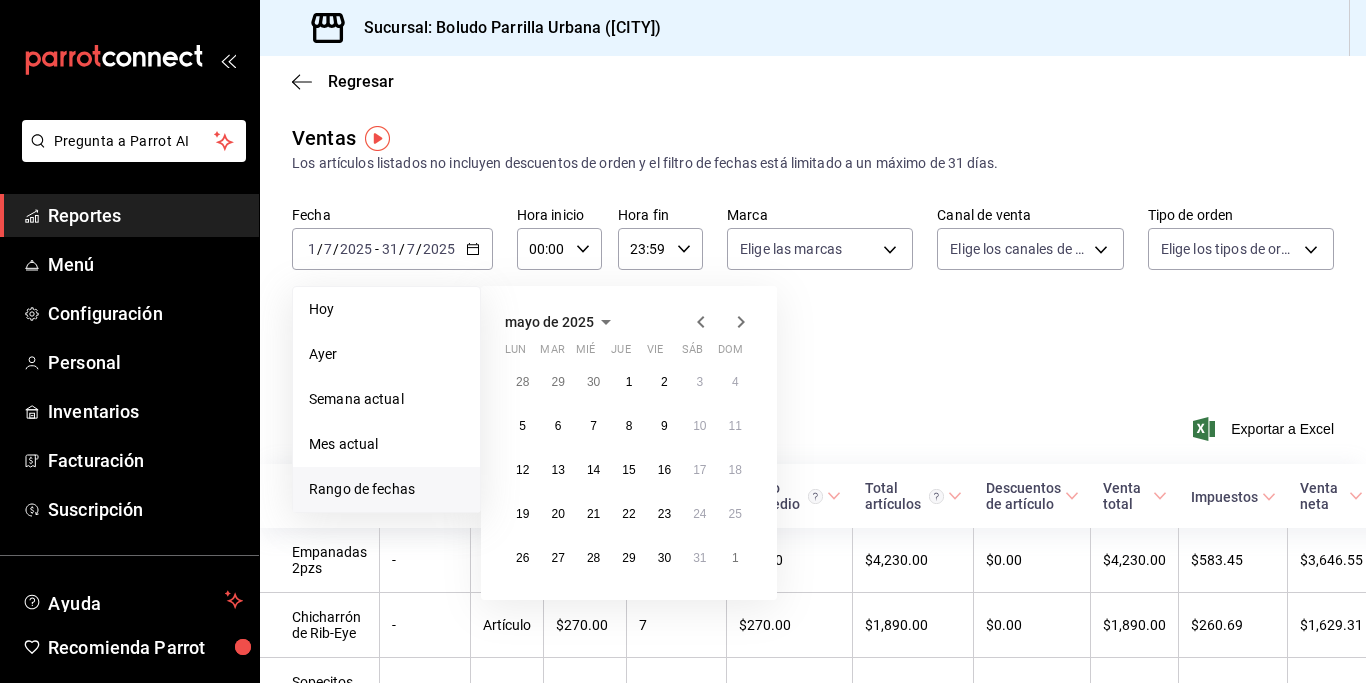 click 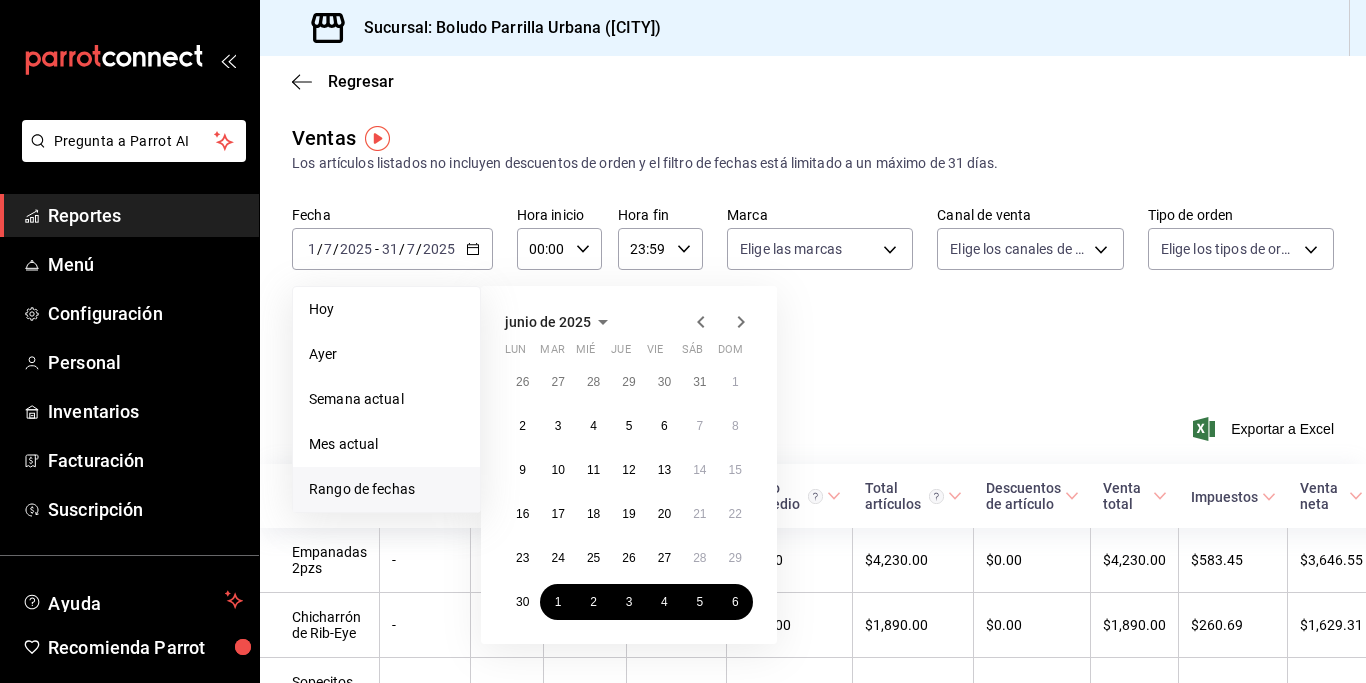 click on "[MONTH] de [YEAR] lun mar mié jue vie sáb dom 26 27 28 29 30 31 1 2 3 4 5 6 7 8 9 10 11 12 13 14 15 16 17 18 19 20 21 22 23 24 25 26 27 28 29 30 1 2 3 4 5 6" at bounding box center (656, 457) 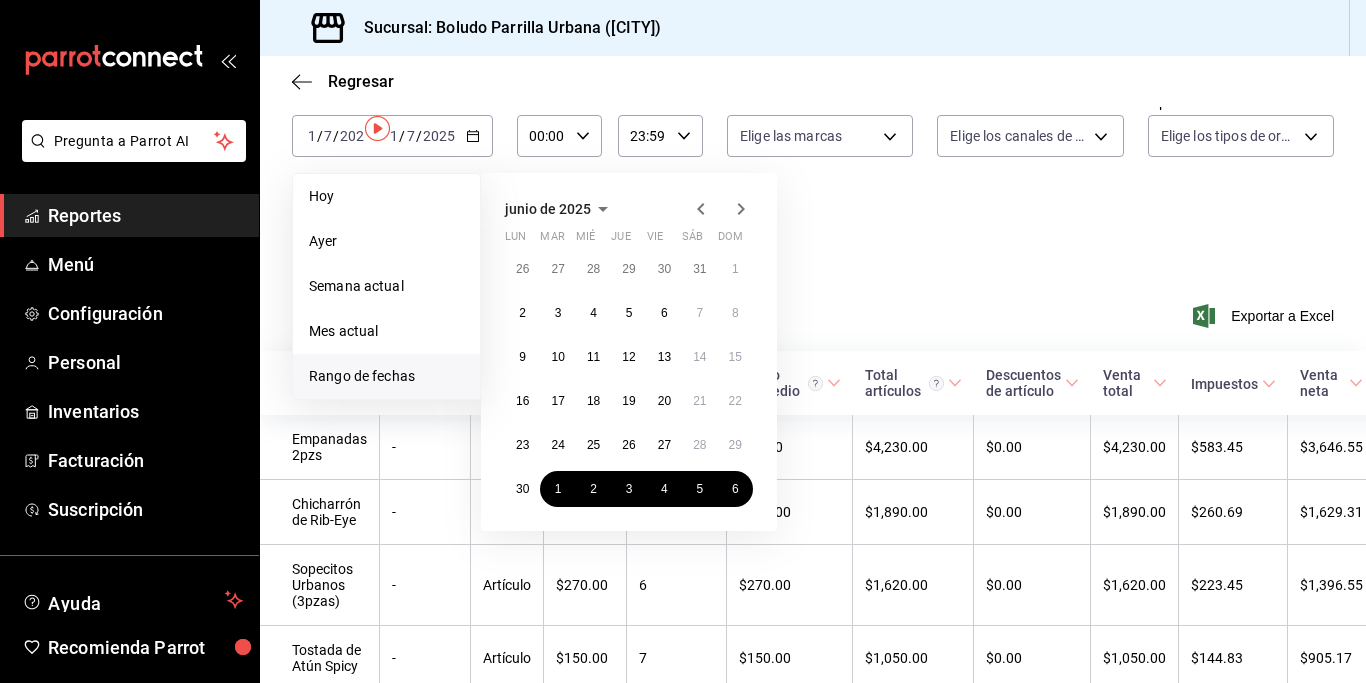 scroll, scrollTop: 0, scrollLeft: 0, axis: both 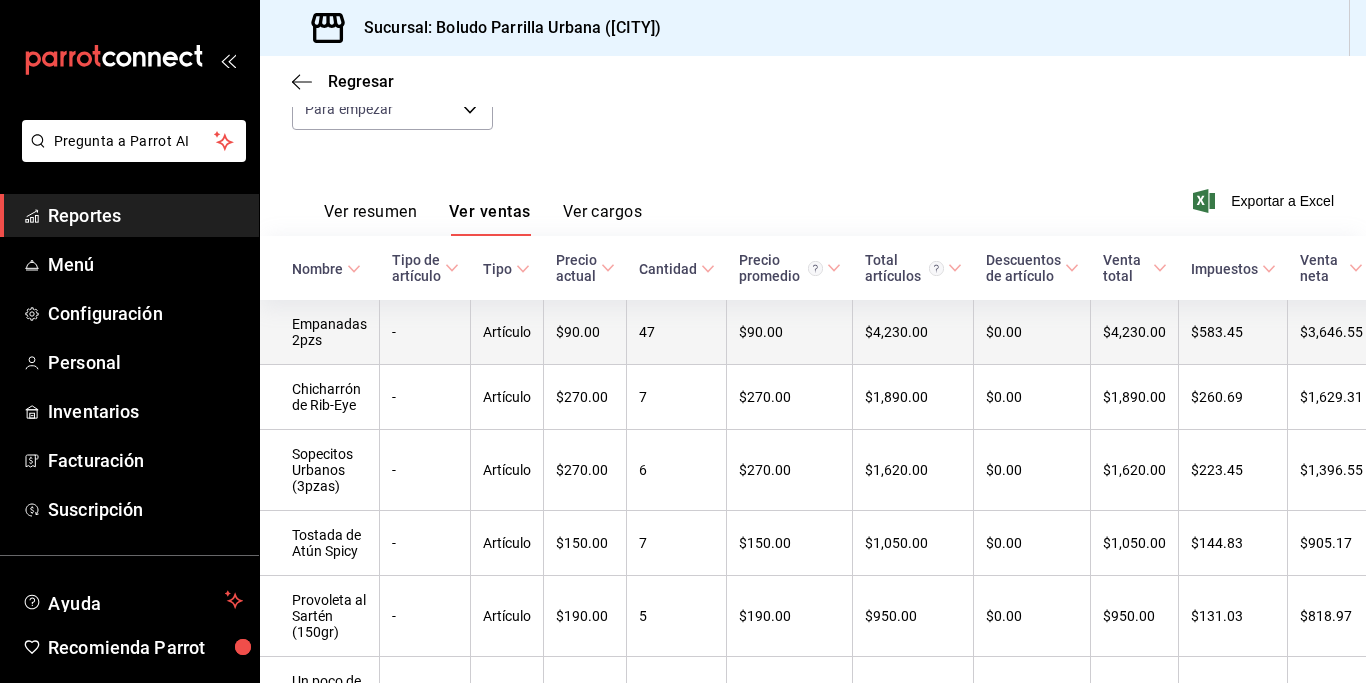 click on "Artículo" at bounding box center (507, 332) 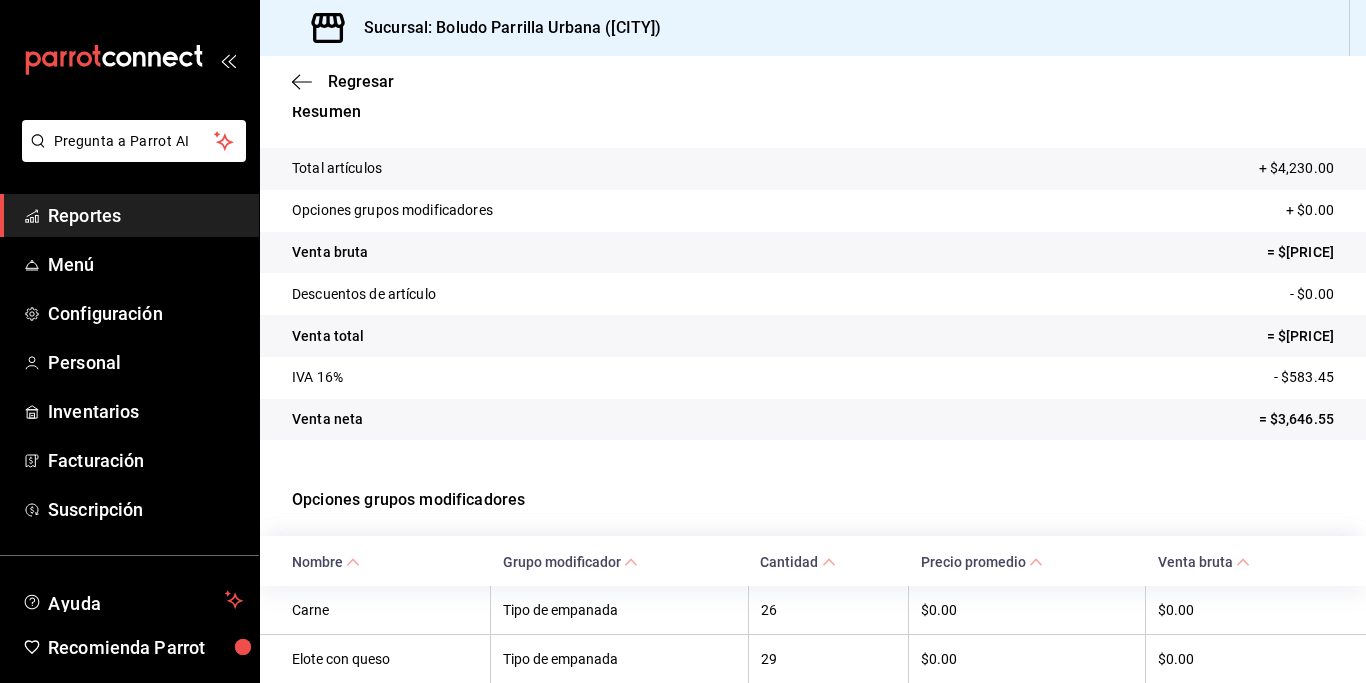 scroll, scrollTop: 213, scrollLeft: 0, axis: vertical 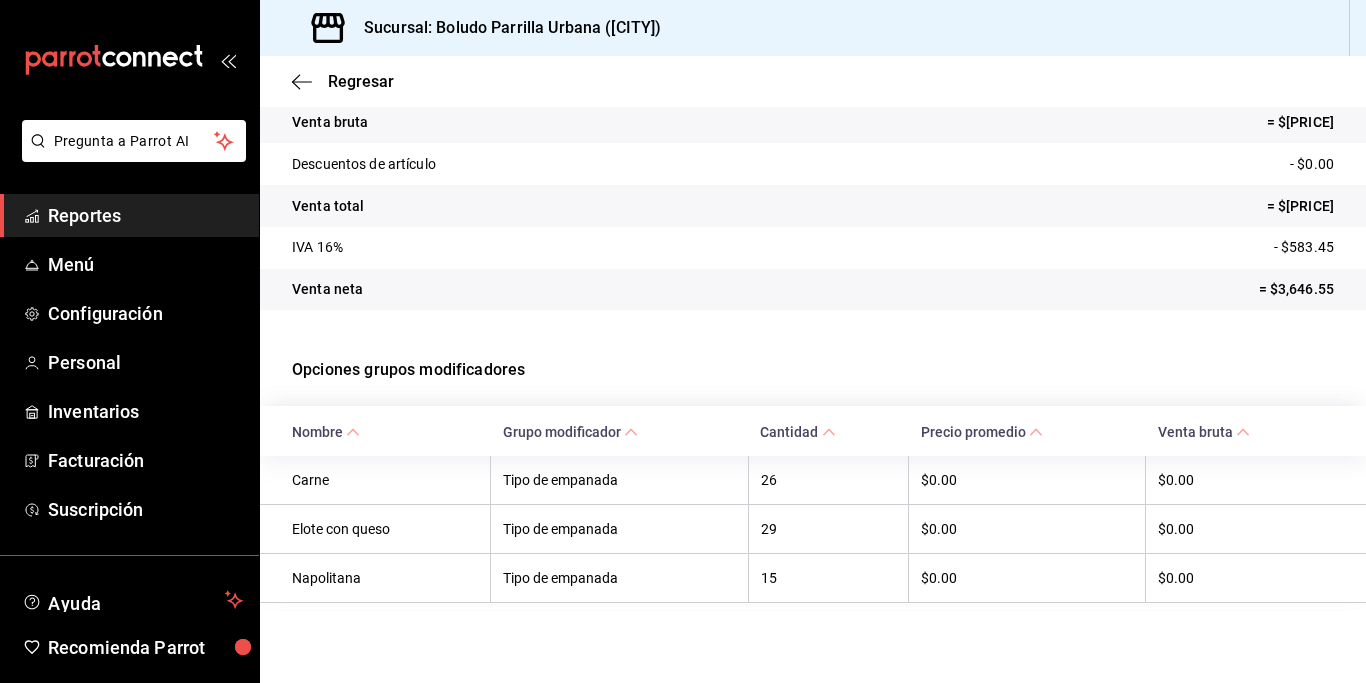 click on "Tipo de empanada" at bounding box center [620, 528] 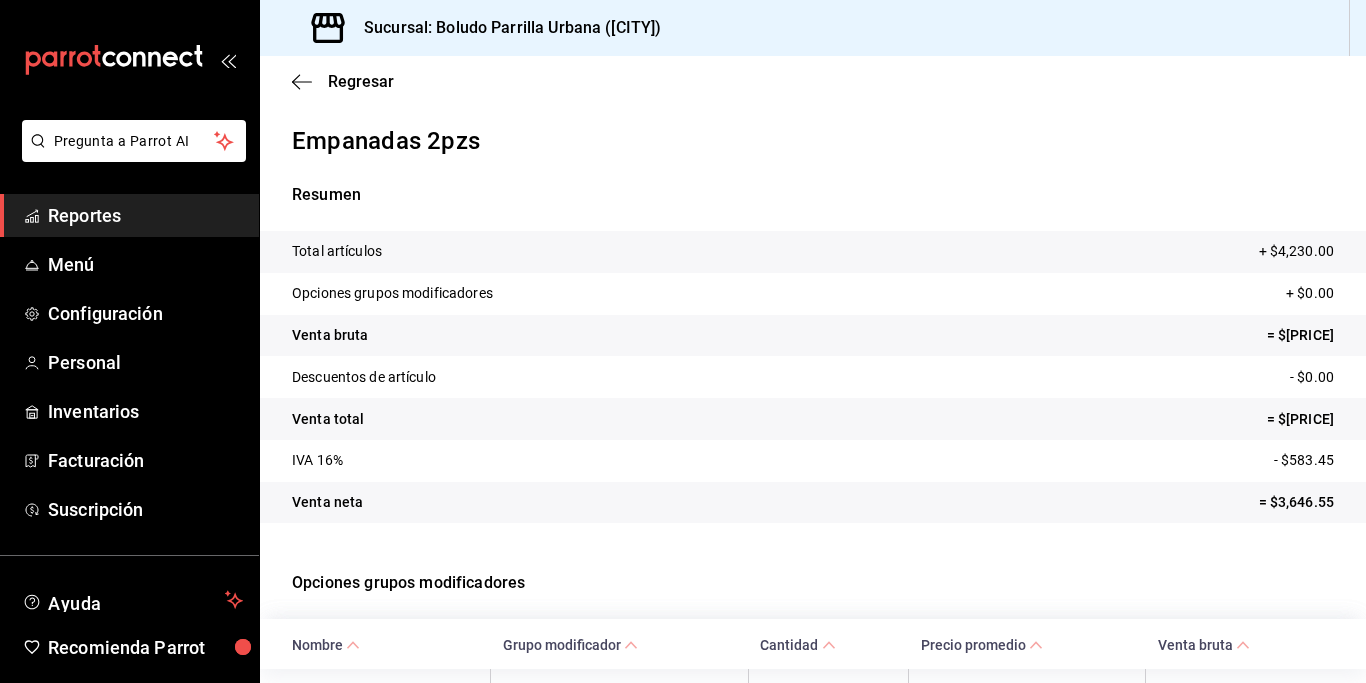 scroll, scrollTop: 2, scrollLeft: 0, axis: vertical 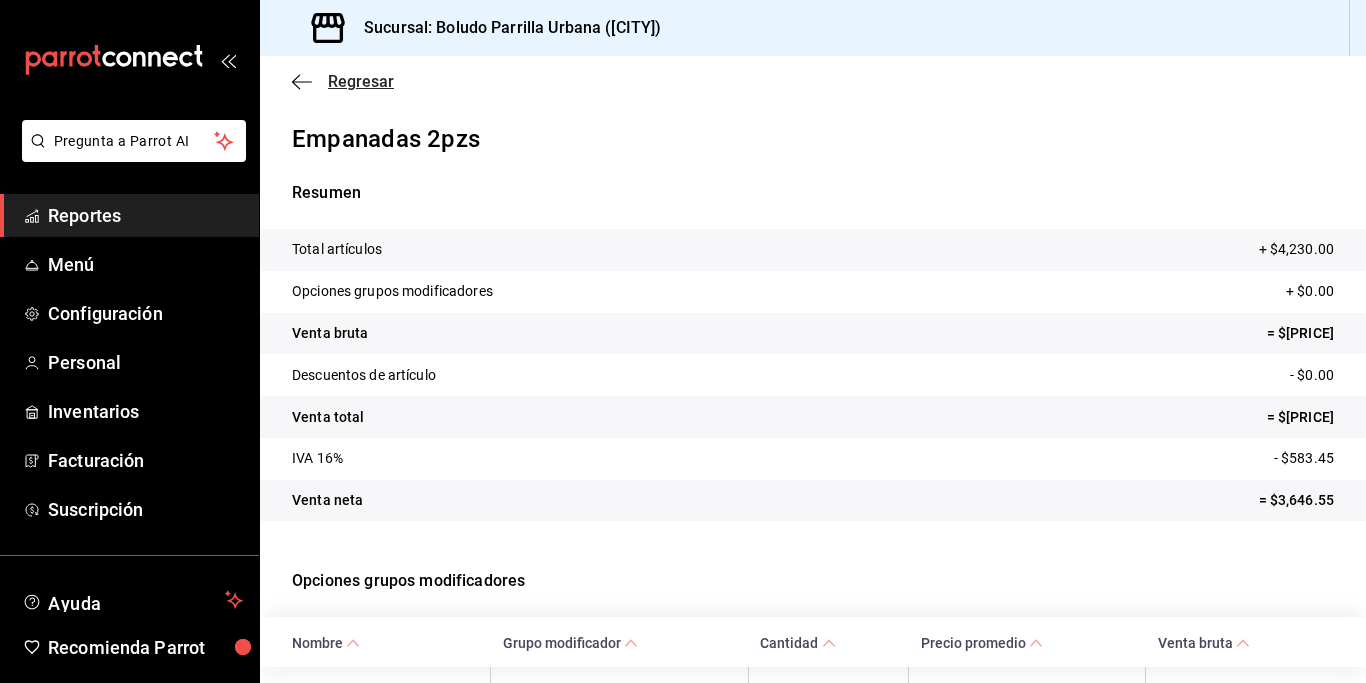 click on "Regresar" at bounding box center (343, 81) 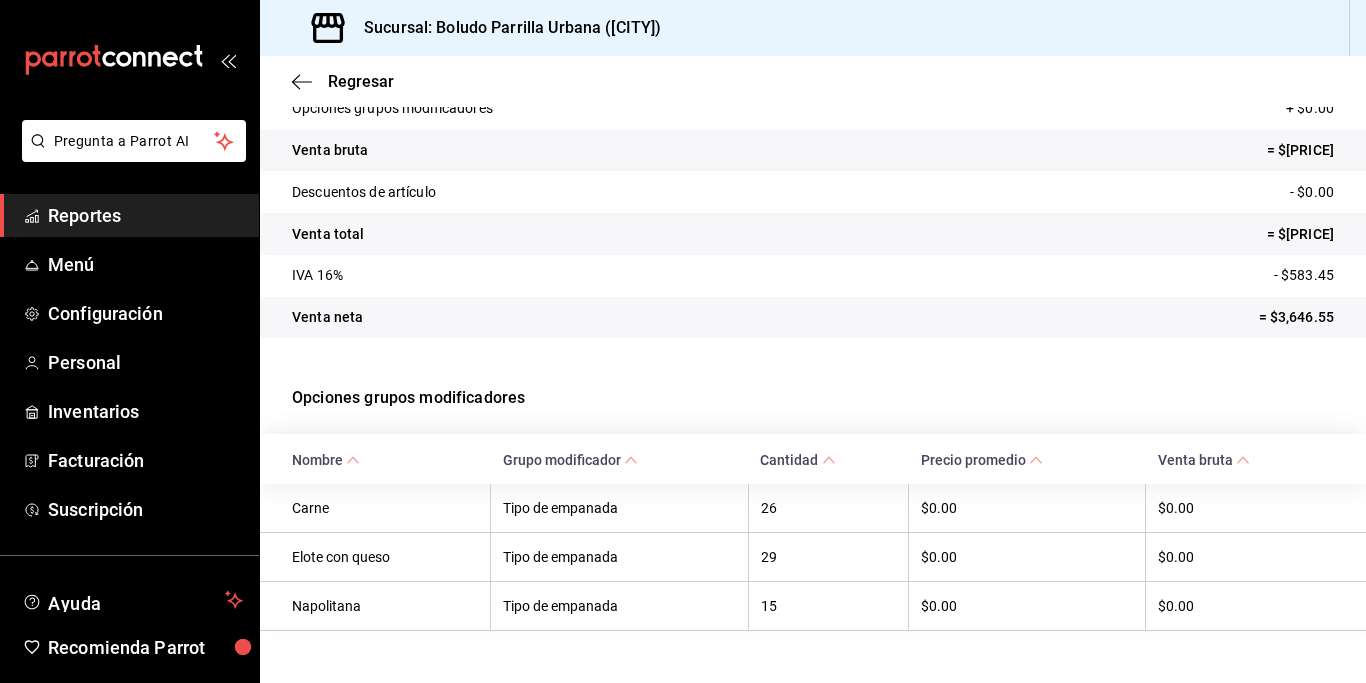 scroll, scrollTop: 0, scrollLeft: 0, axis: both 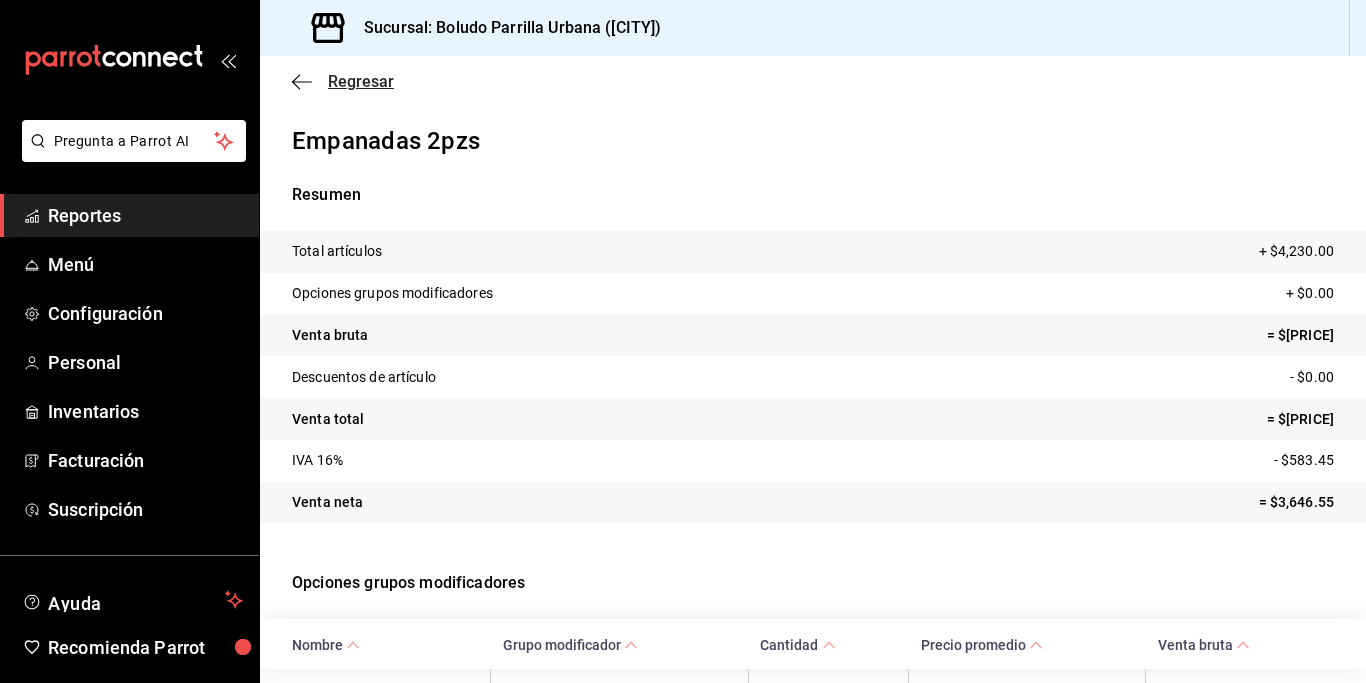 click 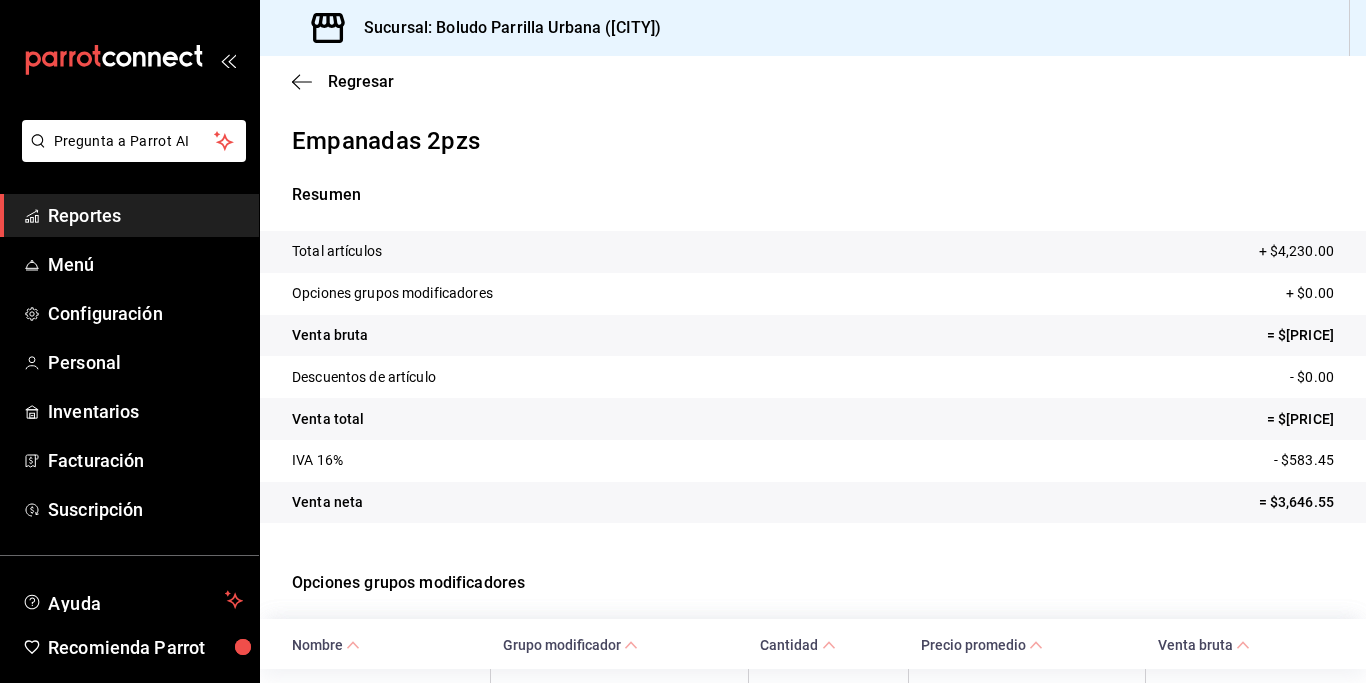 click on "Reportes" at bounding box center [145, 215] 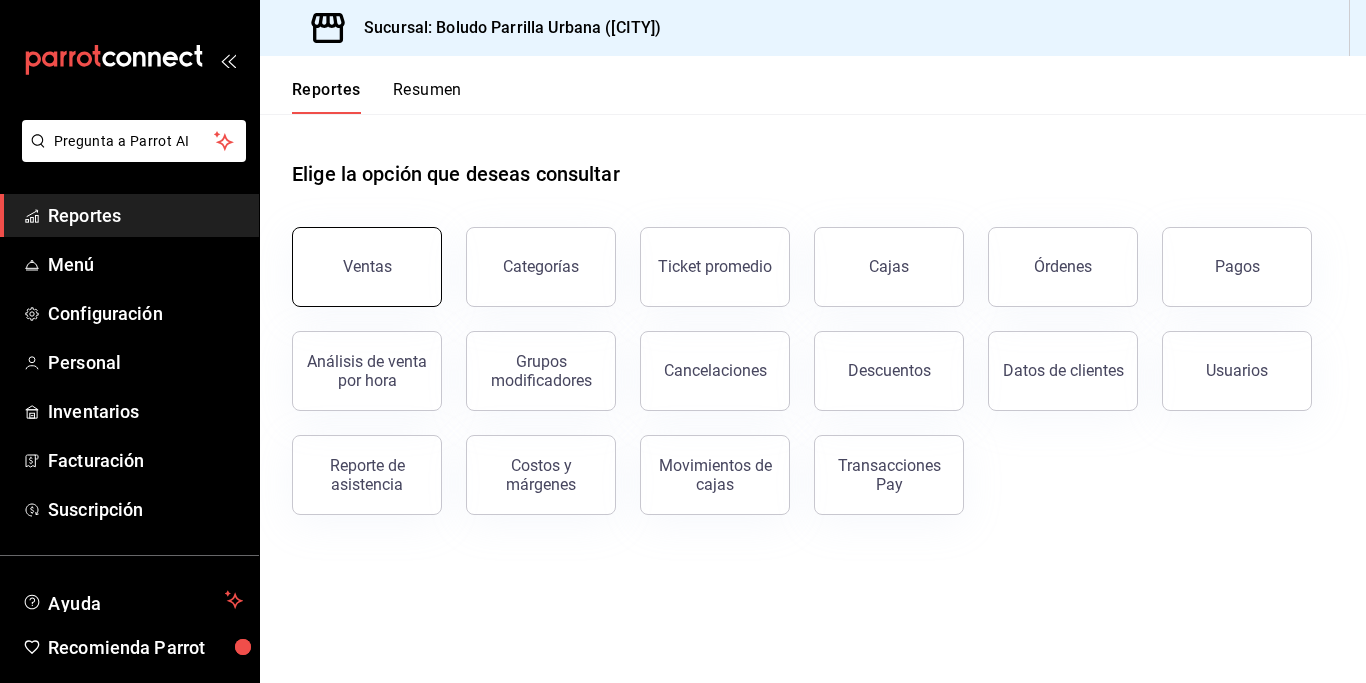 click on "Ventas" at bounding box center [367, 266] 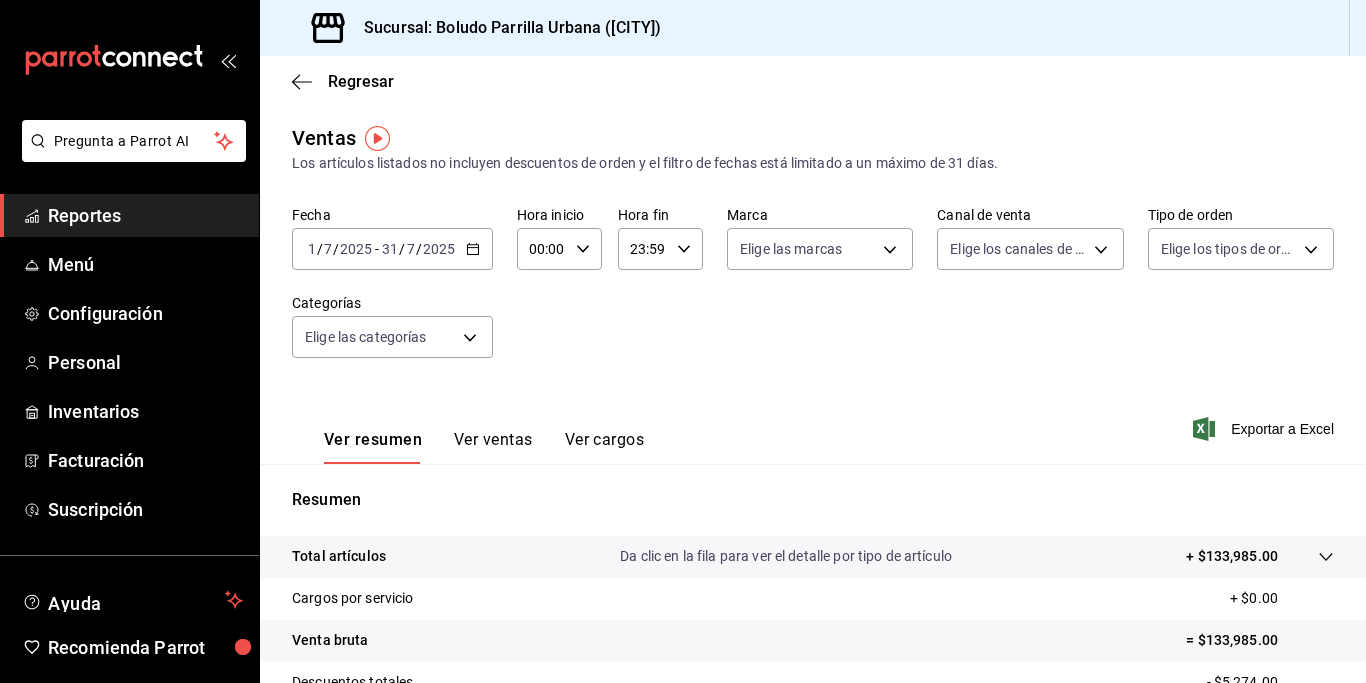 click 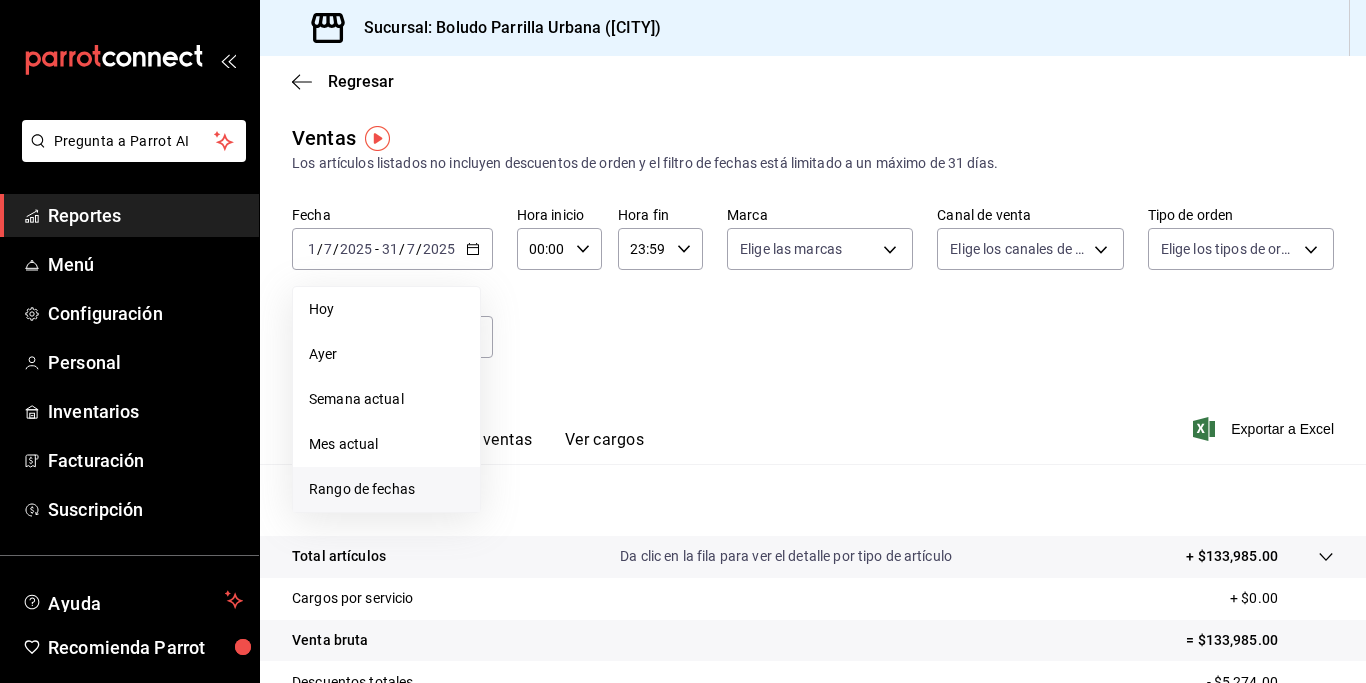 click on "Rango de fechas" at bounding box center (386, 489) 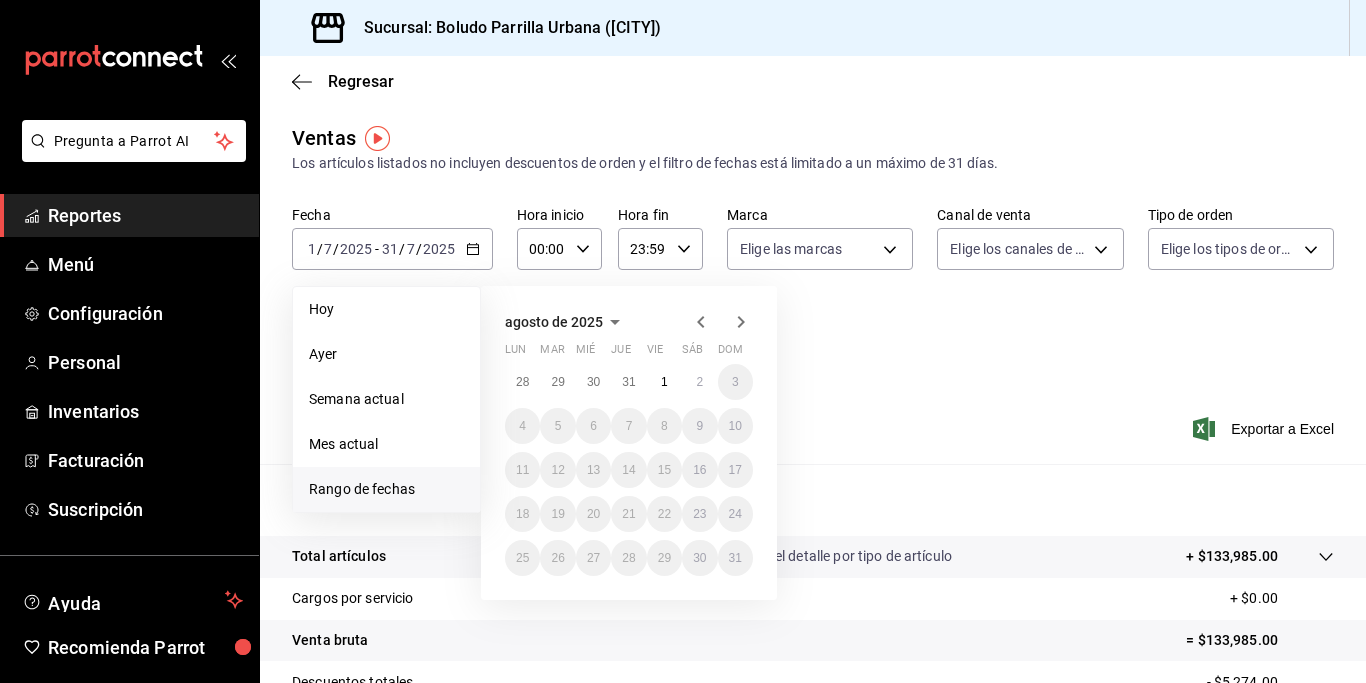 click 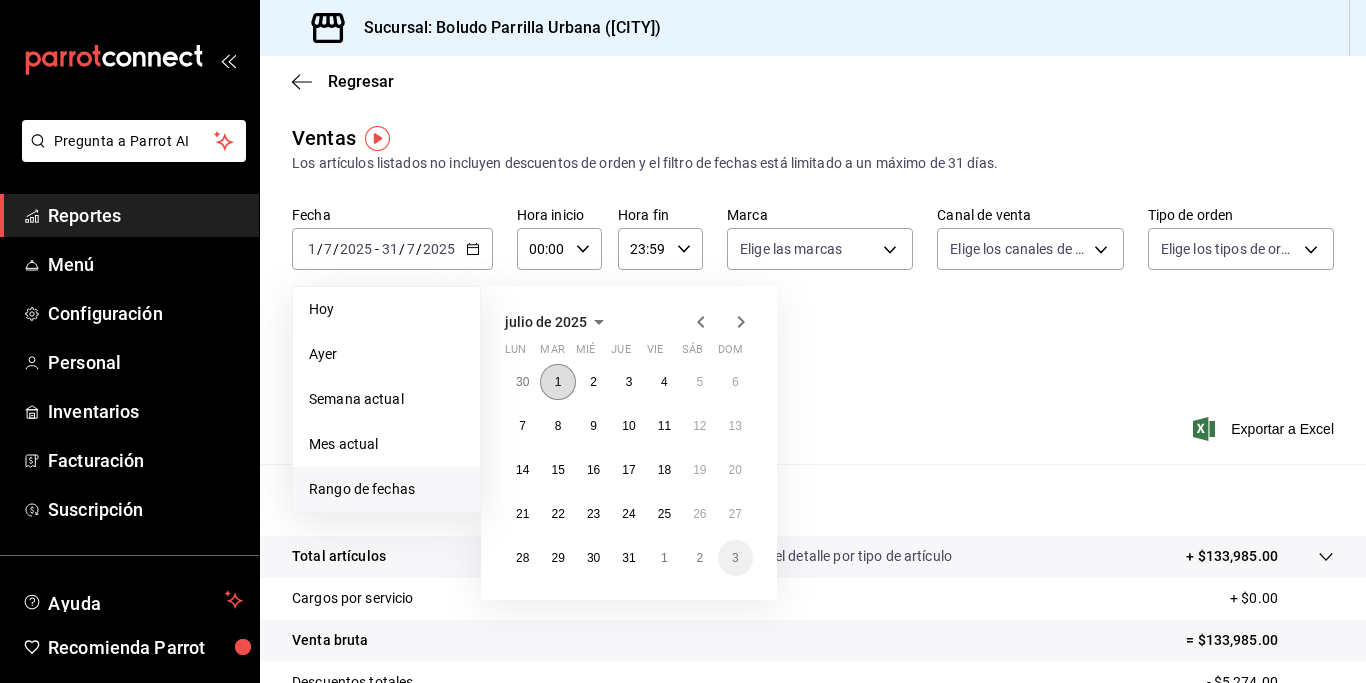 click on "1" at bounding box center [558, 382] 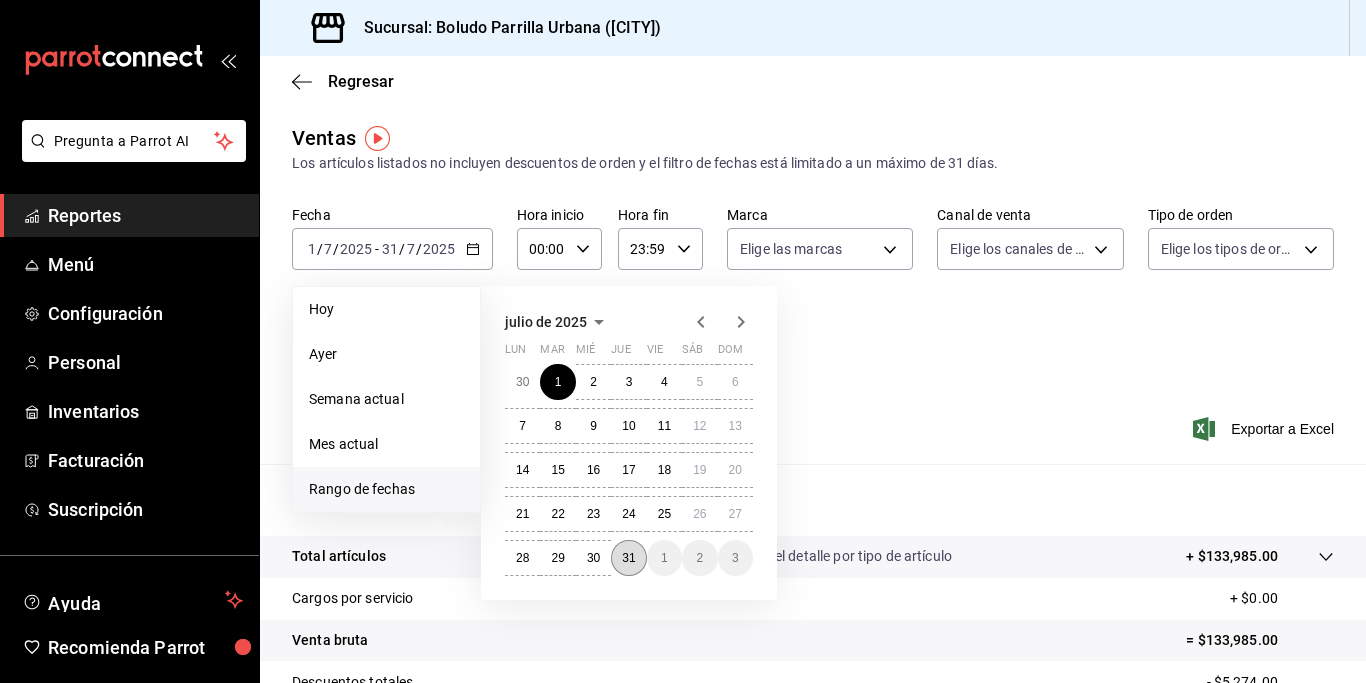 click on "31" at bounding box center (628, 558) 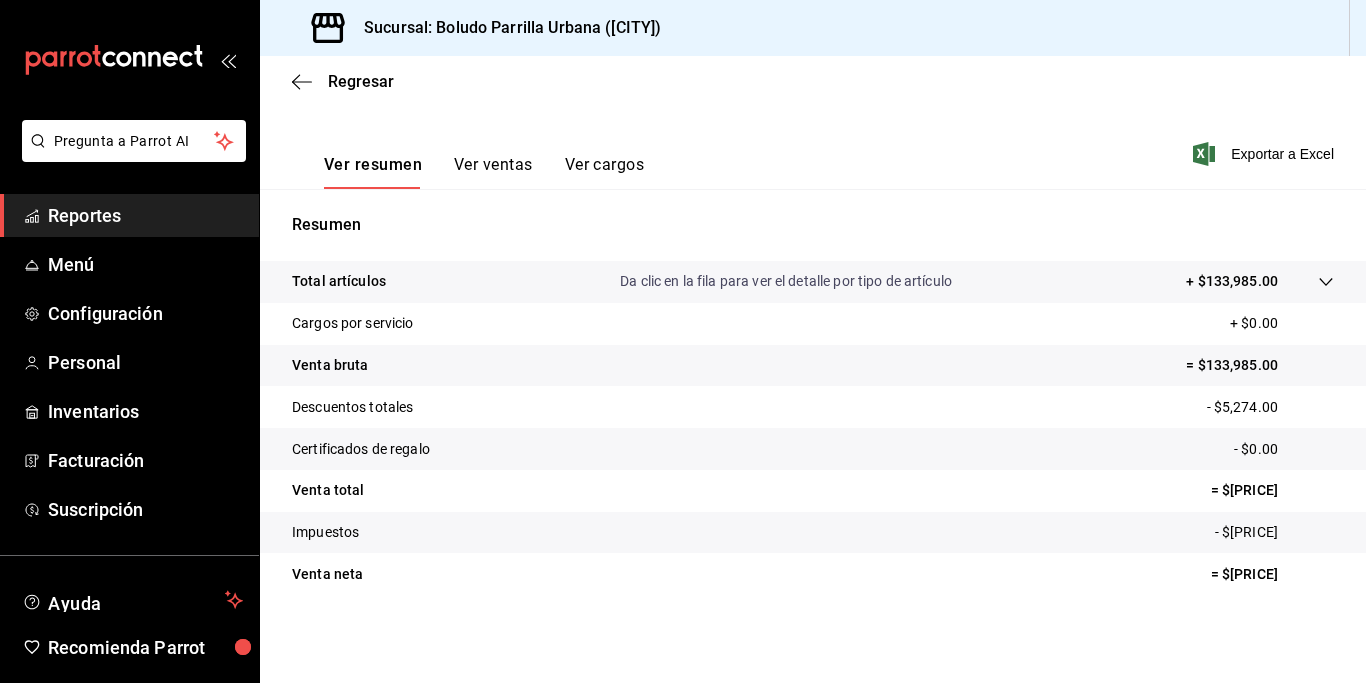 scroll, scrollTop: 0, scrollLeft: 0, axis: both 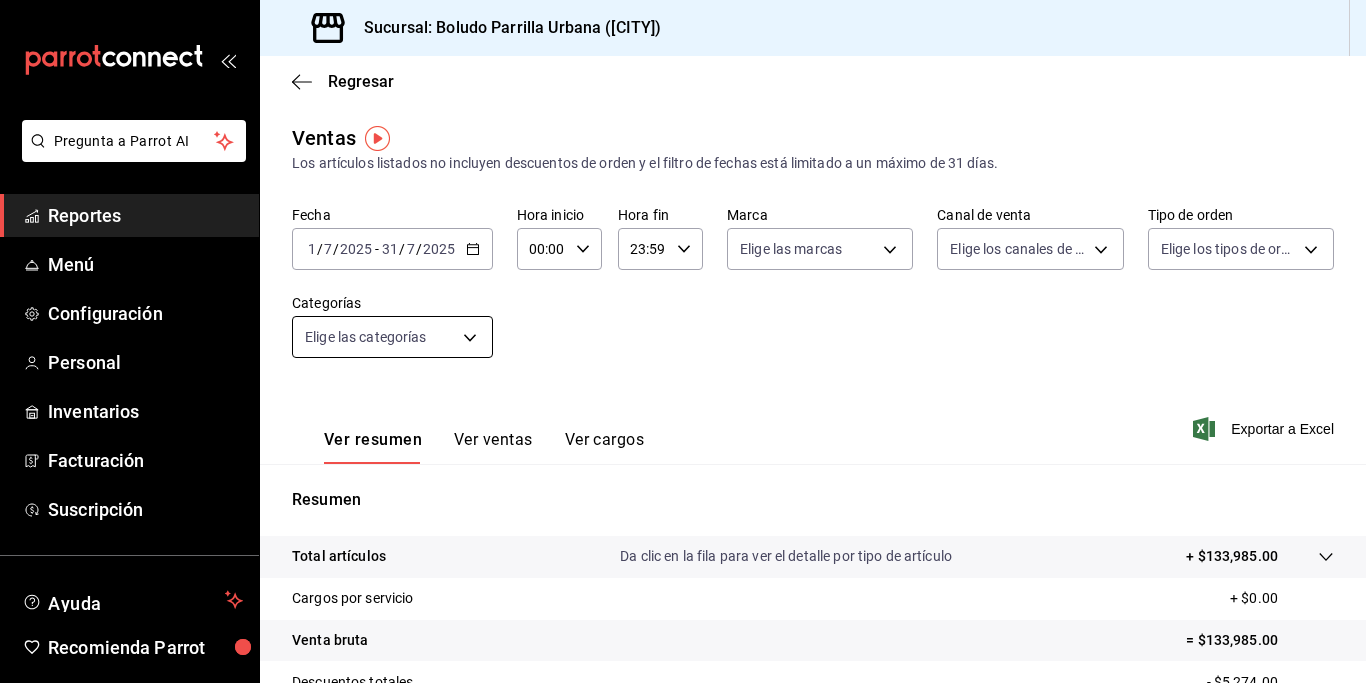 click on "Pregunta a Parrot AI Reportes   Menú   Configuración   Personal   Inventarios   Facturación   Suscripción   Ayuda Recomienda Parrot   [PERSON]   Sugerir nueva función   Sucursal: Boludo Parrilla Urbana ([CITY]) Regresar Ventas Los artículos listados no incluyen descuentos de orden y el filtro de fechas está limitado a un máximo de 31 días. Fecha [DATE] [DATE] - [DATE] [DATE] Hora inicio [TIME] Hora inicio Hora fin [TIME] Hora fin Marca Elige las marcas Canal de venta Elige los canales de venta Tipo de orden Elige los tipos de orden Categorías Elige las categorías Ver resumen Ver ventas Ver cargos Exportar a Excel Resumen Total artículos Da clic en la fila para ver el detalle por tipo de artículo + $[PRICE] Cargos por servicio + $[PRICE] Venta bruta = $[PRICE] Descuentos totales - $[PRICE] Certificados de regalo - $[PRICE] Venta total = $[PRICE] Impuestos - $[PRICE] Venta neta = $[PRICE] GANA 1 MES GRATIS EN TU SUSCRIPCIÓN AQUÍ Ver video tutorial Ir a video Reportes" at bounding box center [683, 341] 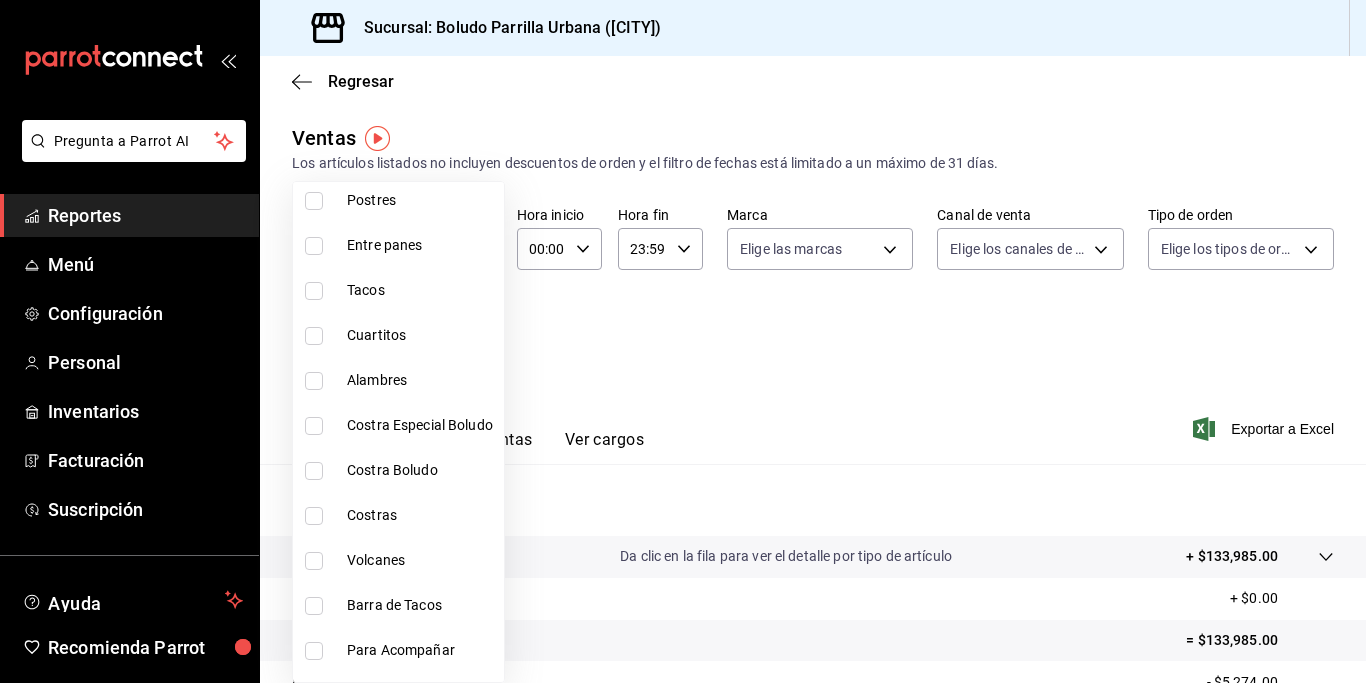 scroll, scrollTop: 1685, scrollLeft: 0, axis: vertical 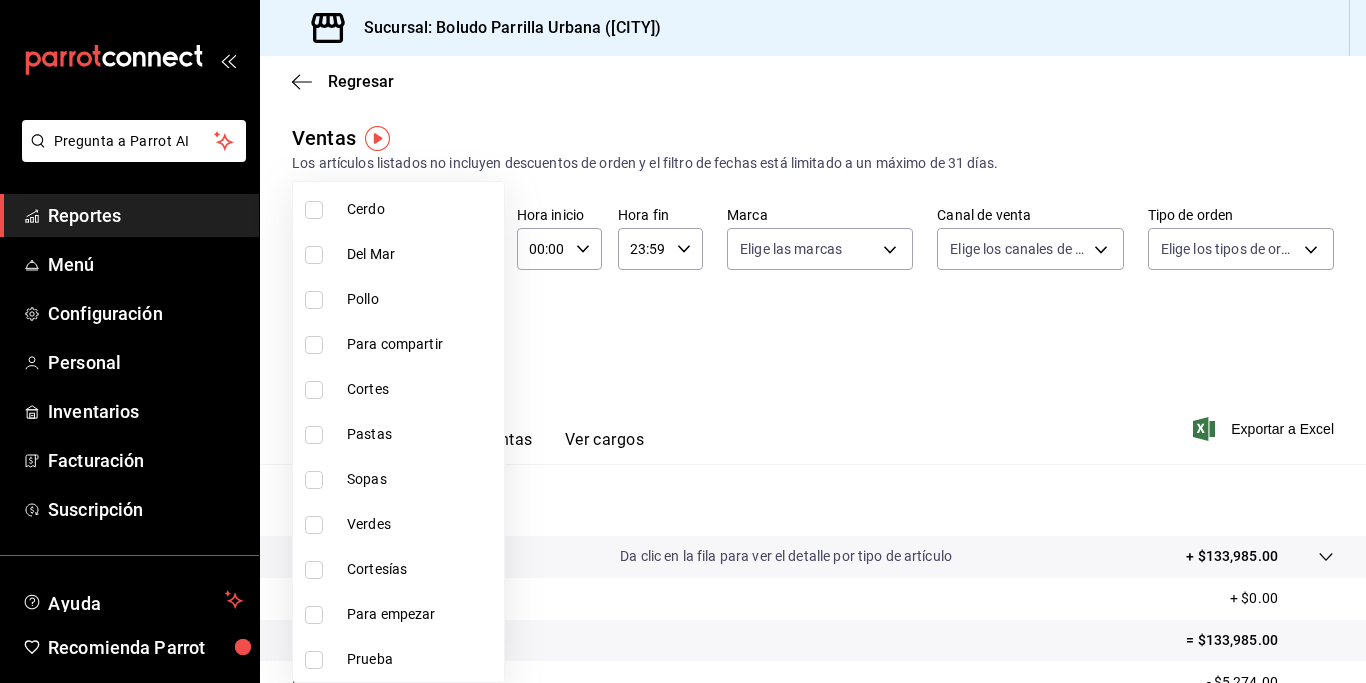 click at bounding box center (318, 615) 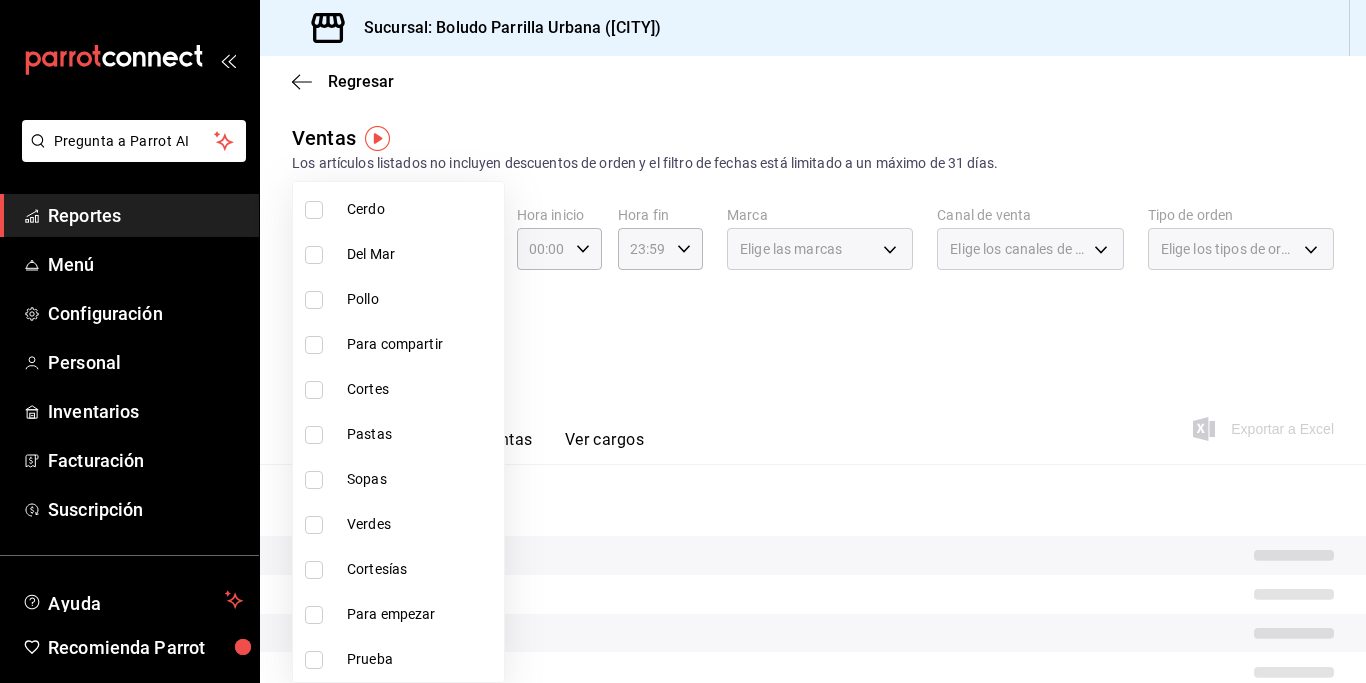 click at bounding box center (314, 615) 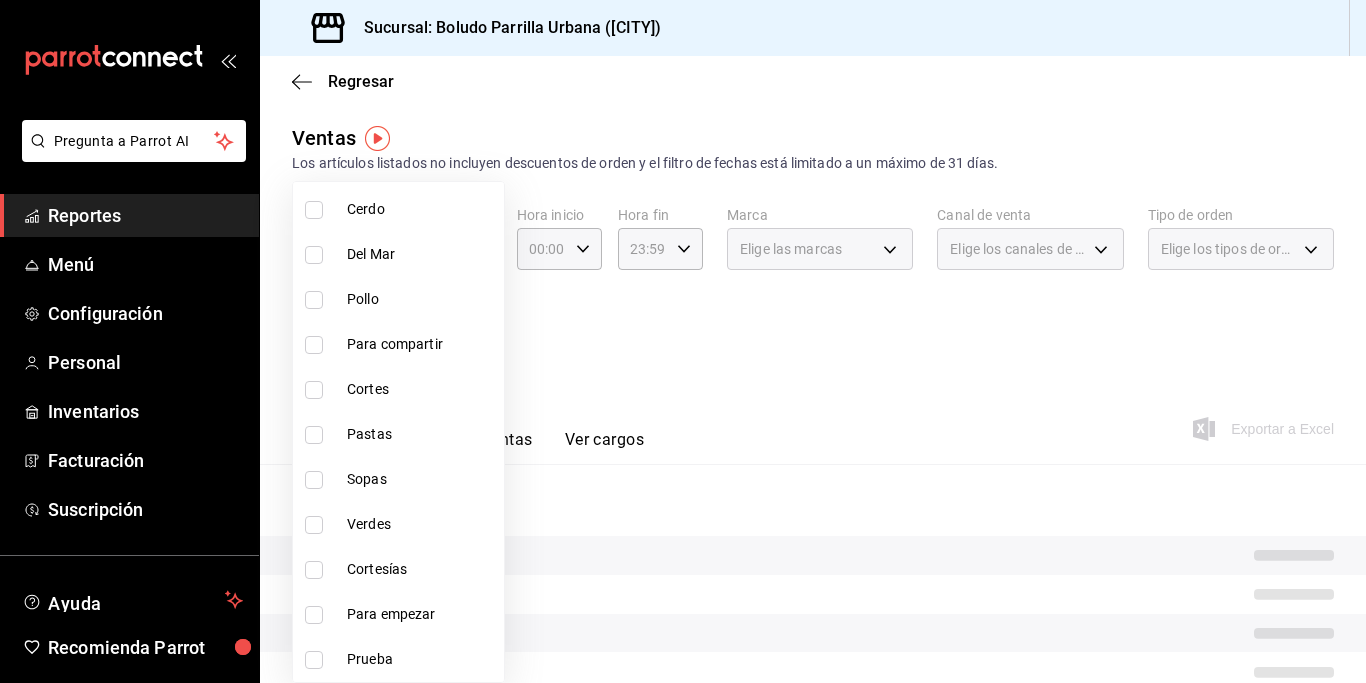 checkbox on "true" 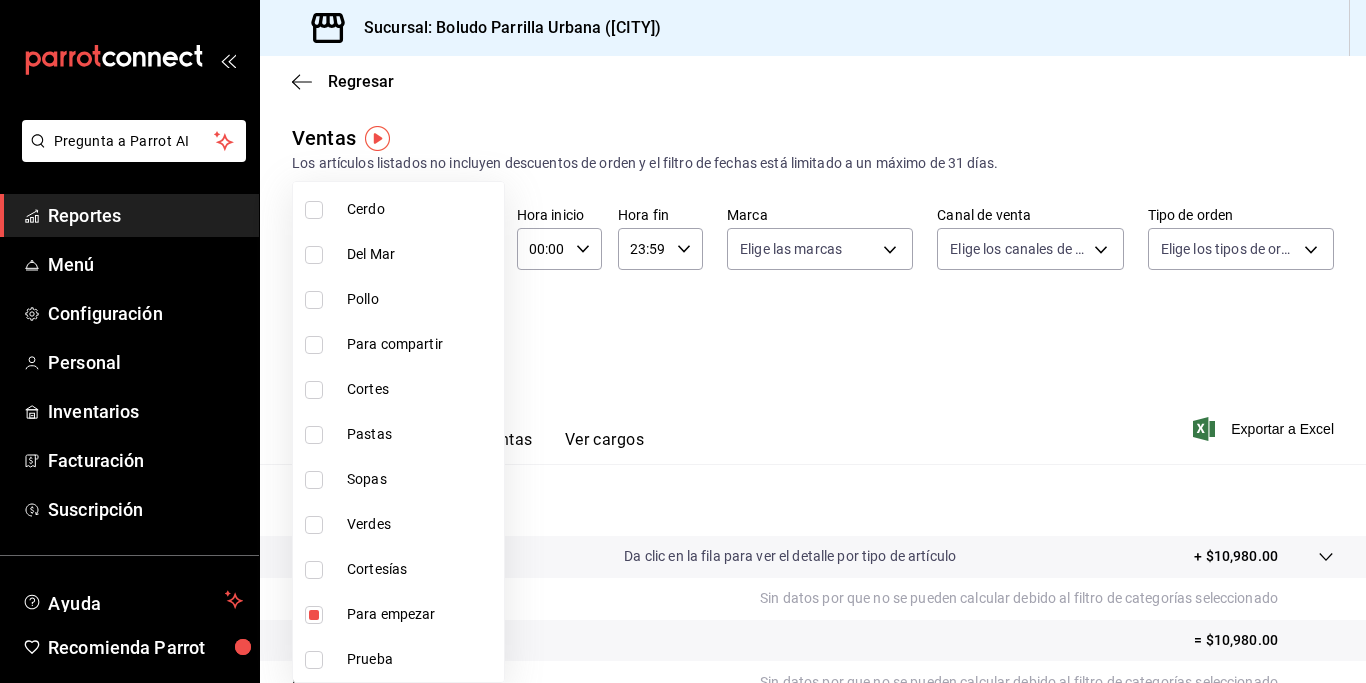 click at bounding box center [683, 341] 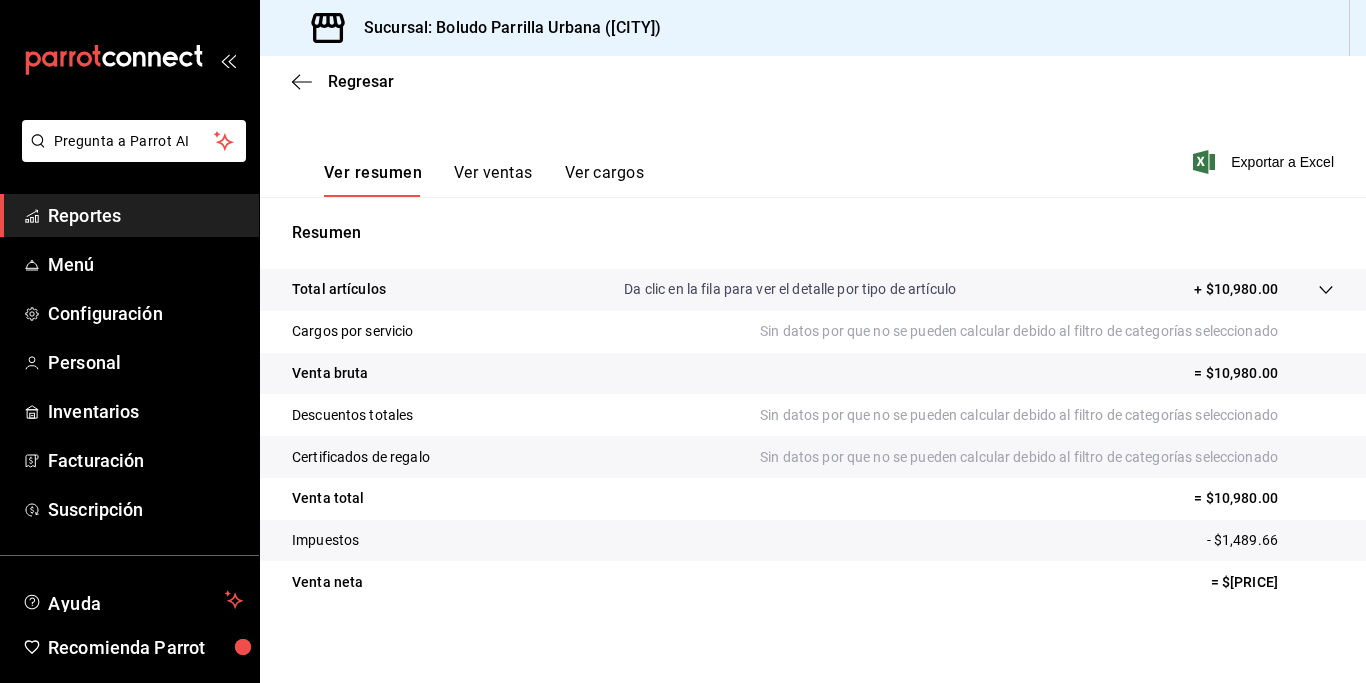 scroll, scrollTop: 275, scrollLeft: 0, axis: vertical 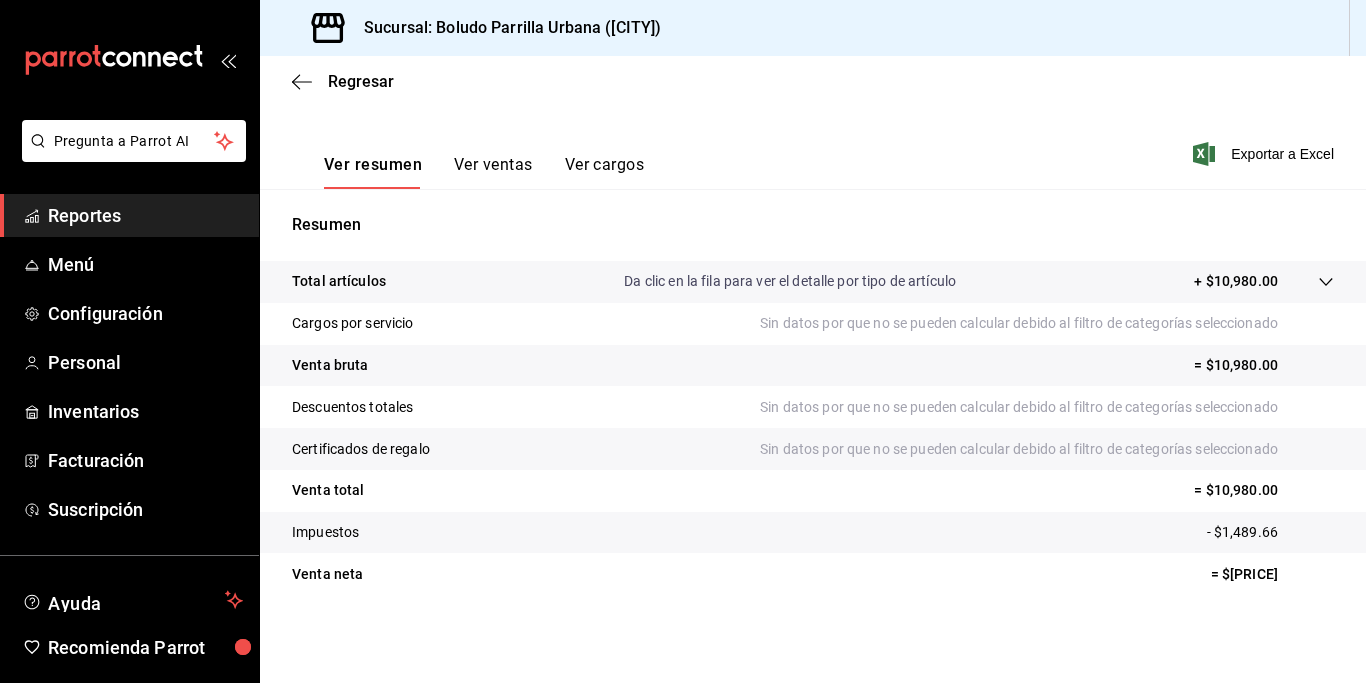 click on "Ver ventas" at bounding box center (493, 172) 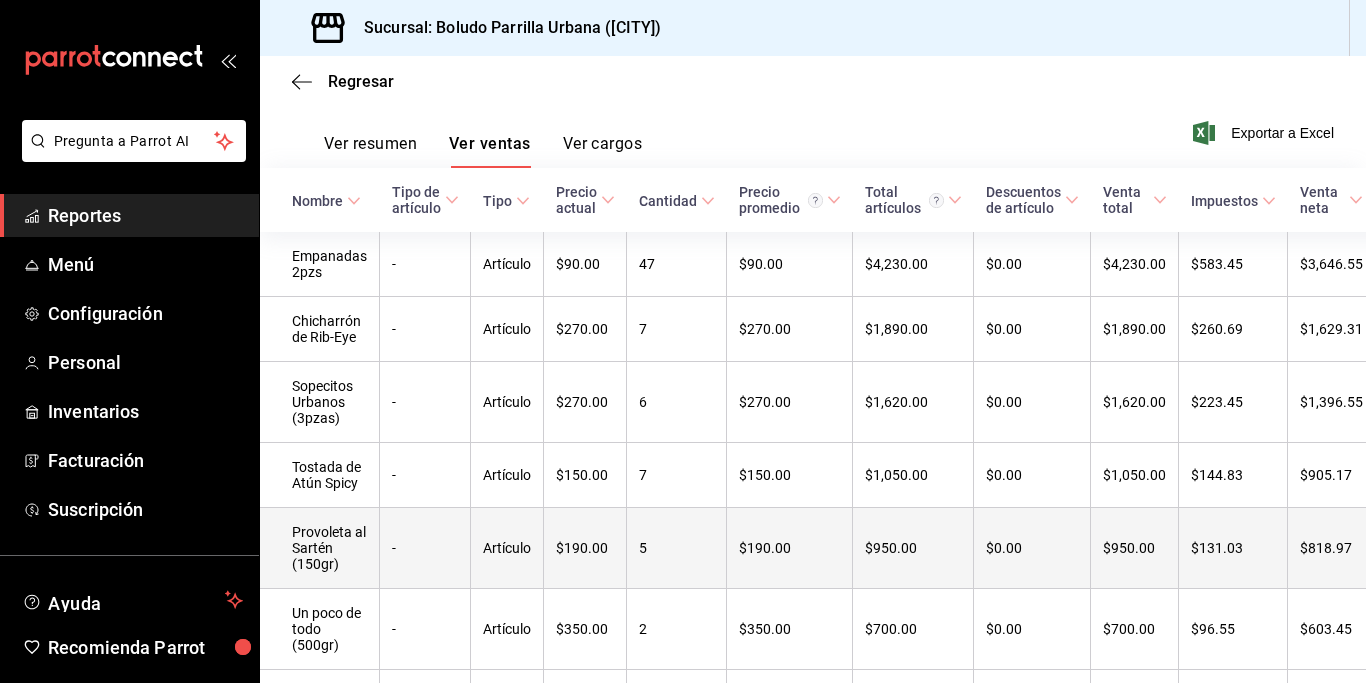 scroll, scrollTop: 300, scrollLeft: 0, axis: vertical 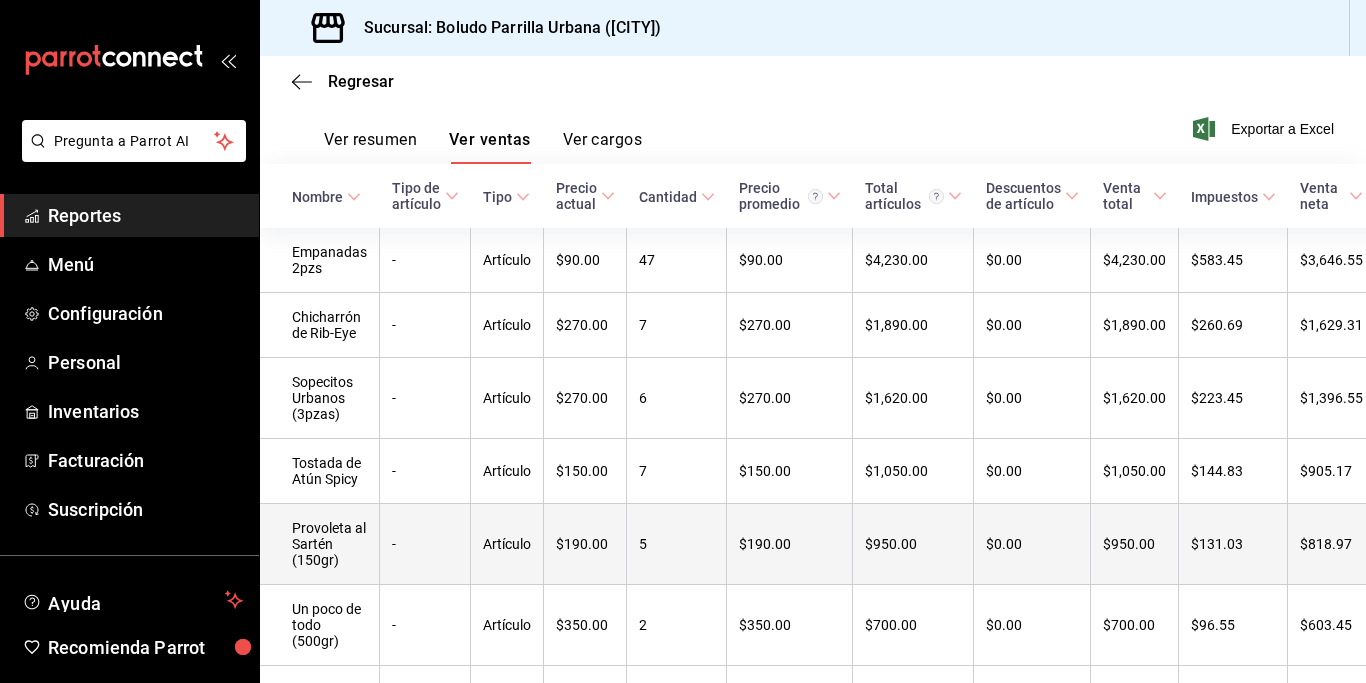 type 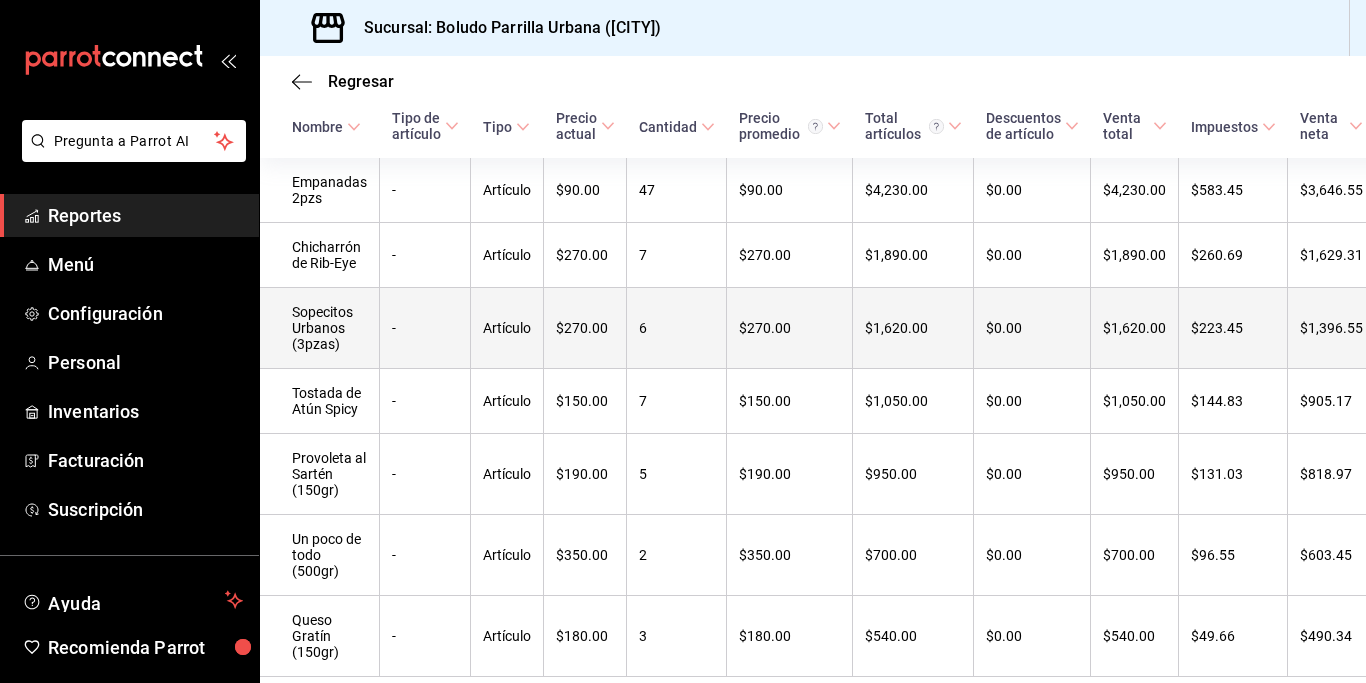 scroll, scrollTop: 366, scrollLeft: 0, axis: vertical 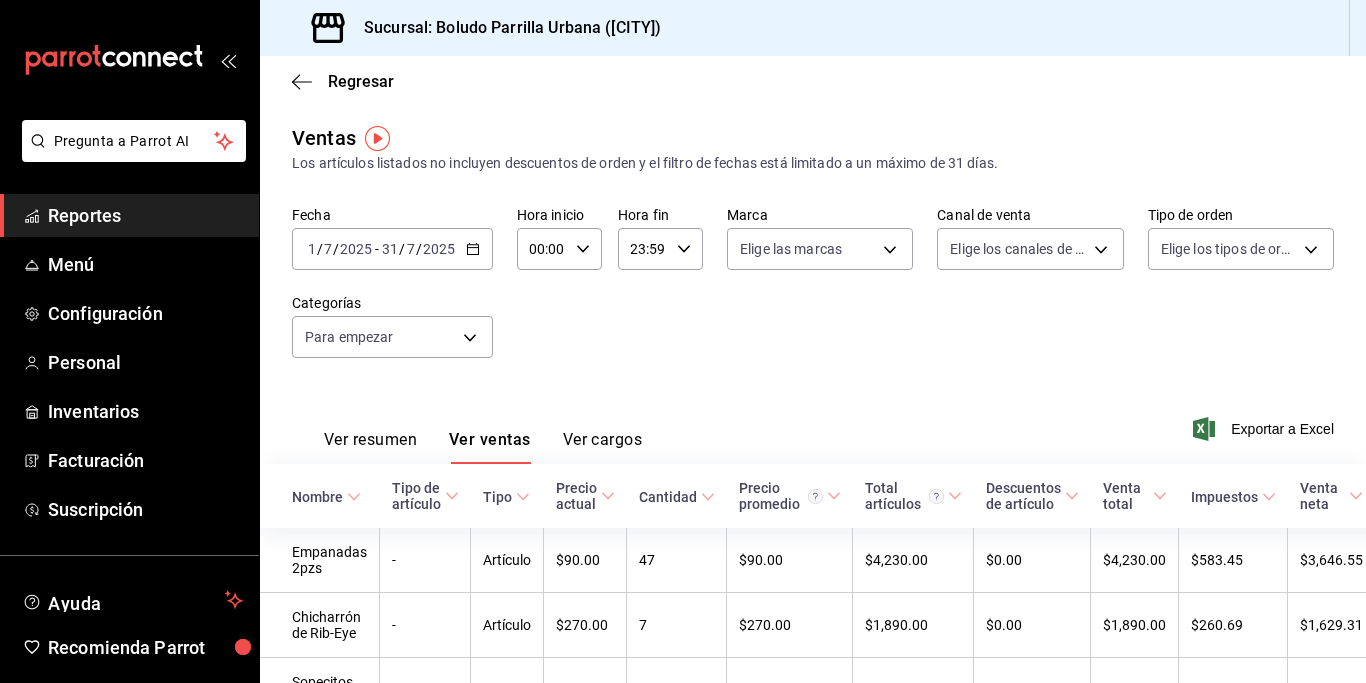 click on "2025-07-01 1 / 7 / 2025 - 2025-07-31 31 / 7 / 2025" at bounding box center (392, 249) 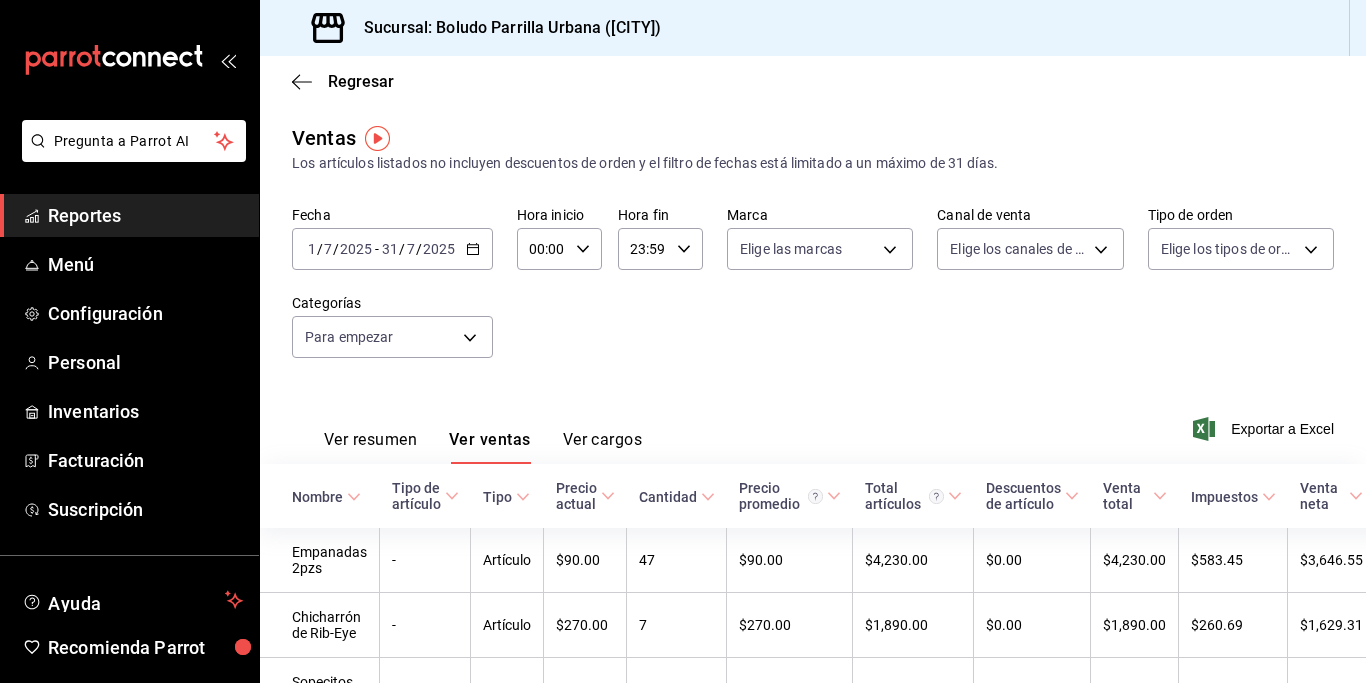 click on "Fecha [DATE] [DATE] - [DATE] [DATE] Hora inicio 00:00 Hora inicio Hora fin 23:59 Hora fin Marca Elige las marcas Canal de venta Elige los canales de venta Tipo de orden Elige los tipos de orden Categorías Para empezar [UUID]" at bounding box center (813, 294) 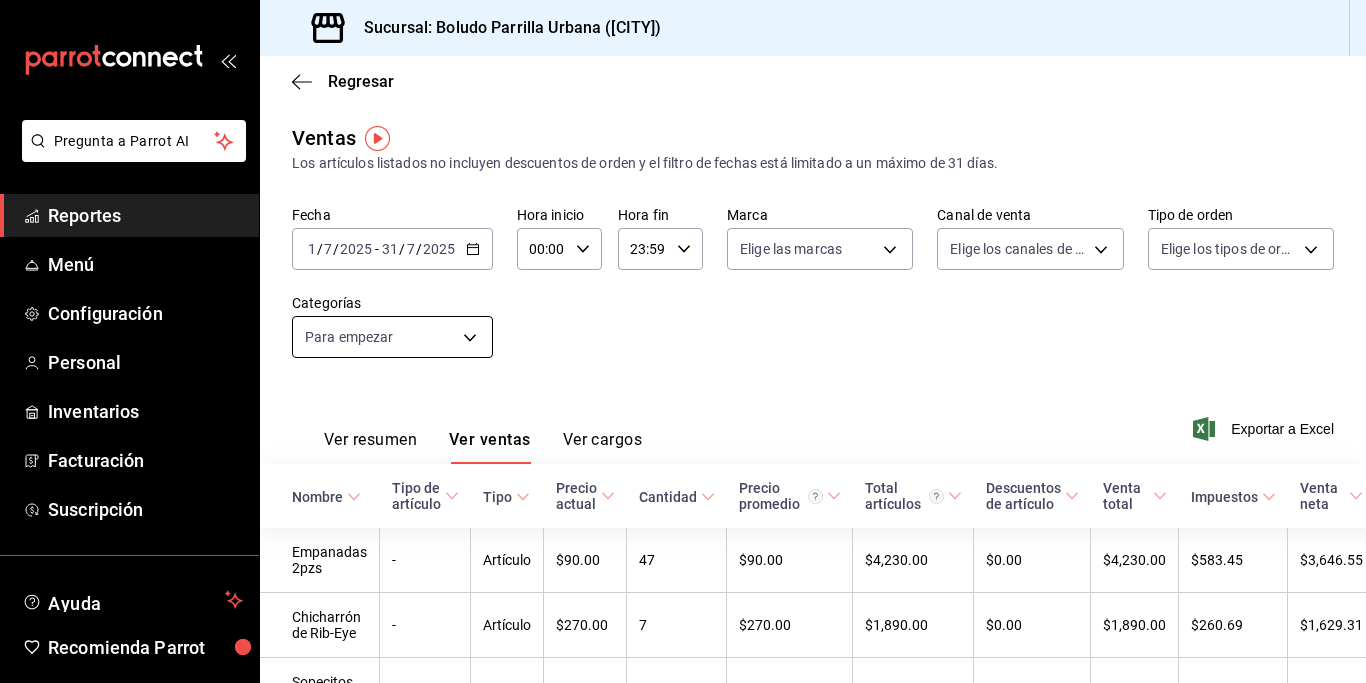 click on "Pregunta a Parrot AI Reportes   Menú   Configuración   Personal   Inventarios   Facturación   Suscripción   Ayuda Recomienda Parrot   [PERSON]   Sugerir nueva función   Sucursal: Boludo Parrilla Urbana ([CITY]) Regresar Ventas Los artículos listados no incluyen descuentos de orden y el filtro de fechas está limitado a un máximo de 31 días. Fecha [DATE] [DATE] - [DATE] [DATE] Hora inicio [TIME] Hora inicio Hora fin [TIME] Hora fin Marca Elige las marcas Canal de venta Elige los canales de venta Tipo de orden Elige los tipos de orden Categorías Para empezar Ver resumen Ver ventas Ver cargos Exportar a Excel Nombre Tipo de artículo Tipo Precio actual Cantidad Precio promedio   Total artículos   Descuentos de artículo Venta total Impuestos Venta neta Empanadas 2pzs - Artículo $[PRICE] [QUANTITY] $[PRICE] $[PRICE] $[PRICE] $[PRICE] $[PRICE] Chicharrón de Rib-Eye - Artículo $[PRICE] [QUANTITY] $[PRICE] $[PRICE] $[PRICE] $[PRICE] $[PRICE] - Artículo" at bounding box center [683, 341] 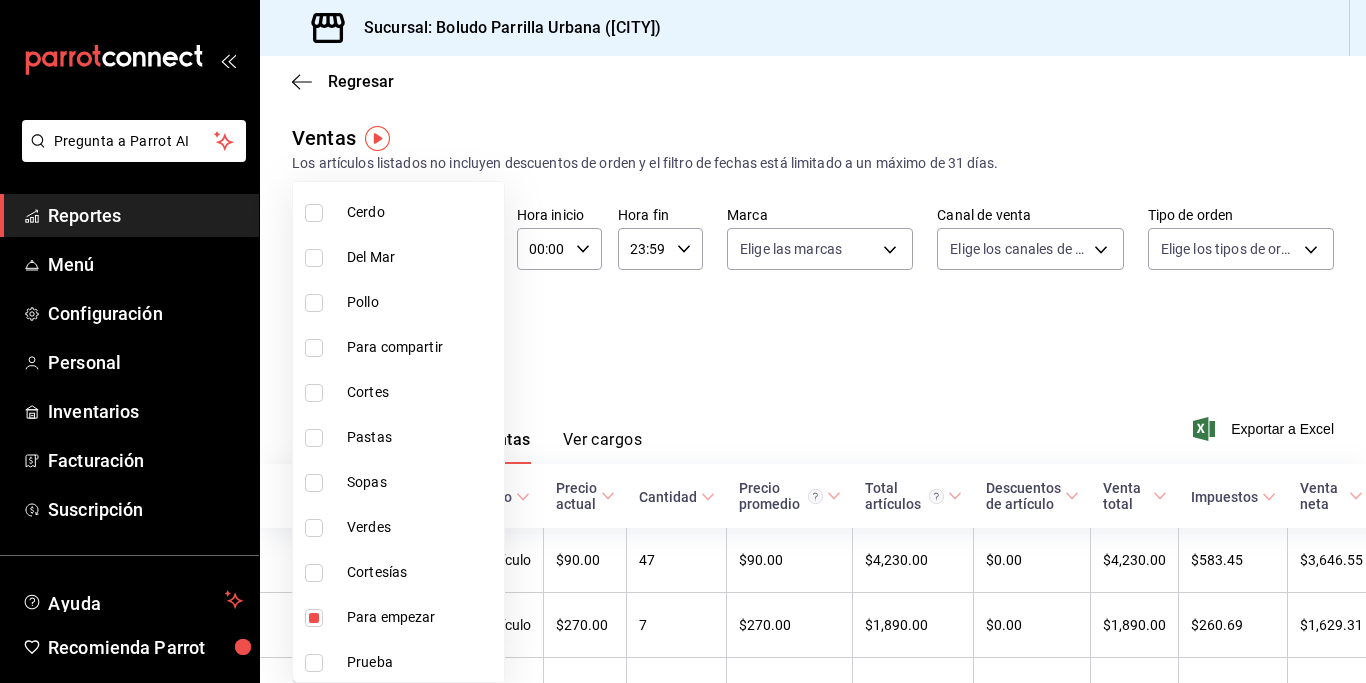 scroll, scrollTop: 1685, scrollLeft: 0, axis: vertical 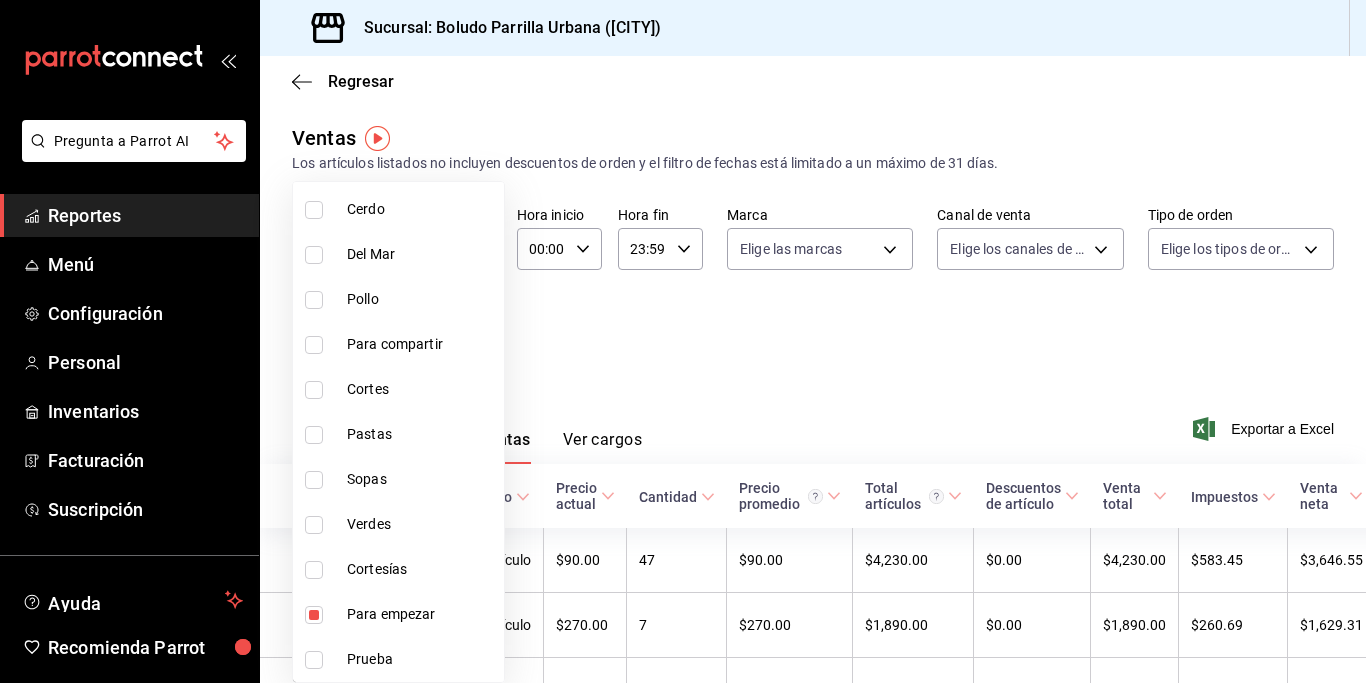 click at bounding box center [314, 615] 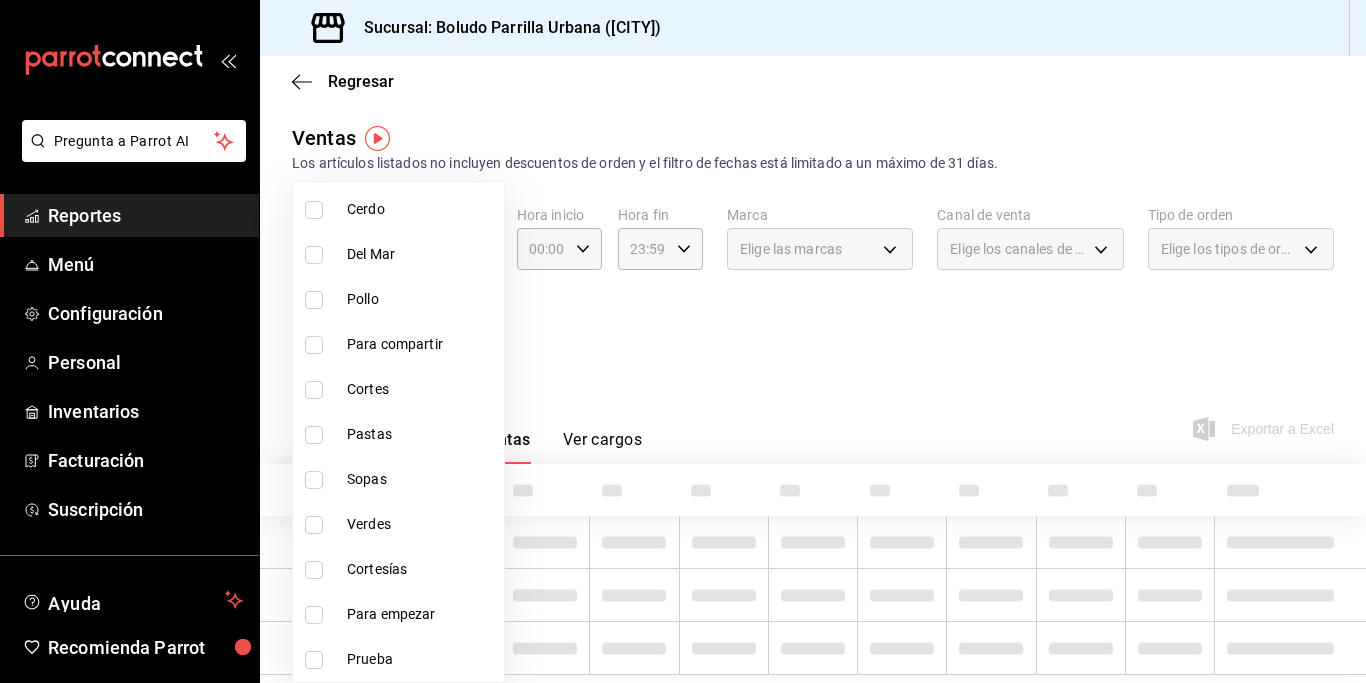 click at bounding box center [314, 525] 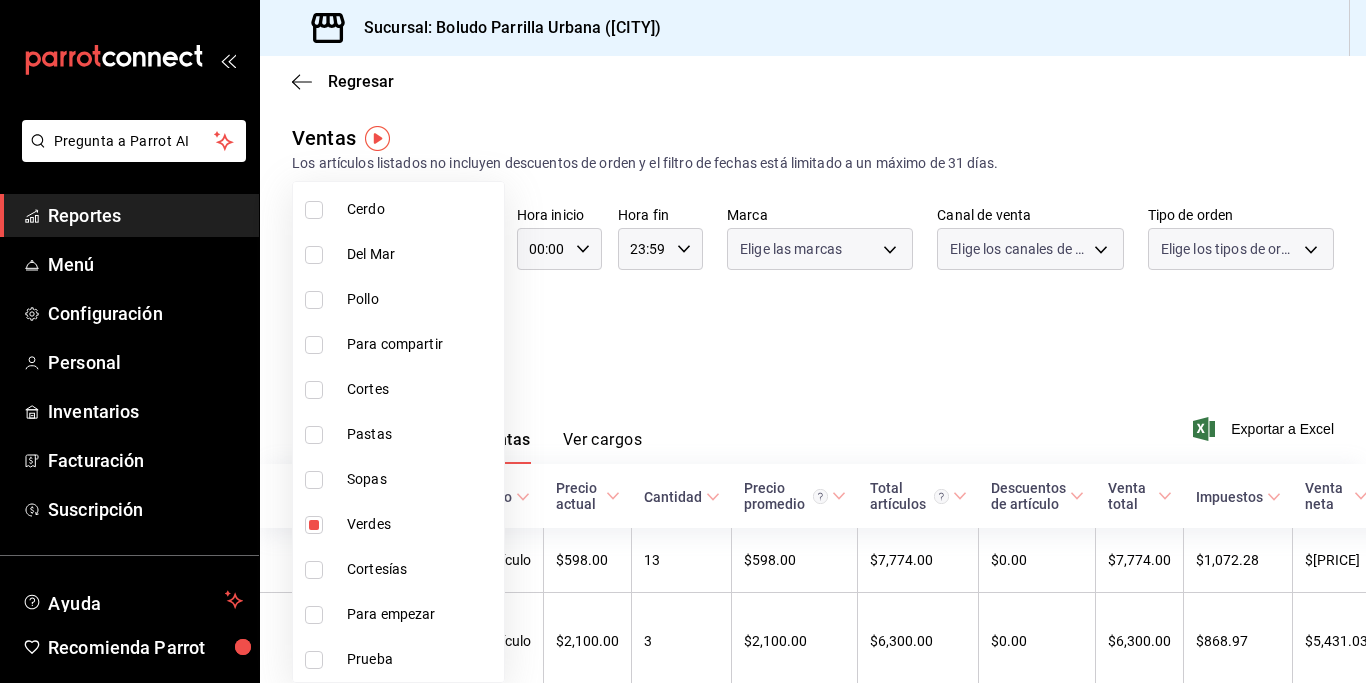 type on "06330bad-ea5a-4138-ab51-2d11f748dff4" 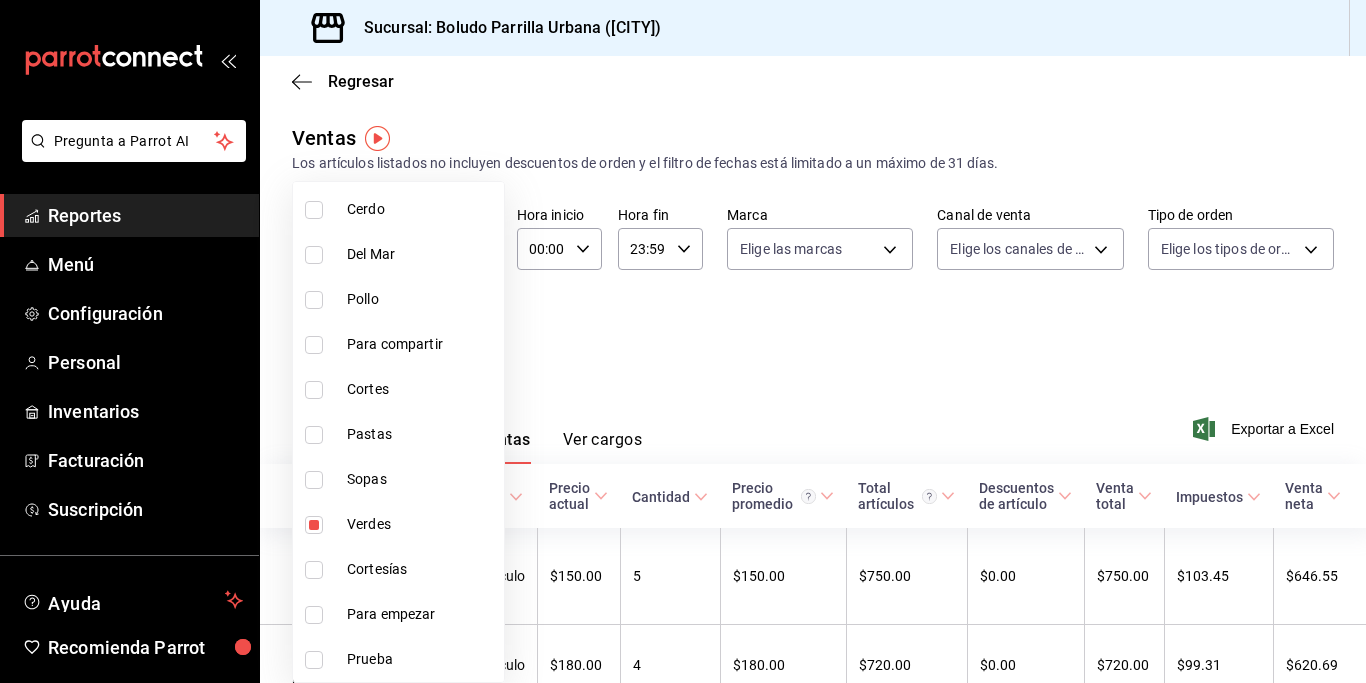 click at bounding box center [683, 341] 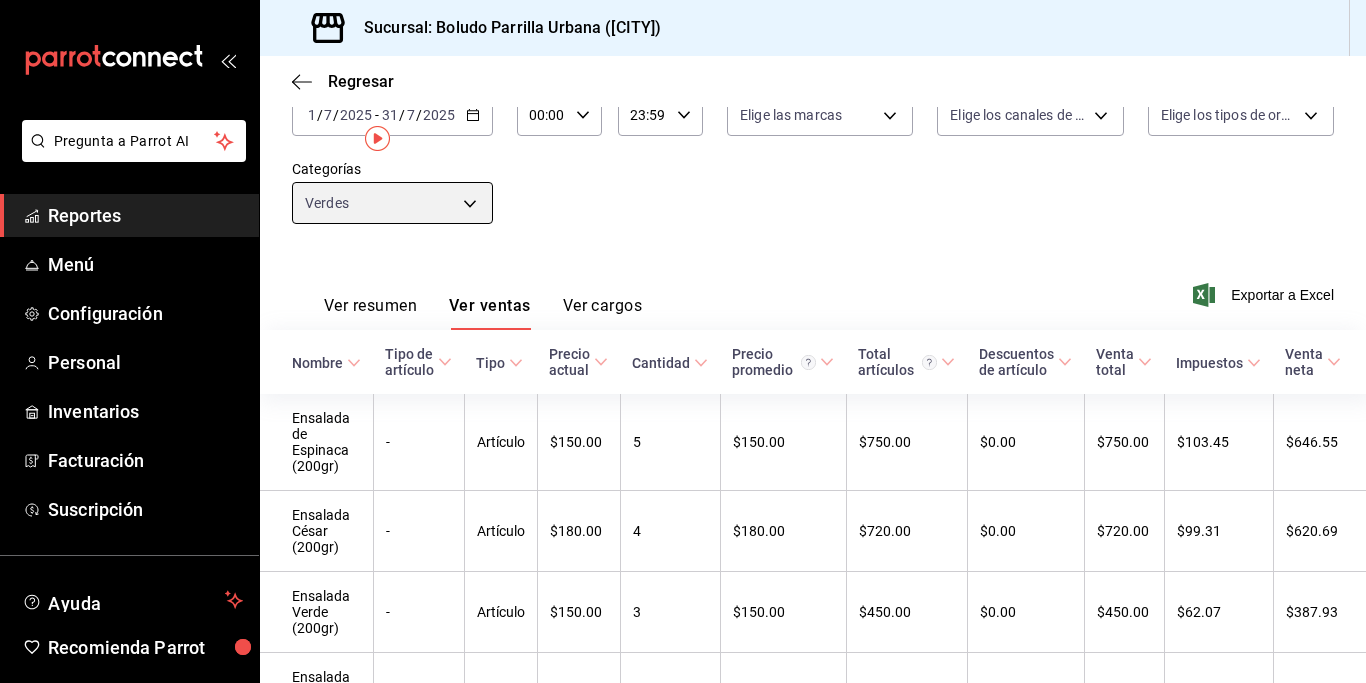 scroll, scrollTop: 0, scrollLeft: 0, axis: both 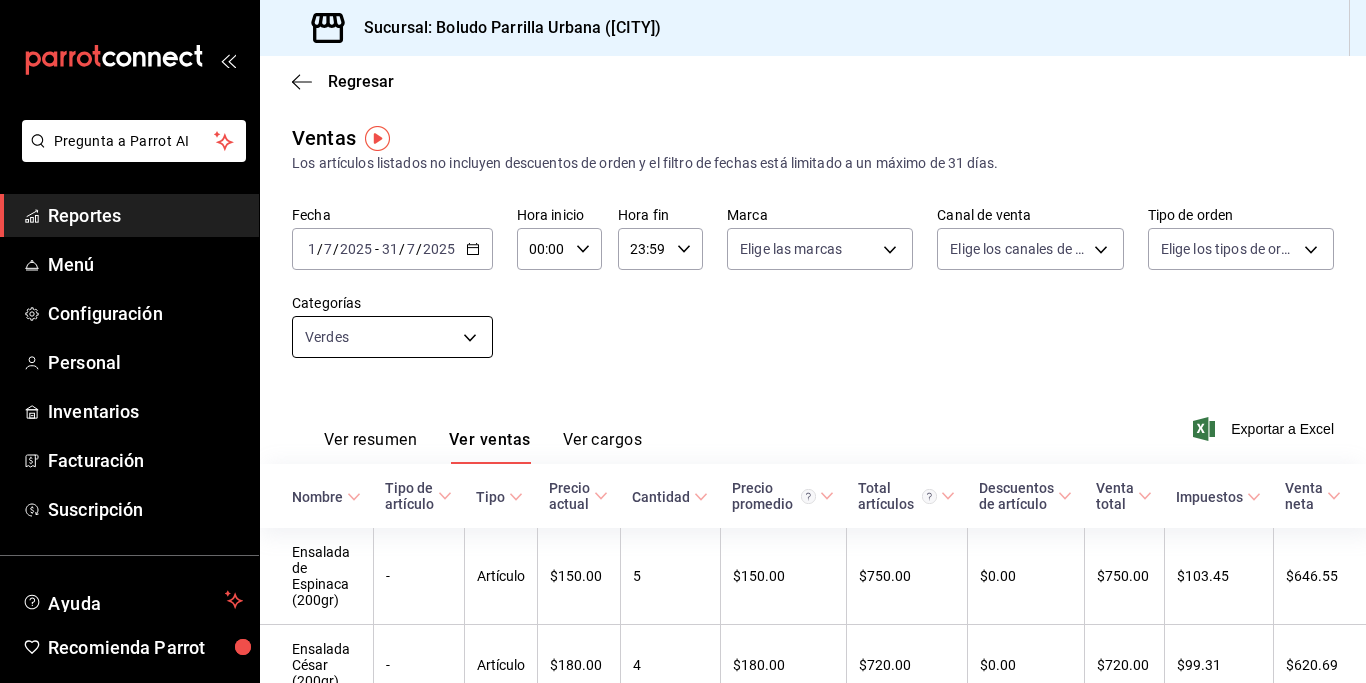 click on "Pregunta a Parrot AI Reportes   Menú   Configuración   Personal   Inventarios   Facturación   Suscripción   Ayuda Recomienda Parrot   [FIRST] [LAST]   Sugerir nueva función   Sucursal: Boludo Parrilla Urbana (cdmx) Regresar Ventas Los artículos listados no incluyen descuentos de orden y el filtro de fechas está limitado a un máximo de 31 días. Fecha [DATE] [DATE] - [DATE] [DATE] Hora inicio 00:00 Hora inicio Hora fin 23:59 Hora fin Marca Elige las marcas Canal de venta Elige los canales de venta Tipo de orden Elige los tipos de orden Categorías Verdes [UUID] Ver resumen Ver ventas Ver cargos Exportar a Excel Nombre Tipo de artículo Tipo Precio actual Cantidad Precio promedio   Total artículos   Descuentos de artículo Venta total Impuestos Venta neta Ensalada de Espinaca (200gr) - Artículo $[PRICE] [NUMBER] $[PRICE] $[PRICE] $[PRICE] $[PRICE] $[PRICE] $[PRICE] Ensalada César (200gr) - Artículo $[PRICE] [NUMBER] $[PRICE] $[PRICE] $[PRICE] $[PRICE] $[PRICE] $[PRICE] - Artículo [NUMBER] -" at bounding box center [683, 341] 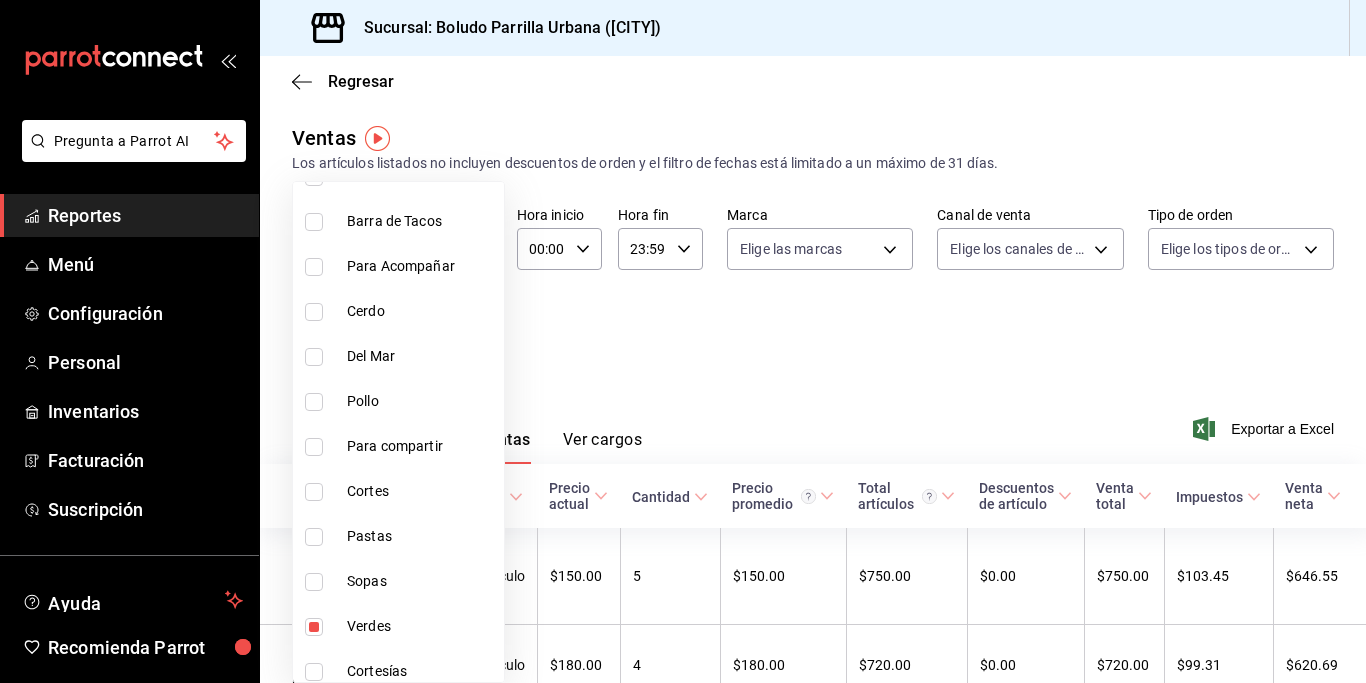scroll, scrollTop: 1685, scrollLeft: 0, axis: vertical 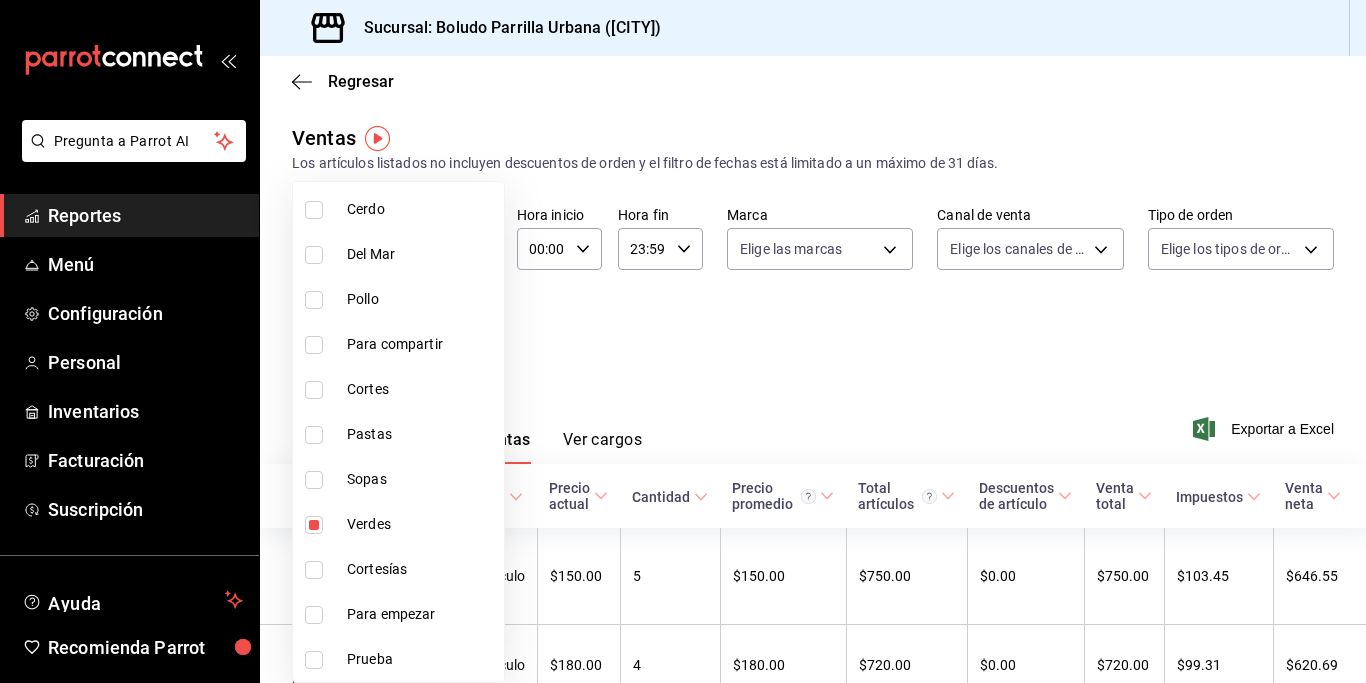 click at bounding box center (314, 525) 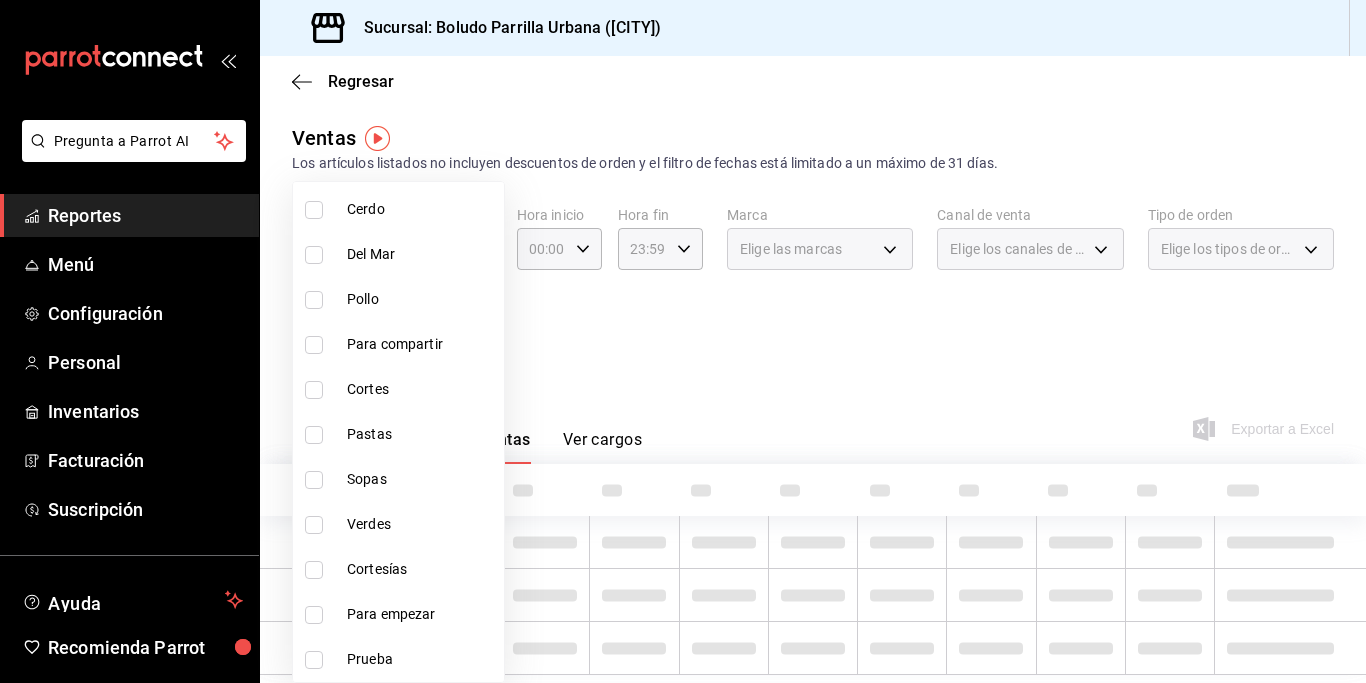 click at bounding box center [314, 480] 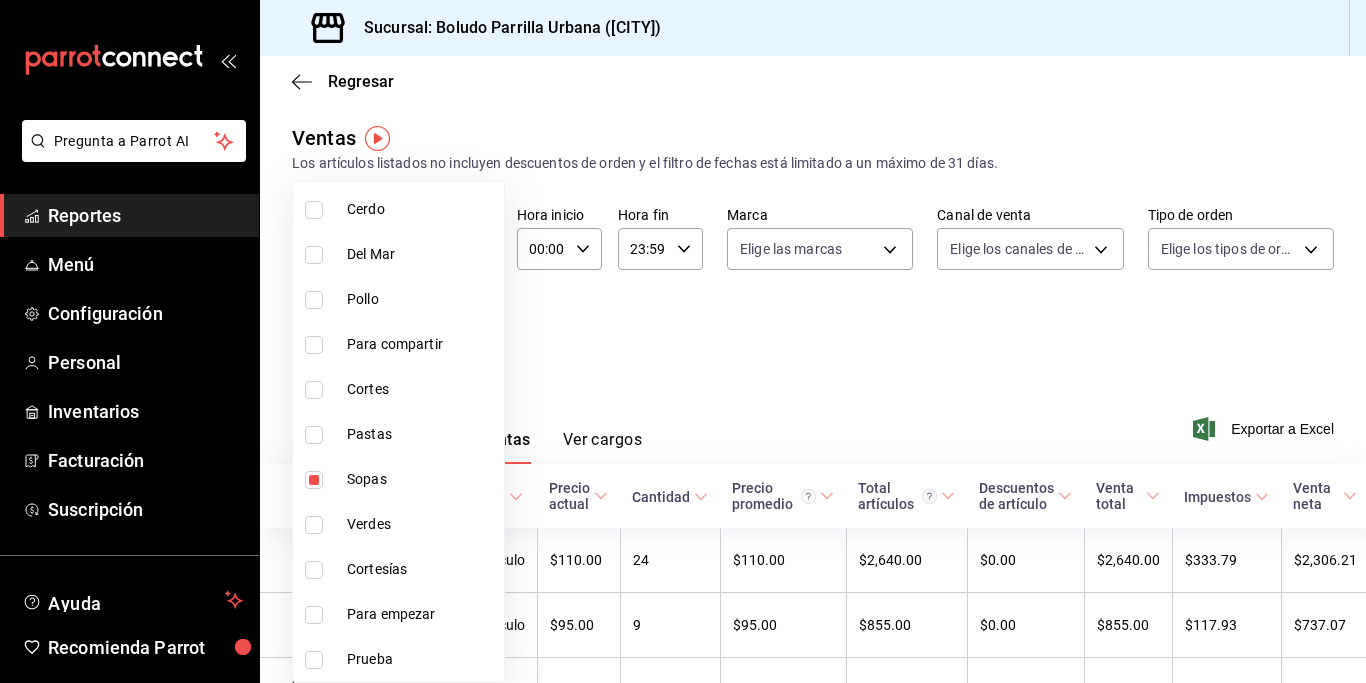 click at bounding box center (683, 341) 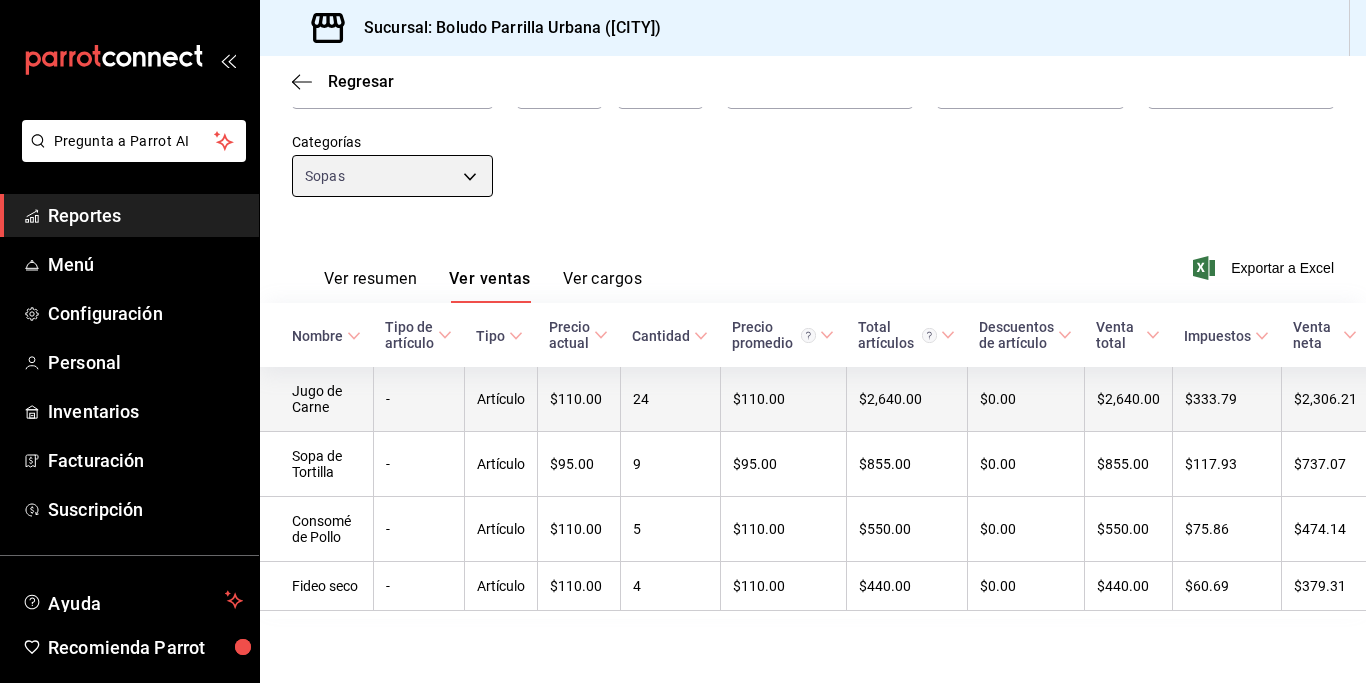 scroll, scrollTop: 83, scrollLeft: 0, axis: vertical 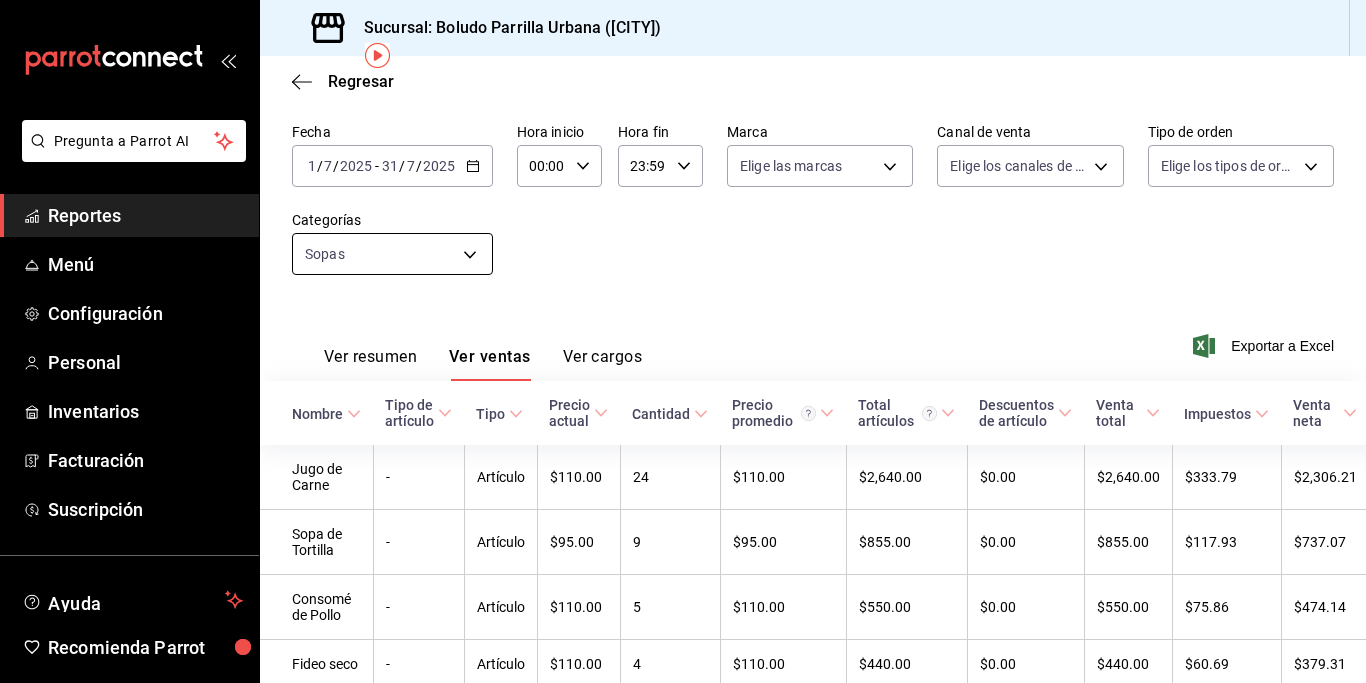 click on "Pregunta a Parrot AI Reportes   Menú   Configuración   Personal   Inventarios   Facturación   Suscripción   Ayuda Recomienda Parrot   [FIRST] [LAST]   Sugerir nueva función   Sucursal: [CITY]   Regresar Ventas Los artículos listados no incluyen descuentos de orden y el filtro de fechas está limitado a un máximo de 31 días. Fecha [DATE] [DATE] - [DATE] [DATE] Hora inicio 00:00 Hora inicio Hora fin 23:59 Hora fin Marca Elige las marcas Canal de venta Elige los canales de venta Tipo de orden Elige los tipos de orden Categorías Sopas [UUID] Ver resumen Ver ventas Ver cargos Exportar a Excel Nombre Tipo de artículo Tipo Precio actual Cantidad Precio promedio   Total artículos   Descuentos de artículo Venta total Impuestos Venta neta Jugo de Carne - Artículo $110.00 24 $110.00 $2,640.00 $0.00 $2,640.00 $333.79 $2,306.21 Sopa de Tortilla - Artículo $95.00 9 $95.00 $855.00 $0.00 $855.00 $117.93 $737.07 Consomé de Pollo - Artículo 5" at bounding box center [683, 341] 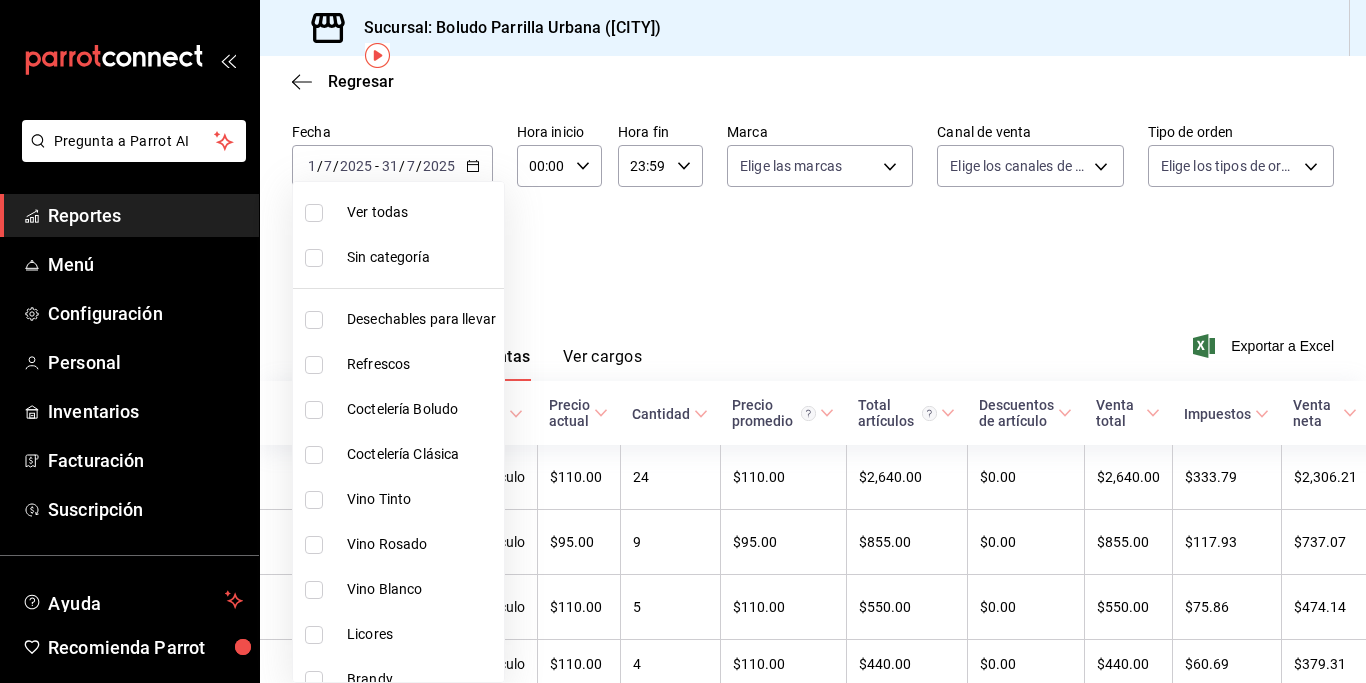 click at bounding box center [683, 341] 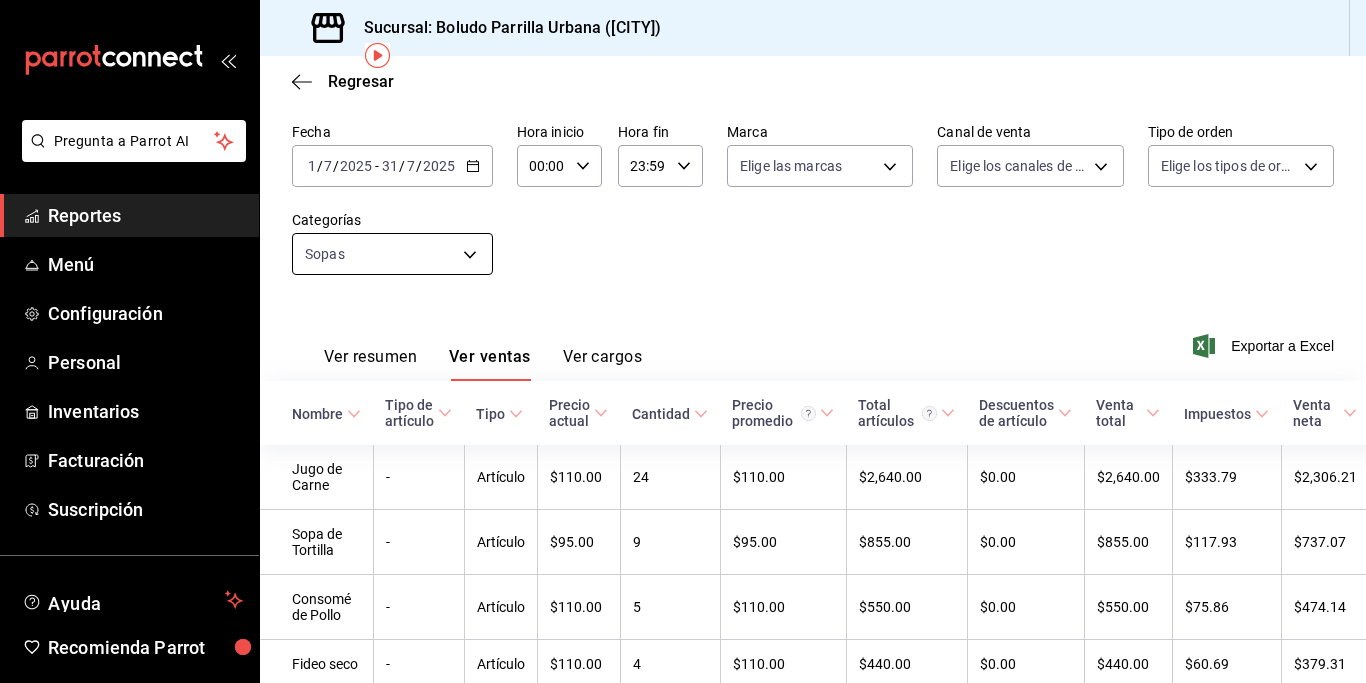 click on "Pregunta a Parrot AI Reportes   Menú   Configuración   Personal   Inventarios   Facturación   Suscripción   Ayuda Recomienda Parrot   [FIRST] [LAST]   Sugerir nueva función   Sucursal: [CITY]   Regresar Ventas Los artículos listados no incluyen descuentos de orden y el filtro de fechas está limitado a un máximo de 31 días. Fecha [DATE] [DATE] - [DATE] [DATE] Hora inicio 00:00 Hora inicio Hora fin 23:59 Hora fin Marca Elige las marcas Canal de venta Elige los canales de venta Tipo de orden Elige los tipos de orden Categorías Sopas [UUID] Ver resumen Ver ventas Ver cargos Exportar a Excel Nombre Tipo de artículo Tipo Precio actual Cantidad Precio promedio   Total artículos   Descuentos de artículo Venta total Impuestos Venta neta Jugo de Carne - Artículo $110.00 24 $110.00 $2,640.00 $0.00 $2,640.00 $333.79 $2,306.21 Sopa de Tortilla - Artículo $95.00 9 $95.00 $855.00 $0.00 $855.00 $117.93 $737.07 Consomé de Pollo - Artículo 5" at bounding box center [683, 341] 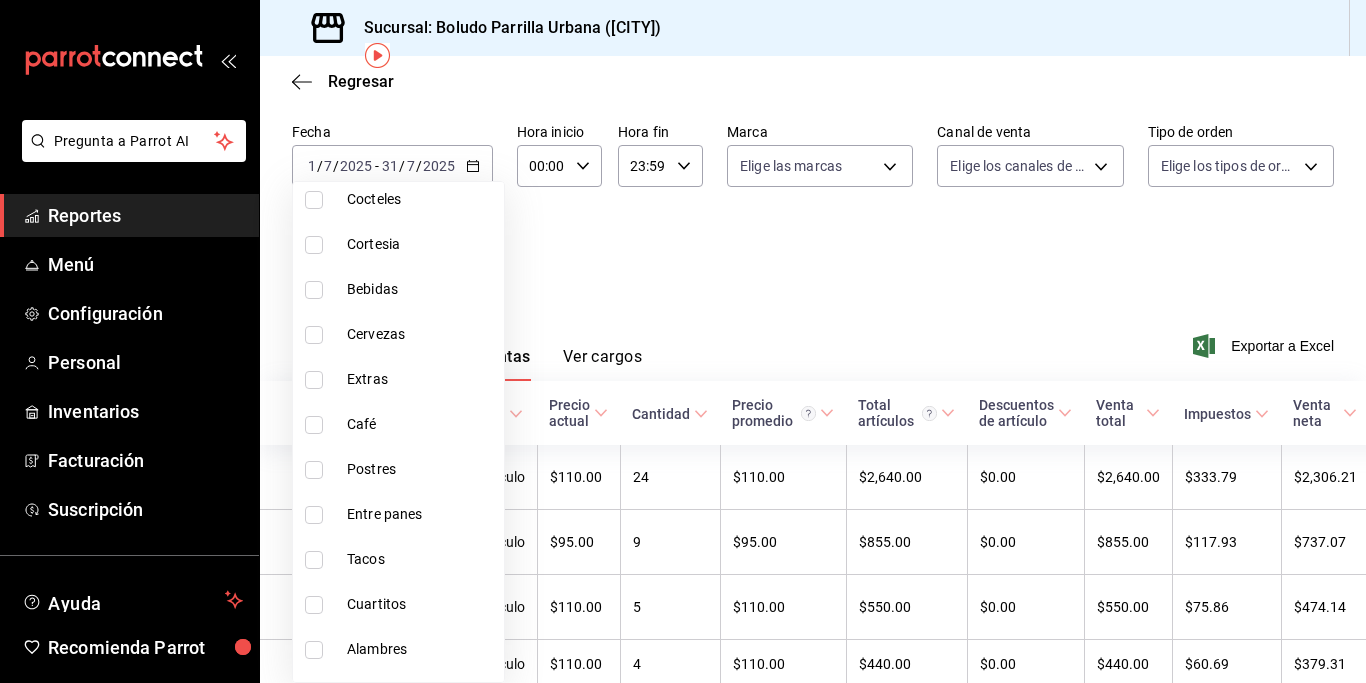 scroll, scrollTop: 1685, scrollLeft: 0, axis: vertical 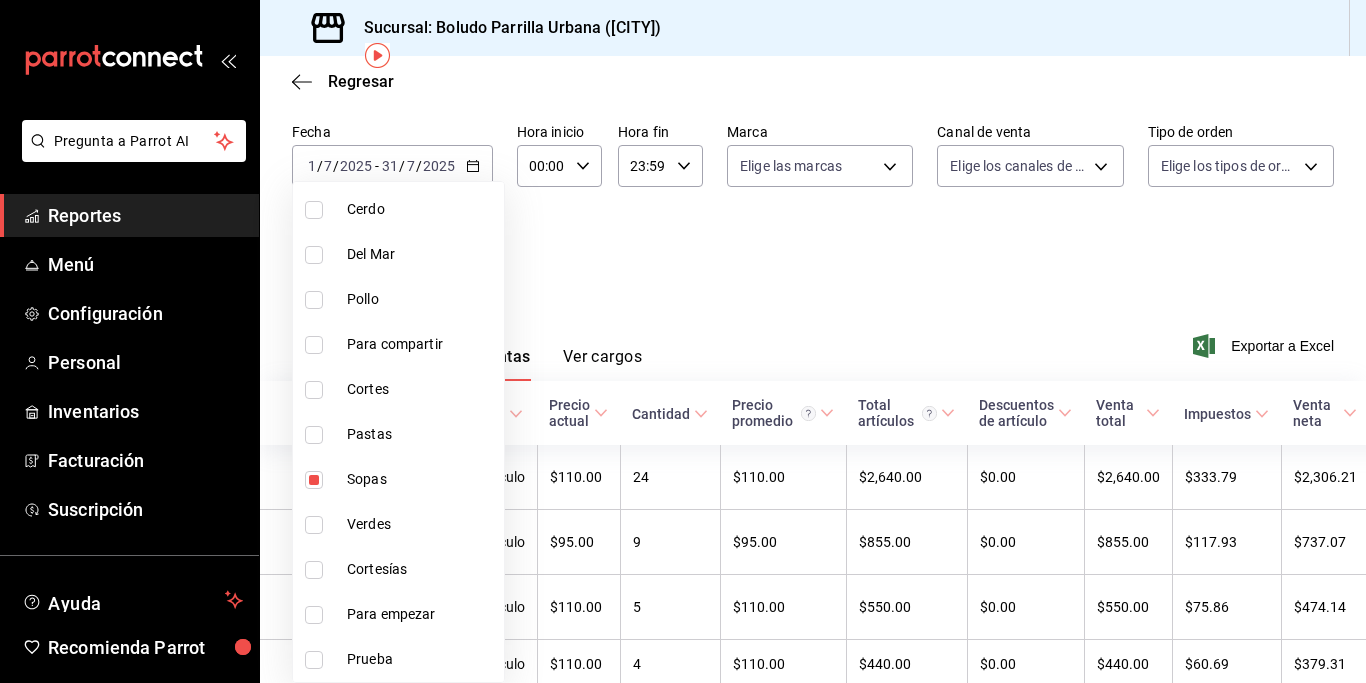 click at bounding box center [318, 480] 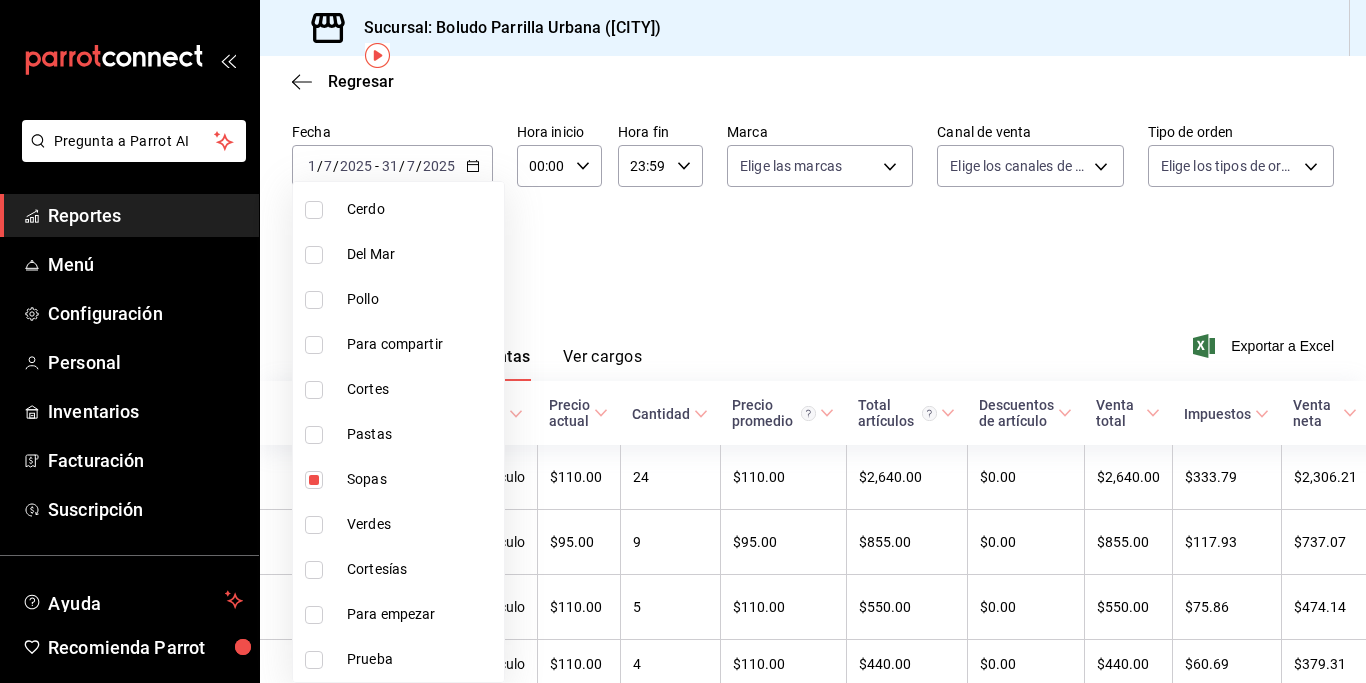 type on "[UUID]" 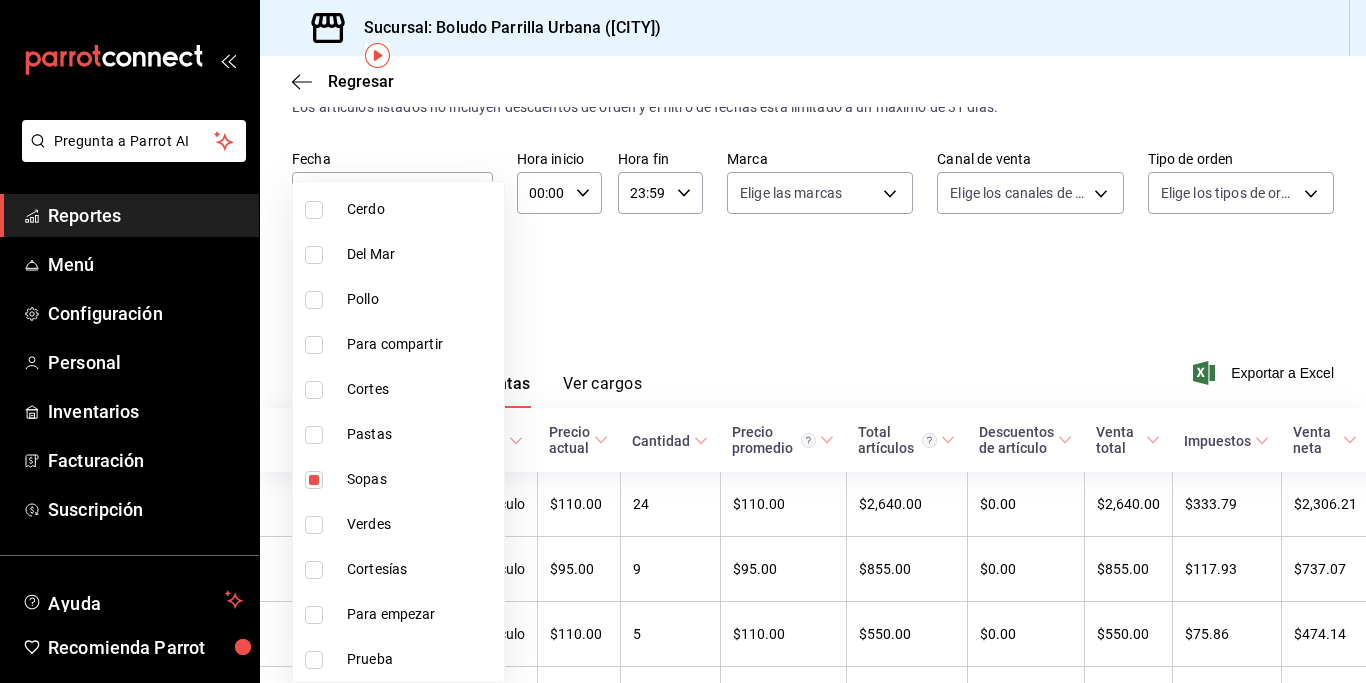 scroll, scrollTop: 83, scrollLeft: 0, axis: vertical 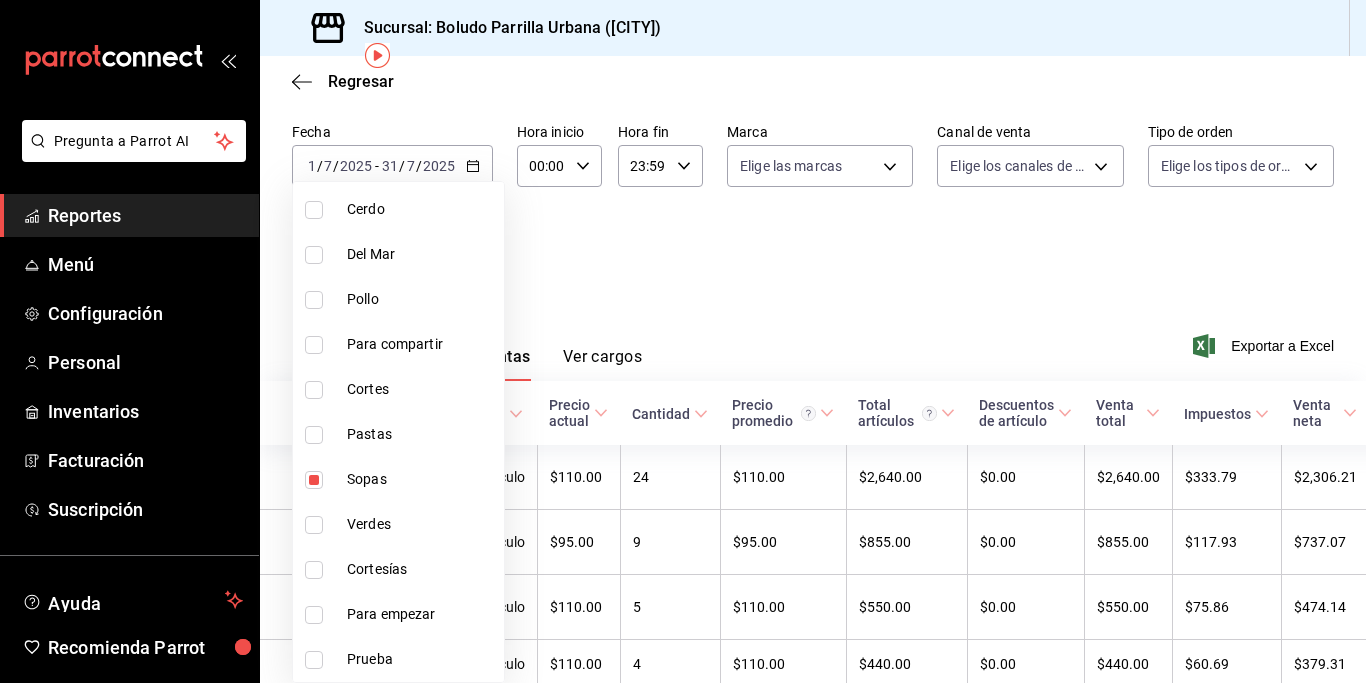click at bounding box center [314, 480] 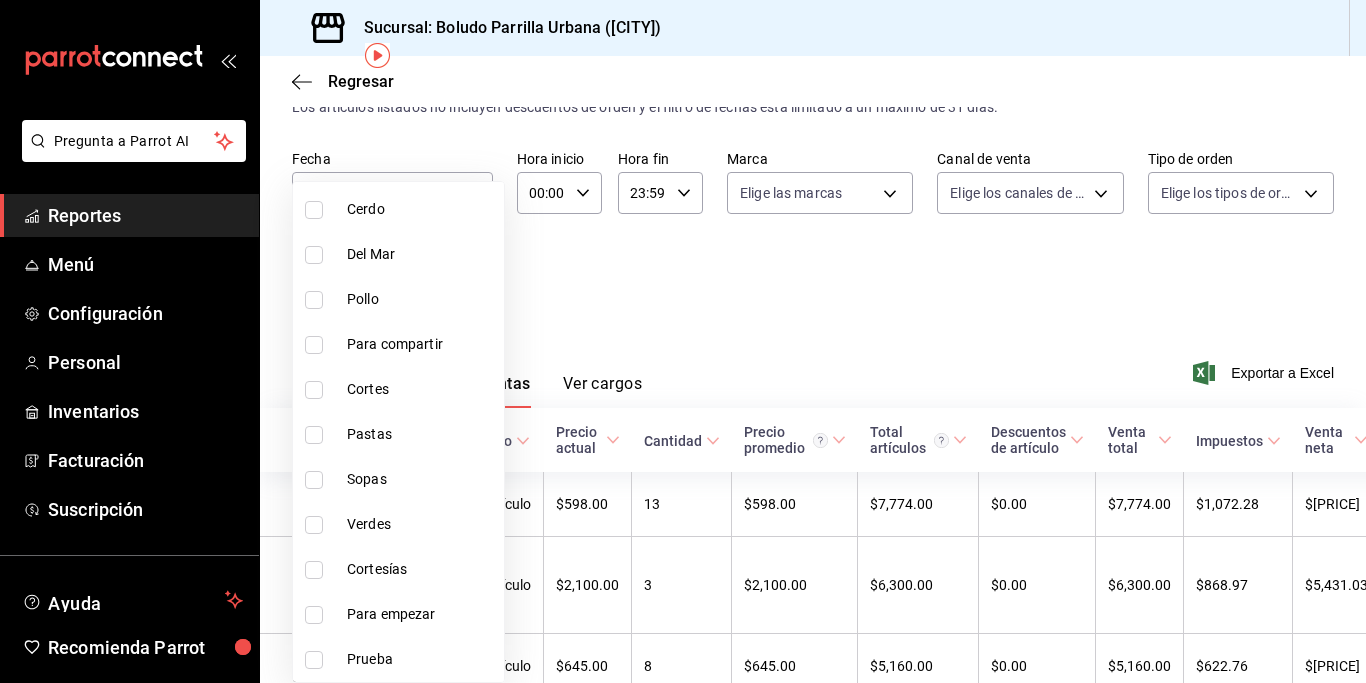 click at bounding box center [314, 435] 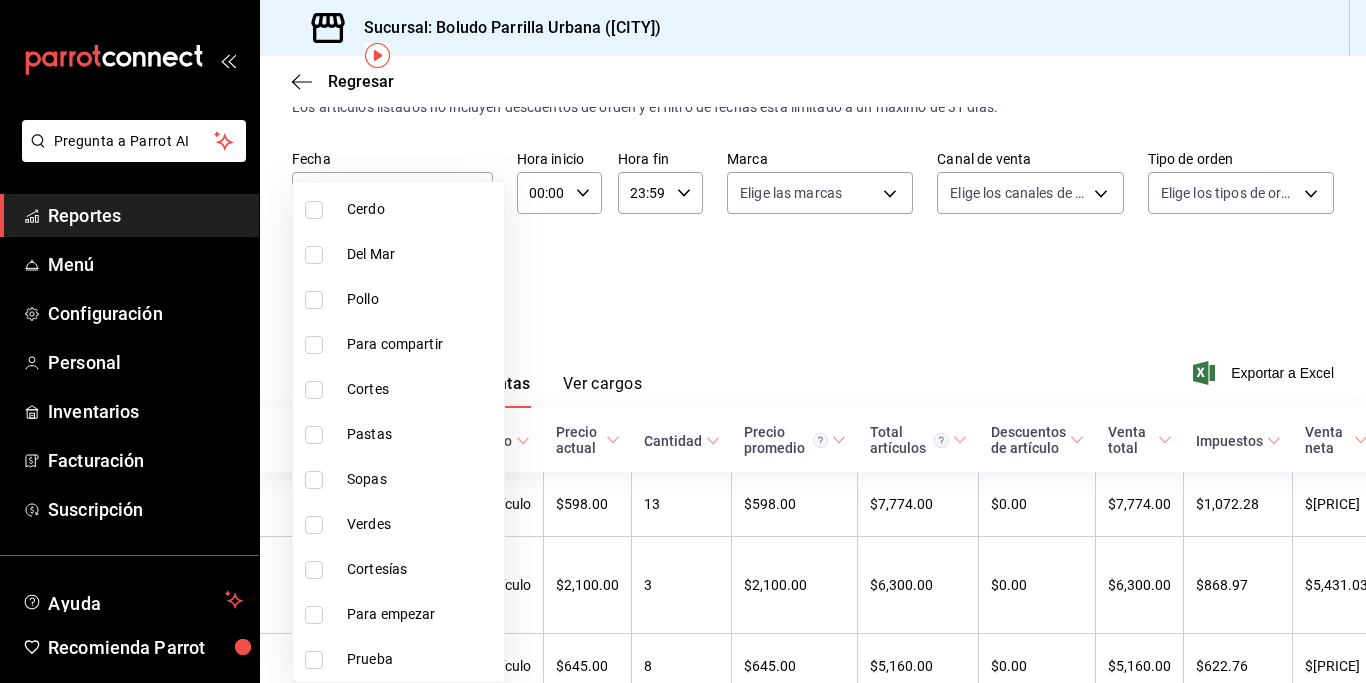 checkbox on "true" 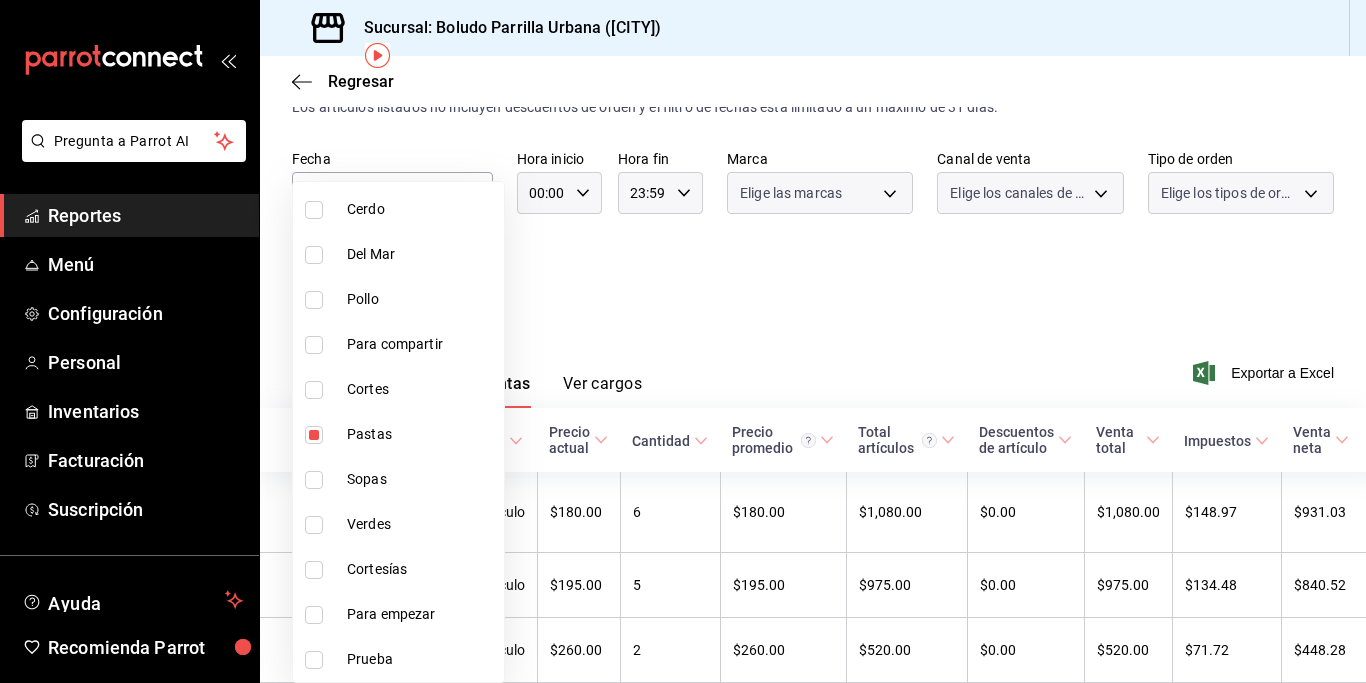 click at bounding box center (683, 341) 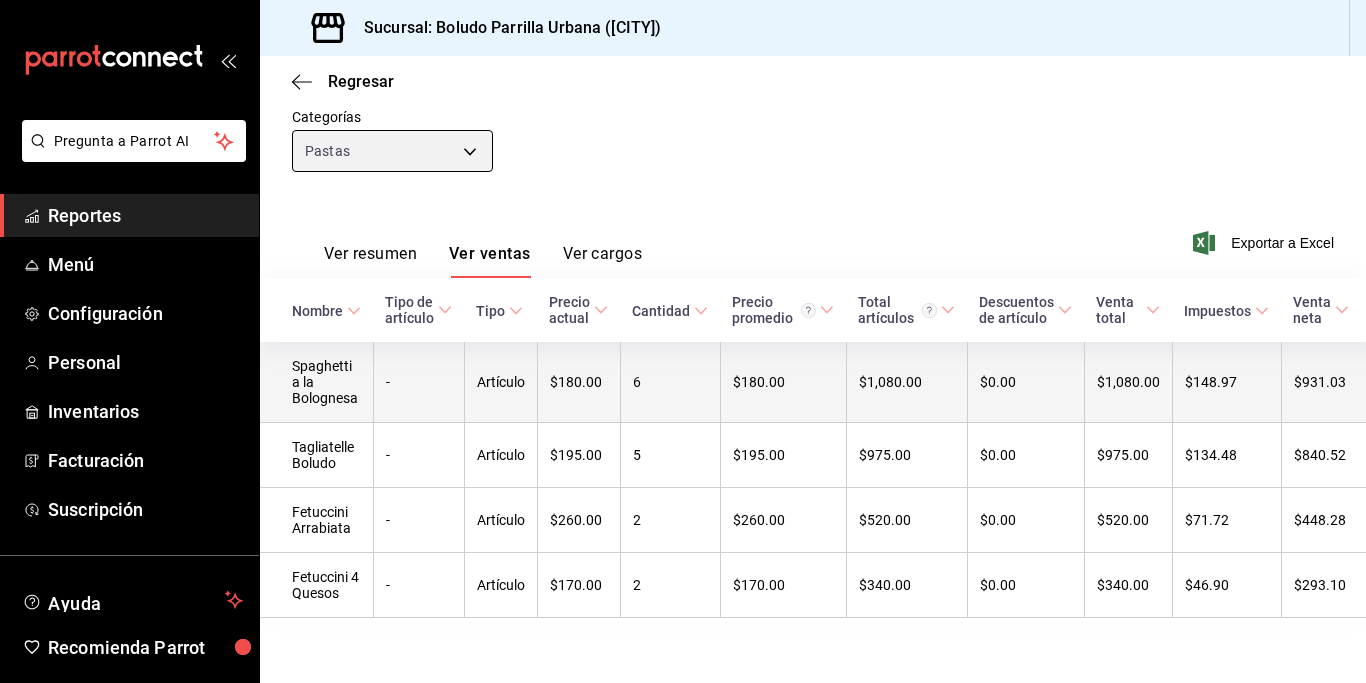 scroll, scrollTop: 193, scrollLeft: 0, axis: vertical 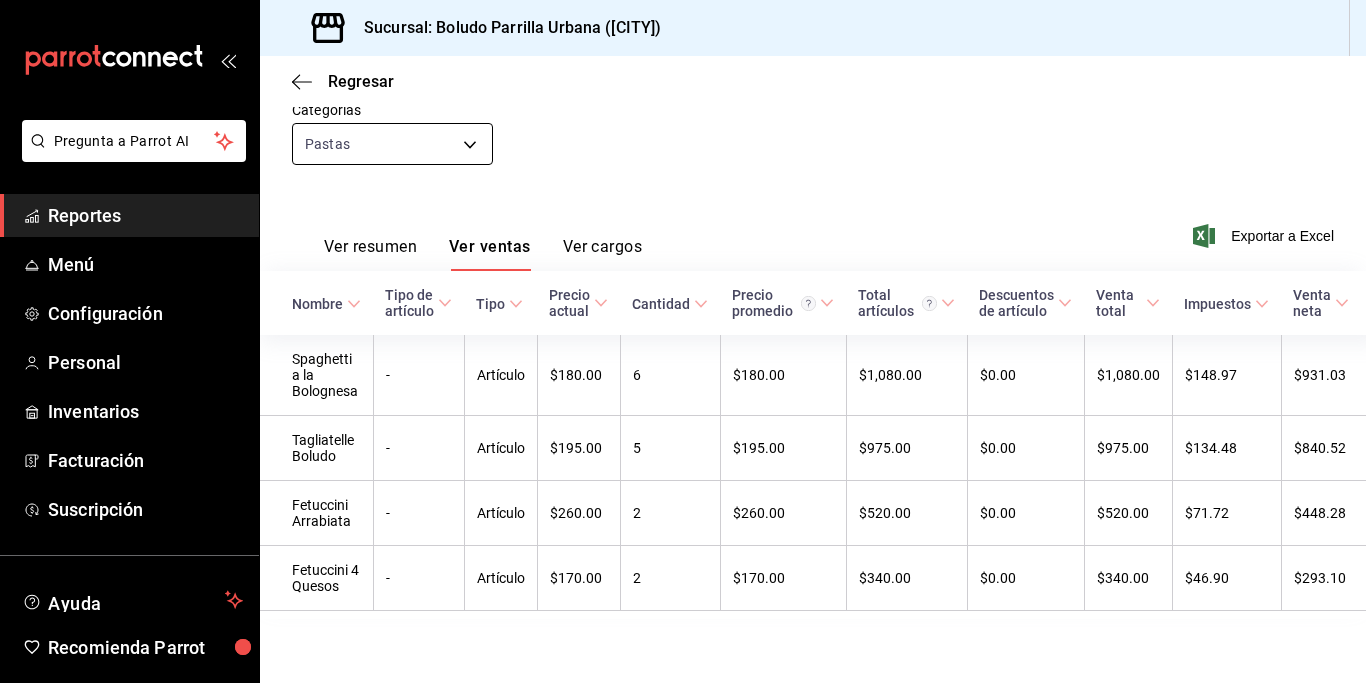 click on "Pregunta a Parrot AI Reportes   Menú   Configuración   Personal   Inventarios   Facturación   Suscripción   Ayuda Recomienda Parrot   [FIRST] [LAST]   Sugerir nueva función   Sucursal: Boludo Parrilla Urbana ([CITY]) Regresar Ventas Los artículos listados no incluyen descuentos de orden y el filtro de fechas está limitado a un máximo de 31 días. Fecha [DATE] [DATE] - [DATE] [DATE] Hora inicio 00:00 Hora inicio Hora fin 23:59 Hora fin Marca Elige las marcas Canal de venta Elige los canales de venta Tipo de orden Elige los tipos de orden Categorías Pastas acf91dae-fadf-4862-864c-fc82fa24c13d Ver resumen Ver ventas Ver cargos Exportar a Excel Nombre Tipo de artículo Tipo Precio actual Cantidad Precio promedio   Total artículos   Descuentos de artículo Venta total Impuestos Venta neta Spaghetti a la Bolognesa - Artículo $[PRICE] [NUMBER] $[PRICE] $[PRICE] $[PRICE] $[PRICE] $[PRICE] $[PRICE] Tagliatelle Boludo - Artículo $[PRICE] [NUMBER] $[PRICE] $[PRICE] $[PRICE] $[PRICE] $[PRICE] - Artículo [NUMBER] -" at bounding box center [683, 341] 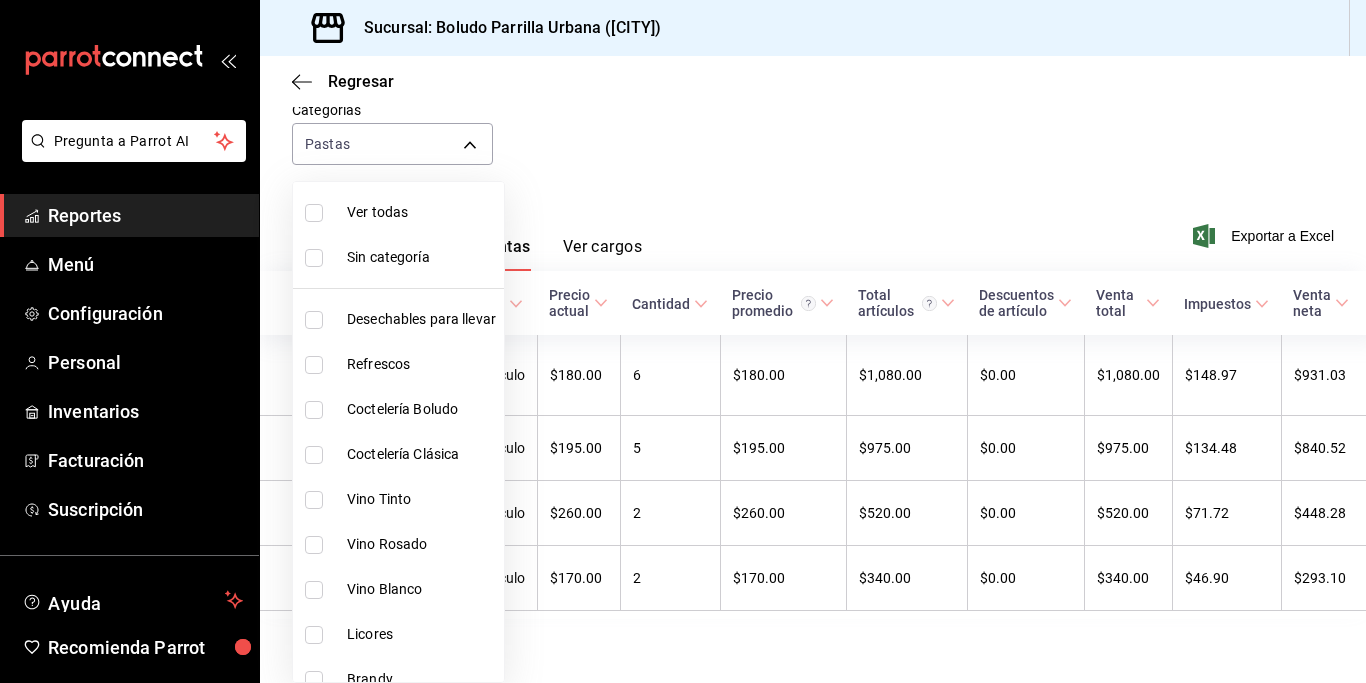 click at bounding box center (683, 341) 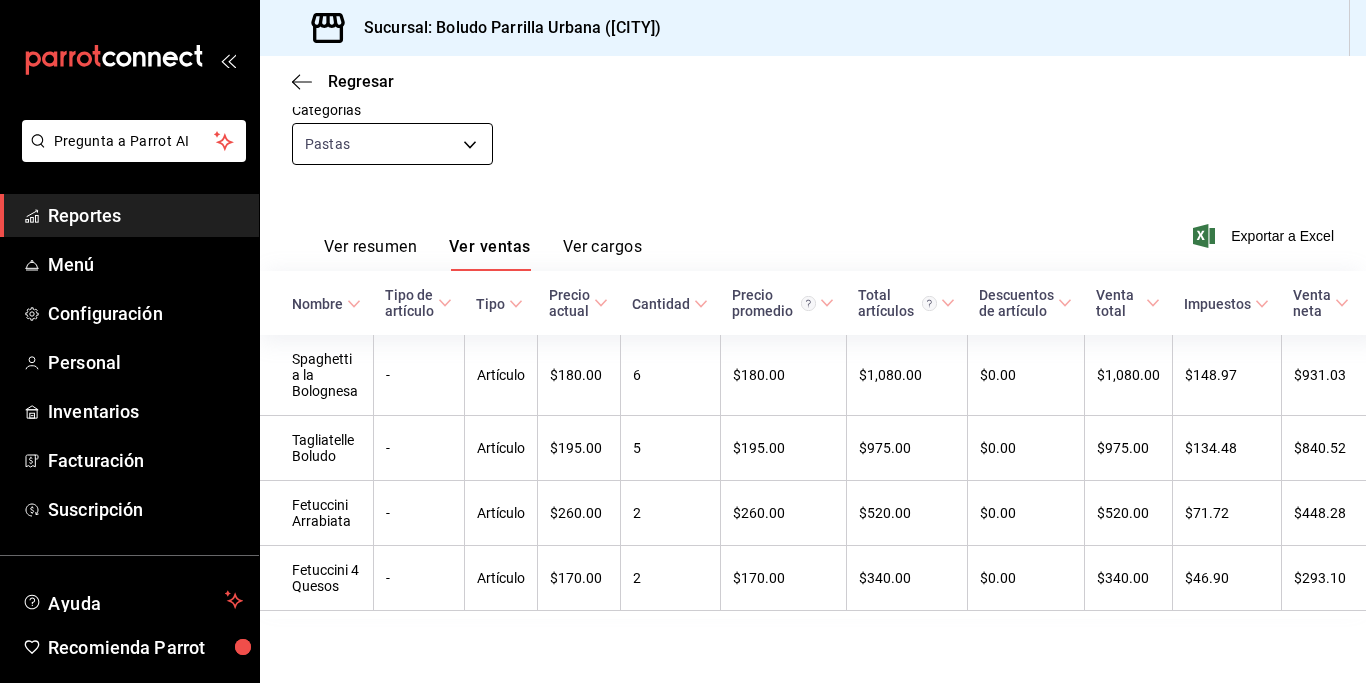 click on "Pregunta a Parrot AI Reportes   Menú   Configuración   Personal   Inventarios   Facturación   Suscripción   Ayuda Recomienda Parrot   [FIRST] [LAST]   Sugerir nueva función   Sucursal: Boludo Parrilla Urbana ([CITY]) Regresar Ventas Los artículos listados no incluyen descuentos de orden y el filtro de fechas está limitado a un máximo de 31 días. Fecha [DATE] [DATE] - [DATE] [DATE] Hora inicio 00:00 Hora inicio Hora fin 23:59 Hora fin Marca Elige las marcas Canal de venta Elige los canales de venta Tipo de orden Elige los tipos de orden Categorías Pastas acf91dae-fadf-4862-864c-fc82fa24c13d Ver resumen Ver ventas Ver cargos Exportar a Excel Nombre Tipo de artículo Tipo Precio actual Cantidad Precio promedio   Total artículos   Descuentos de artículo Venta total Impuestos Venta neta Spaghetti a la Bolognesa - Artículo $[PRICE] [NUMBER] $[PRICE] $[PRICE] $[PRICE] $[PRICE] $[PRICE] $[PRICE] Tagliatelle Boludo - Artículo $[PRICE] [NUMBER] $[PRICE] $[PRICE] $[PRICE] $[PRICE] $[PRICE] - Artículo [NUMBER] -" at bounding box center (683, 341) 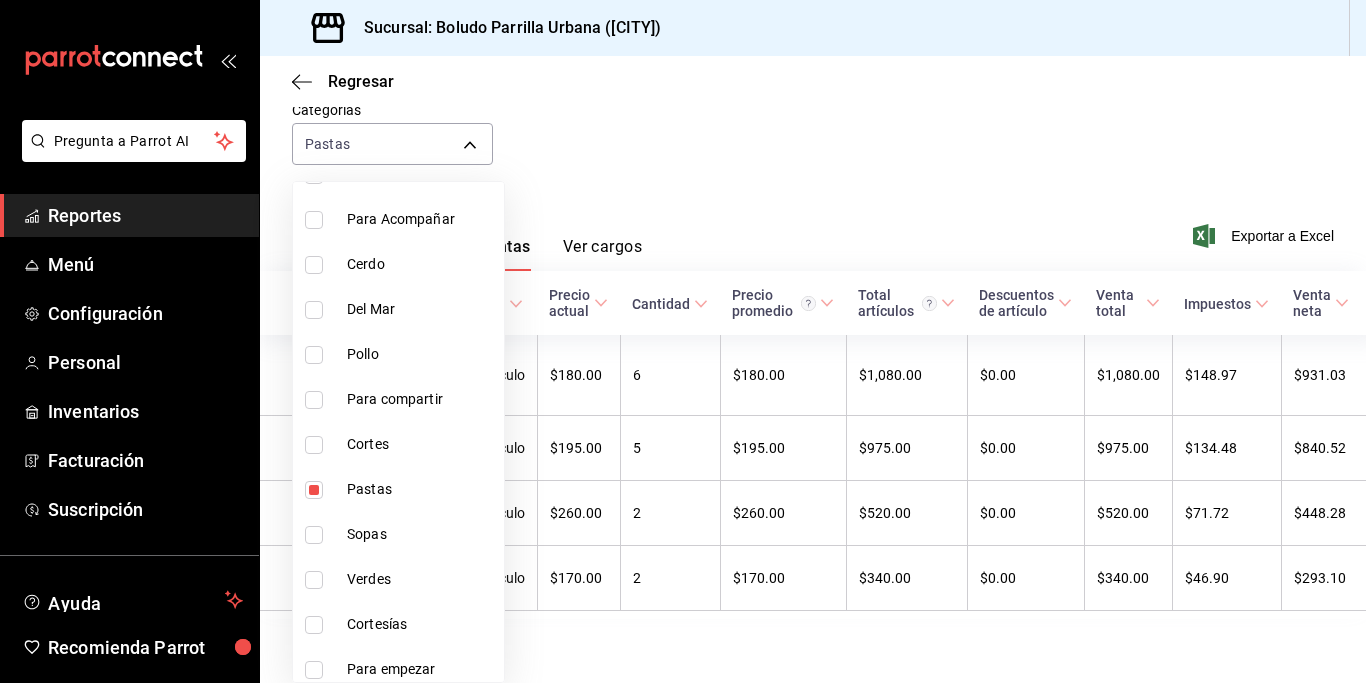 scroll, scrollTop: 1685, scrollLeft: 0, axis: vertical 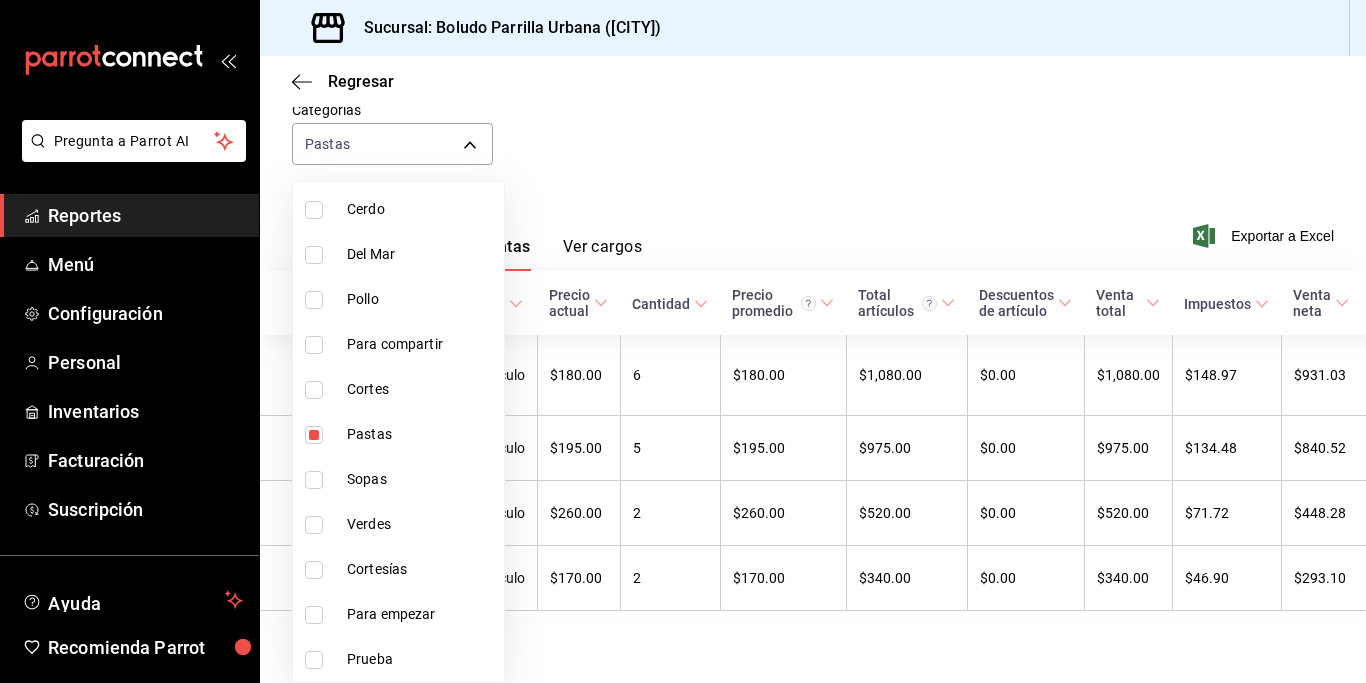 click at bounding box center [314, 435] 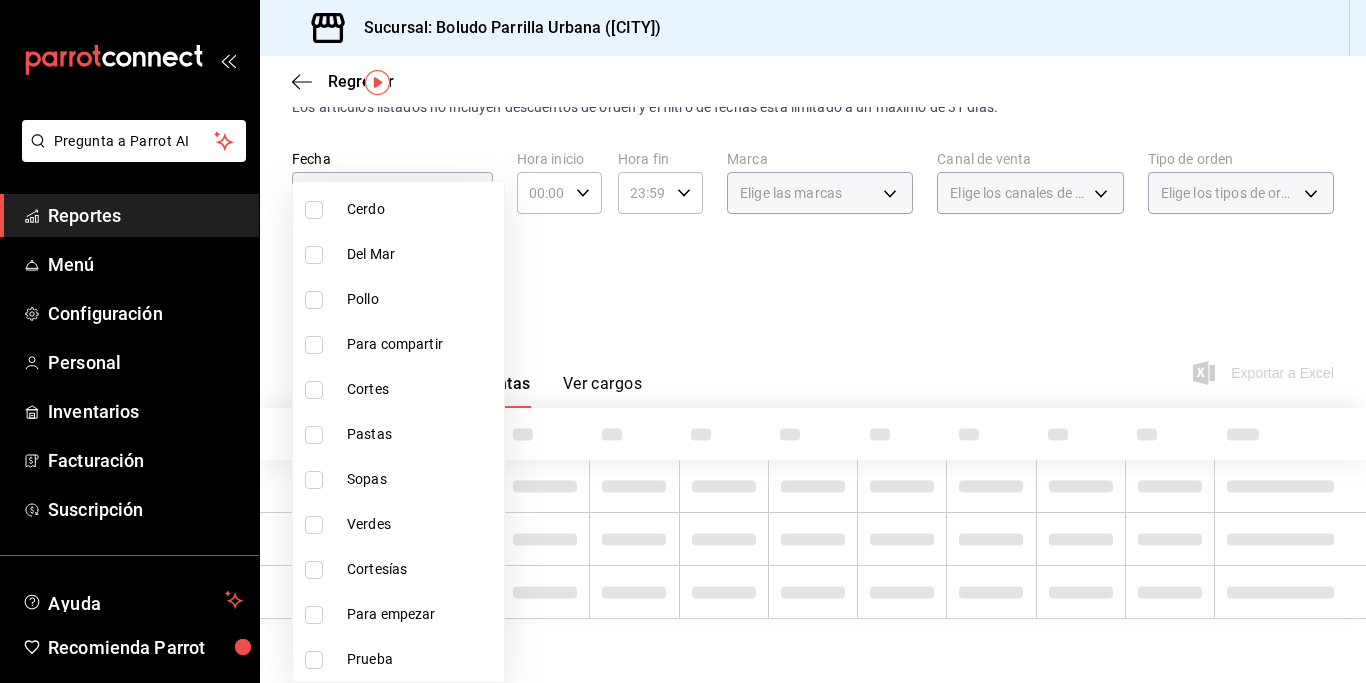 click at bounding box center (314, 390) 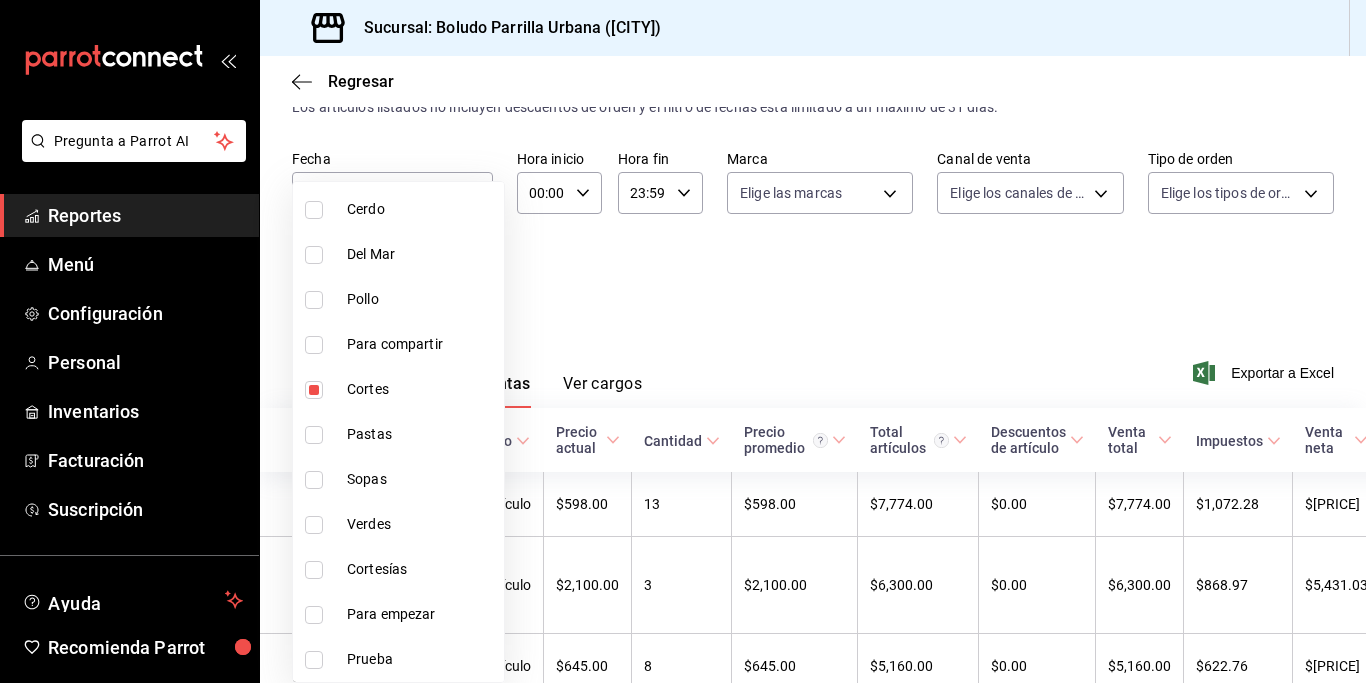 scroll, scrollTop: 56, scrollLeft: 0, axis: vertical 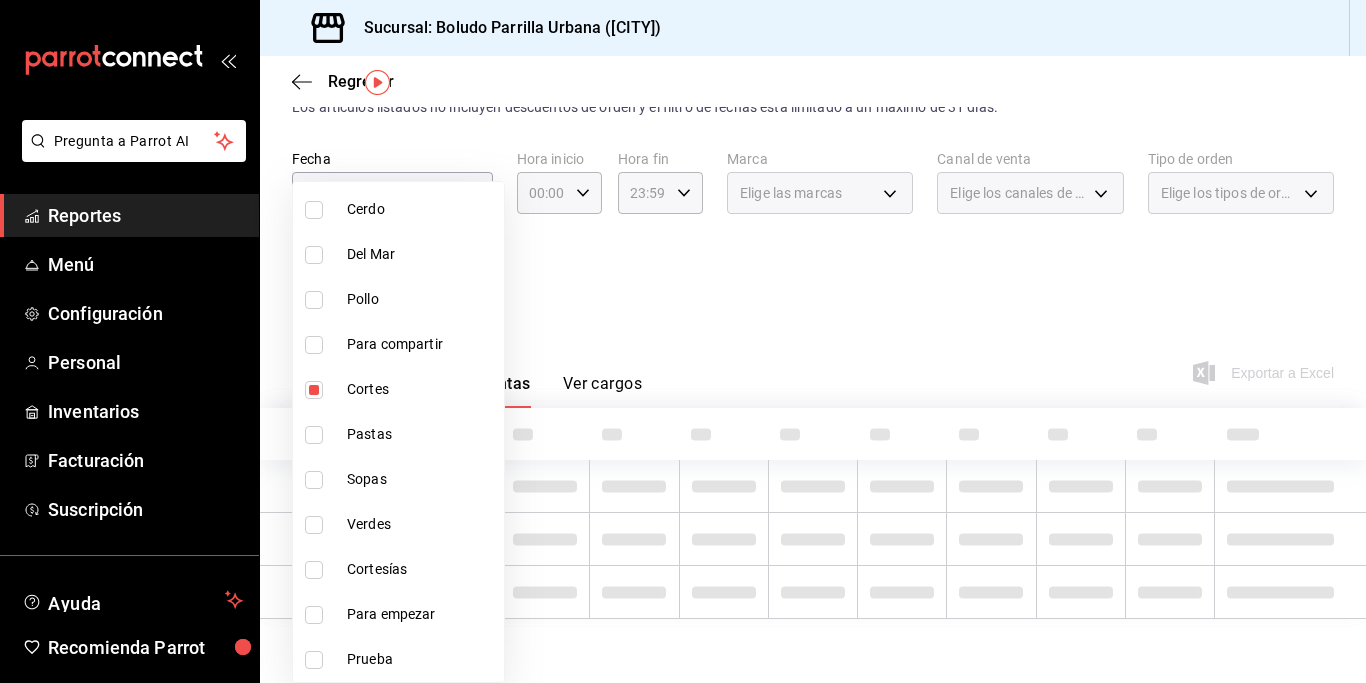 click at bounding box center (314, 345) 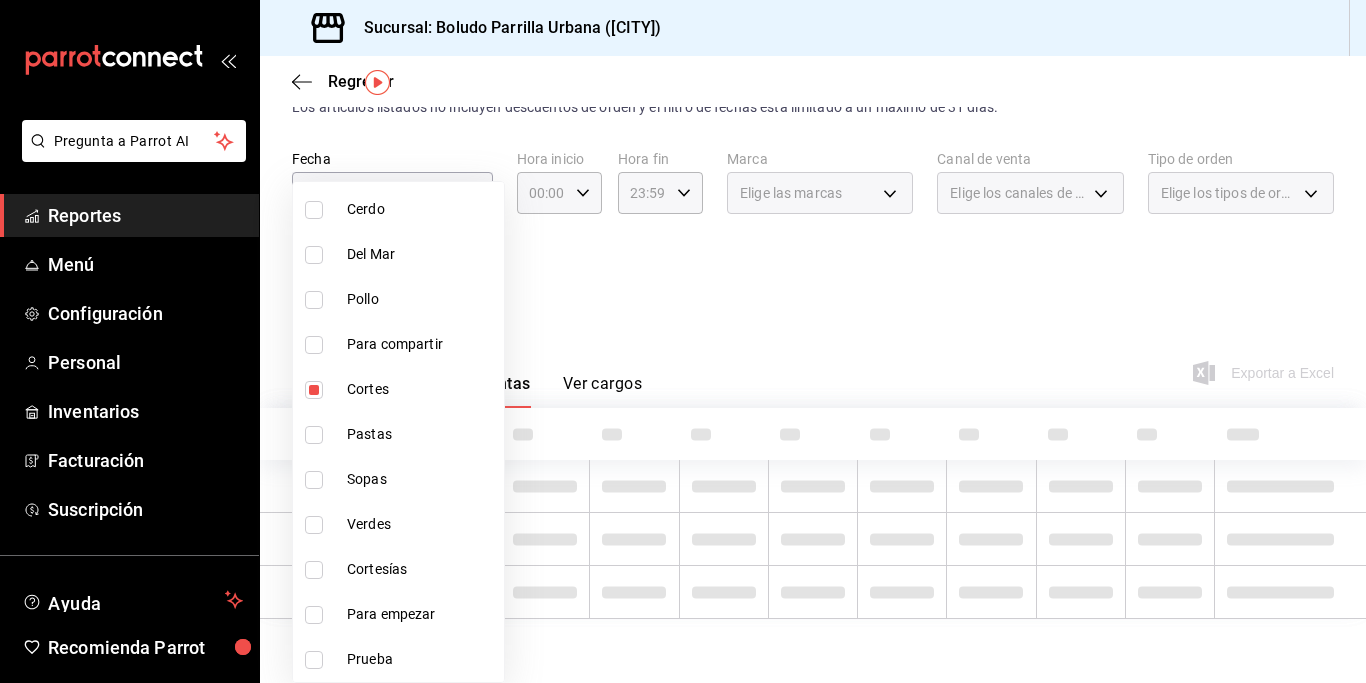 checkbox on "true" 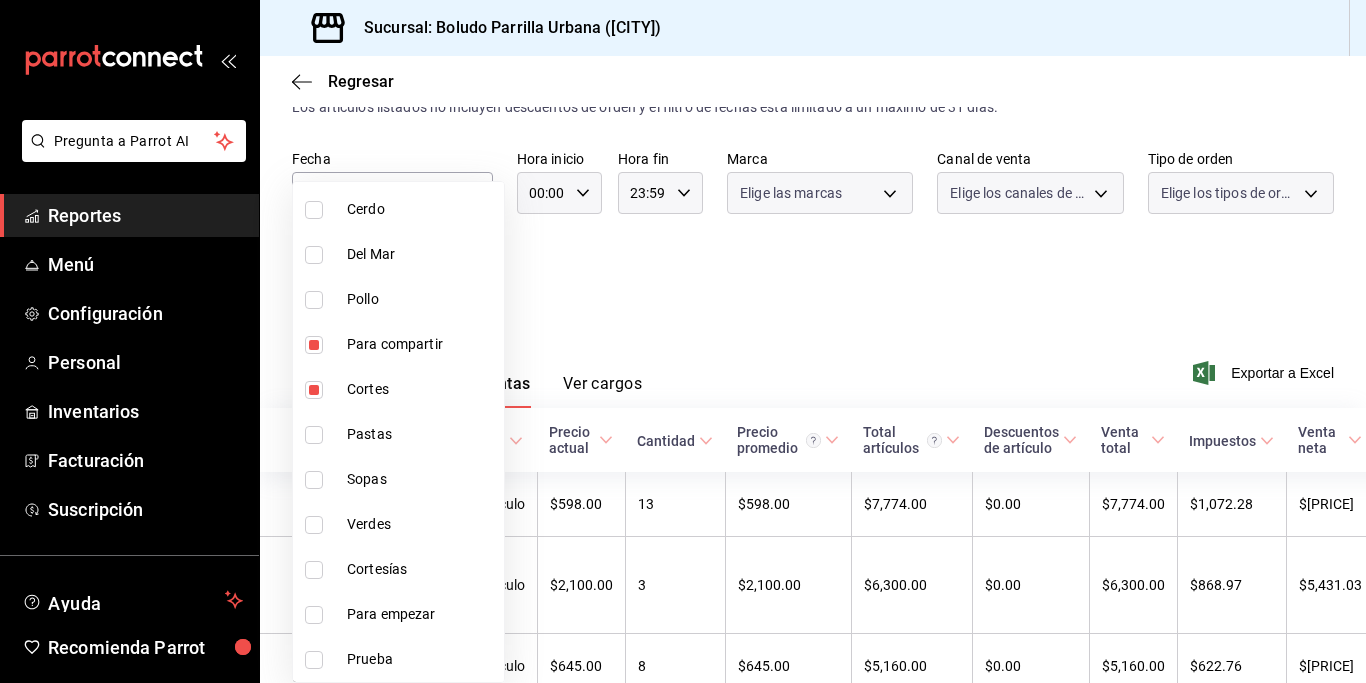 click at bounding box center [683, 341] 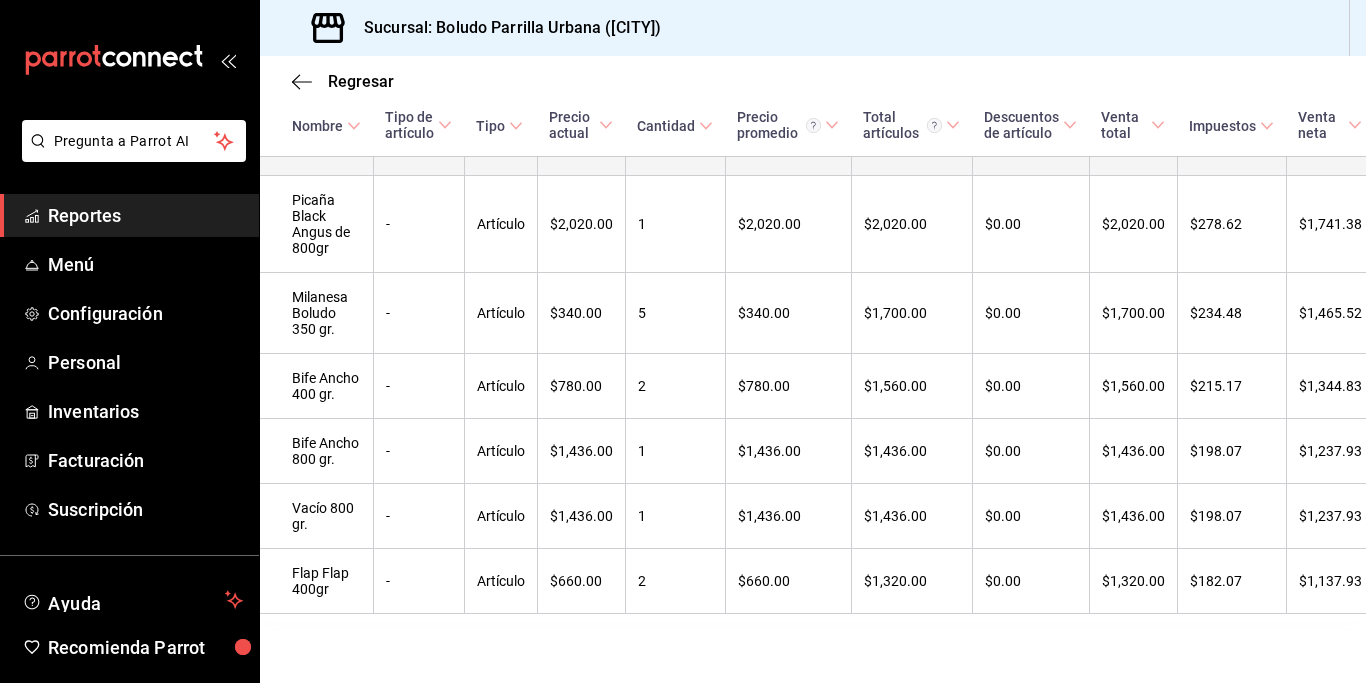 scroll, scrollTop: 700, scrollLeft: 0, axis: vertical 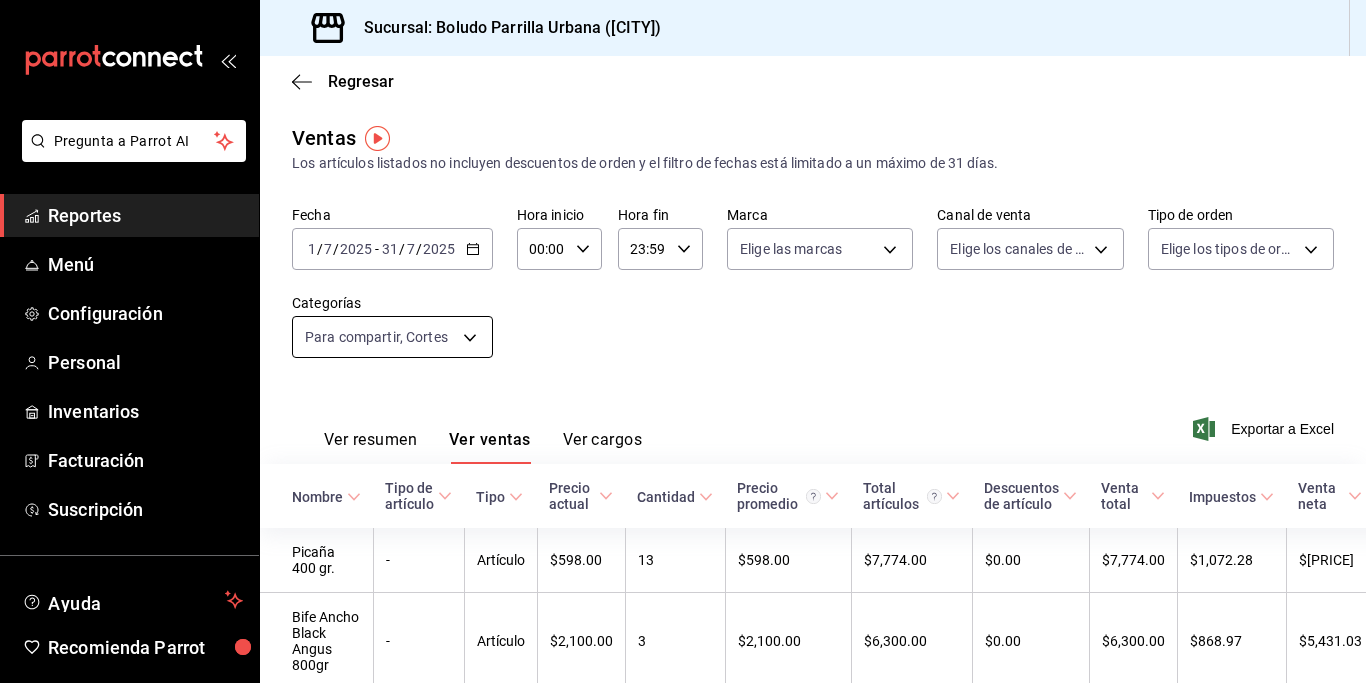 click on "Pregunta a Parrot AI Reportes   Menú   Configuración   Personal   Inventarios   Facturación   Suscripción   Ayuda Recomienda Parrot   [FIRST] [LAST]   Sugerir nueva función   Sucursal: Boludo Parrilla Urbana (cdmx) Regresar Ventas Los artículos listados no incluyen descuentos de orden y el filtro de fechas está limitado a un máximo de 31 días. Fecha [DATE] [DATE] - [DATE] [DATE] Hora inicio 00:00 Hora inicio Hora fin 23:59 Hora fin Marca Elige las marcas Canal de venta Elige los canales de venta Tipo de orden Elige los tipos de orden Categorías Para compartir [UUID] Ver resumen Ver ventas Ver cargos Exportar a Excel Nombre Tipo de artículo Tipo Precio actual Cantidad Precio promedio   Total artículos   Descuentos de artículo Venta total Impuestos Venta neta Picaña 400 gr. - Artículo $[PRICE] [NUMBER] $[PRICE] $[PRICE] $[PRICE] $[PRICE] $[PRICE] $[PRICE] Bife Ancho Black Angus 800gr - Artículo $[PRICE] [NUMBER] -" at bounding box center (683, 341) 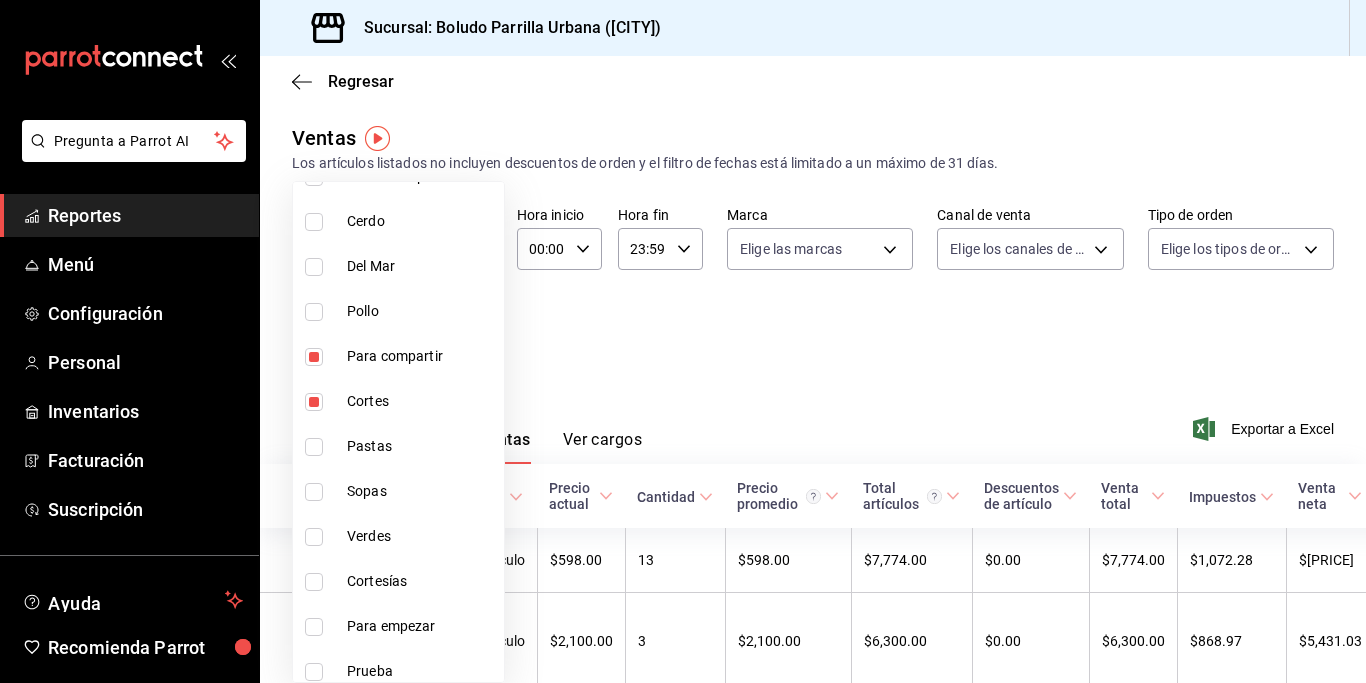 scroll, scrollTop: 1685, scrollLeft: 0, axis: vertical 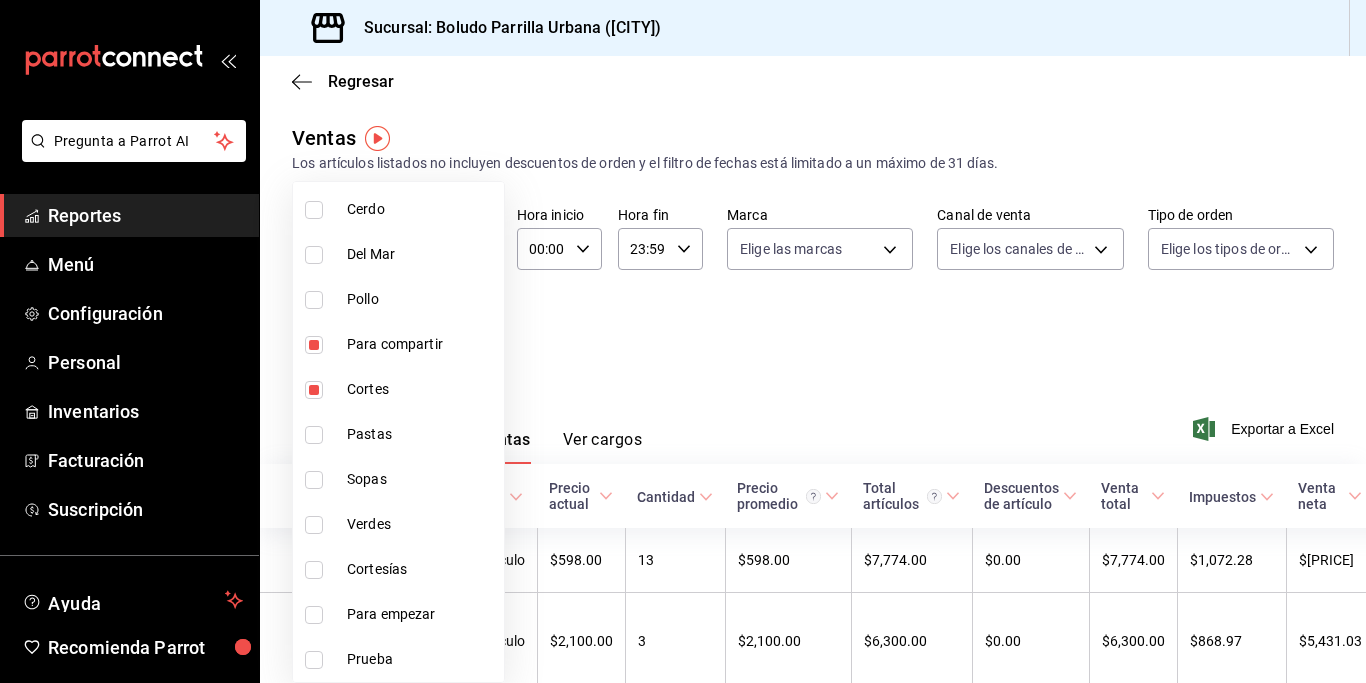 click at bounding box center (314, 435) 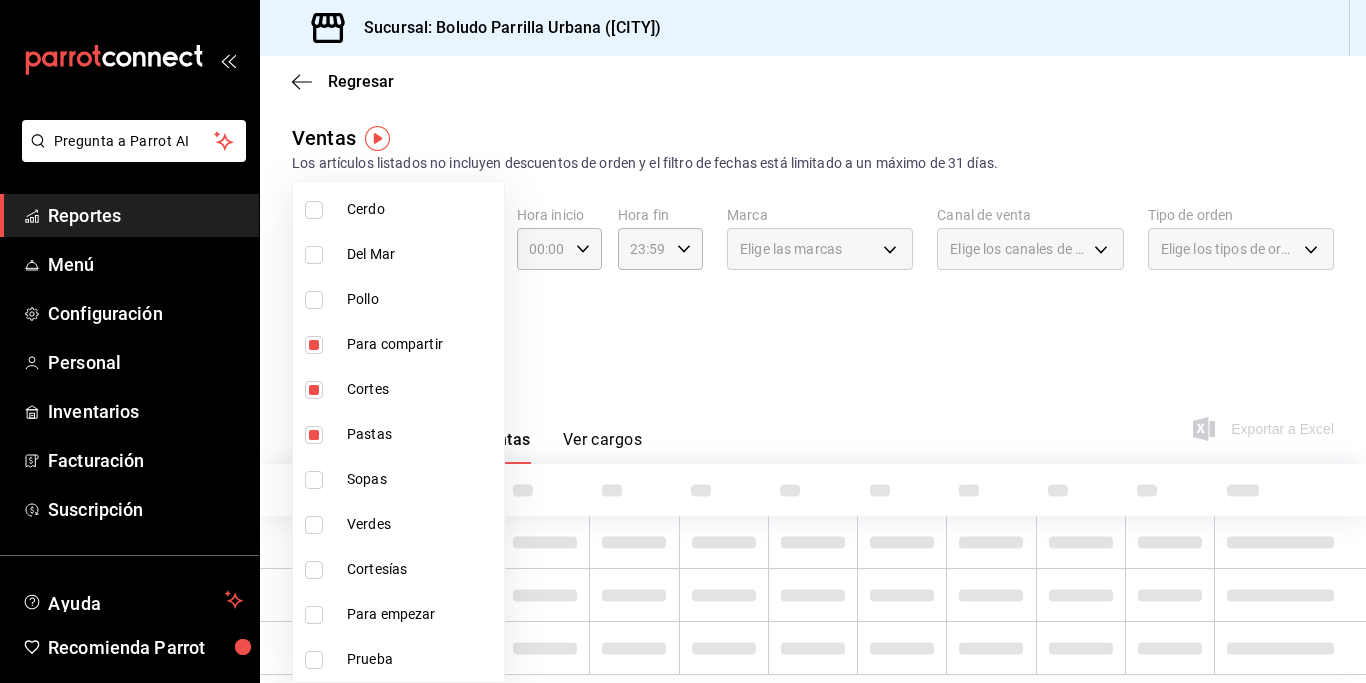 click at bounding box center (314, 480) 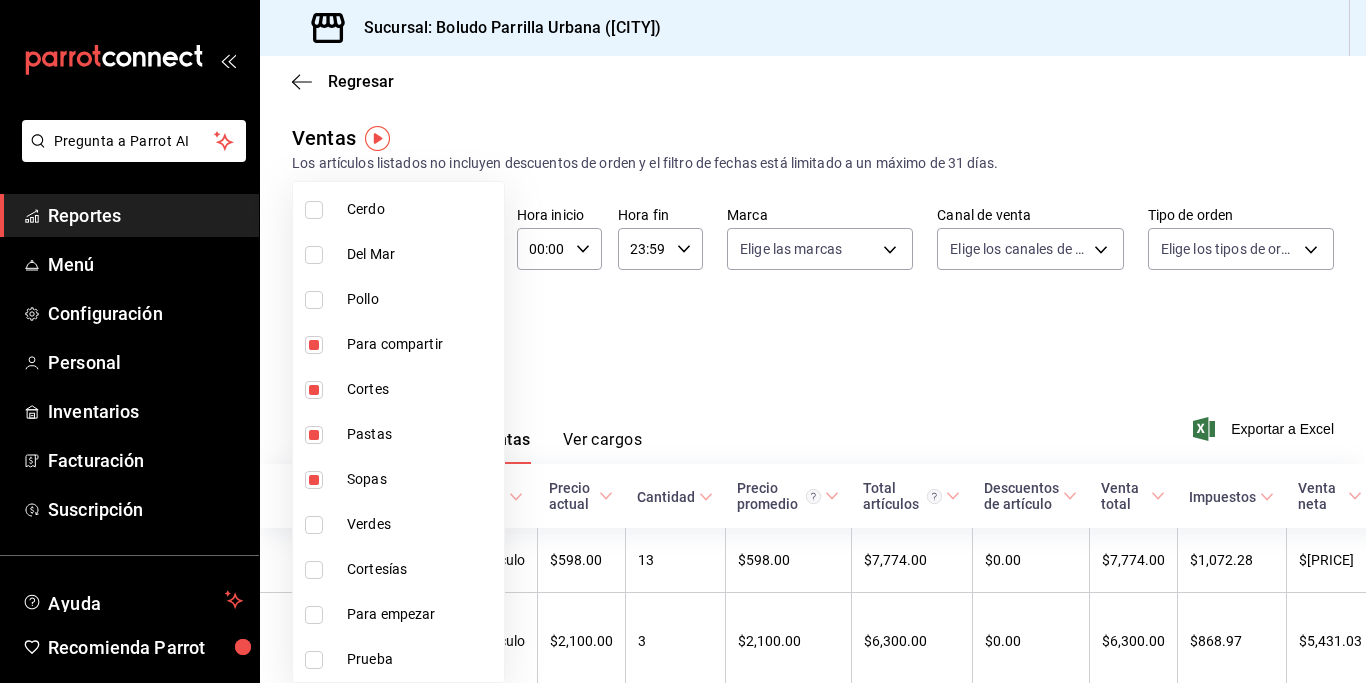 click at bounding box center [314, 525] 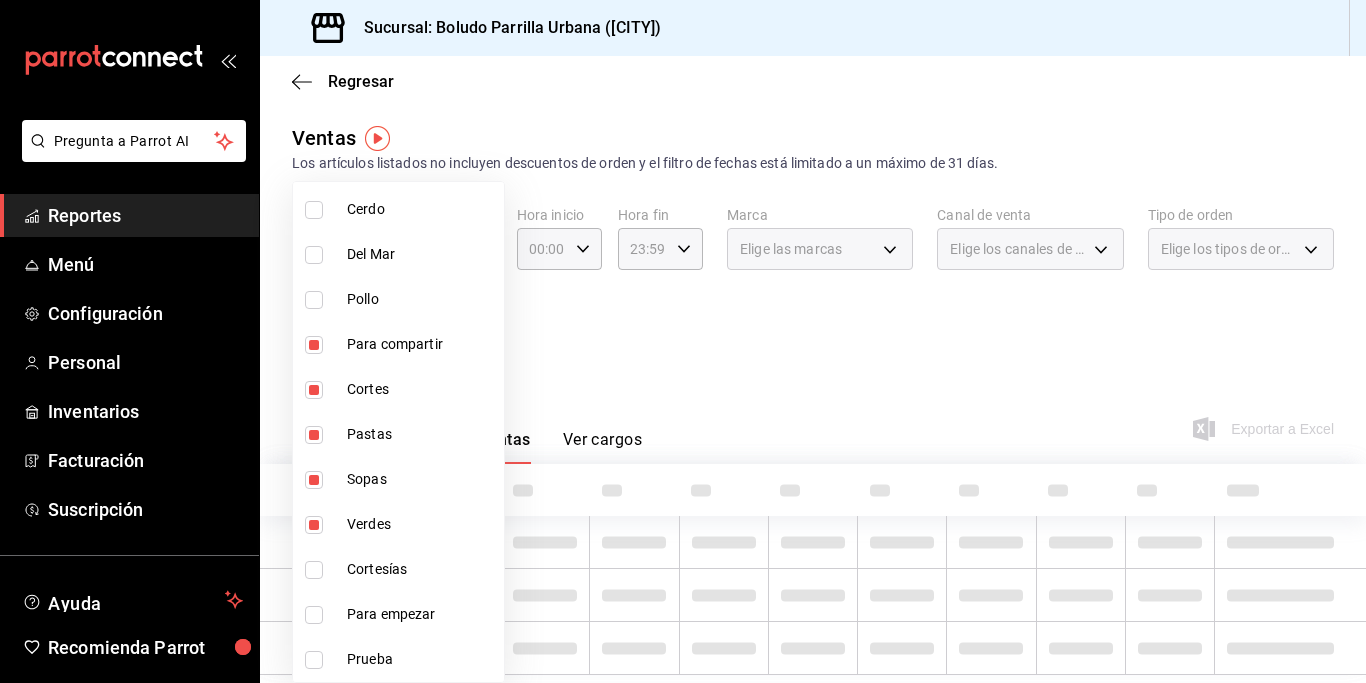 type on "[UUID],[UUID],[UUID],[UUID],[UUID]" 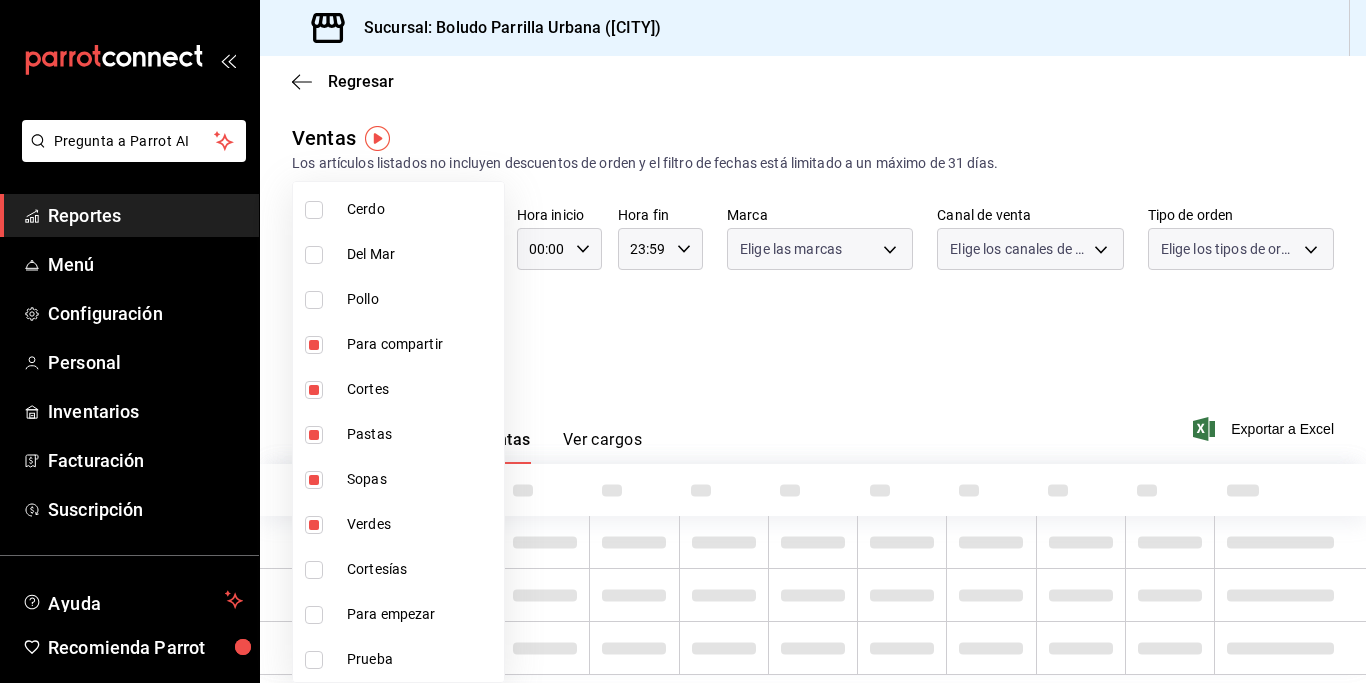 click at bounding box center [314, 570] 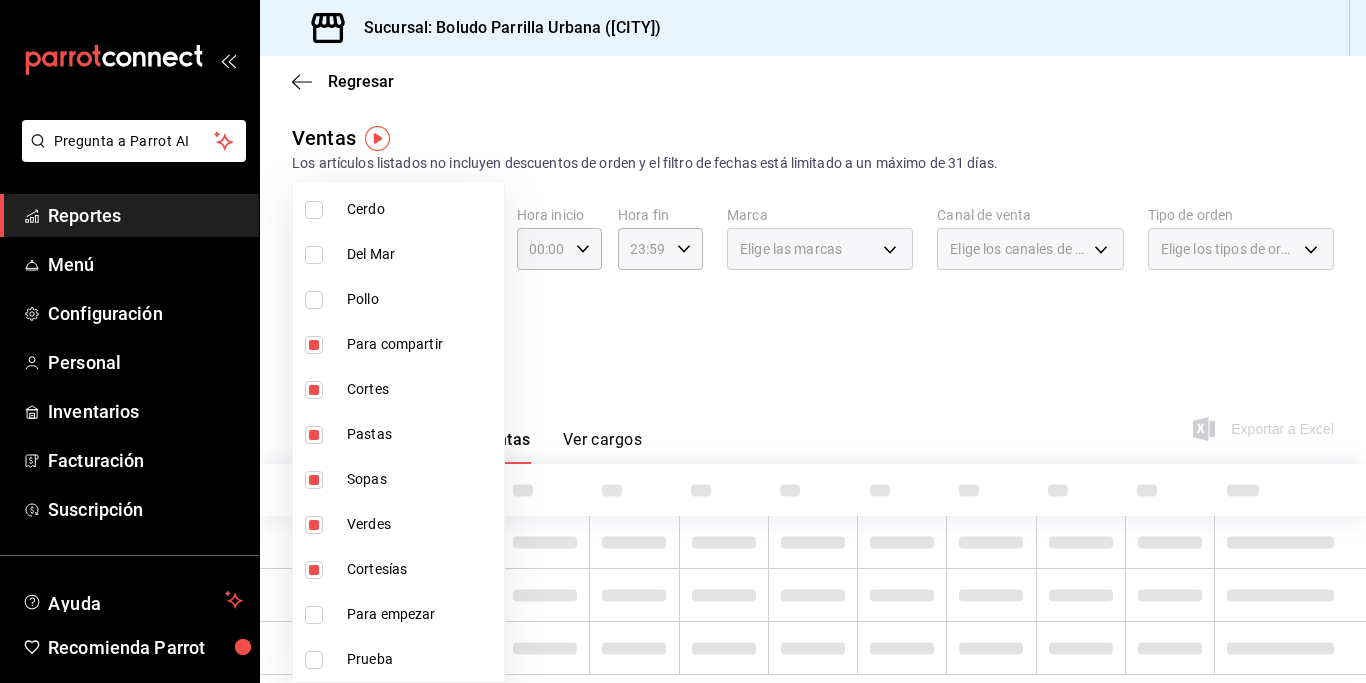 click at bounding box center [314, 570] 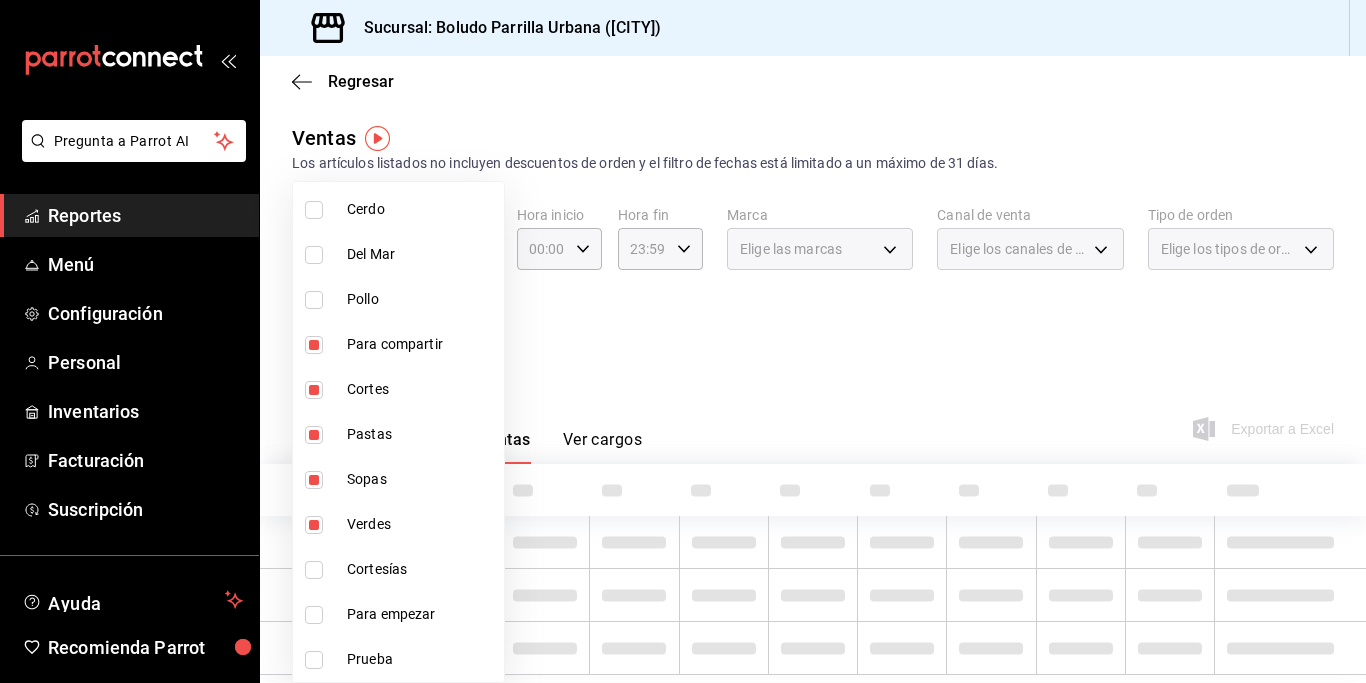 click at bounding box center (314, 615) 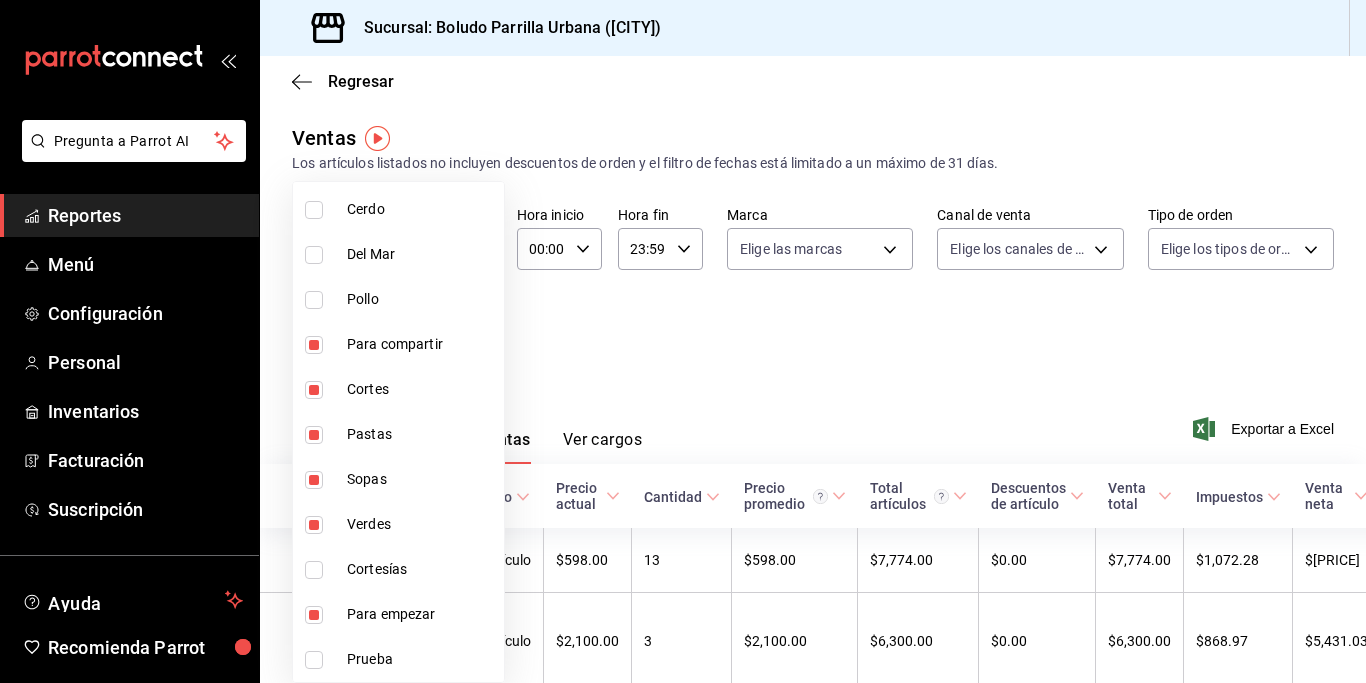 click at bounding box center [314, 300] 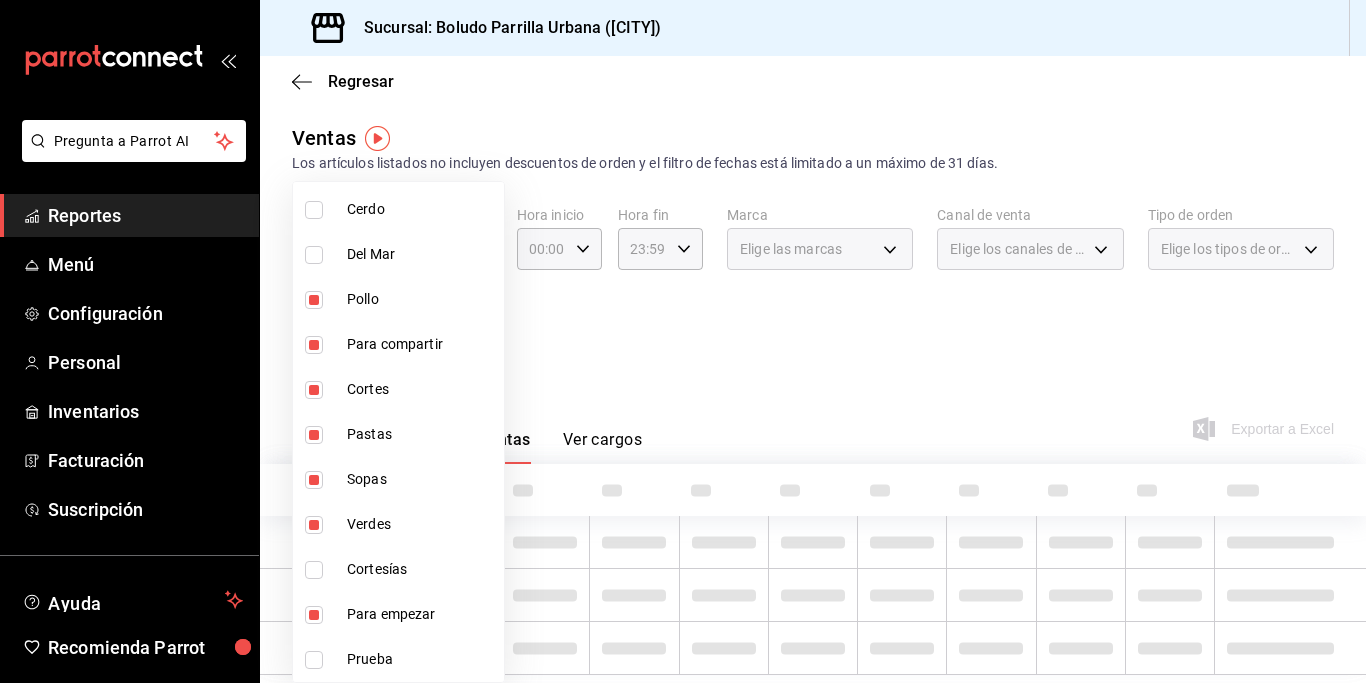click at bounding box center [314, 255] 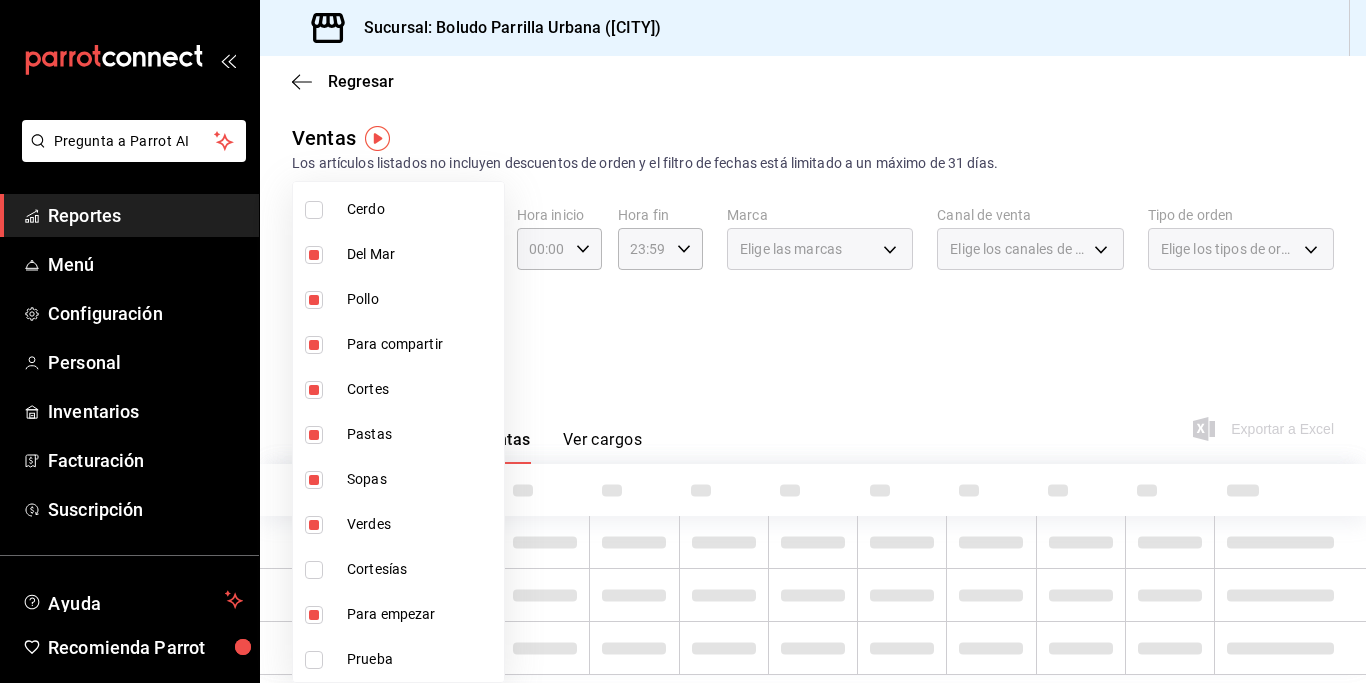 click at bounding box center [314, 210] 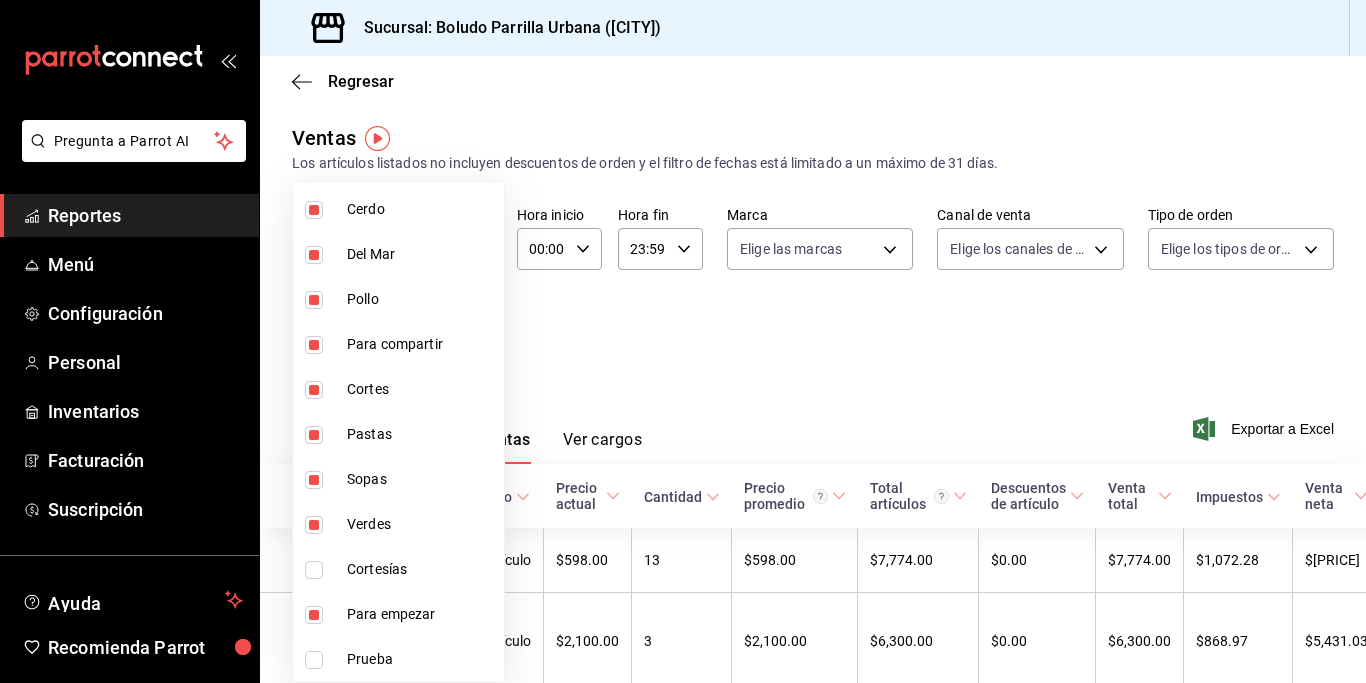 type on "4eb072c4-5ce8-44b0-a1d7-d0e3d993ace5,640cd4b5-3346-4a46-a4e7-9c3744be154d,acf91dae-fadf-4862-864c-fc82fa24c13d,312a1083-7978-4407-8a97-5cbae899ab63,06330bad-ea5a-4138-ab51-2d11f748dff4,11c0d7d0-c062-4e51-bc9d-9c1d4ecaaeb2,4acb87c8-0478-4b60-9dd9-35ff6fb37ca7,c8797243-7d32-4bcf-83c8-0f437571cb17,86cca0c3-fa7d-4196-93c5-c65d8e3e0fef" 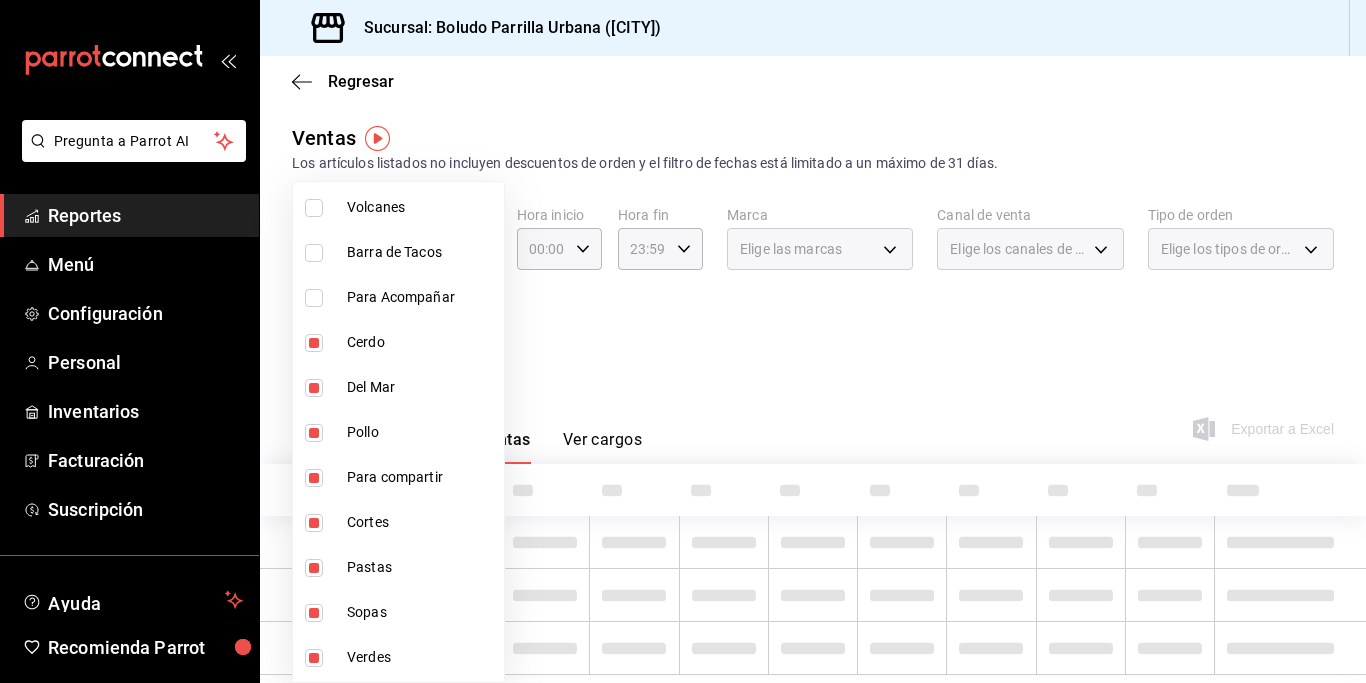 scroll, scrollTop: 1534, scrollLeft: 0, axis: vertical 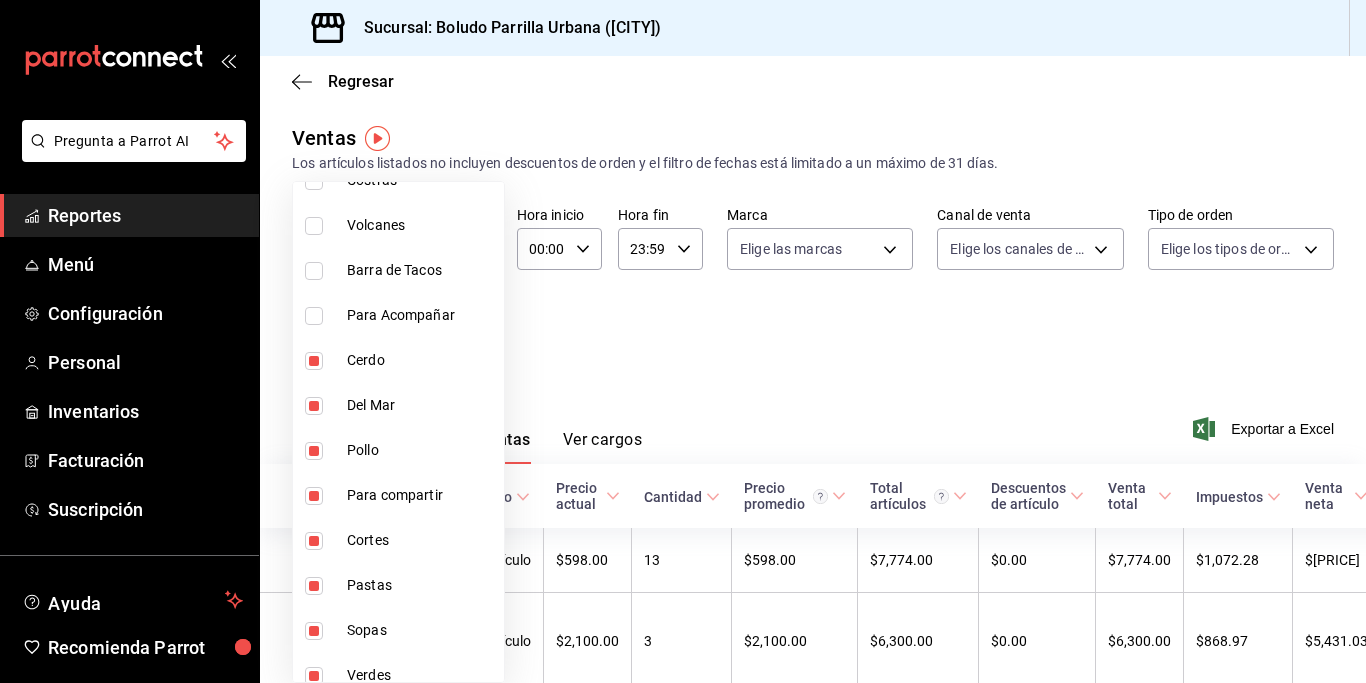 click at bounding box center (314, 316) 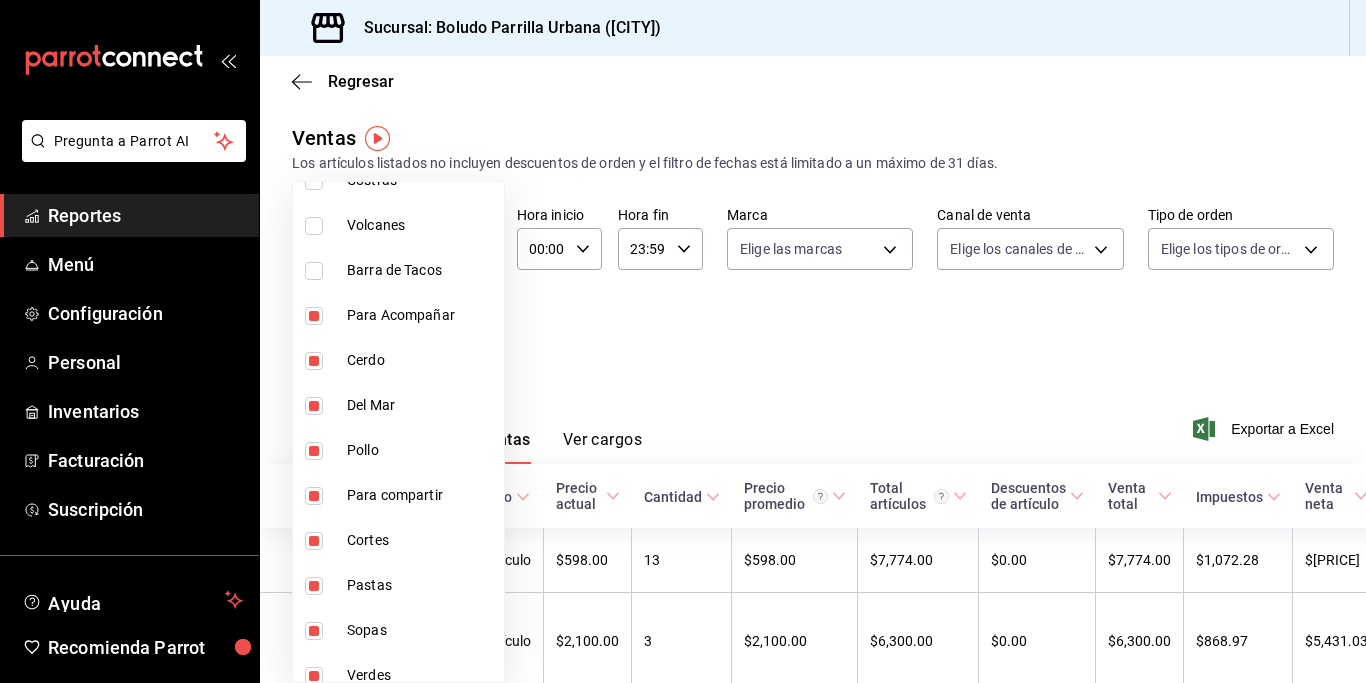 click at bounding box center (314, 271) 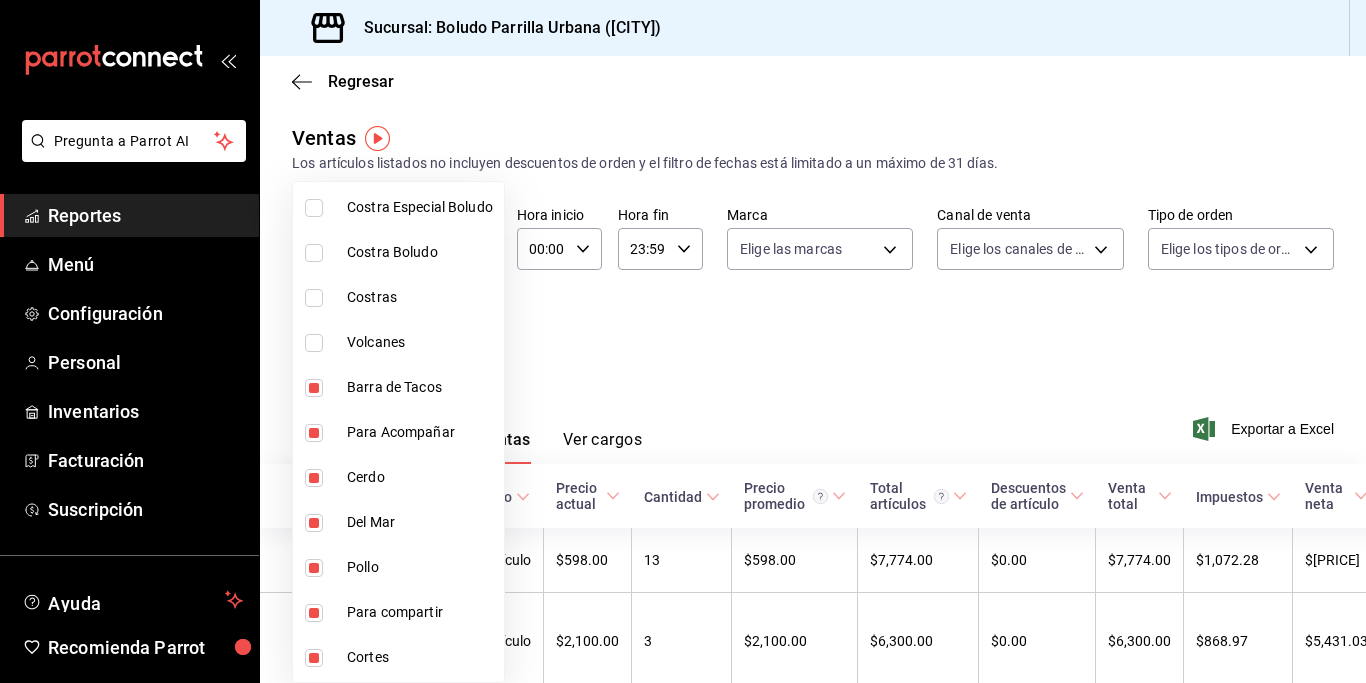 scroll, scrollTop: 1415, scrollLeft: 0, axis: vertical 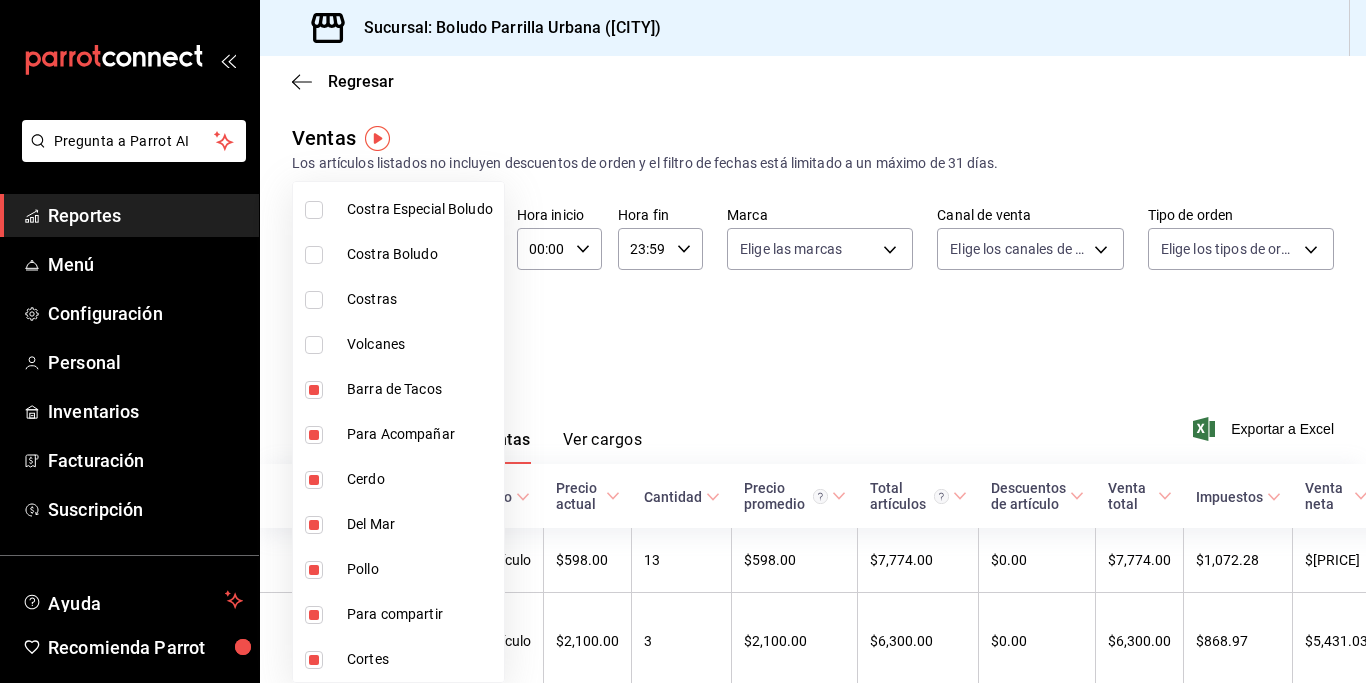 click at bounding box center (314, 345) 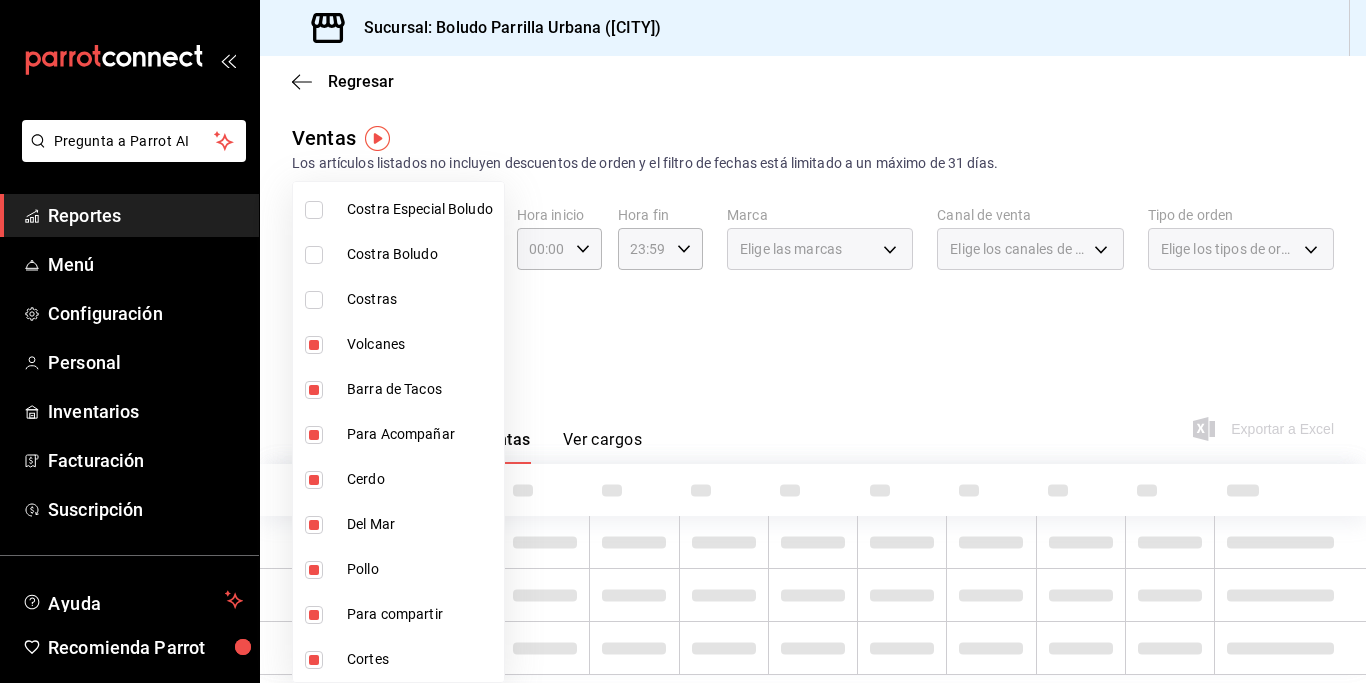 click at bounding box center (314, 300) 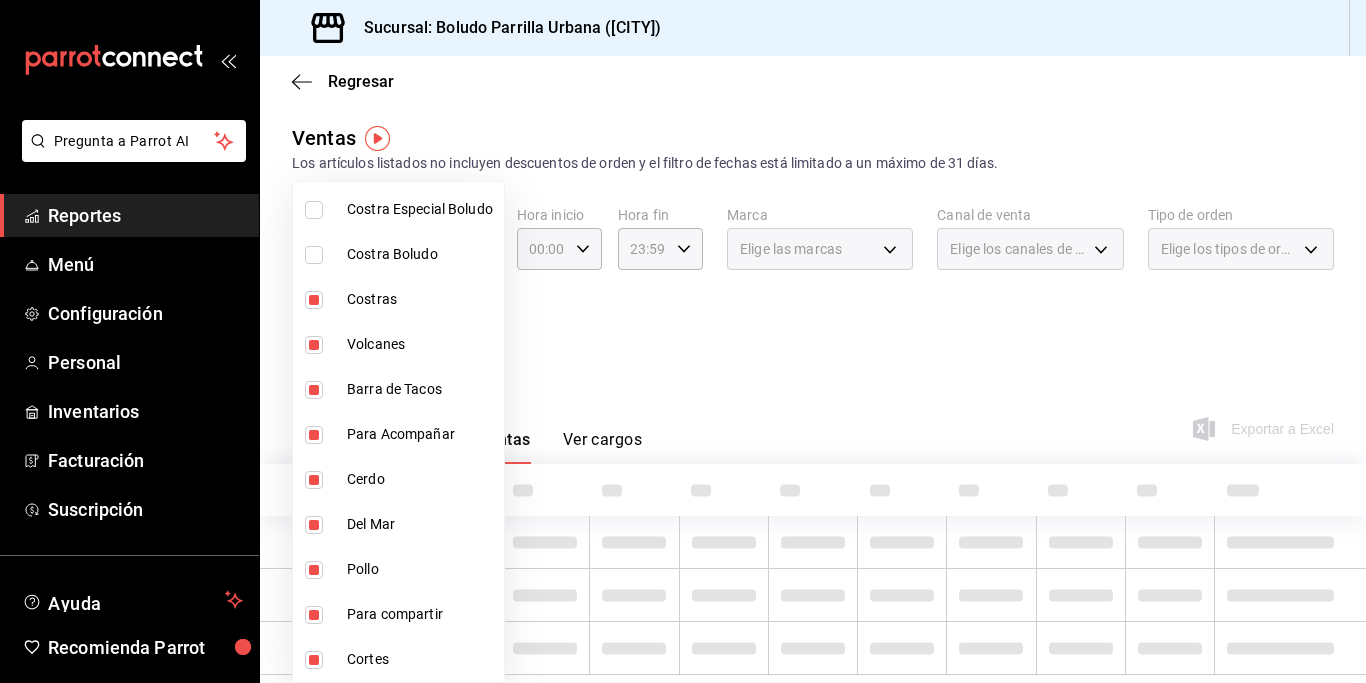 click at bounding box center [314, 255] 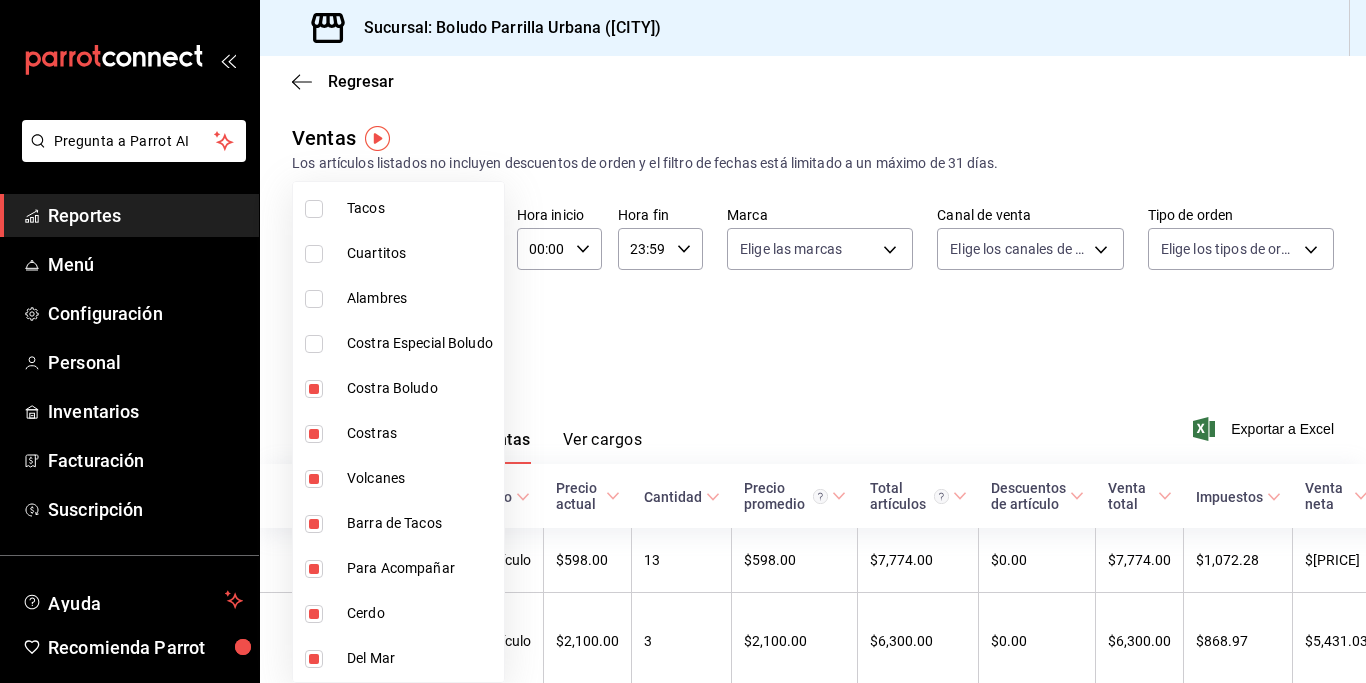 scroll, scrollTop: 1267, scrollLeft: 0, axis: vertical 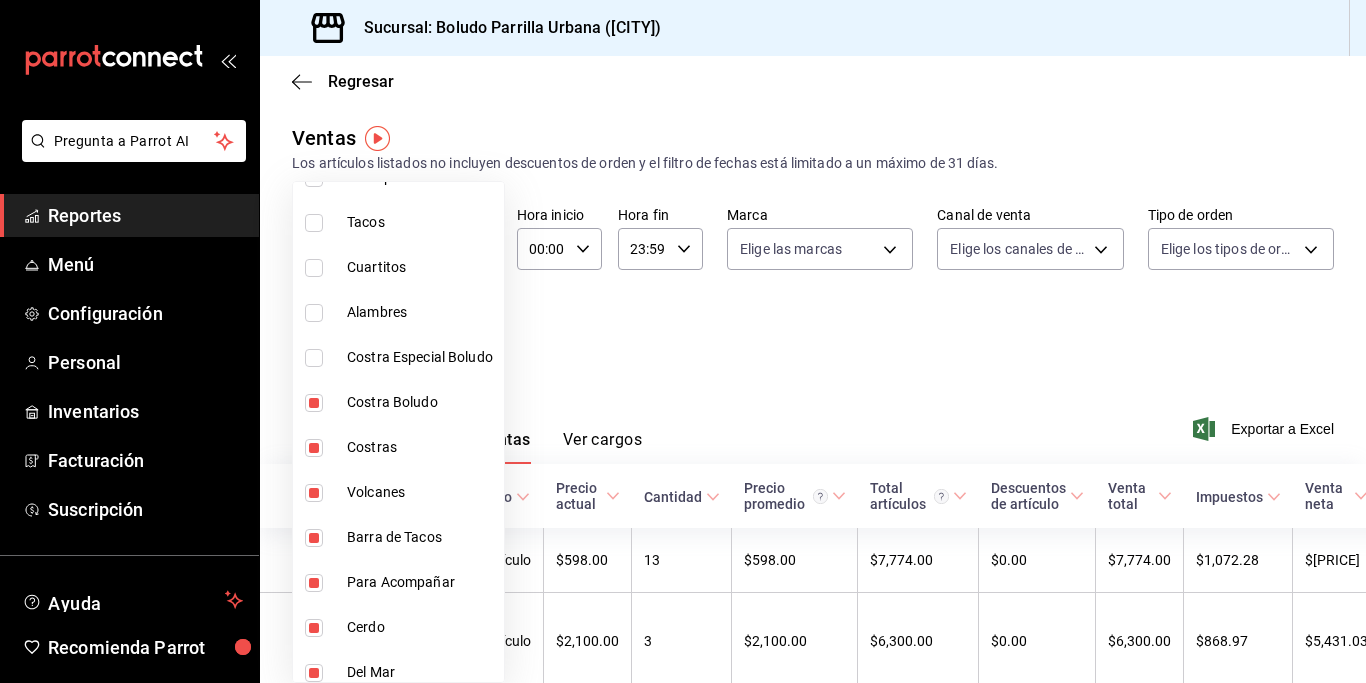 click at bounding box center (314, 358) 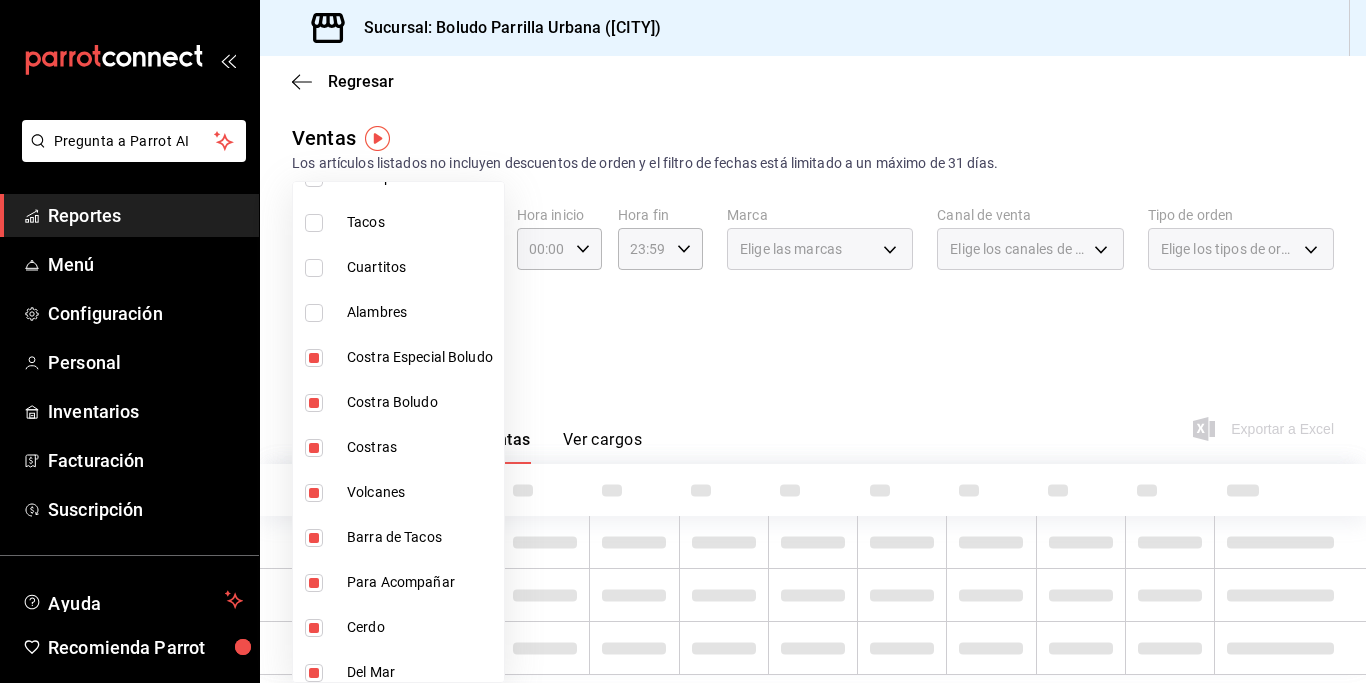 click at bounding box center [314, 313] 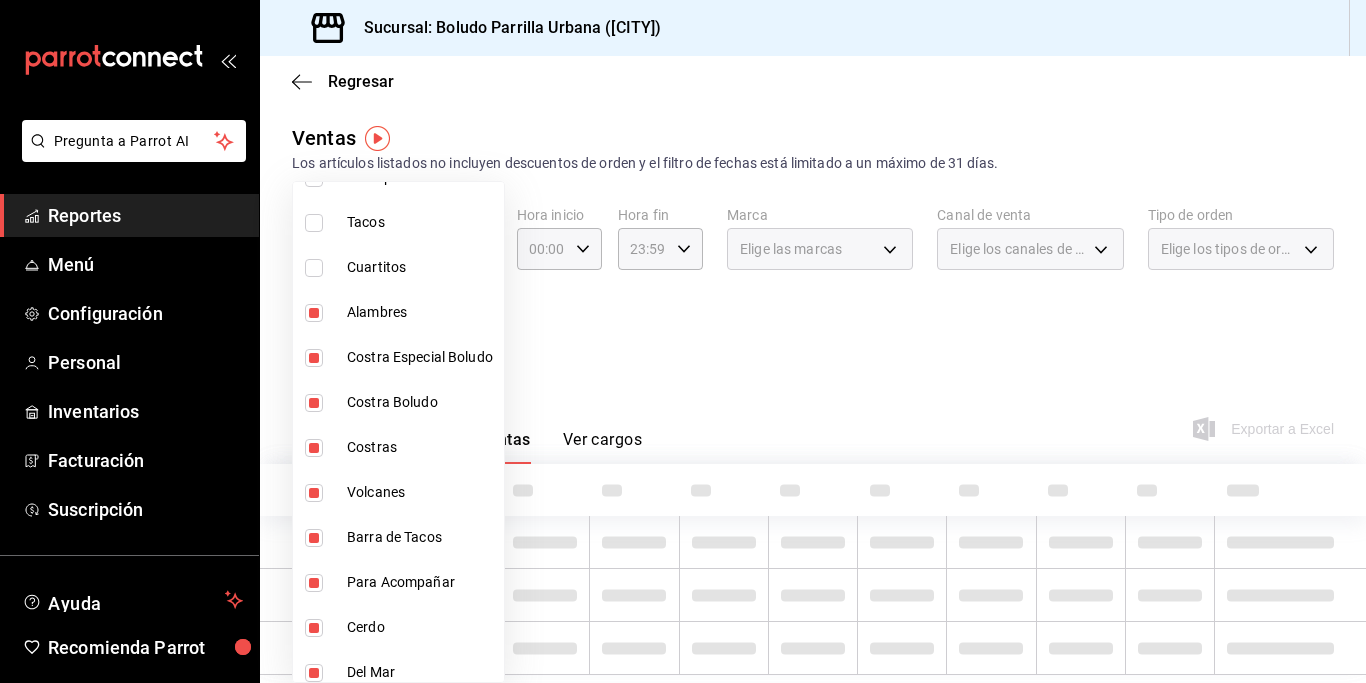 click at bounding box center [314, 268] 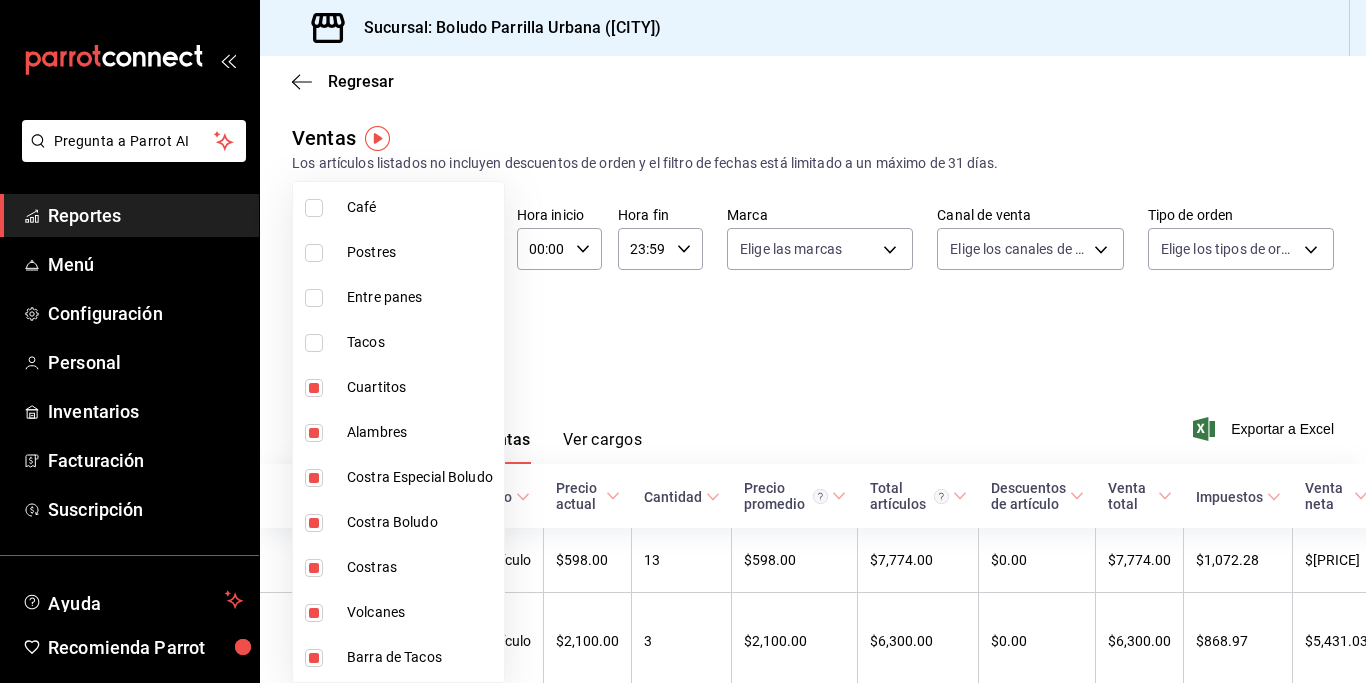 scroll, scrollTop: 1145, scrollLeft: 0, axis: vertical 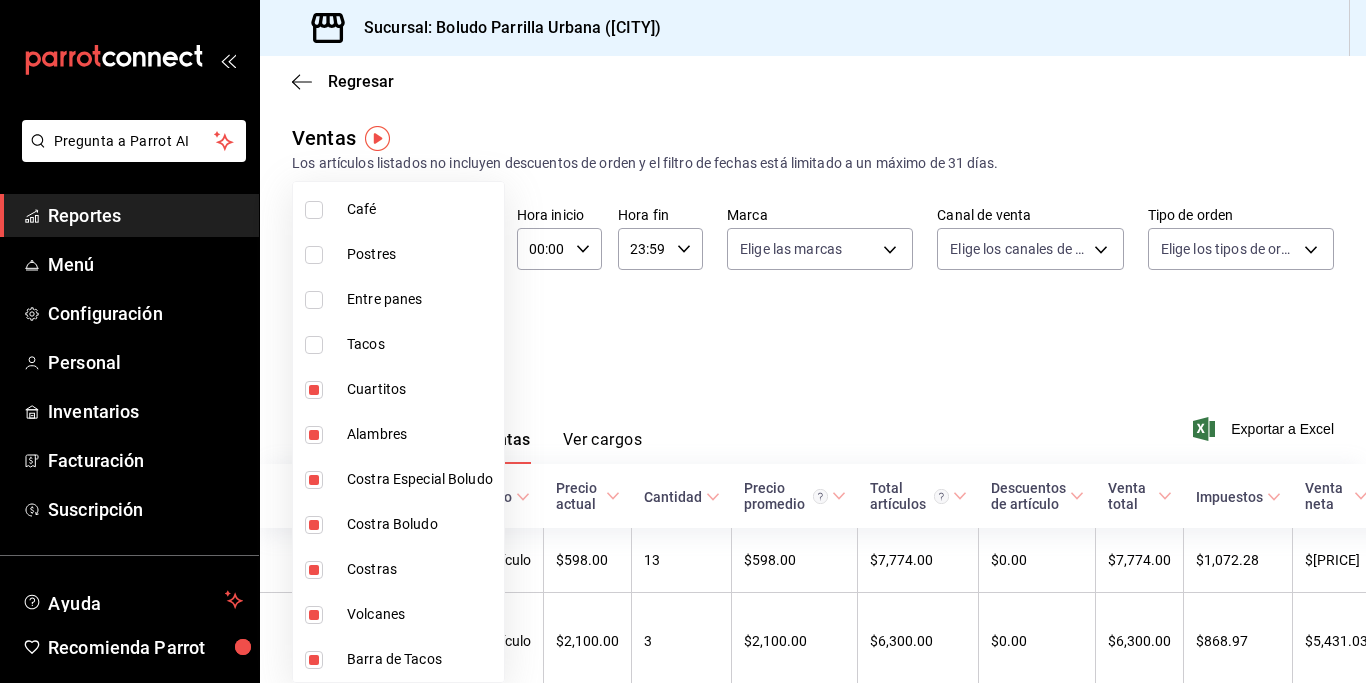 click at bounding box center [314, 345] 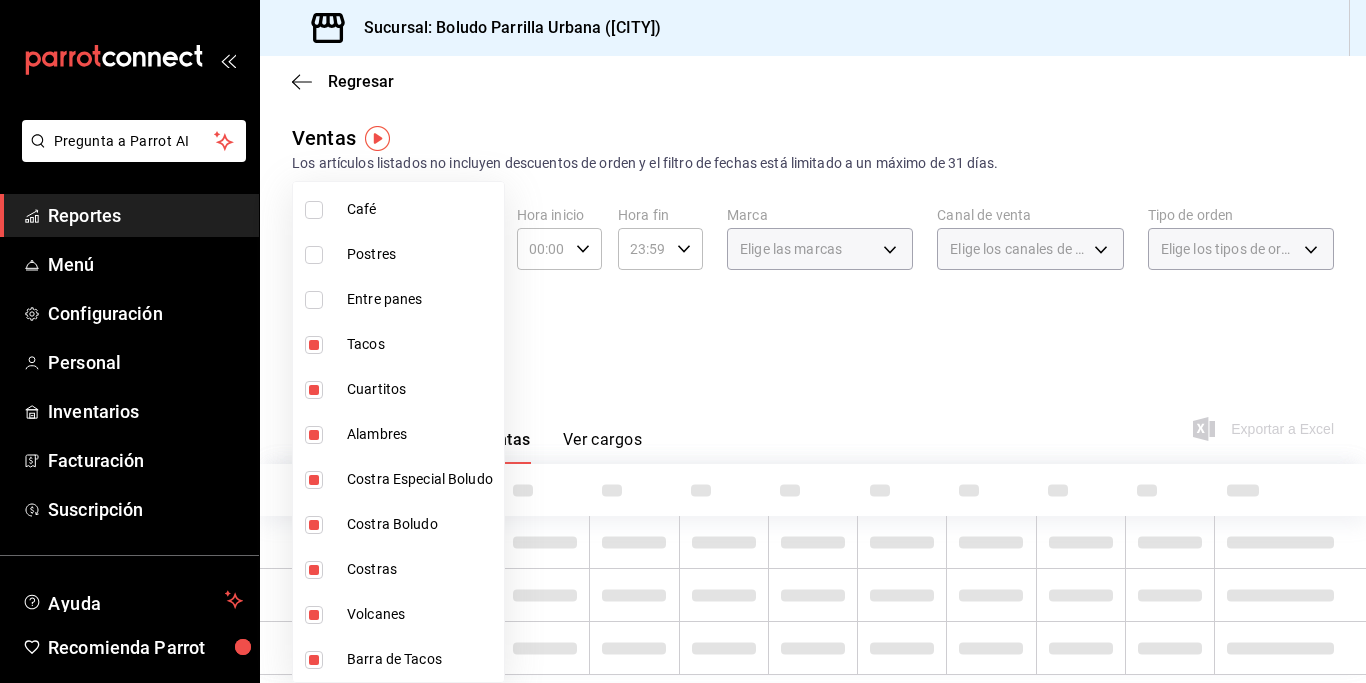 click at bounding box center (314, 300) 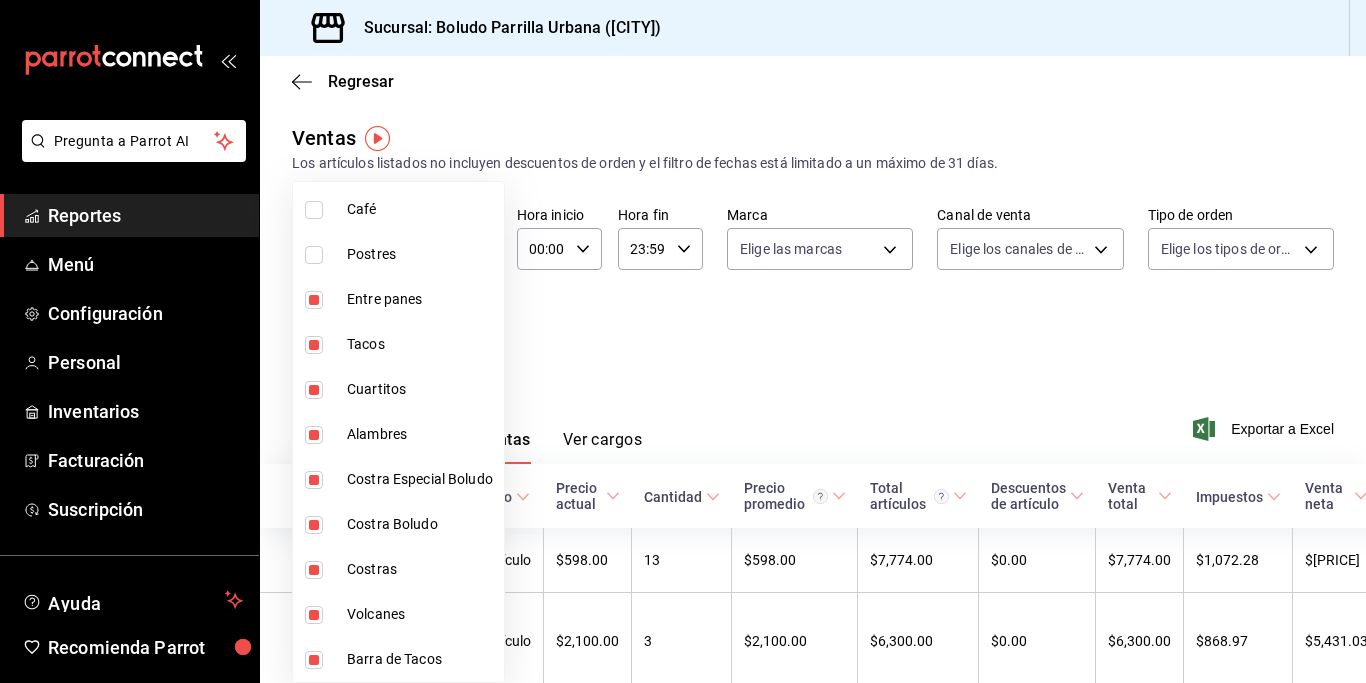 type on "[UUID],[UUID],[UUID],[UUID],[UUID],[UUID],[UUID],[UUID],[UUID],[UUID],[UUID],[UUID],[UUID],[UUID],[UUID],[UUID],[UUID],[UUID],[UUID]" 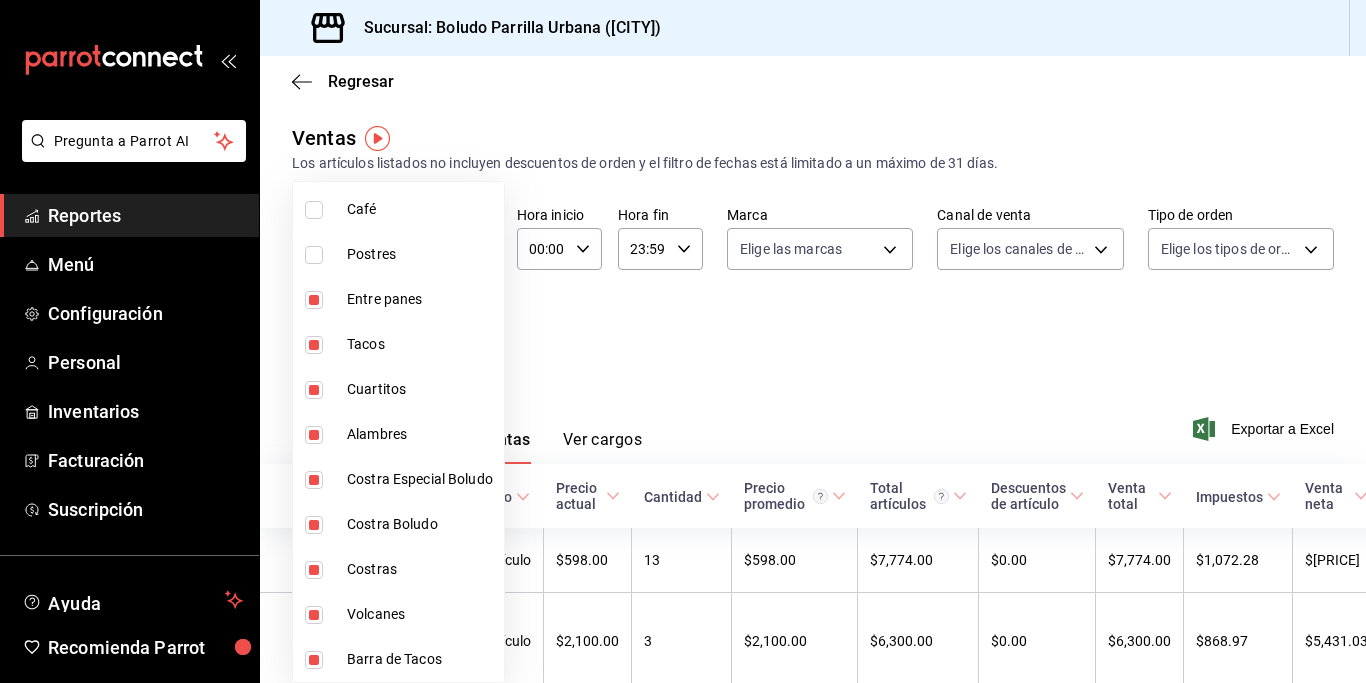 click at bounding box center (314, 255) 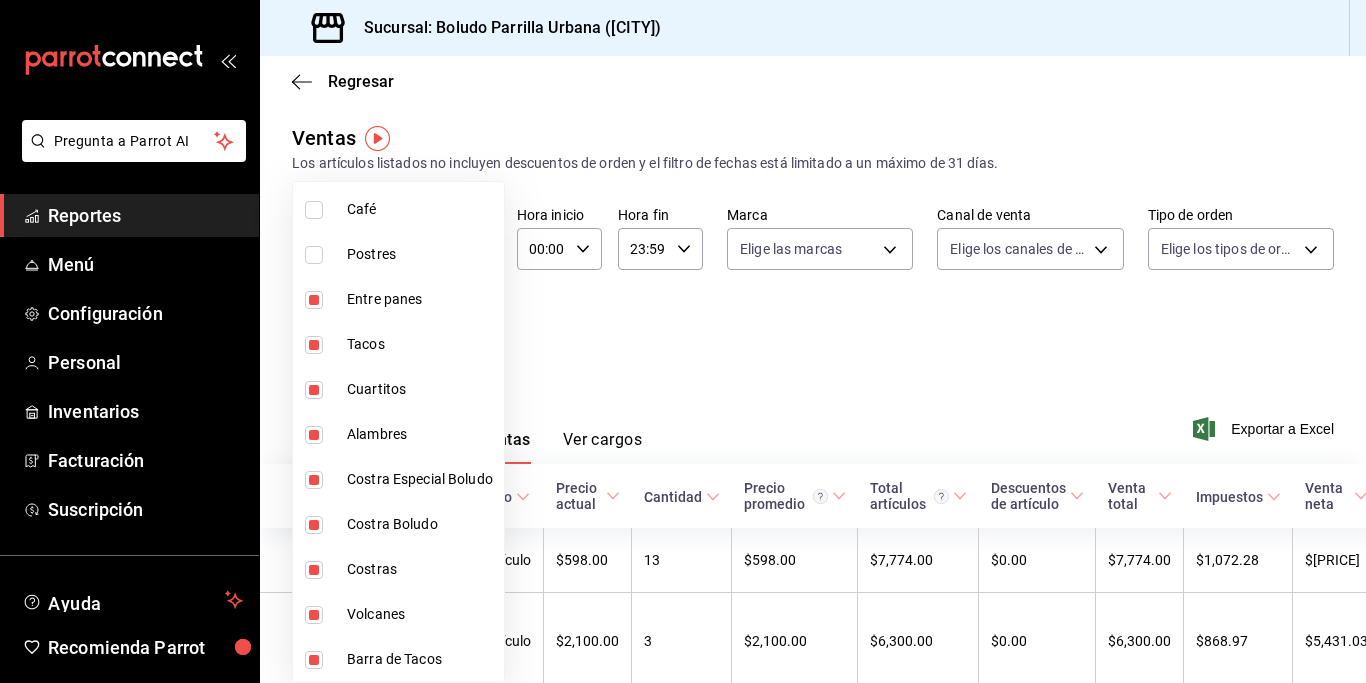 checkbox on "true" 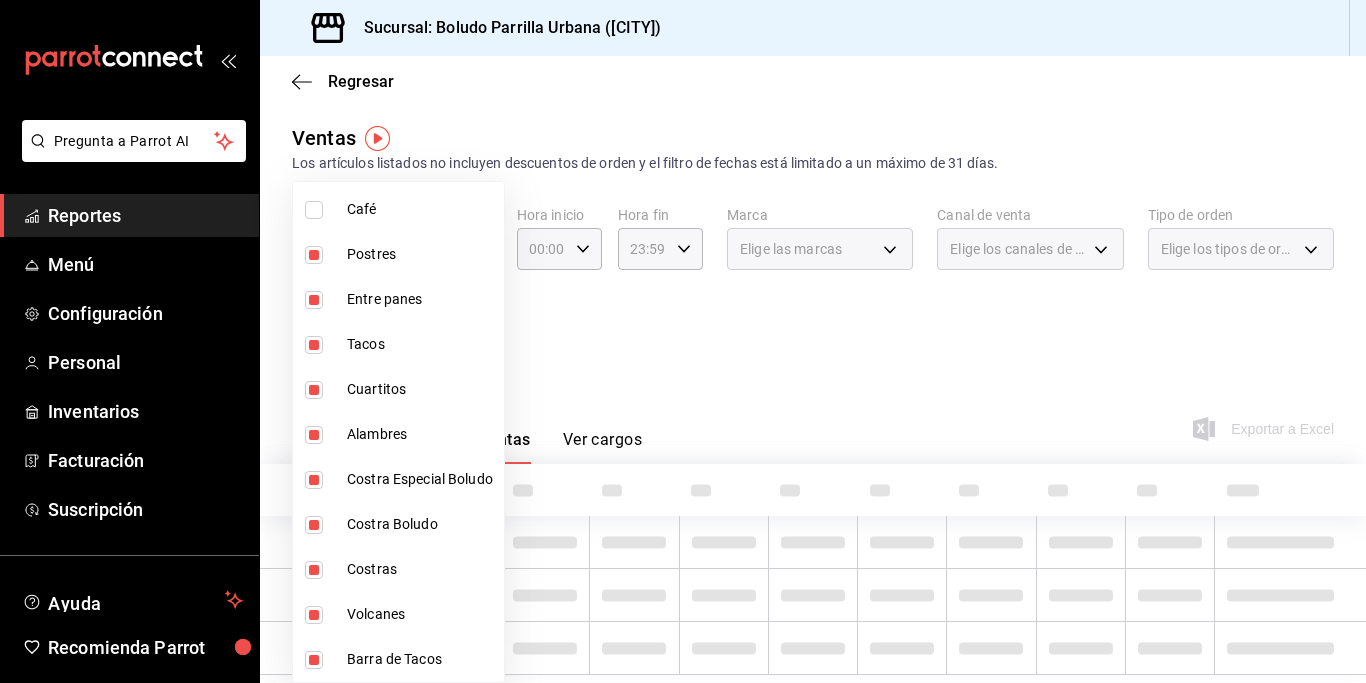 click at bounding box center [683, 341] 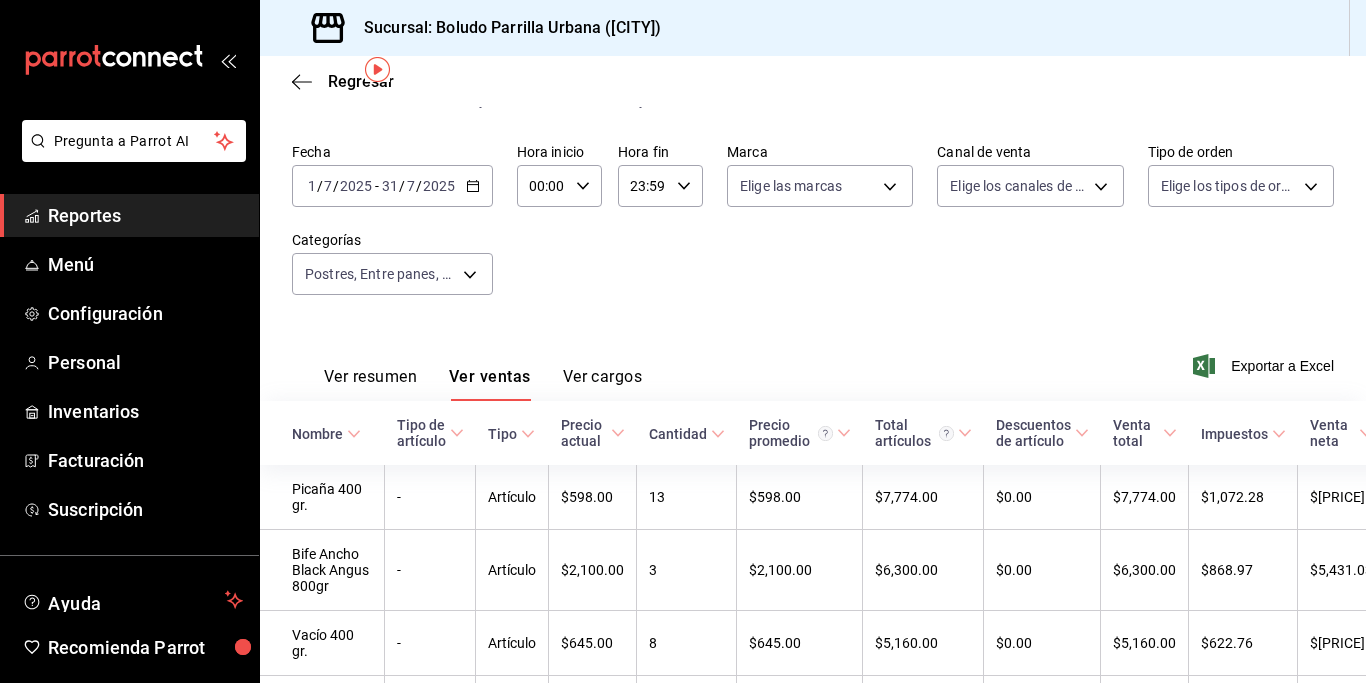 scroll, scrollTop: 69, scrollLeft: 0, axis: vertical 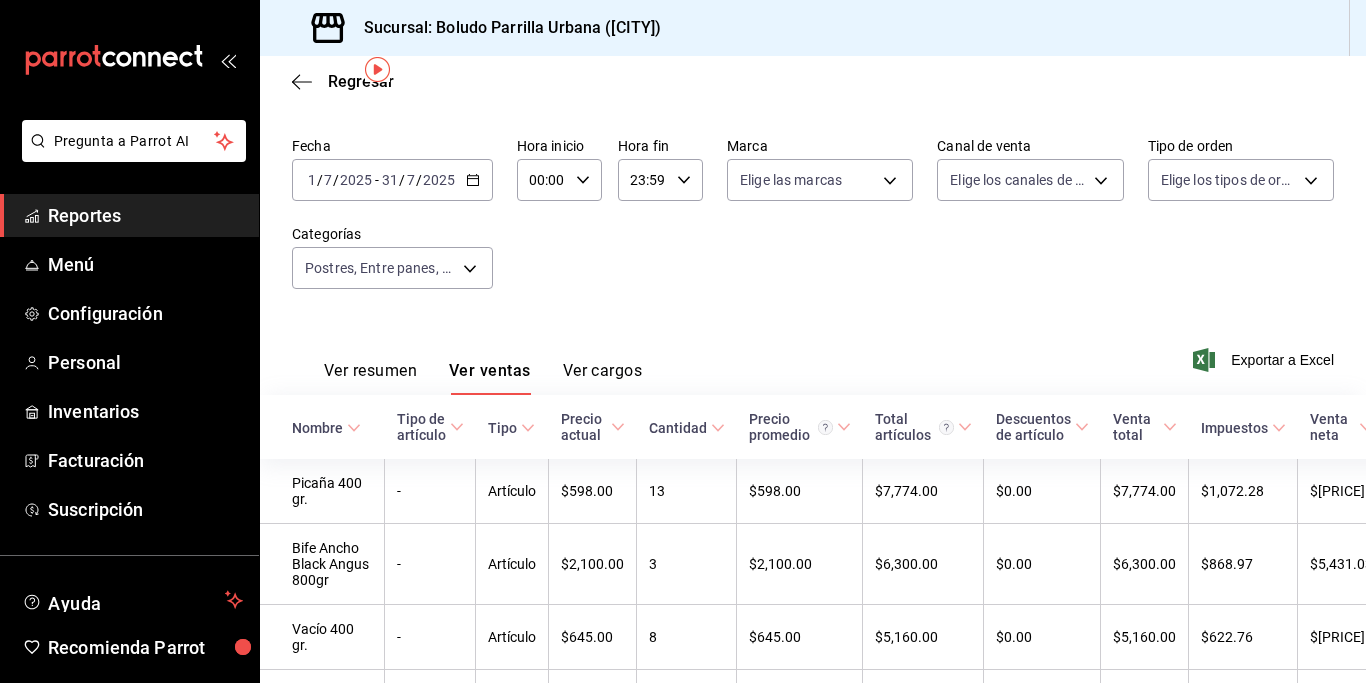 click 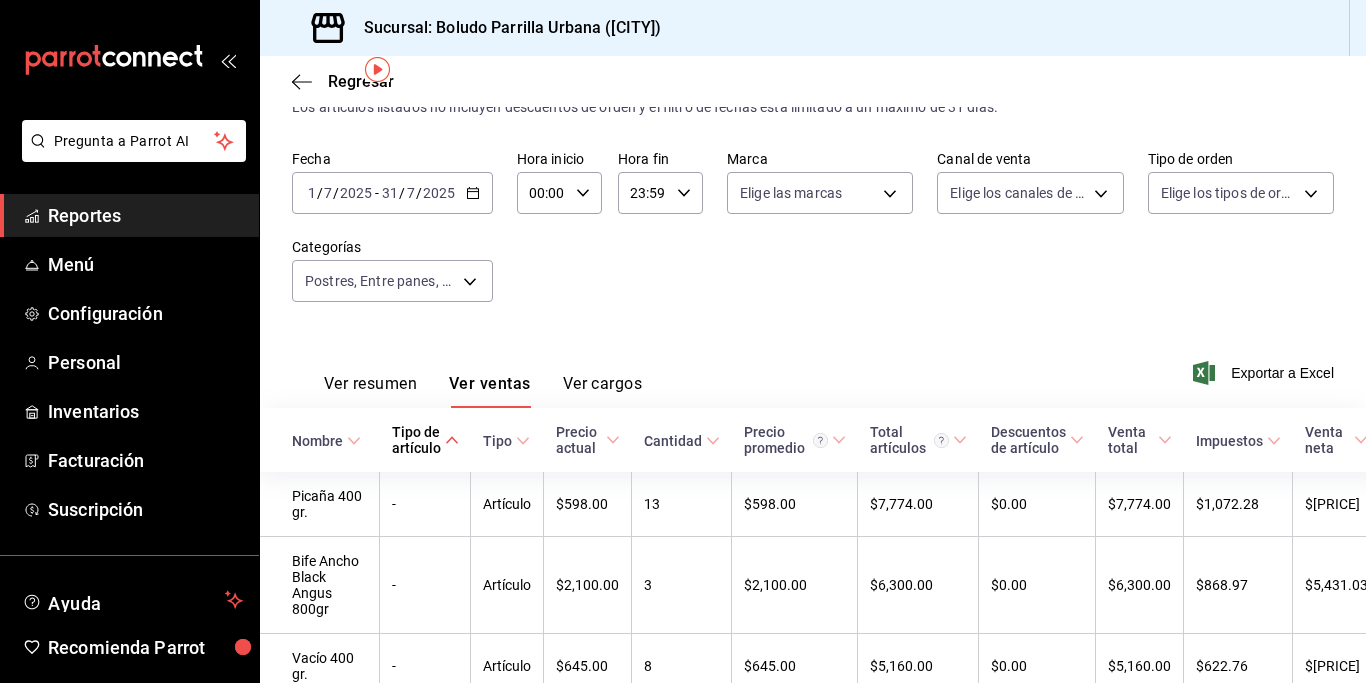 scroll, scrollTop: 69, scrollLeft: 0, axis: vertical 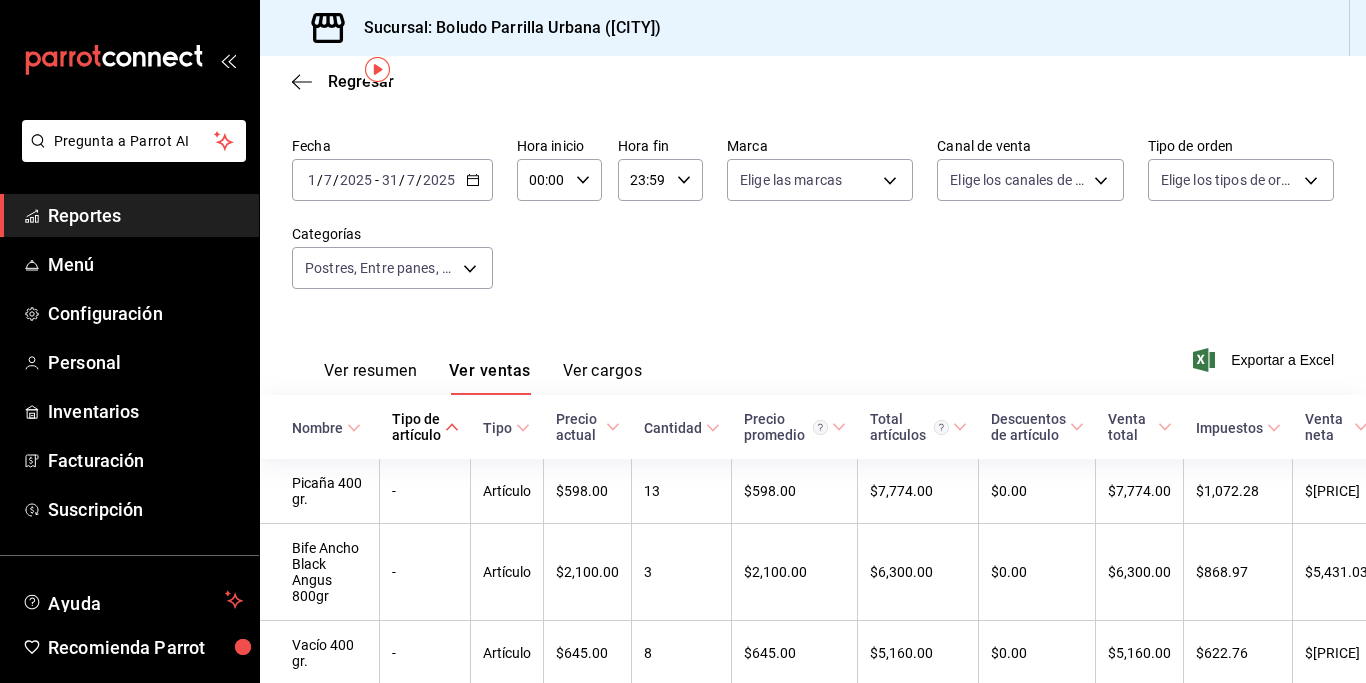 click 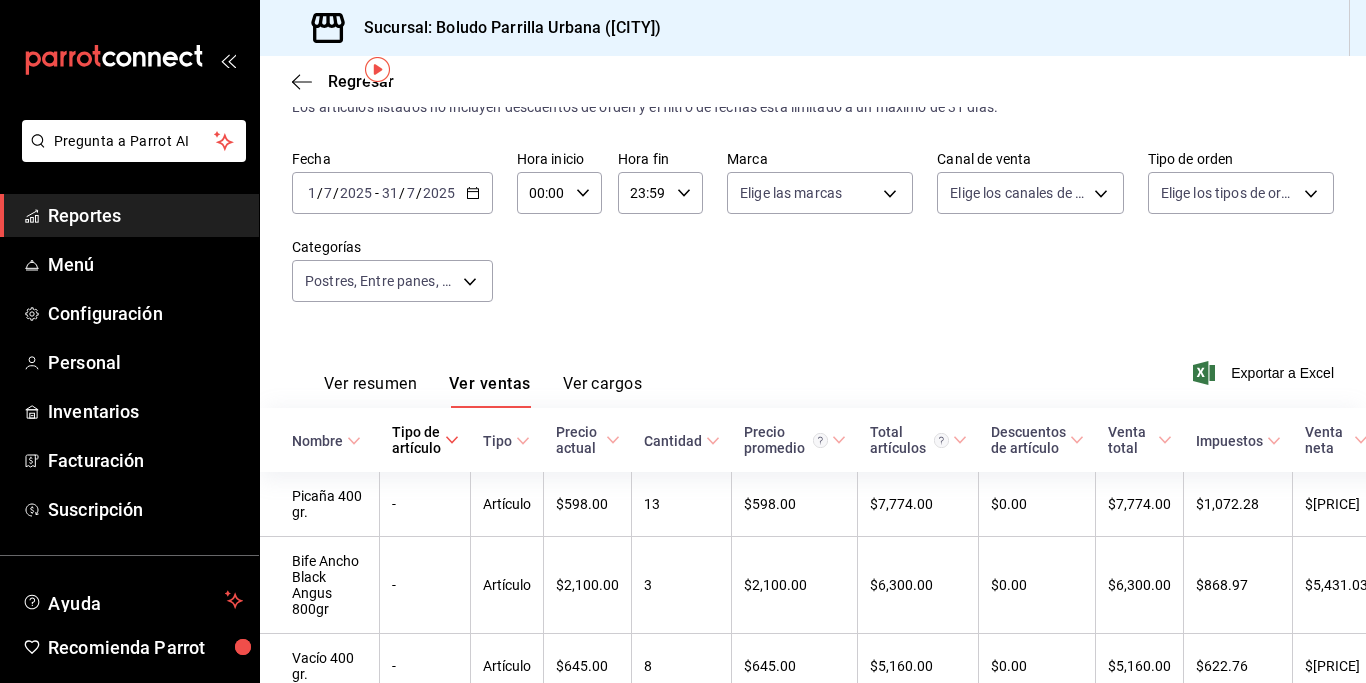 scroll, scrollTop: 69, scrollLeft: 0, axis: vertical 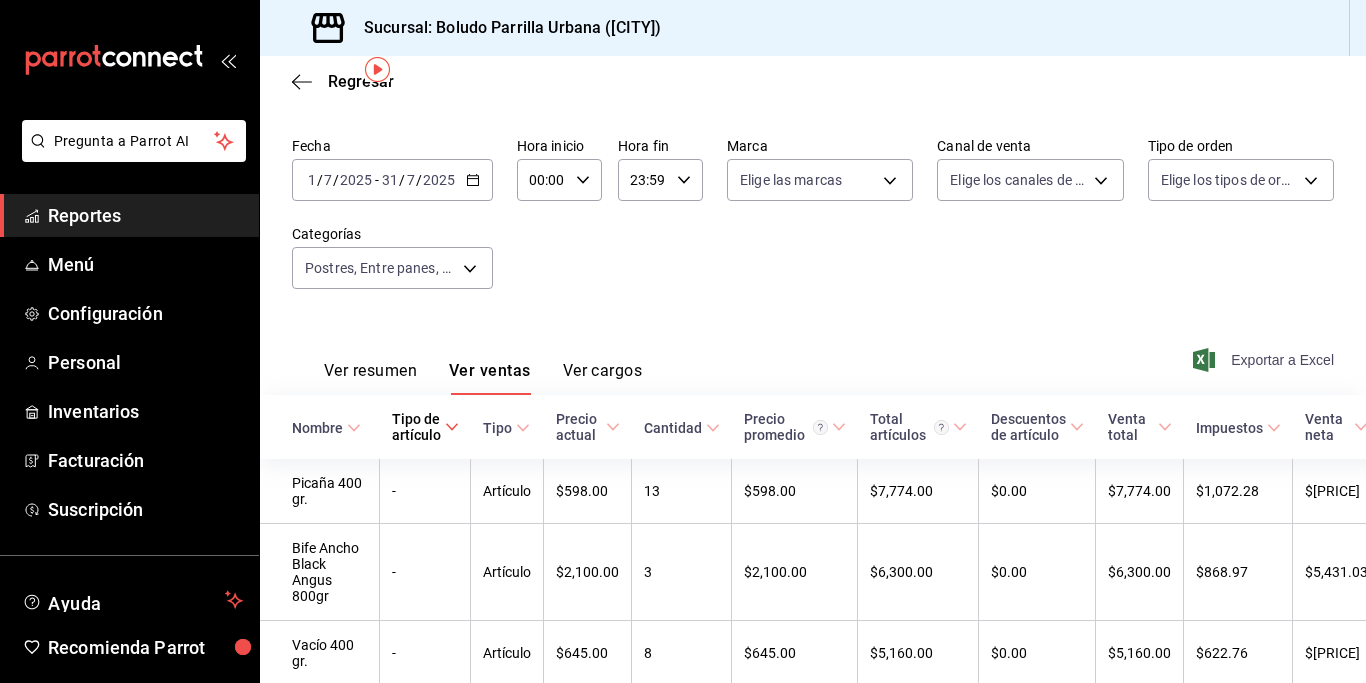 click on "Exportar a Excel" at bounding box center (1265, 360) 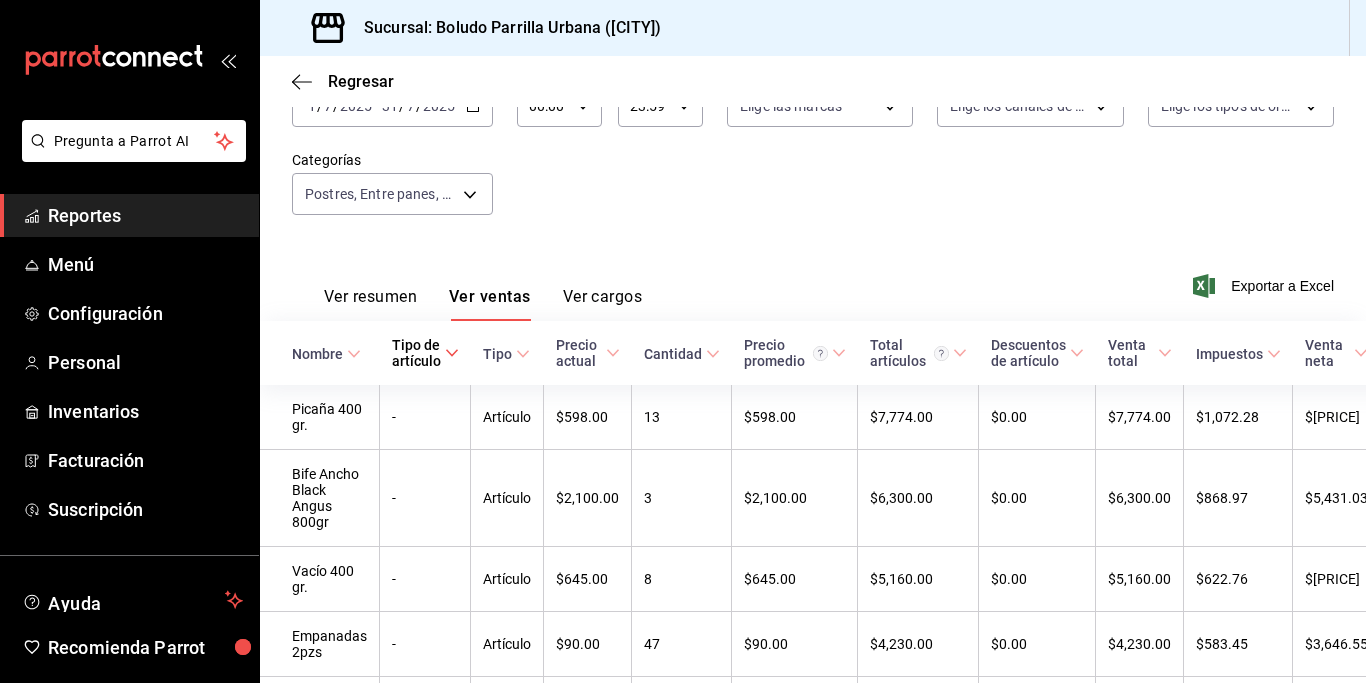 scroll, scrollTop: 152, scrollLeft: 0, axis: vertical 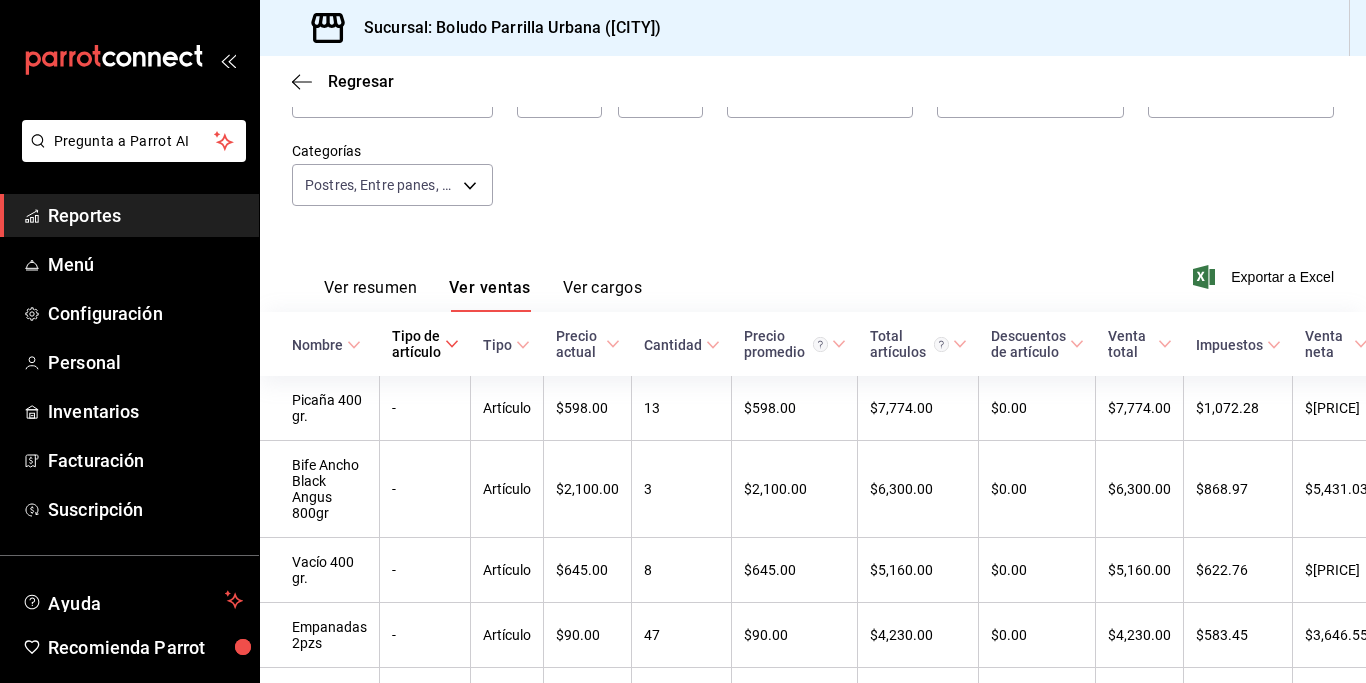 click on "Ver resumen" at bounding box center [370, 295] 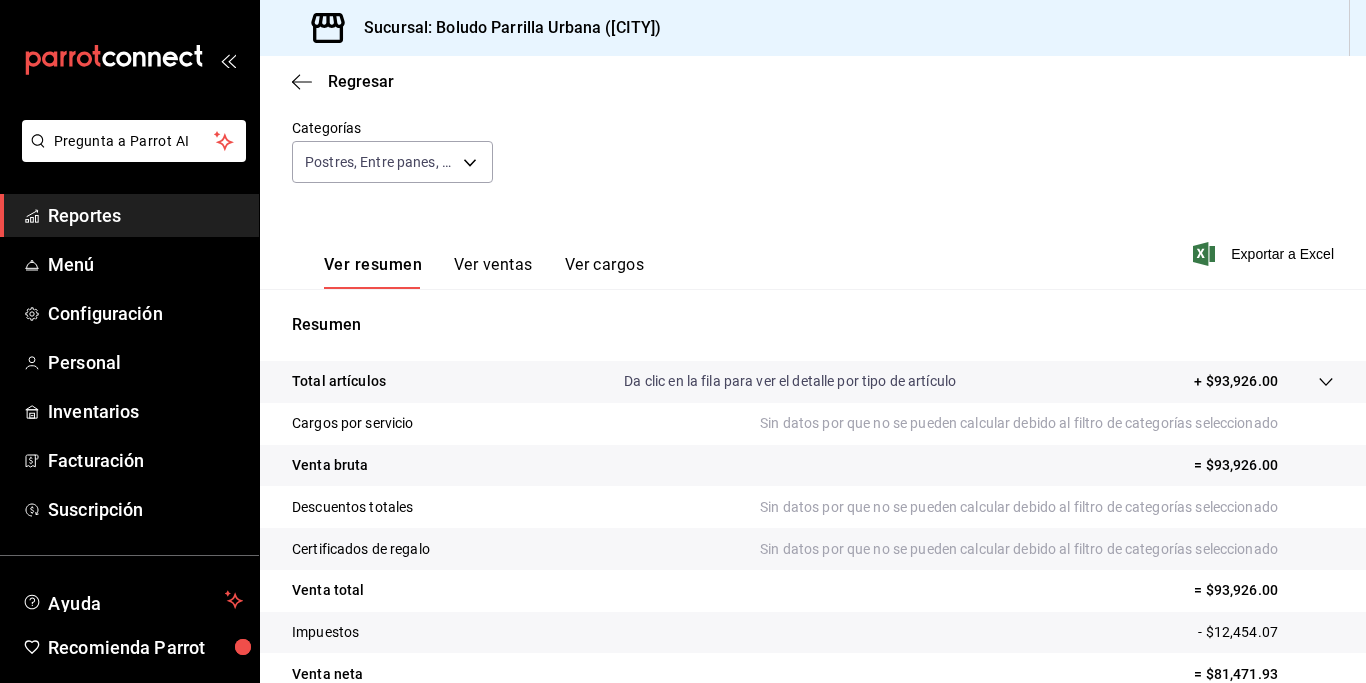scroll, scrollTop: 275, scrollLeft: 0, axis: vertical 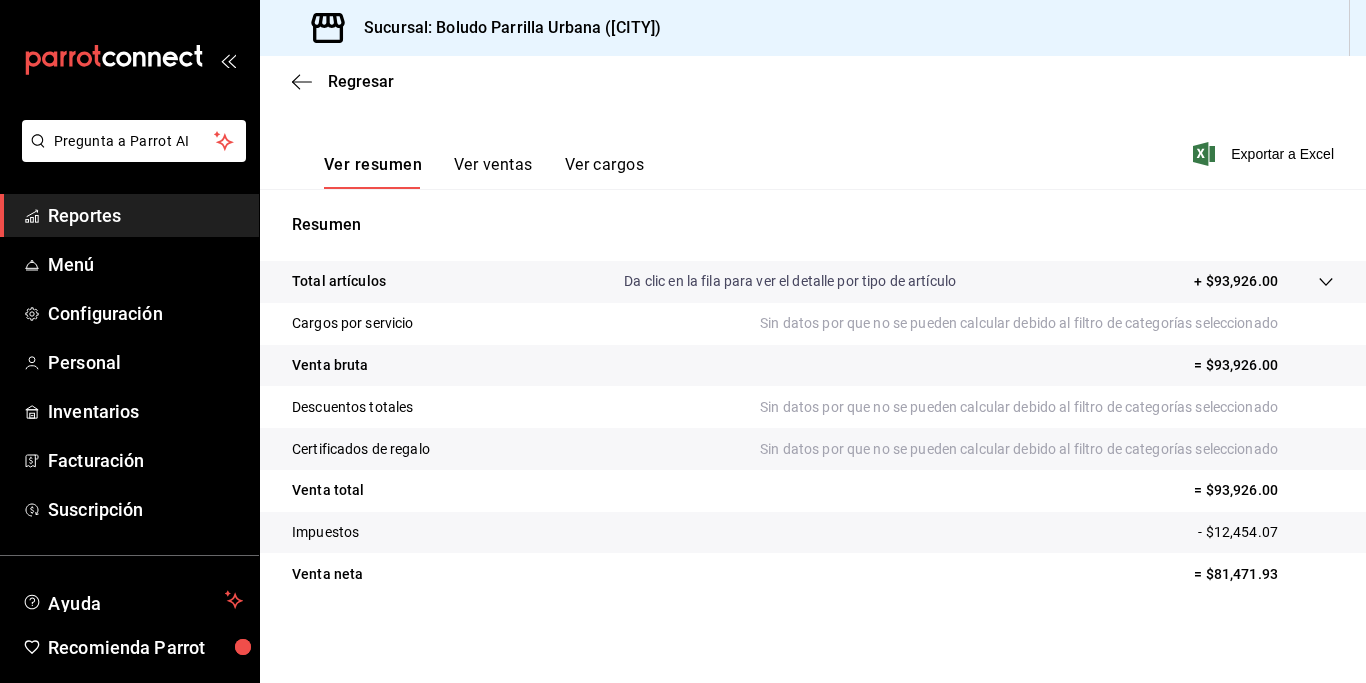 click 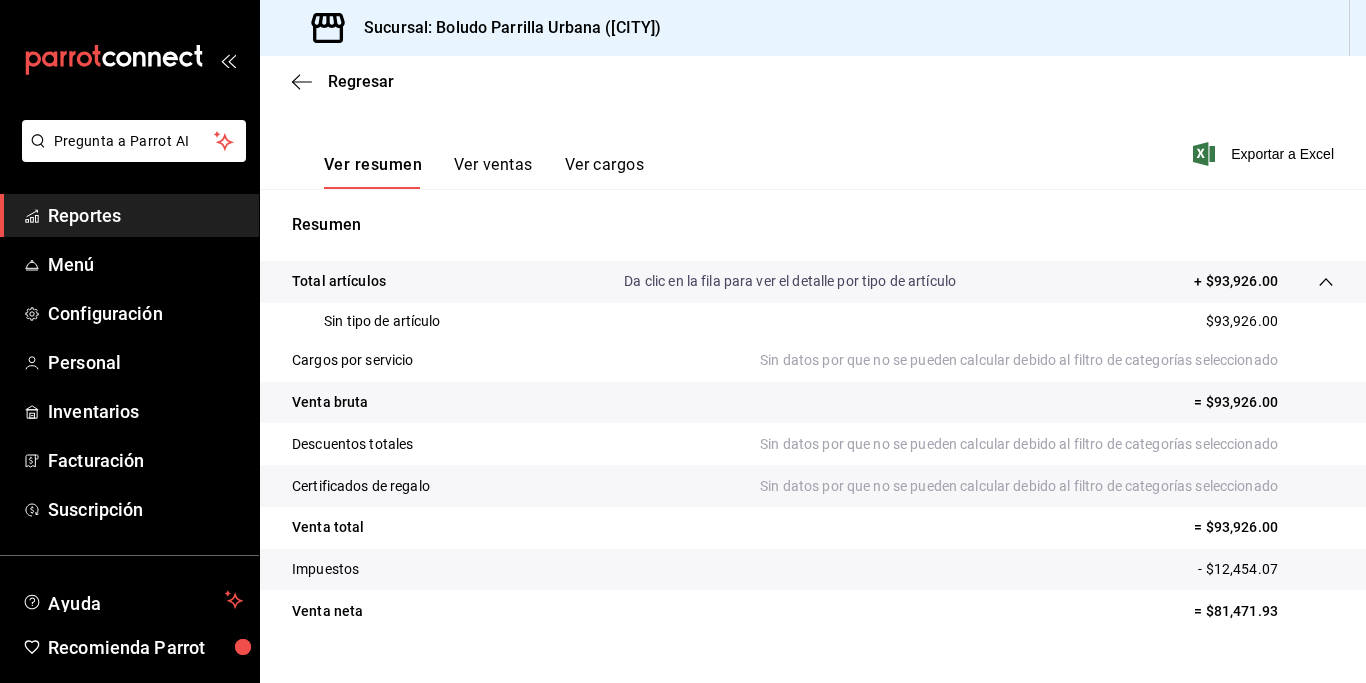 click 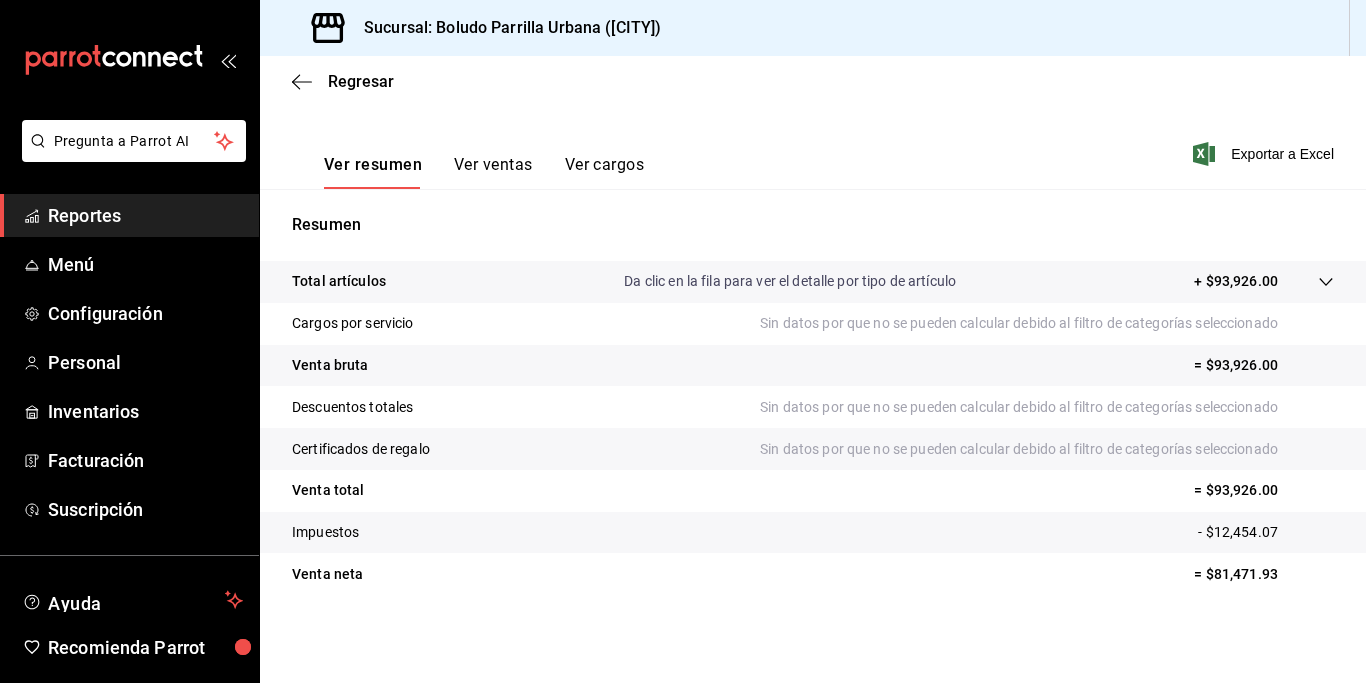 click on "Ver ventas" at bounding box center [493, 172] 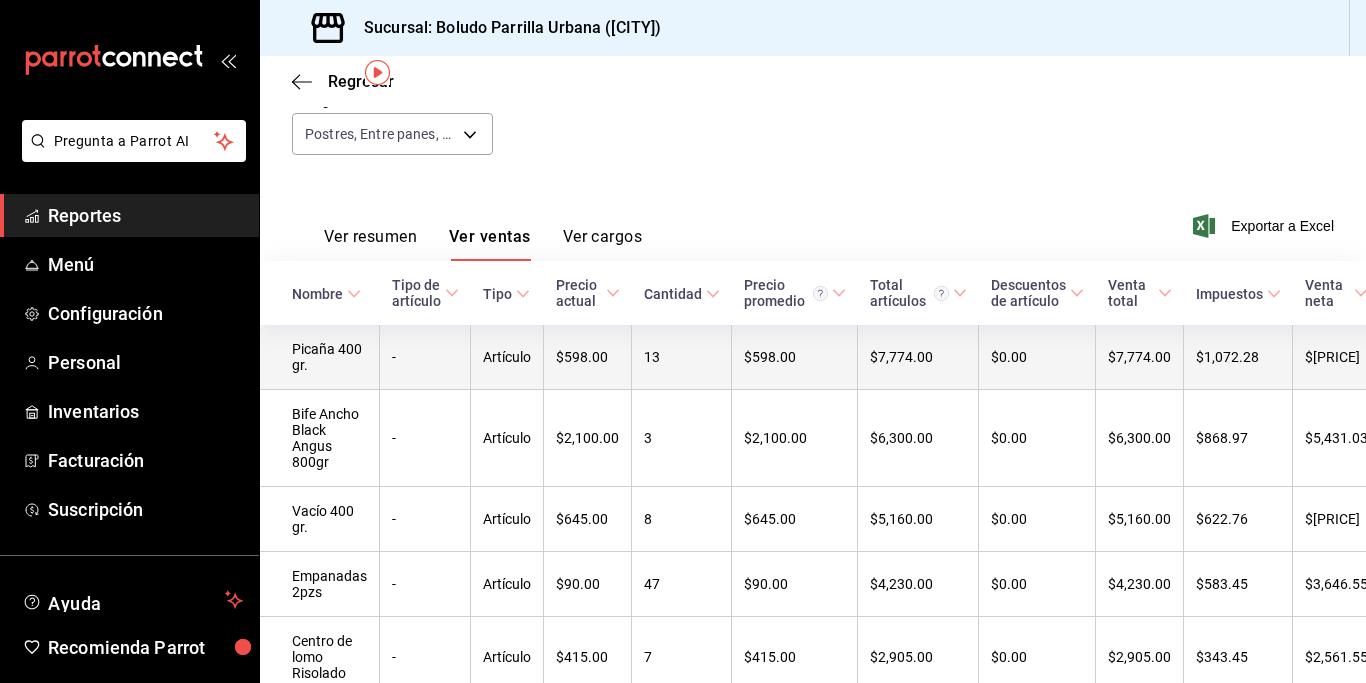 scroll, scrollTop: 0, scrollLeft: 0, axis: both 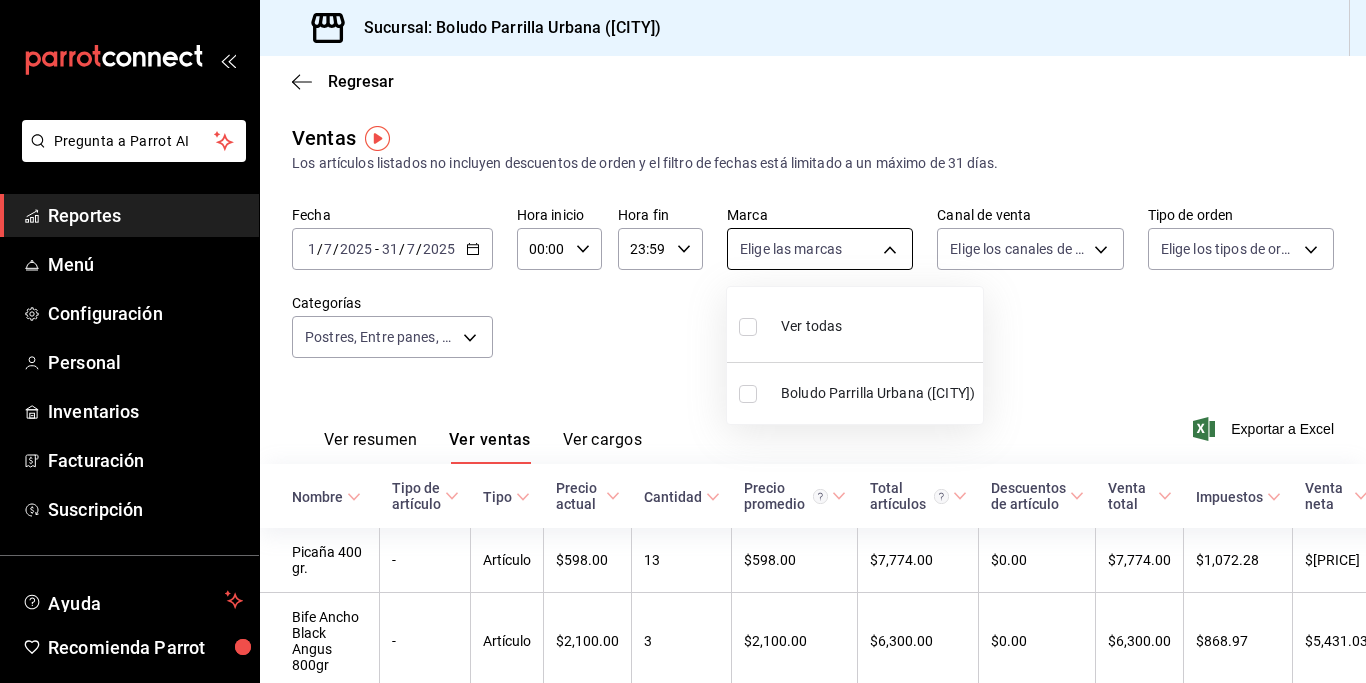click on "Pregunta a Parrot AI Reportes   Menú   Configuración   Personal   Inventarios   Facturación   Suscripción   Ayuda Recomienda Parrot   [FIRST] [LAST]   Sugerir nueva función   Sucursal: [CITY]   Regresar Ventas Los artículos listados no incluyen descuentos de orden y el filtro de fechas está limitado a un máximo de 31 días. Fecha [DATE] [DATE] - [DATE] [DATE] Hora inicio 00:00 Hora inicio Hora fin 23:59 Hora fin Marca Elige las marcas Canal de venta Elige los canales de venta Tipo de orden Elige los tipos de orden Categorías Postres, Entre panes, Tacos, Cuartitos, Alambres, Costra Especial Boludo, Costra Boludo, Costras, Volcanes, Barra de Tacos, Para Acompañar, Cerdo, Del Mar, Pollo, Para compartir, Cortes, Pastas, Sopas, Verdes, Para empezar Ver resumen Ver ventas Ver cargos Exportar a Excel Nombre Tipo de artículo Tipo Precio actual Cantidad Precio promedio   Total artículos   Descuentos de artículo Venta total Impuestos Venta neta Picaña 400 gr. - 13 -" at bounding box center (683, 341) 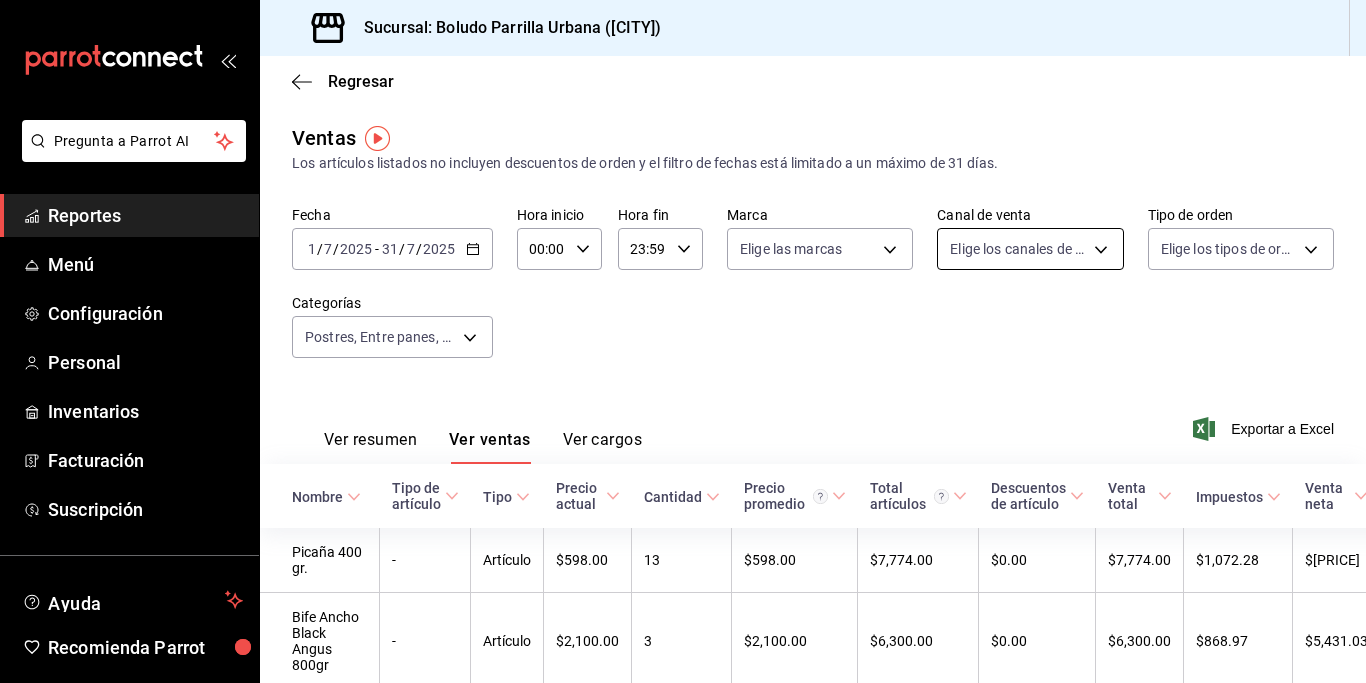 click on "Pregunta a Parrot AI Reportes   Menú   Configuración   Personal   Inventarios   Facturación   Suscripción   Ayuda Recomienda Parrot   [FIRST] [LAST]   Sugerir nueva función   Sucursal: [CITY]   Regresar Ventas Los artículos listados no incluyen descuentos de orden y el filtro de fechas está limitado a un máximo de 31 días. Fecha [DATE] [DATE] - [DATE] [DATE] Hora inicio 00:00 Hora inicio Hora fin 23:59 Hora fin Marca Elige las marcas Canal de venta Elige los canales de venta Tipo de orden Elige los tipos de orden Categorías Postres, Entre panes, Tacos, Cuartitos, Alambres, Costra Especial Boludo, Costra Boludo, Costras, Volcanes, Barra de Tacos, Para Acompañar, Cerdo, Del Mar, Pollo, Para compartir, Cortes, Pastas, Sopas, Verdes, Para empezar Ver resumen Ver ventas Ver cargos Exportar a Excel Nombre Tipo de artículo Tipo Precio actual Cantidad Precio promedio   Total artículos   Descuentos de artículo Venta total Impuestos Venta neta Picaña 400 gr. - 13 -" at bounding box center (683, 341) 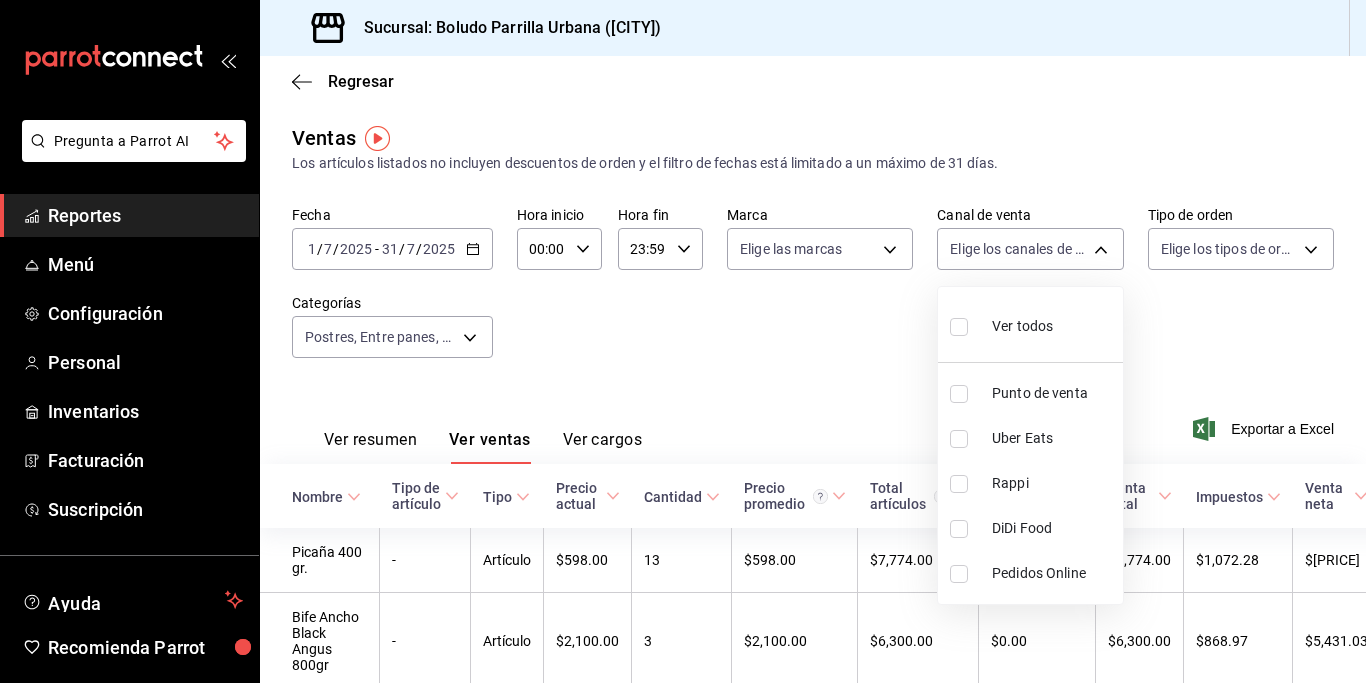 click at bounding box center [683, 341] 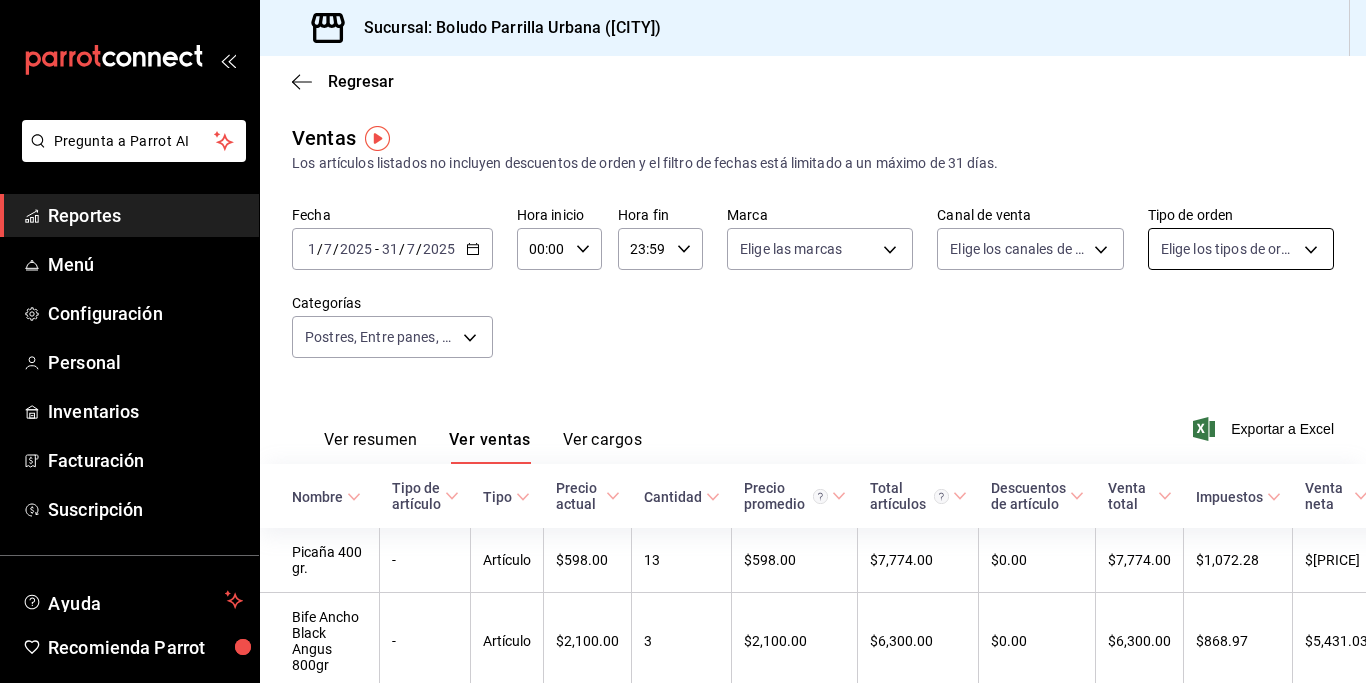click on "Pregunta a Parrot AI Reportes   Menú   Configuración   Personal   Inventarios   Facturación   Suscripción   Ayuda Recomienda Parrot   [FIRST] [LAST]   Sugerir nueva función   Sucursal: [CITY]   Regresar Ventas Los artículos listados no incluyen descuentos de orden y el filtro de fechas está limitado a un máximo de 31 días. Fecha [DATE] [DATE] - [DATE] [DATE] Hora inicio 00:00 Hora inicio Hora fin 23:59 Hora fin Marca Elige las marcas Canal de venta Elige los canales de venta Tipo de orden Elige los tipos de orden Categorías Postres, Entre panes, Tacos, Cuartitos, Alambres, Costra Especial Boludo, Costra Boludo, Costras, Volcanes, Barra de Tacos, Para Acompañar, Cerdo, Del Mar, Pollo, Para compartir, Cortes, Pastas, Sopas, Verdes, Para empezar Ver resumen Ver ventas Ver cargos Exportar a Excel Nombre Tipo de artículo Tipo Precio actual Cantidad Precio promedio   Total artículos   Descuentos de artículo Venta total Impuestos Venta neta Picaña 400 gr. - 13 -" at bounding box center [683, 341] 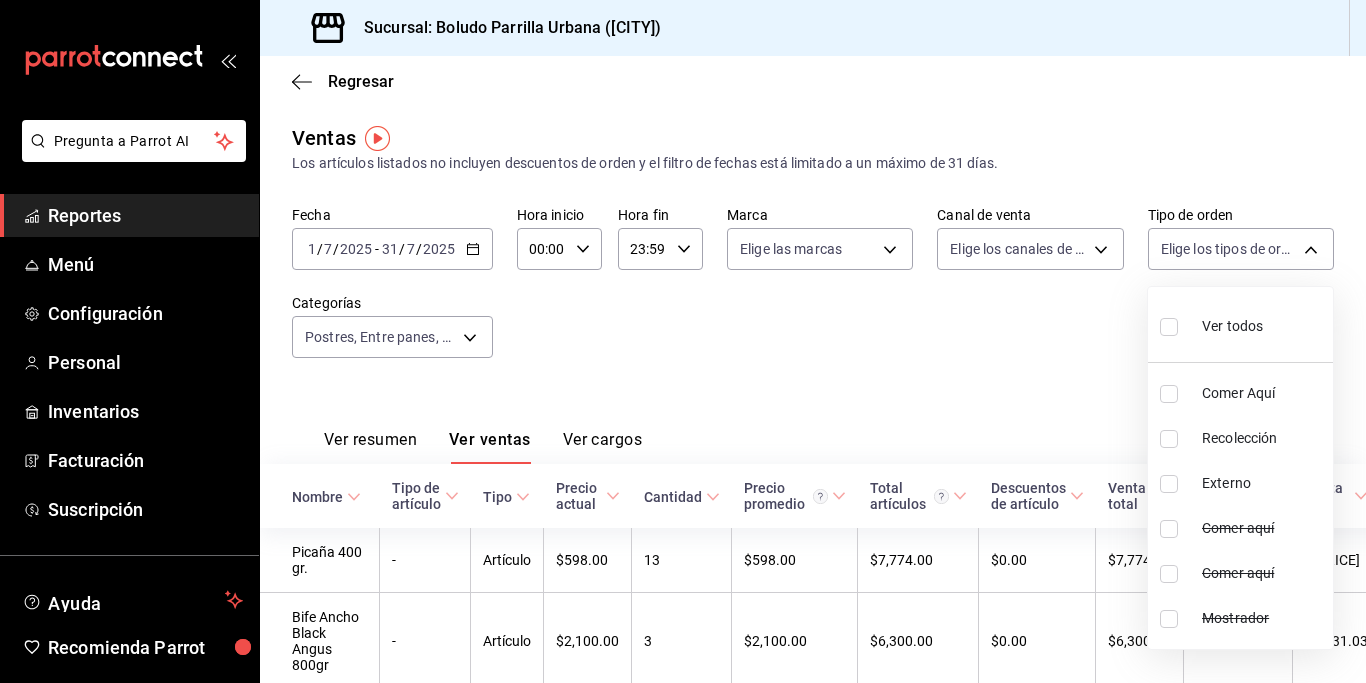 click at bounding box center [683, 341] 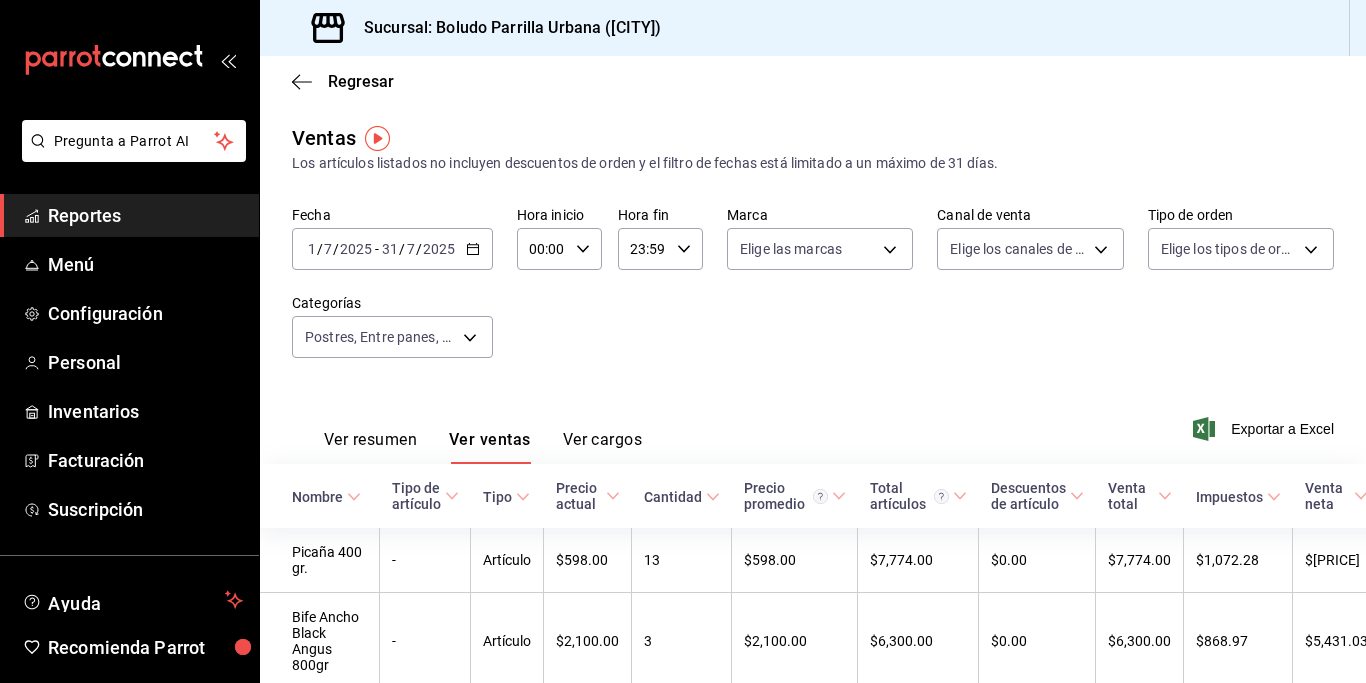 click on "2025-07-01 1 / 7 / 2025 - 2025-07-31 31 / 7 / 2025" at bounding box center [392, 249] 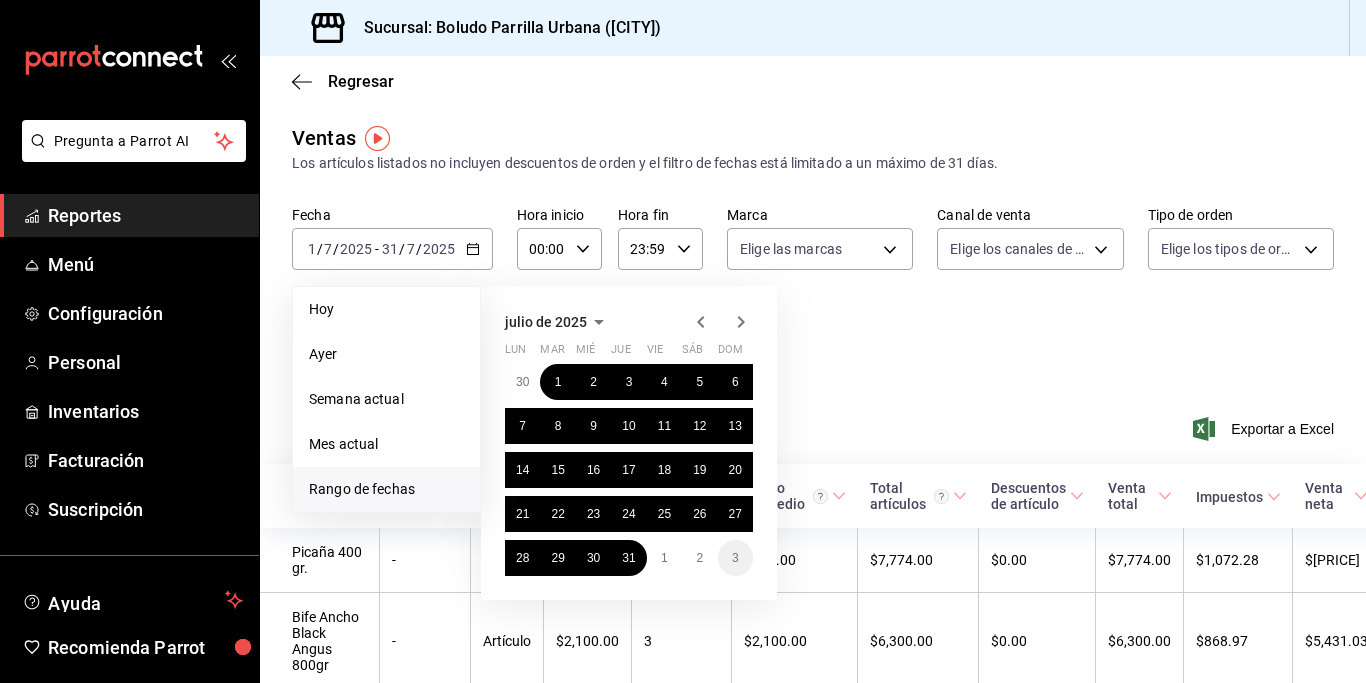 click on "Ver resumen Ver ventas Ver cargos Exportar a Excel" at bounding box center (813, 423) 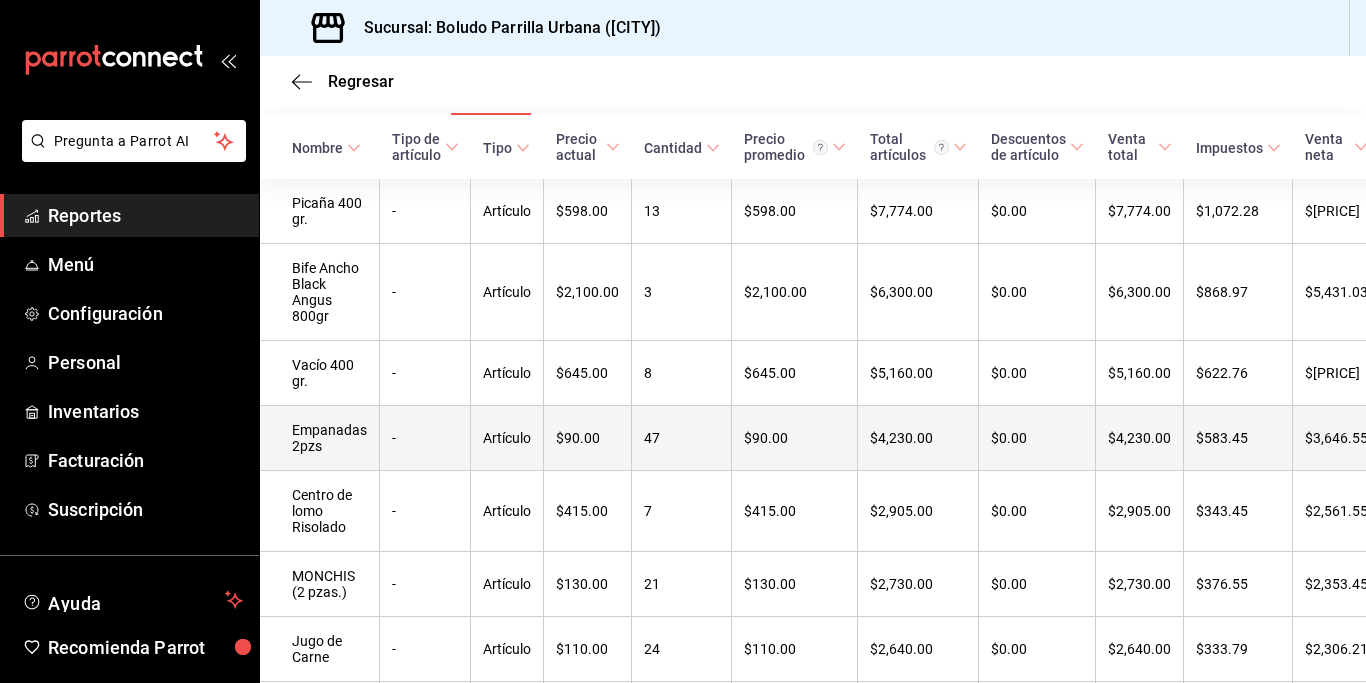 scroll, scrollTop: 368, scrollLeft: 0, axis: vertical 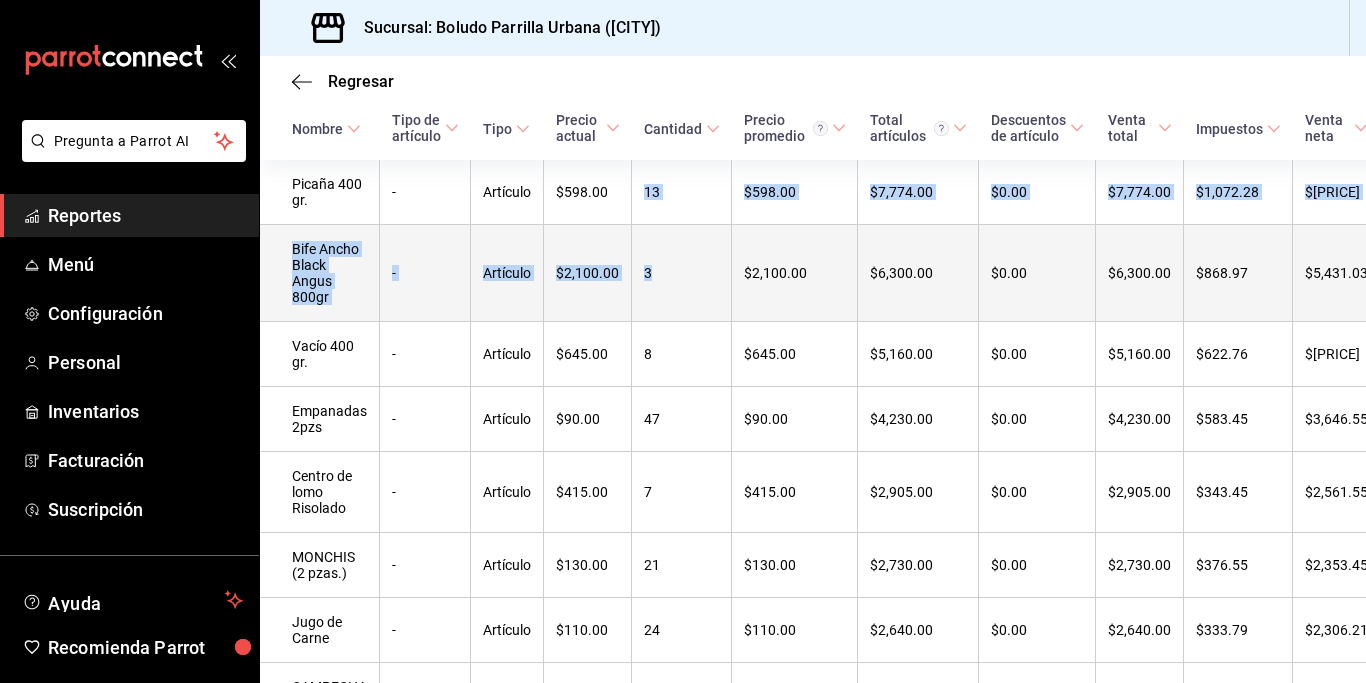 drag, startPoint x: 638, startPoint y: 187, endPoint x: 700, endPoint y: 285, distance: 115.965515 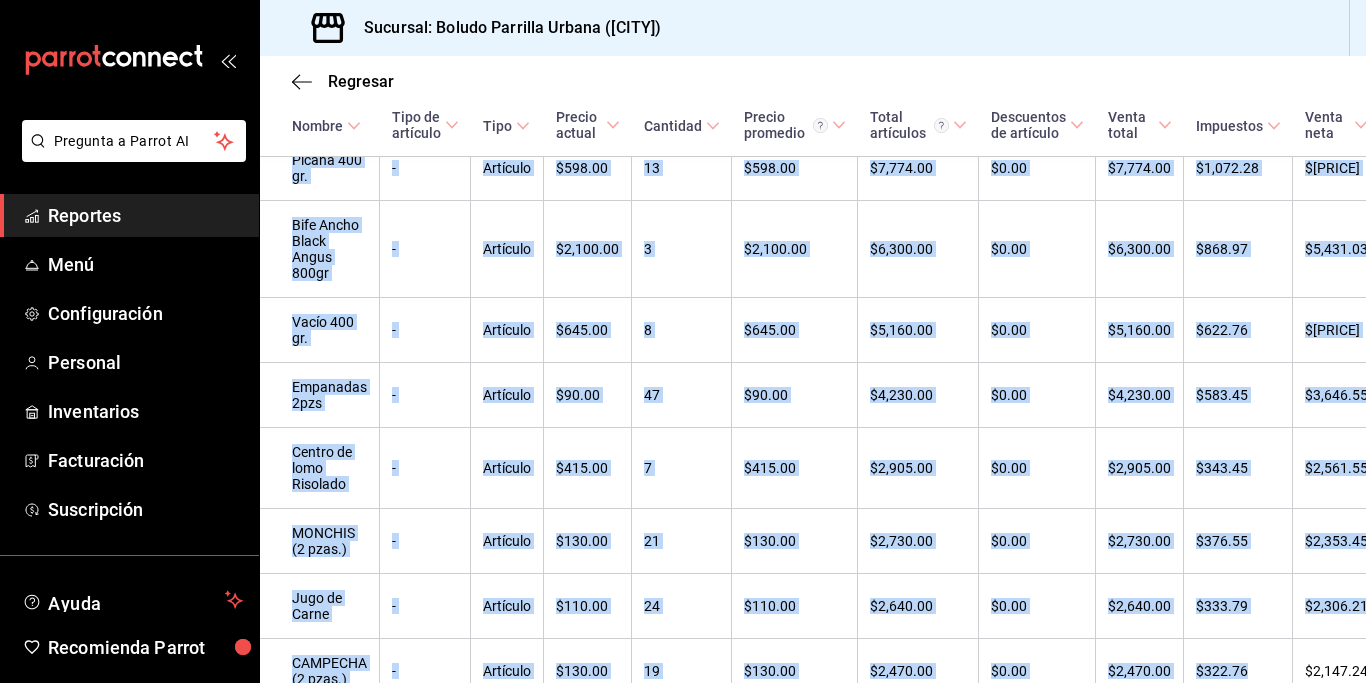 scroll, scrollTop: 433, scrollLeft: 0, axis: vertical 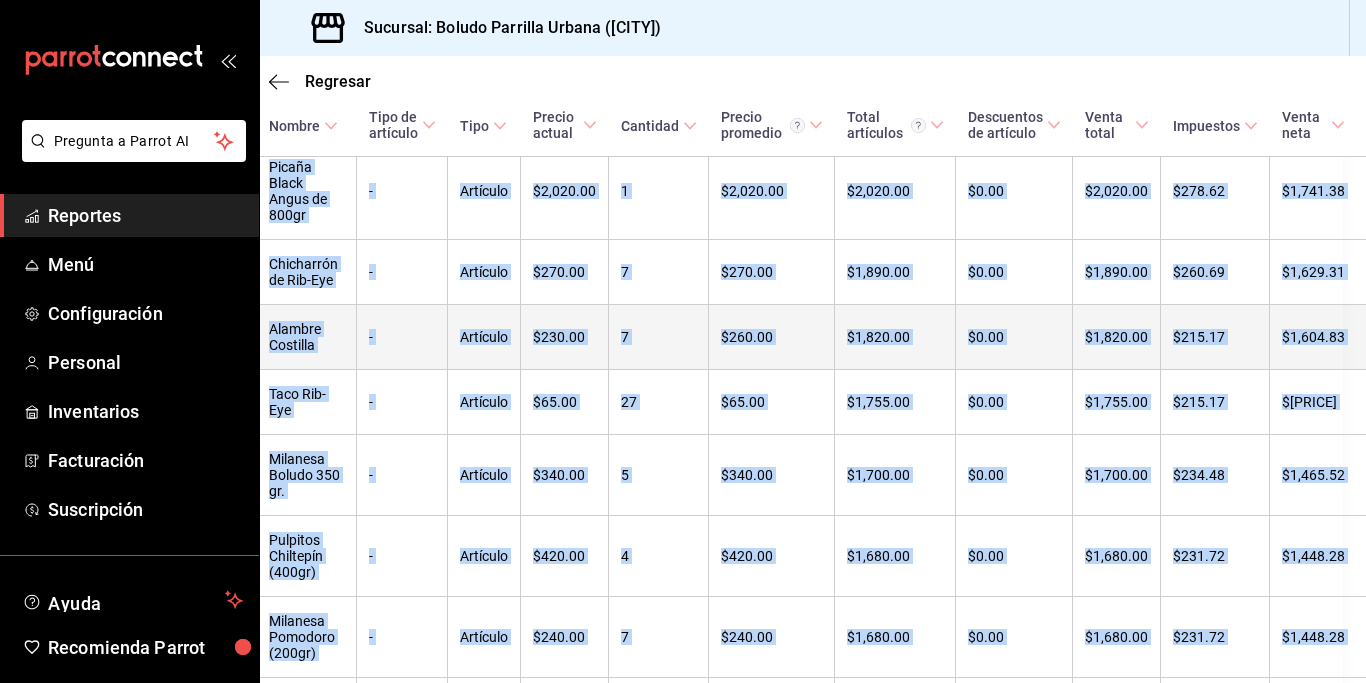 drag, startPoint x: 288, startPoint y: 168, endPoint x: 1365, endPoint y: 682, distance: 1193.3671 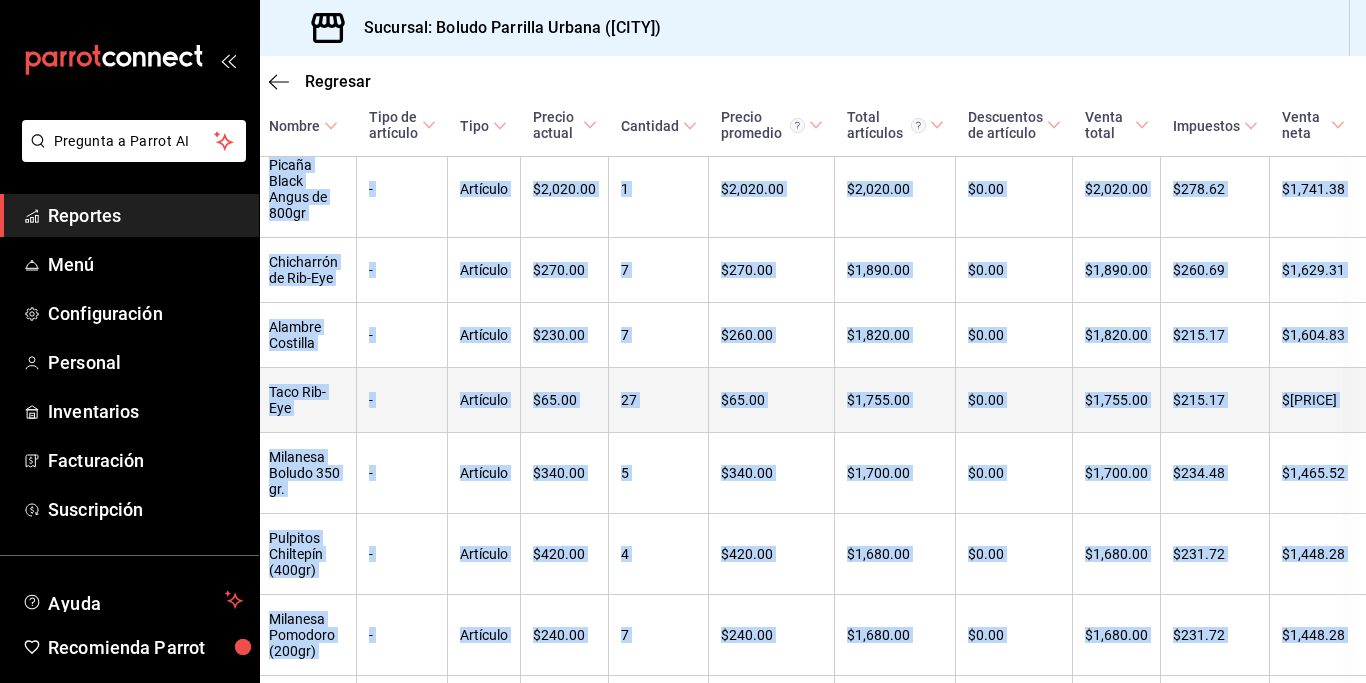 click on "27" at bounding box center (659, 400) 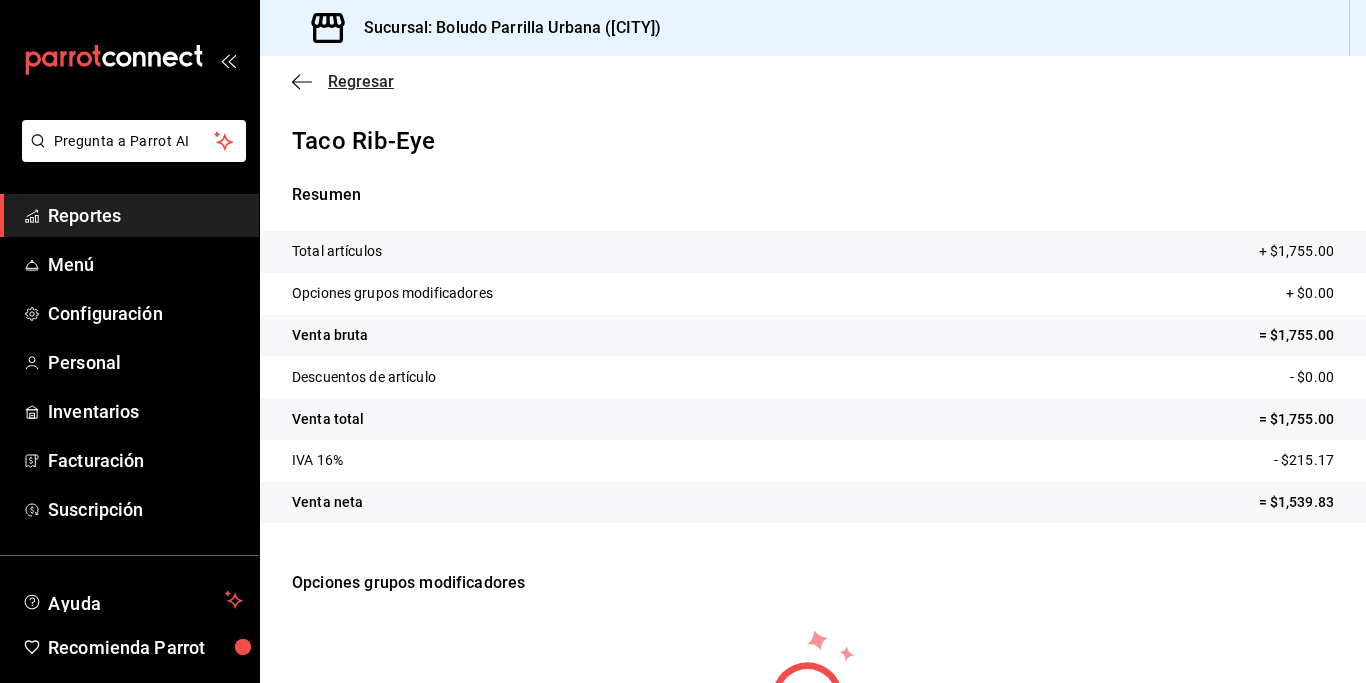 click 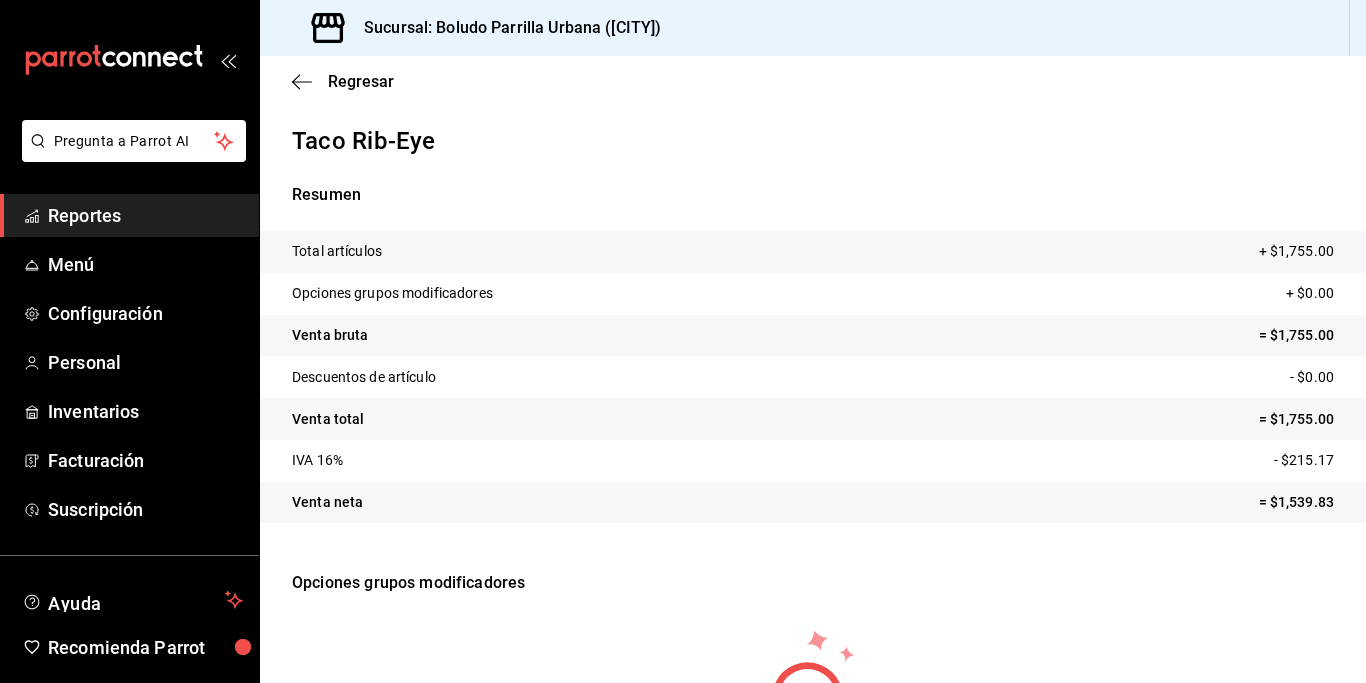 click on "Reportes" at bounding box center (145, 215) 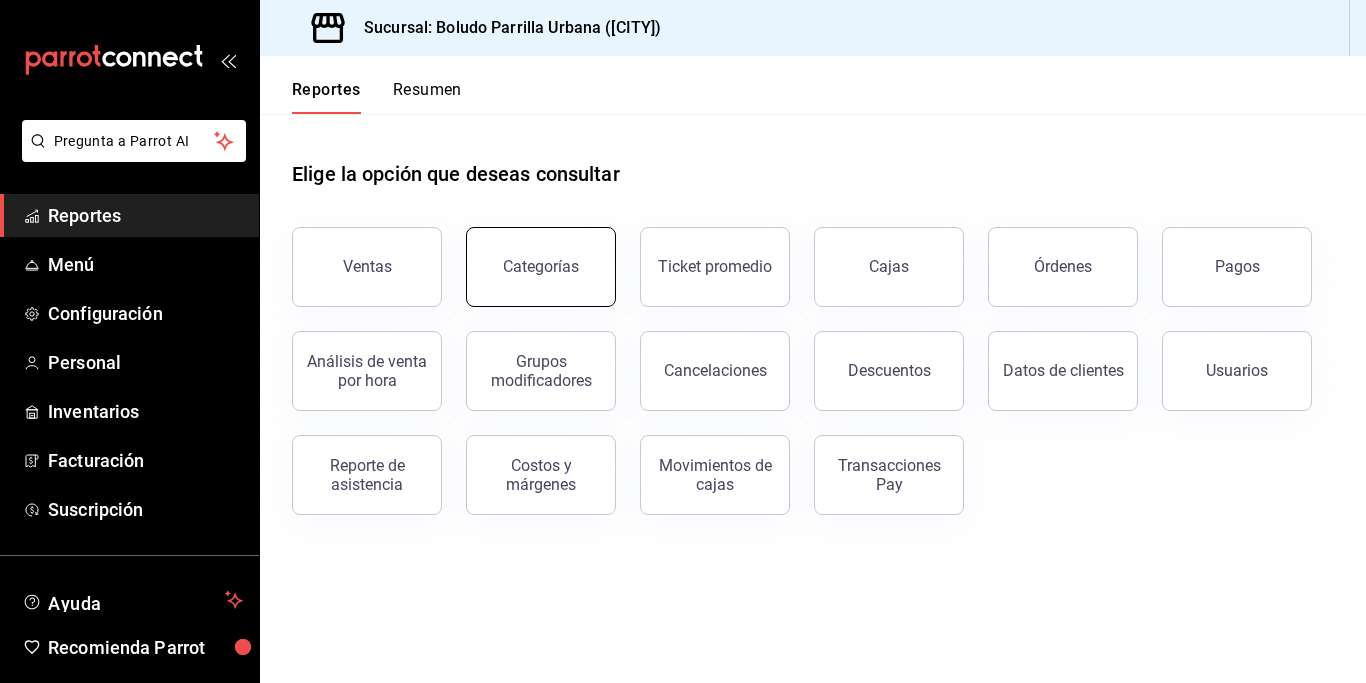 click on "Categorías" at bounding box center (541, 266) 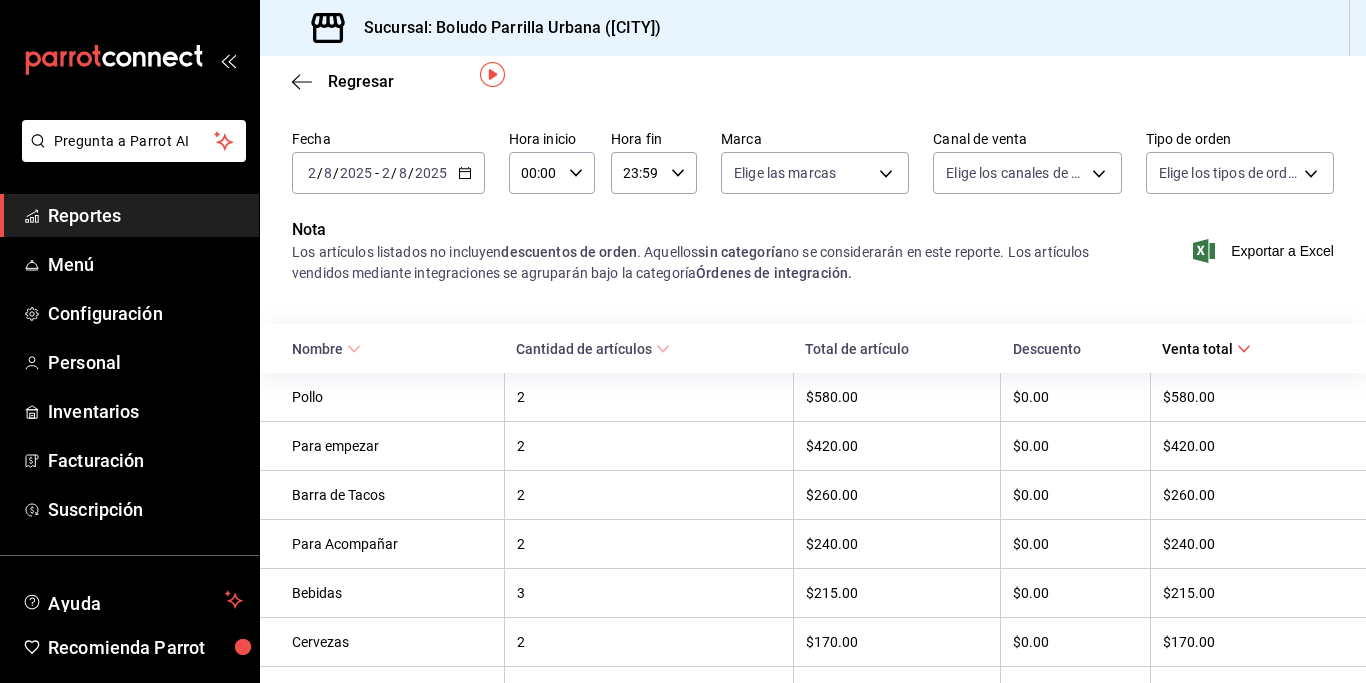 scroll, scrollTop: 61, scrollLeft: 0, axis: vertical 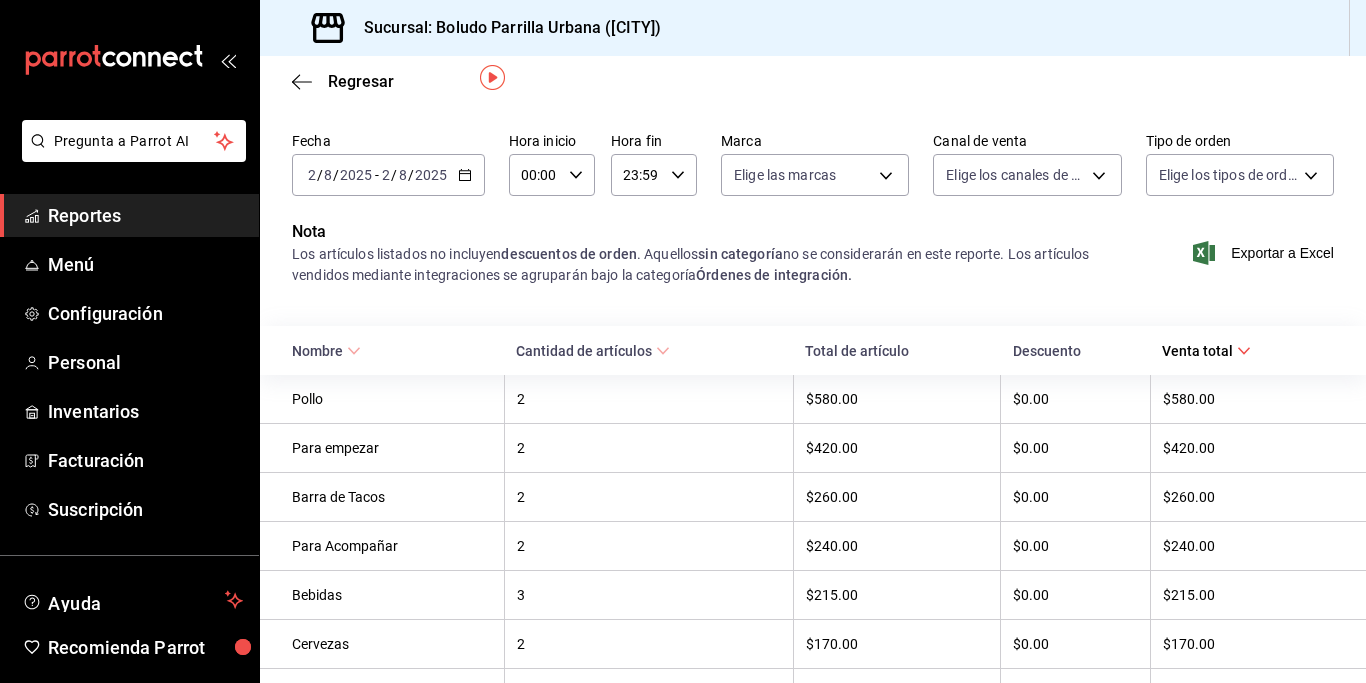 click 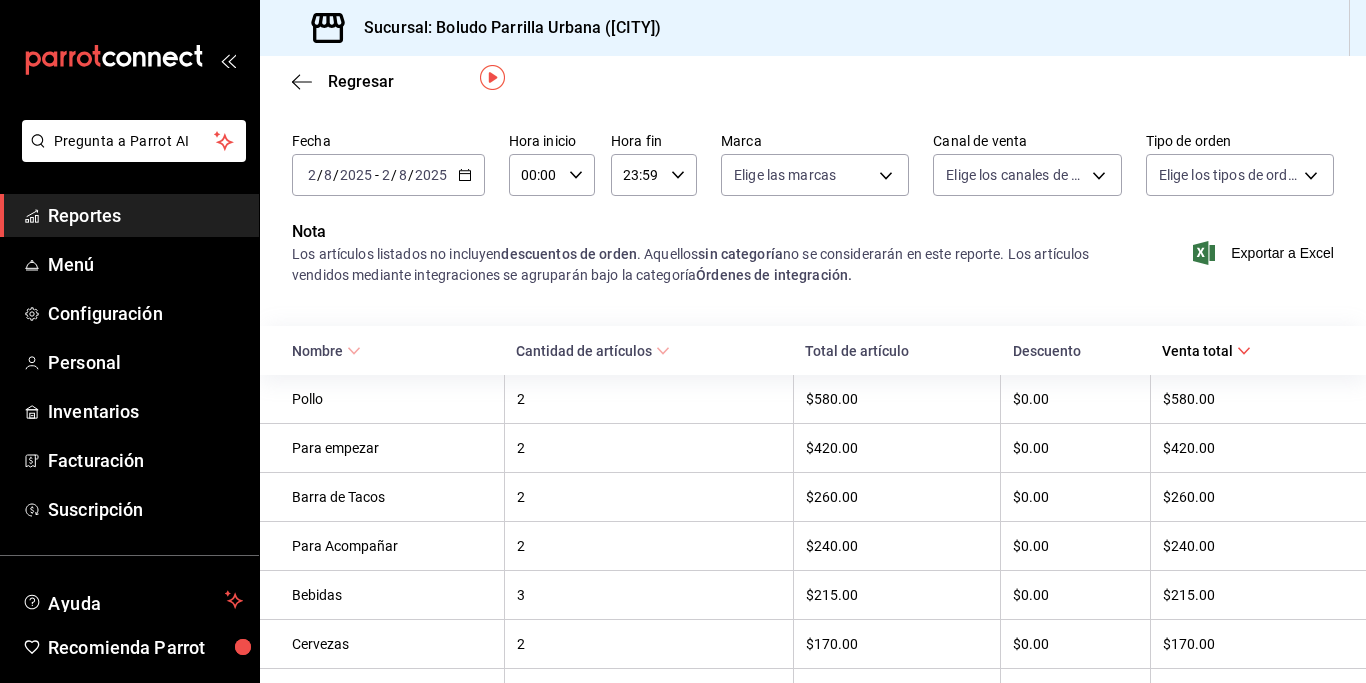 click 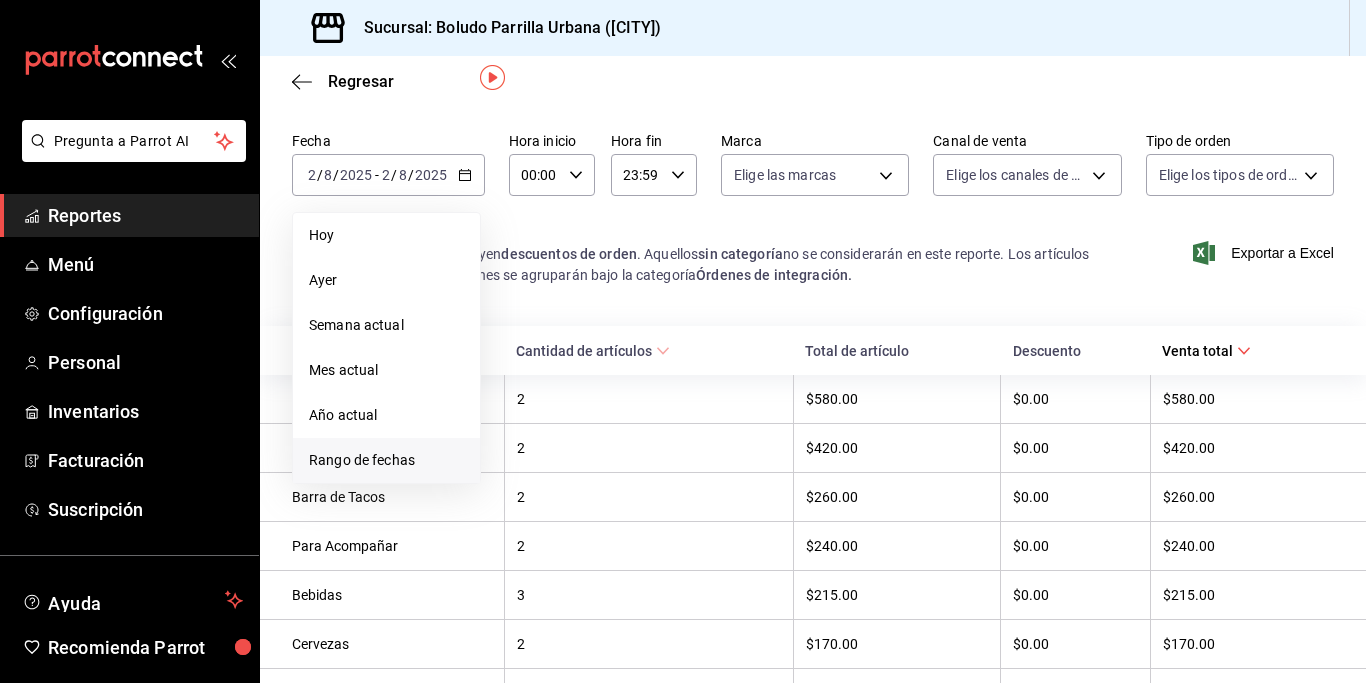 click on "Rango de fechas" at bounding box center [386, 460] 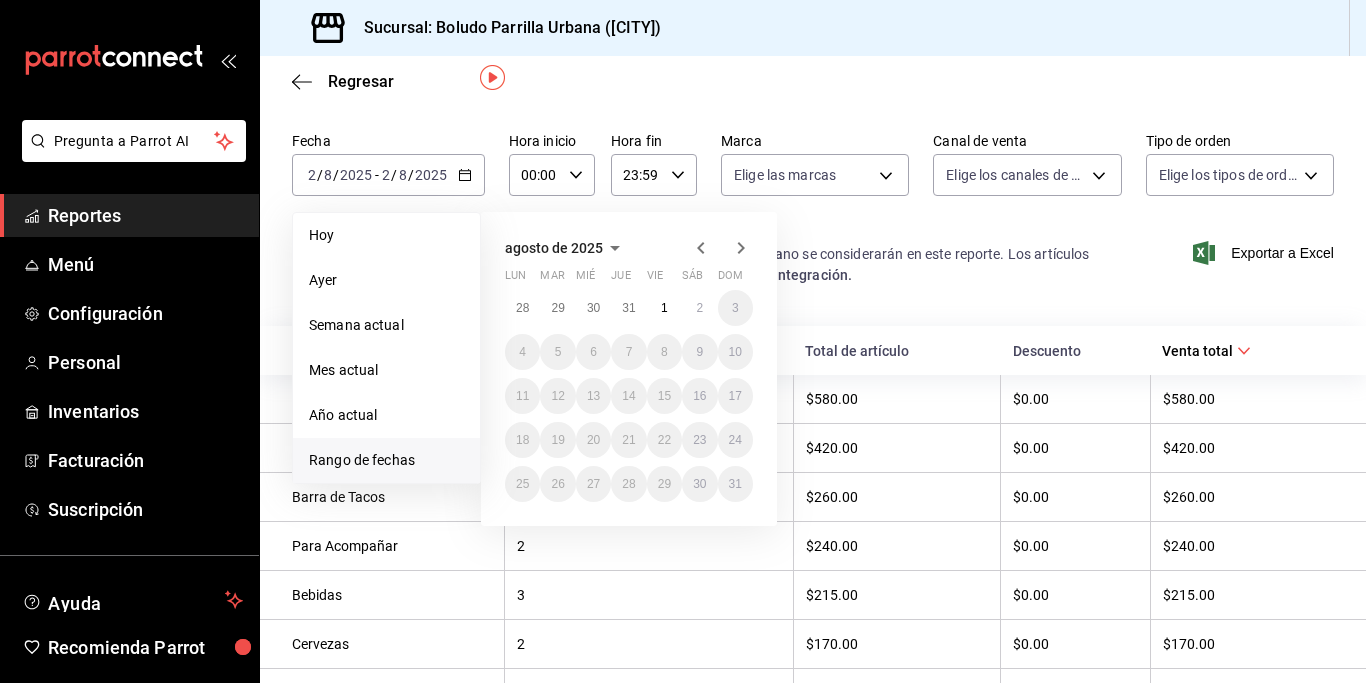 click 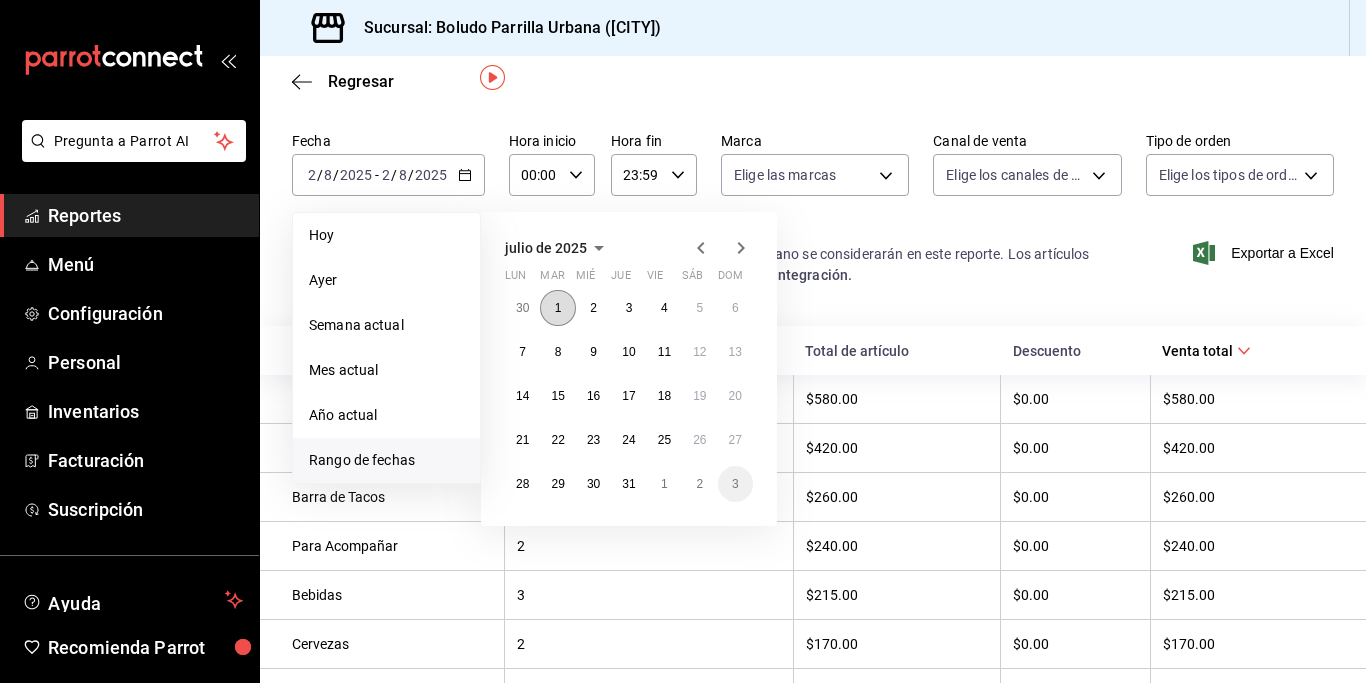 click on "1" at bounding box center (557, 308) 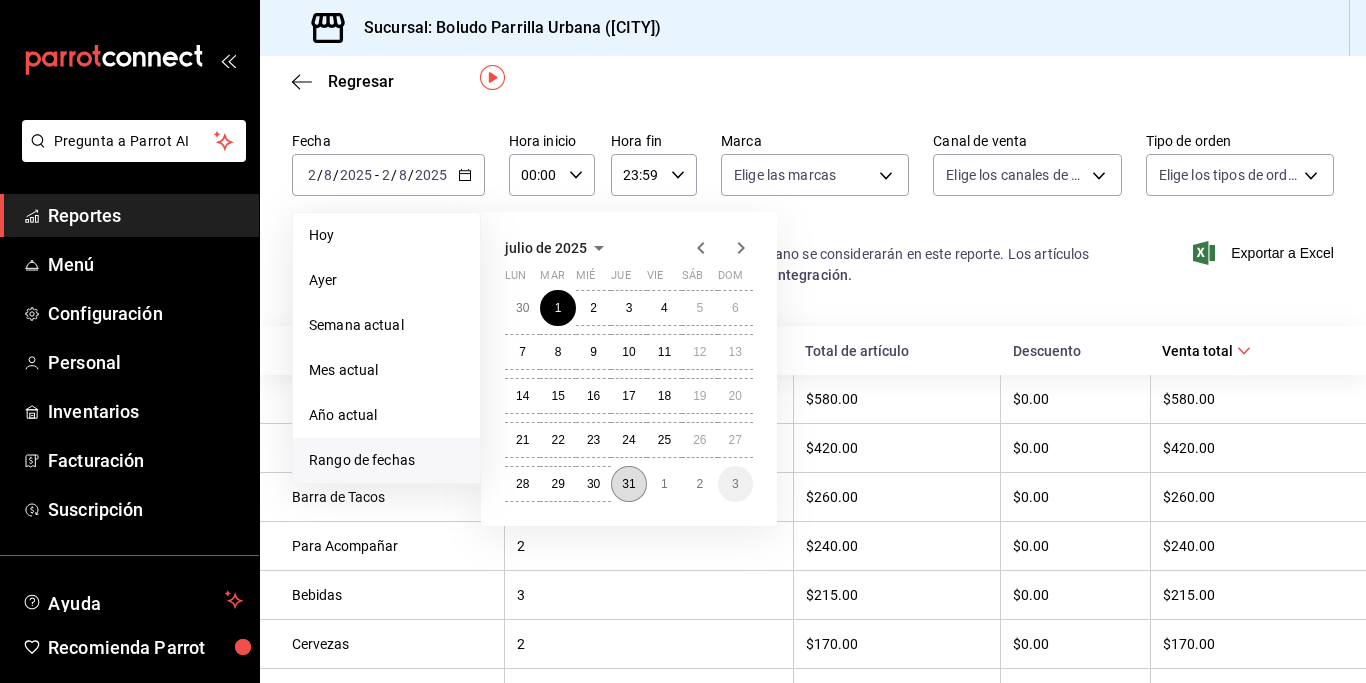 click on "31" at bounding box center (628, 484) 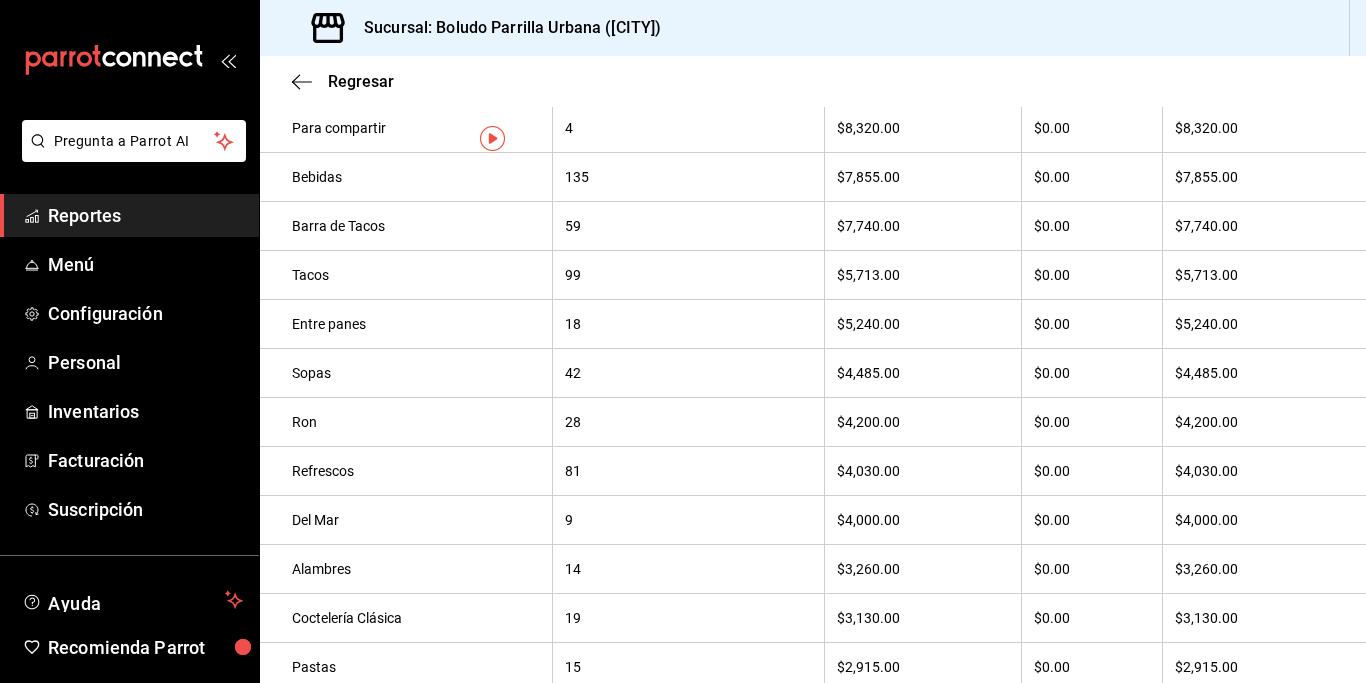 scroll, scrollTop: 0, scrollLeft: 0, axis: both 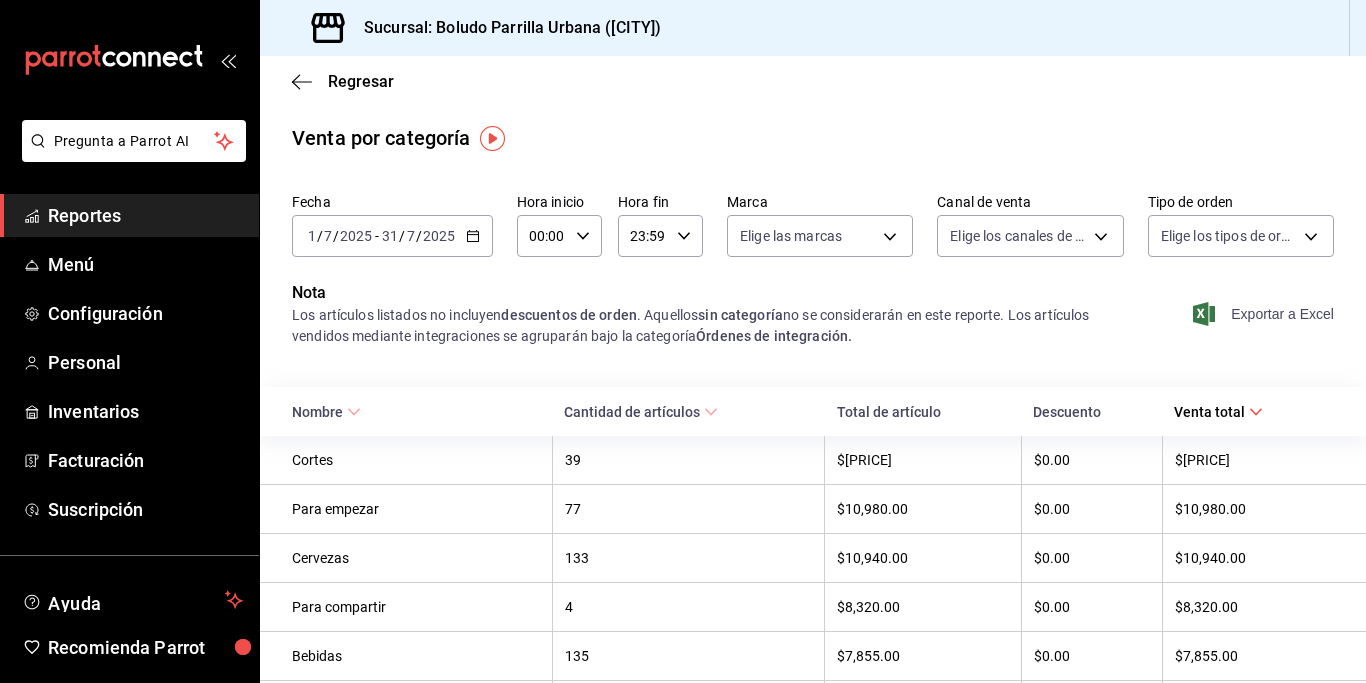 click on "Exportar a Excel" at bounding box center [1265, 314] 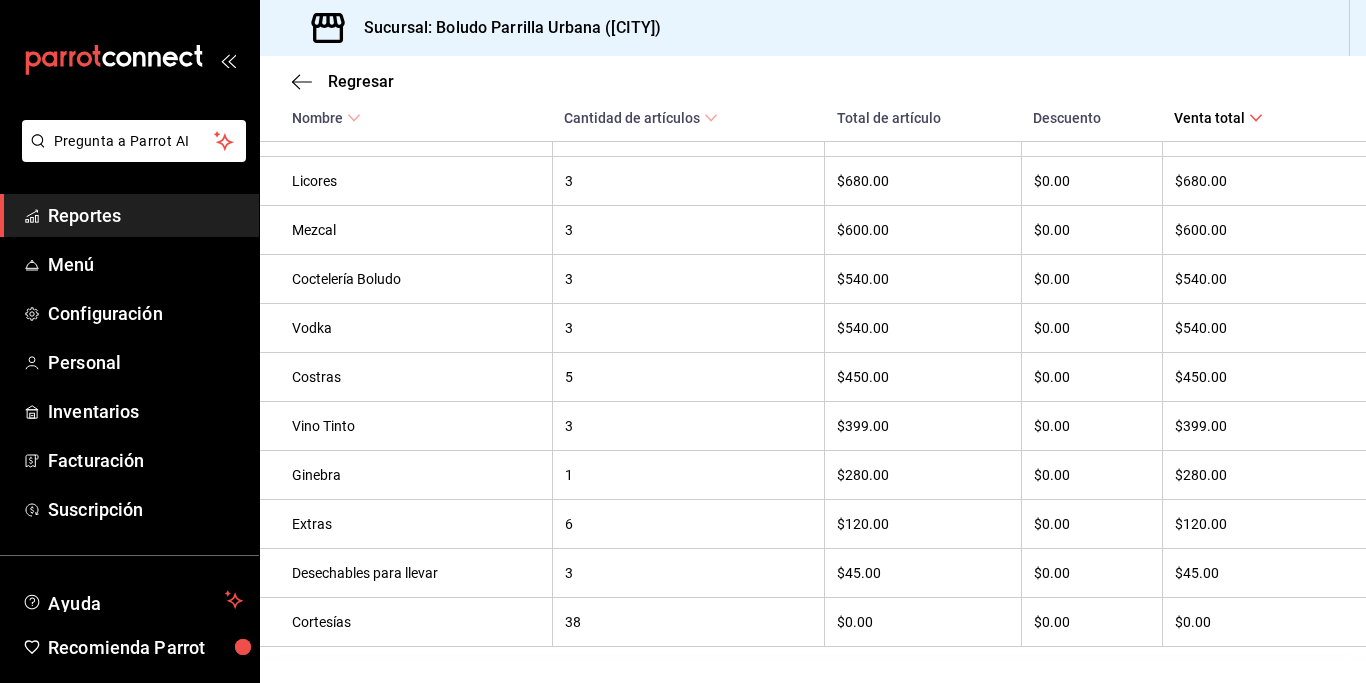 scroll, scrollTop: 1675, scrollLeft: 0, axis: vertical 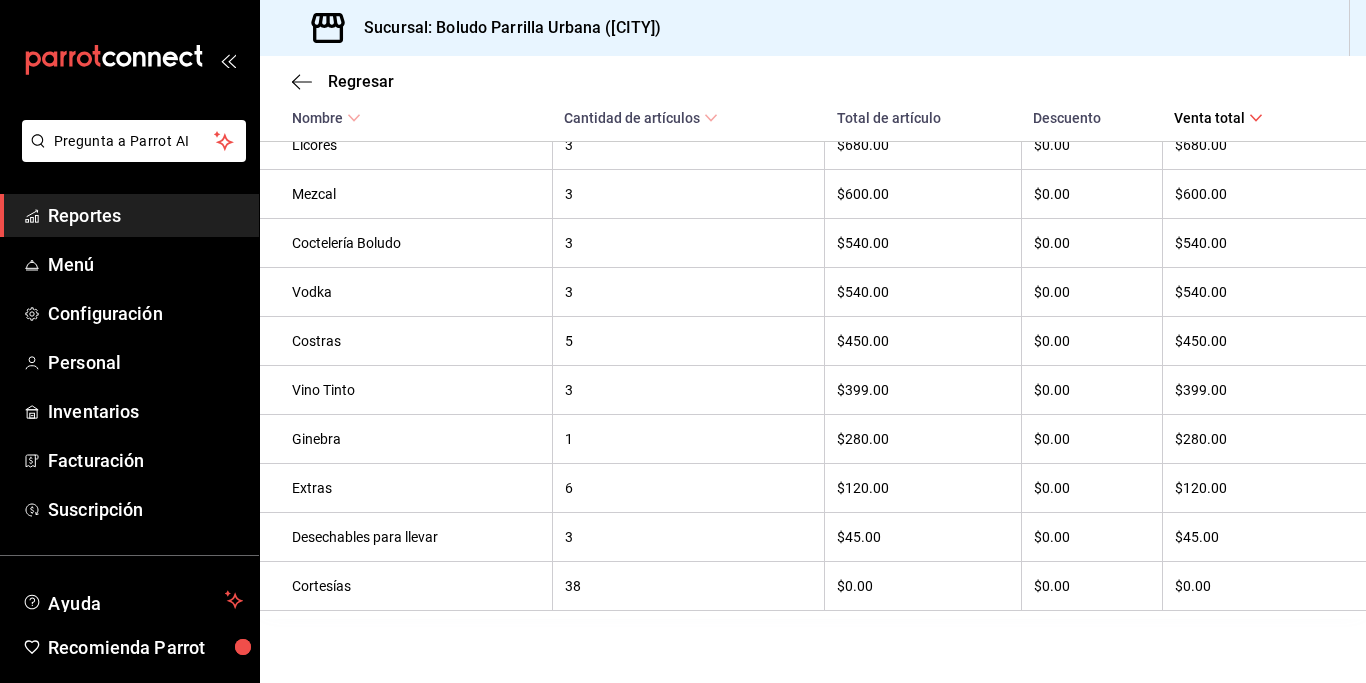 type 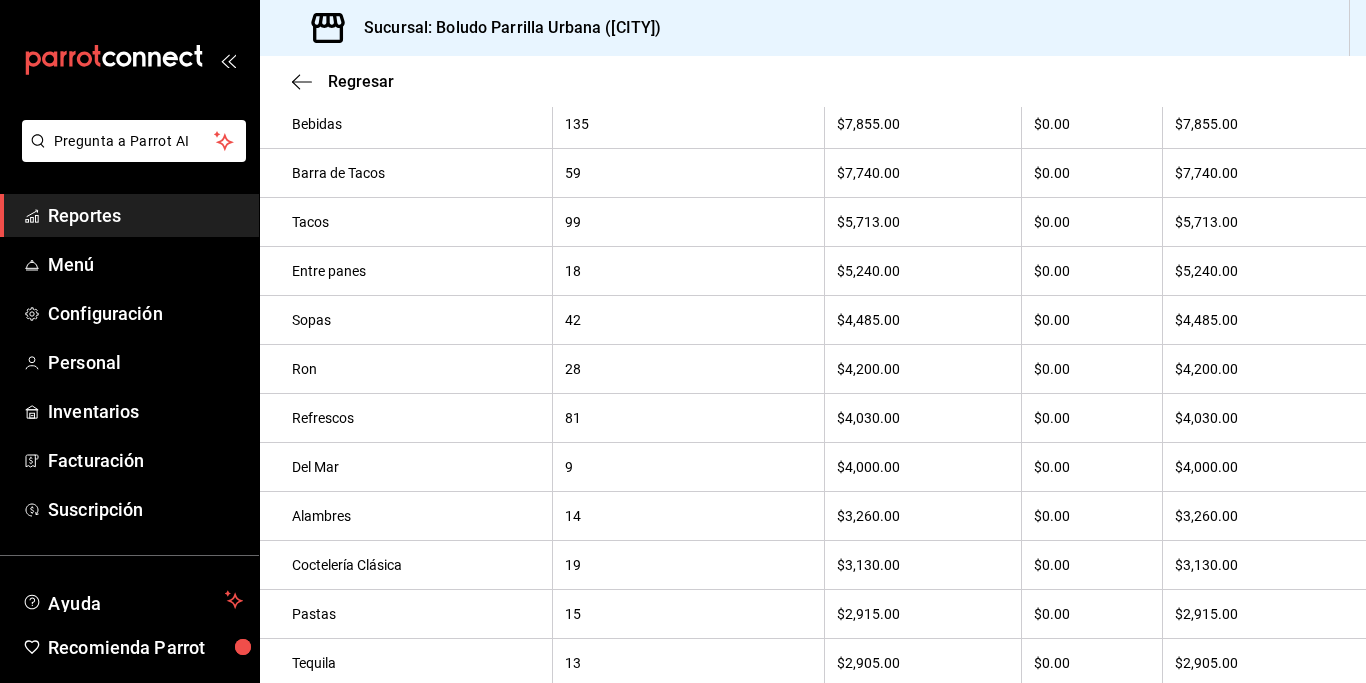 scroll, scrollTop: 0, scrollLeft: 0, axis: both 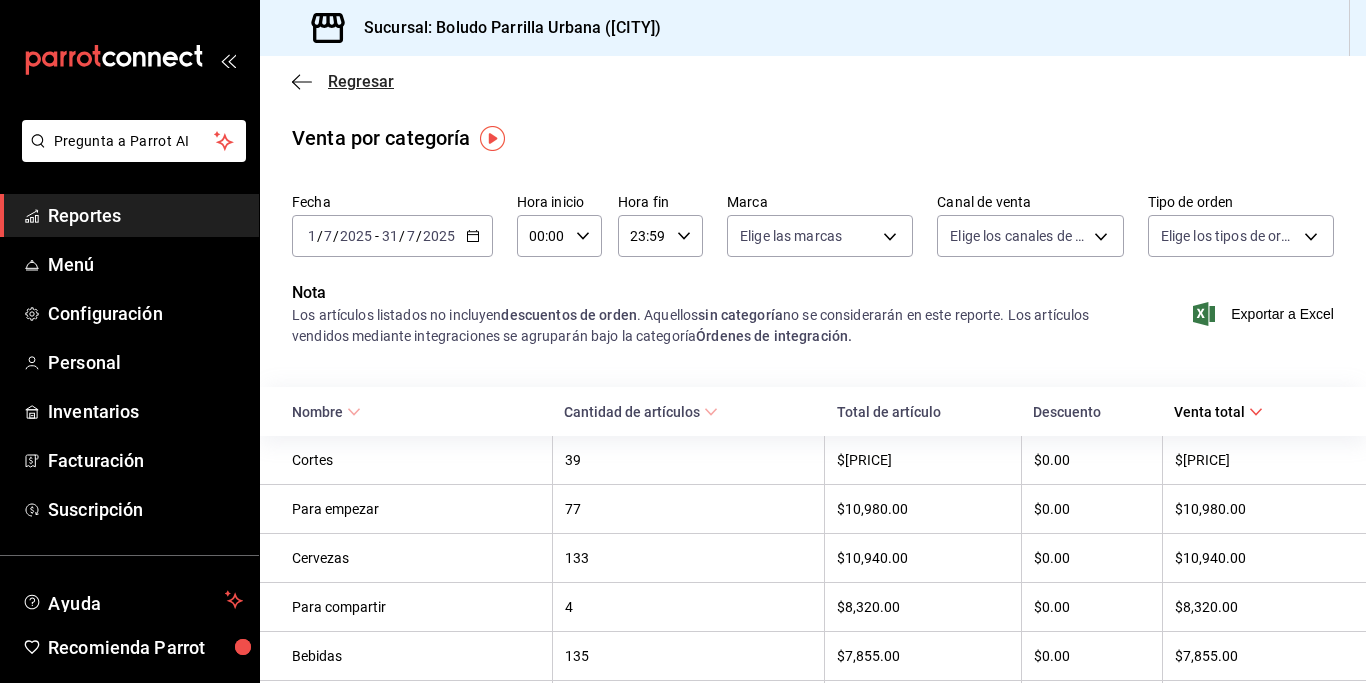 click 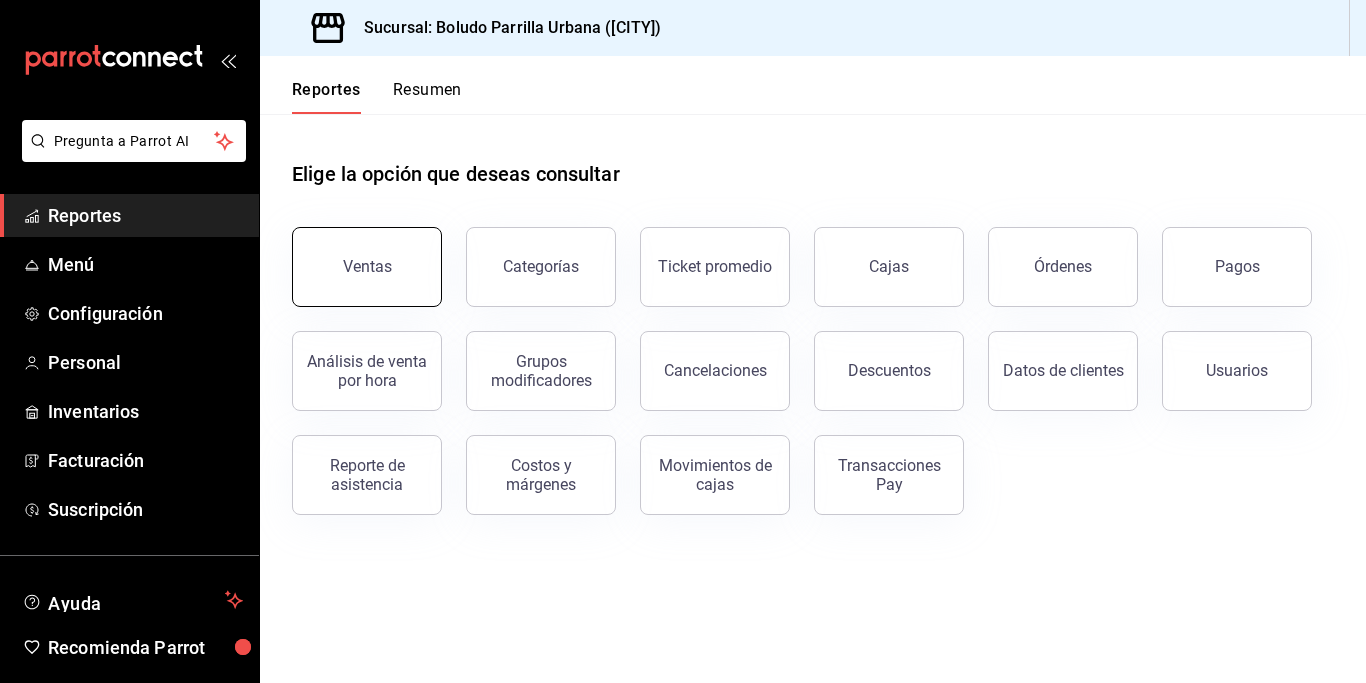click on "Ventas" at bounding box center [367, 267] 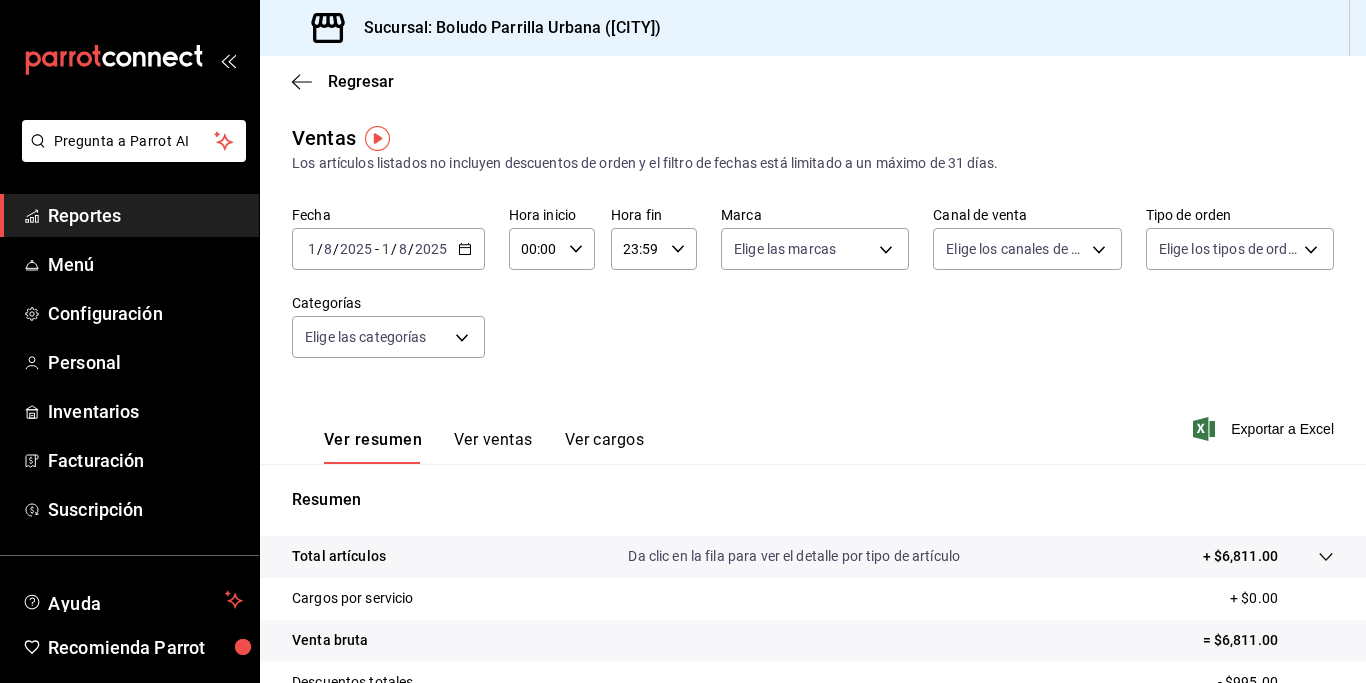 click 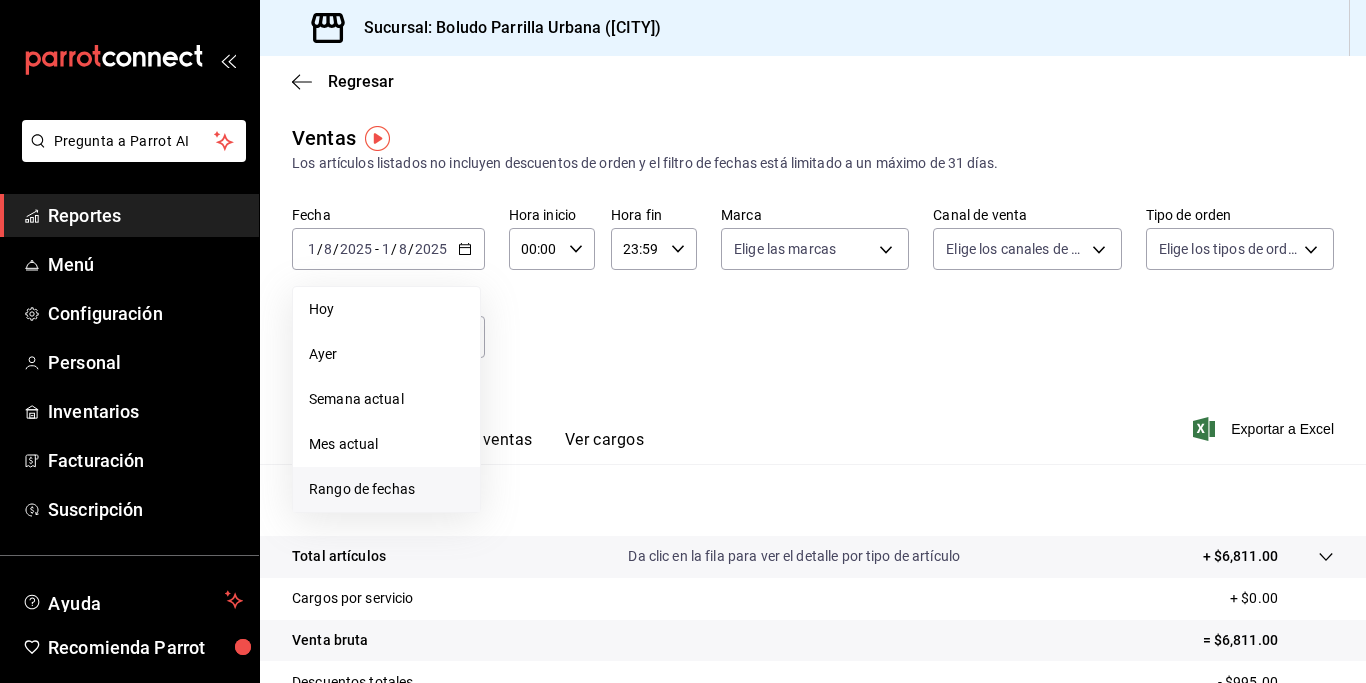 click on "Rango de fechas" at bounding box center [386, 489] 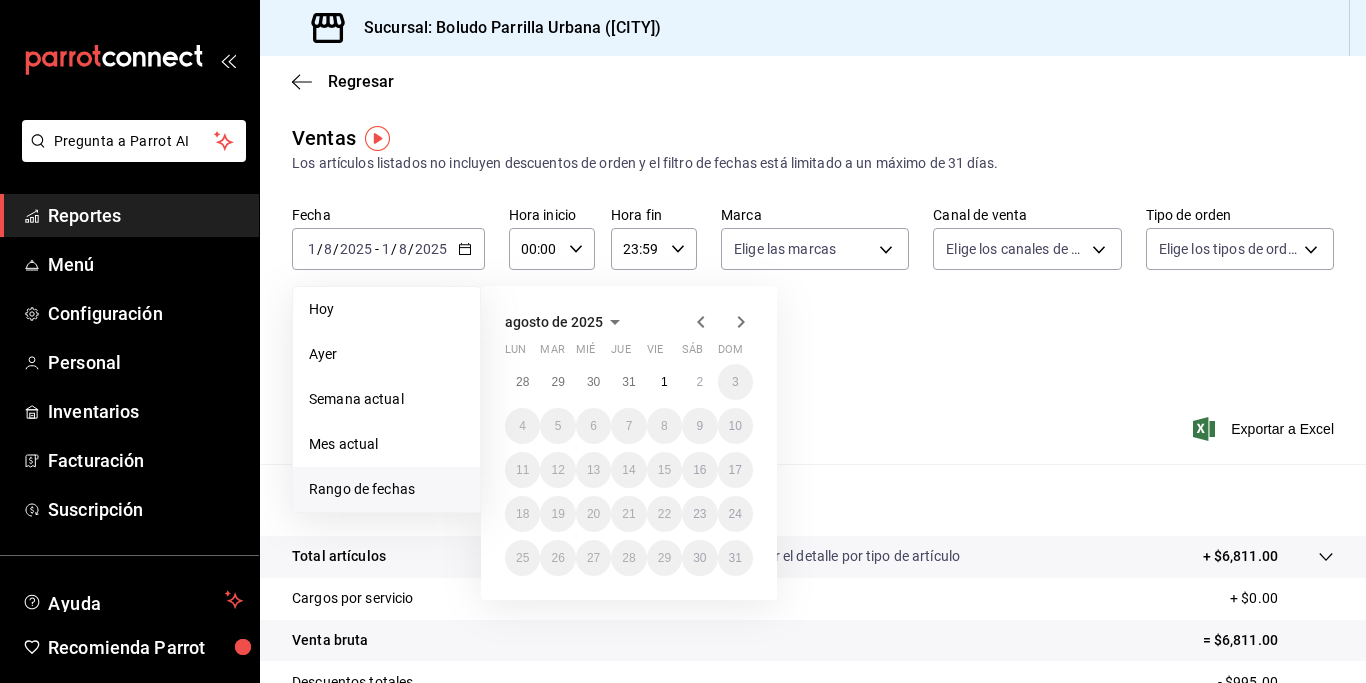 click 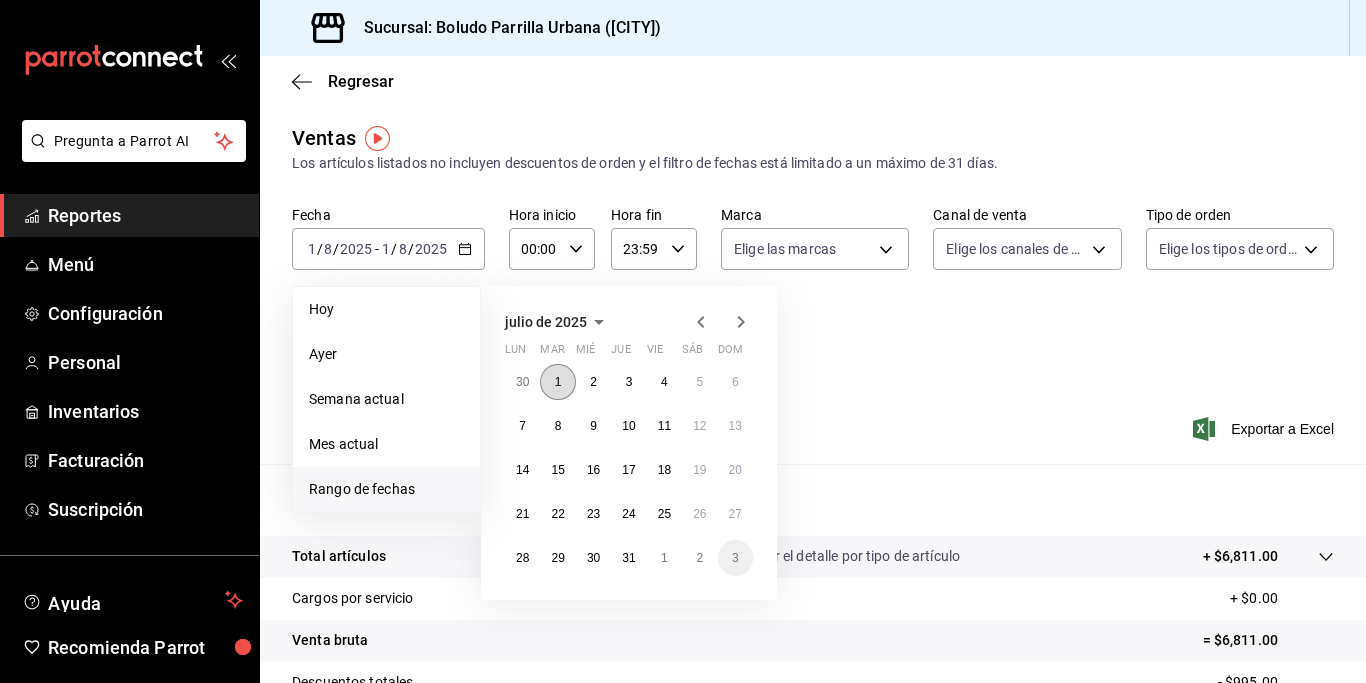click on "1" at bounding box center (558, 382) 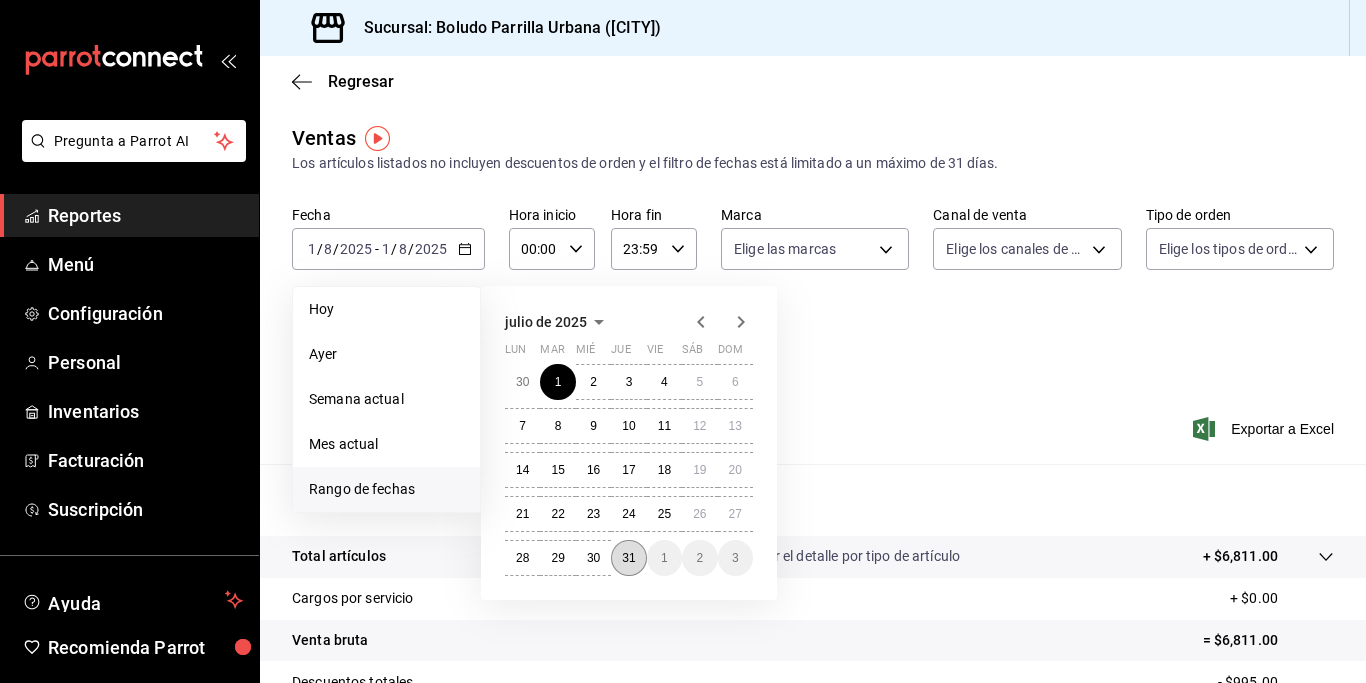 click on "31" at bounding box center [628, 558] 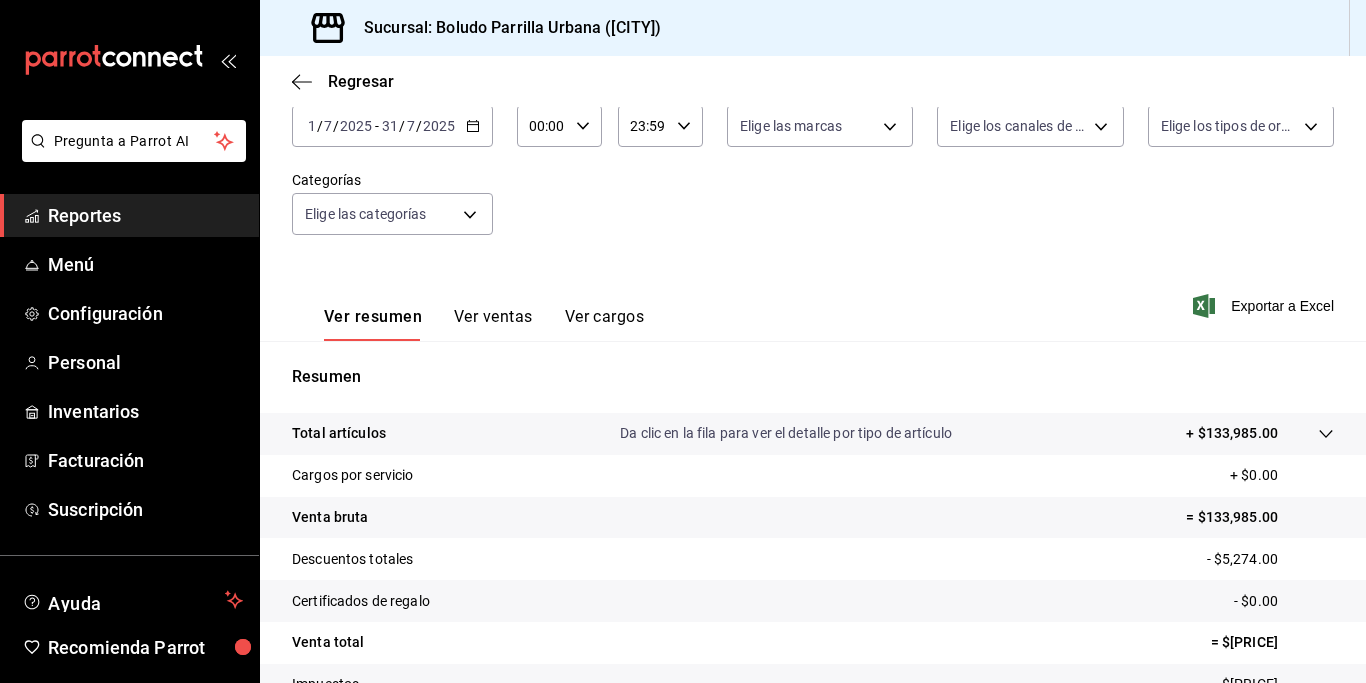 scroll, scrollTop: 76, scrollLeft: 0, axis: vertical 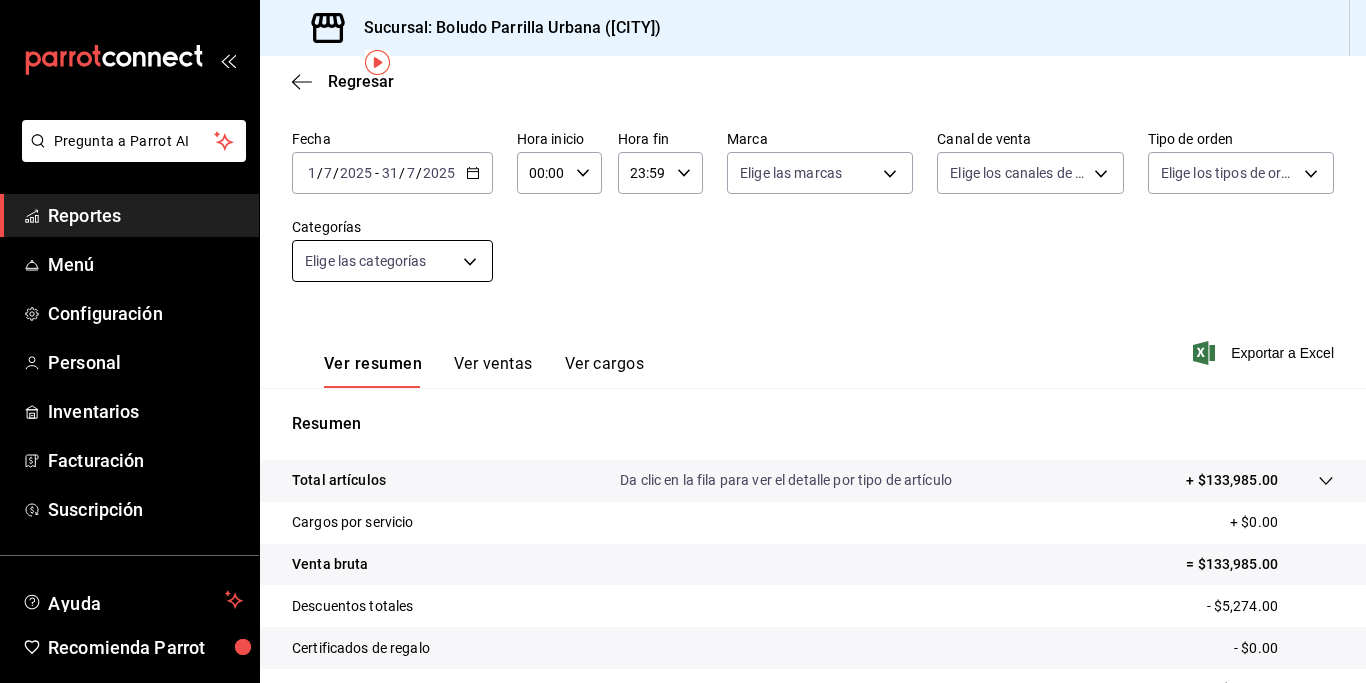 click on "Pregunta a Parrot AI Reportes   Menú   Configuración   Personal   Inventarios   Facturación   Suscripción   Ayuda Recomienda Parrot   [PERSON]   Sugerir nueva función   Sucursal: Boludo Parrilla Urbana ([CITY]) Regresar Ventas Los artículos listados no incluyen descuentos de orden y el filtro de fechas está limitado a un máximo de 31 días. Fecha [DATE] [DATE] - [DATE] [DATE] Hora inicio [TIME] Hora inicio Hora fin [TIME] Hora fin Marca Elige las marcas Canal de venta Elige los canales de venta Tipo de orden Elige los tipos de orden Categorías Elige las categorías Ver resumen Ver ventas Ver cargos Exportar a Excel Resumen Total artículos Da clic en la fila para ver el detalle por tipo de artículo + $[PRICE] Cargos por servicio + $[PRICE] Venta bruta = $[PRICE] Descuentos totales - $[PRICE] Certificados de regalo - $[PRICE] Venta total = $[PRICE] Impuestos - $[PRICE] Venta neta = $[PRICE] GANA 1 MES GRATIS EN TU SUSCRIPCIÓN AQUÍ Ver video tutorial Ir a video Reportes" at bounding box center (683, 341) 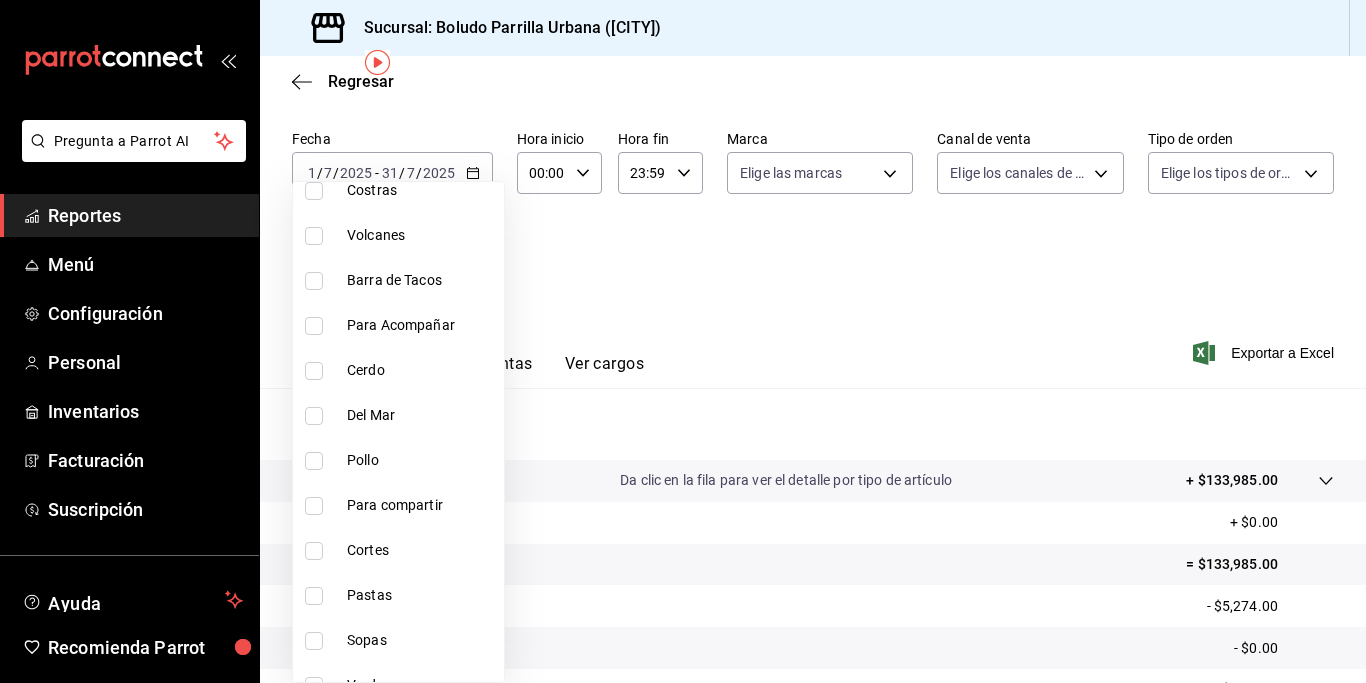 scroll, scrollTop: 1685, scrollLeft: 0, axis: vertical 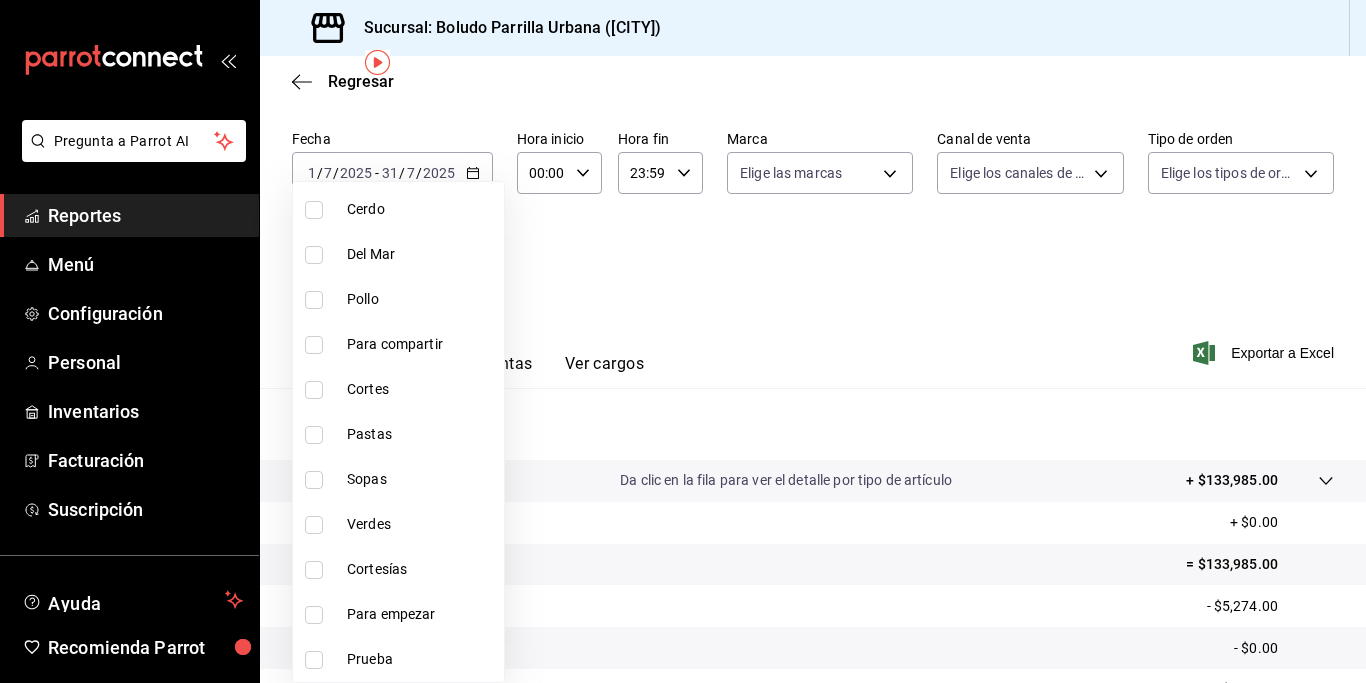 click at bounding box center (314, 615) 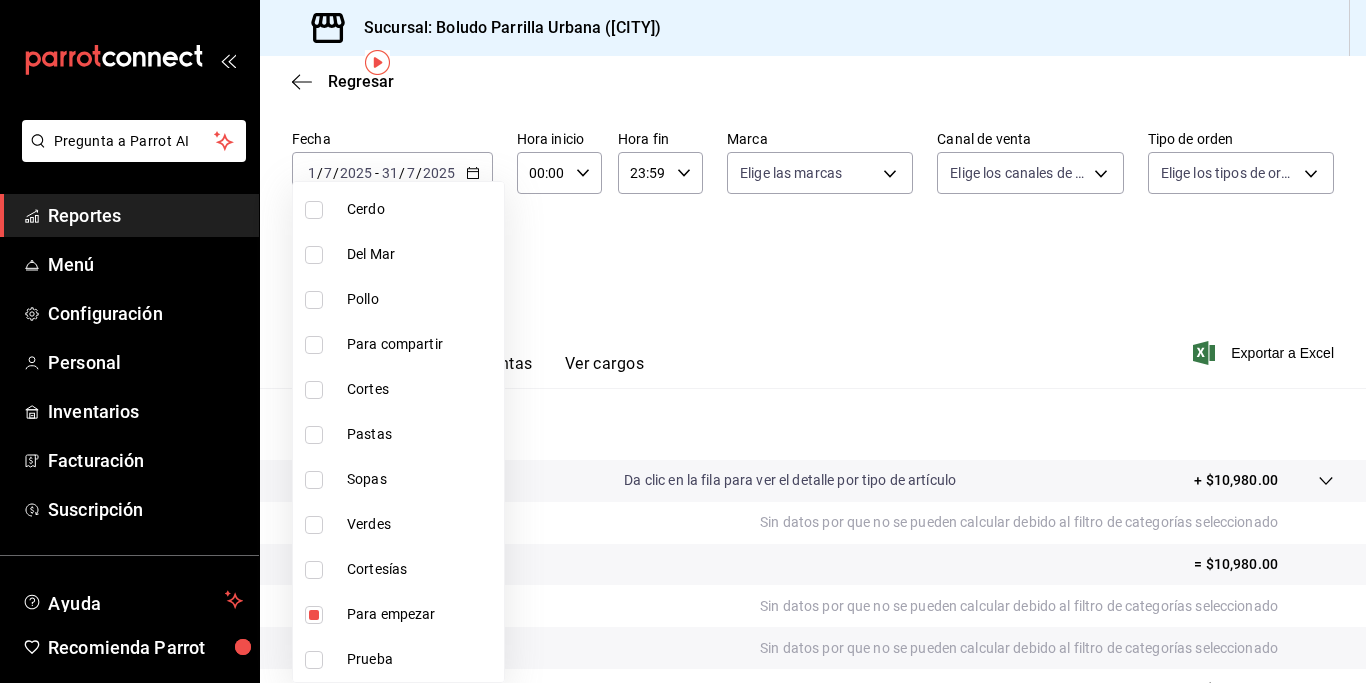 click at bounding box center [683, 341] 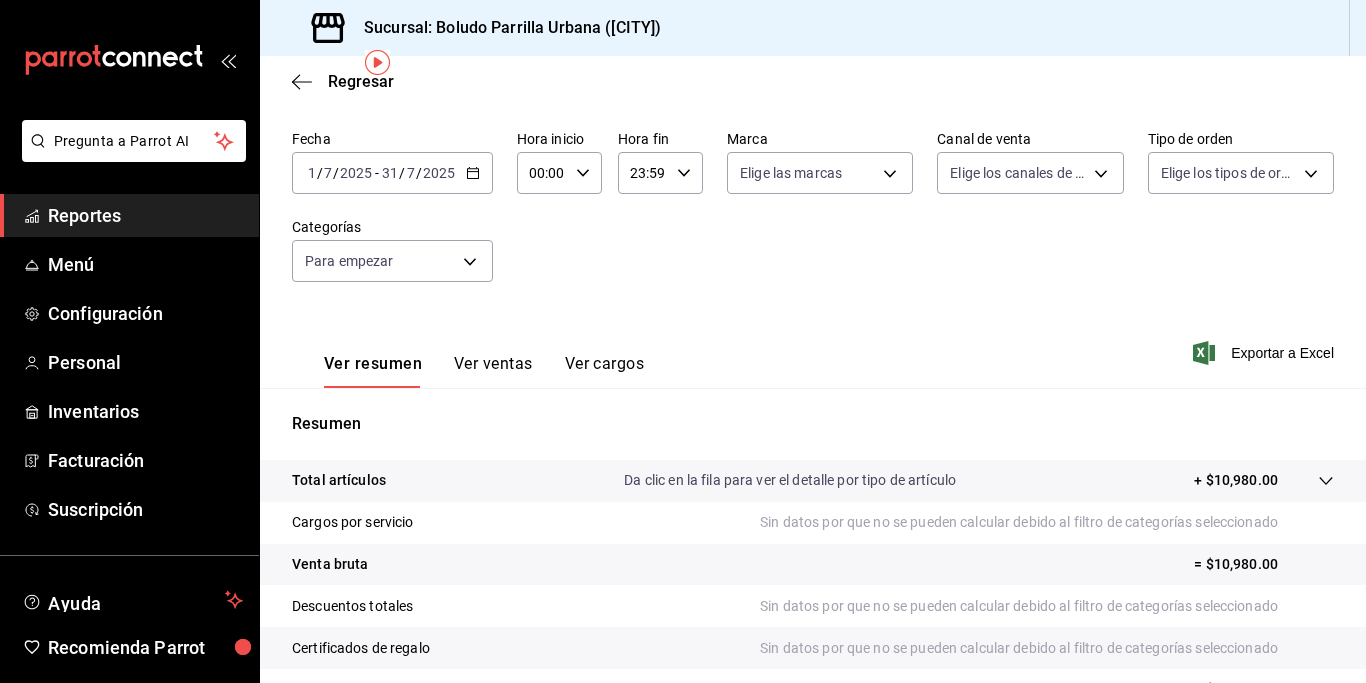 click on "Ver ventas" at bounding box center (493, 371) 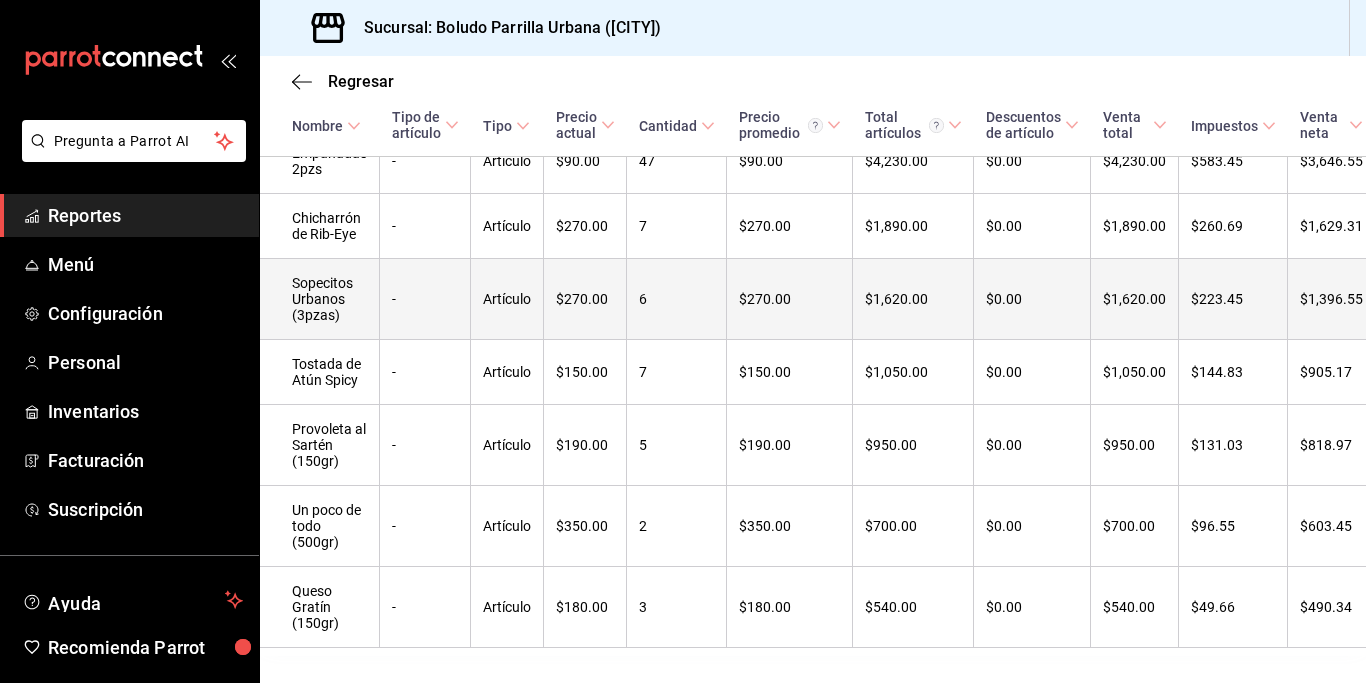 scroll, scrollTop: 473, scrollLeft: 0, axis: vertical 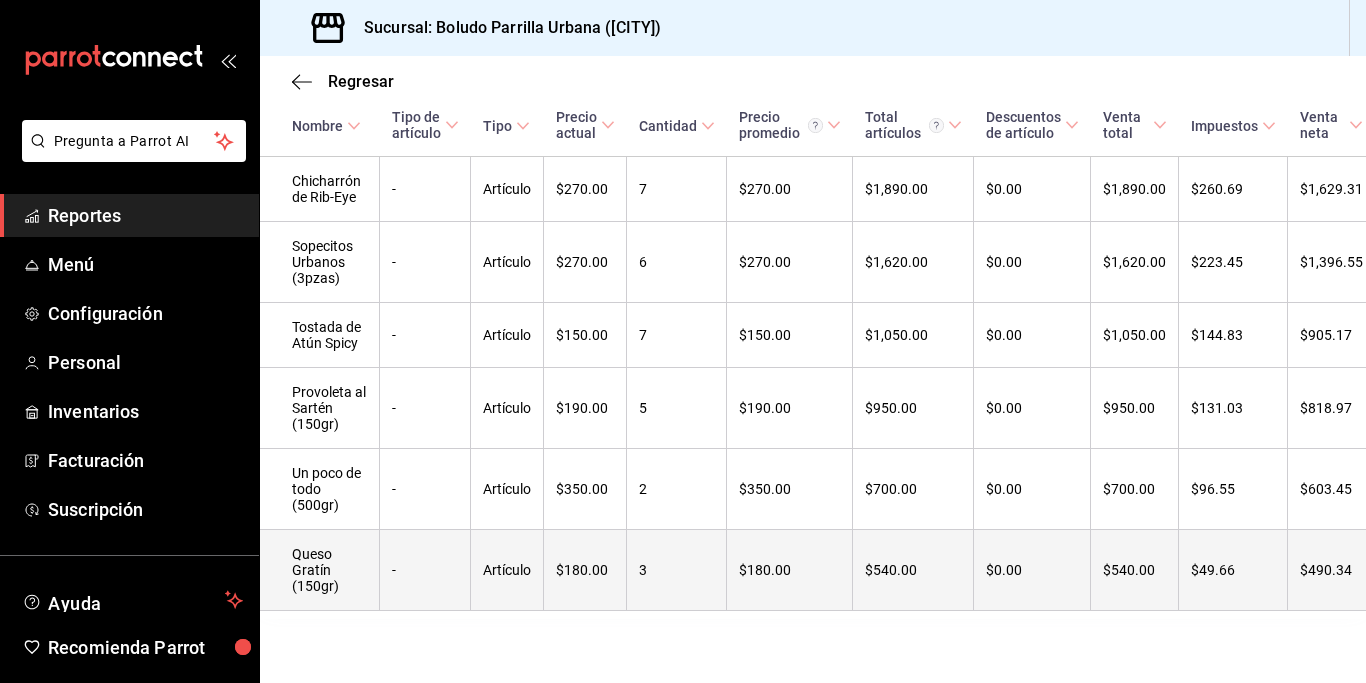 type 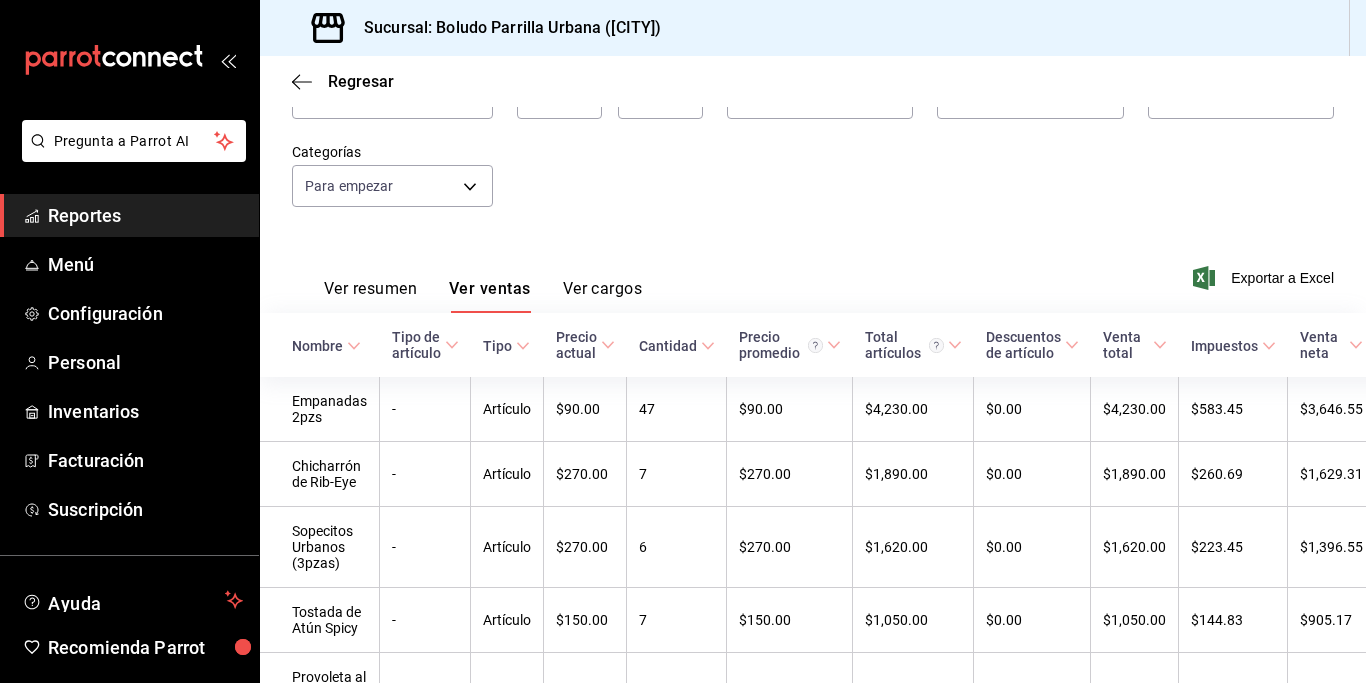 scroll, scrollTop: 131, scrollLeft: 0, axis: vertical 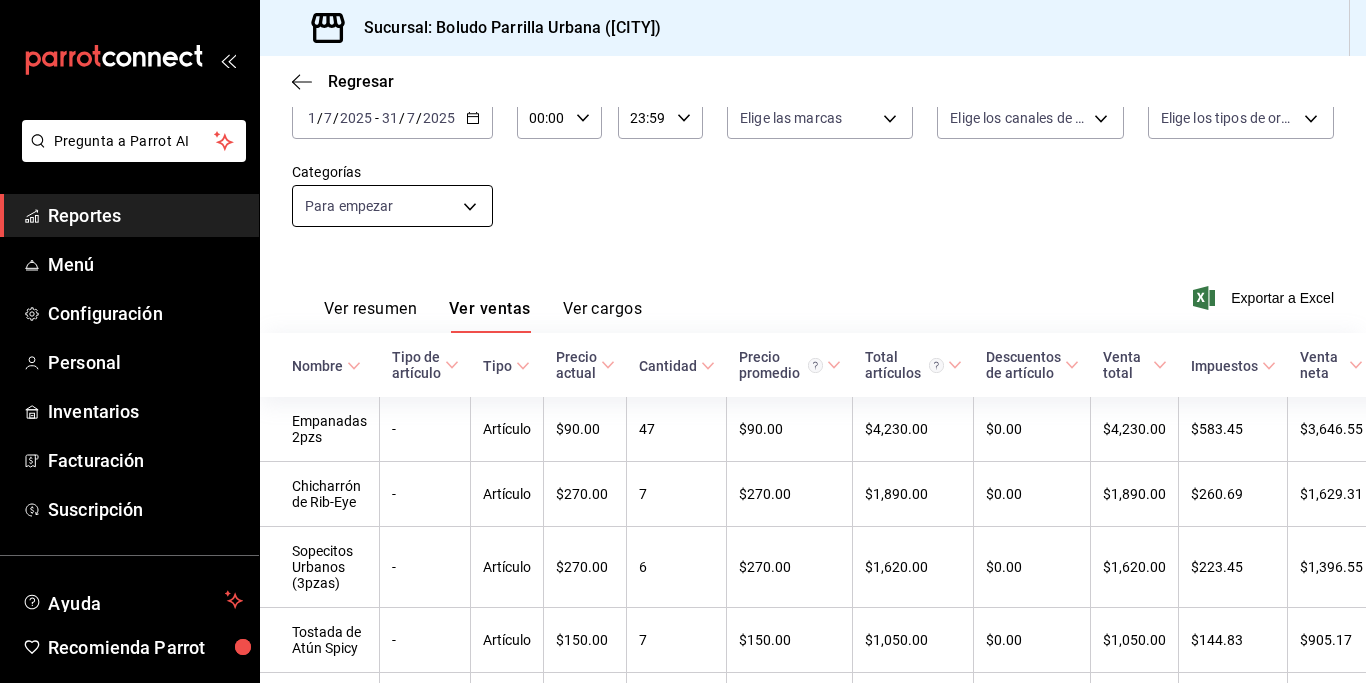 click on "Pregunta a Parrot AI Reportes   Menú   Configuración   Personal   Inventarios   Facturación   Suscripción   Ayuda Recomienda Parrot   [PERSON]   Sugerir nueva función   Sucursal: Boludo Parrilla Urbana ([CITY]) Regresar Ventas Los artículos listados no incluyen descuentos de orden y el filtro de fechas está limitado a un máximo de 31 días. Fecha [DATE] [DATE] - [DATE] [DATE] Hora inicio [TIME] Hora inicio Hora fin [TIME] Hora fin Marca Elige las marcas Canal de venta Elige los canales de venta Tipo de orden Elige los tipos de orden Categorías Para empezar Ver resumen Ver ventas Ver cargos Exportar a Excel Nombre Tipo de artículo Tipo Precio actual Cantidad Precio promedio   Total artículos   Descuentos de artículo Venta total Impuestos Venta neta Empanadas 2pzs - Artículo $[PRICE] [QUANTITY] $[PRICE] $[PRICE] $[PRICE] $[PRICE] $[PRICE] Chicharrón de Rib-Eye - Artículo $[PRICE] [QUANTITY] $[PRICE] $[PRICE] $[PRICE] $[PRICE] $[PRICE] - Artículo" at bounding box center (683, 341) 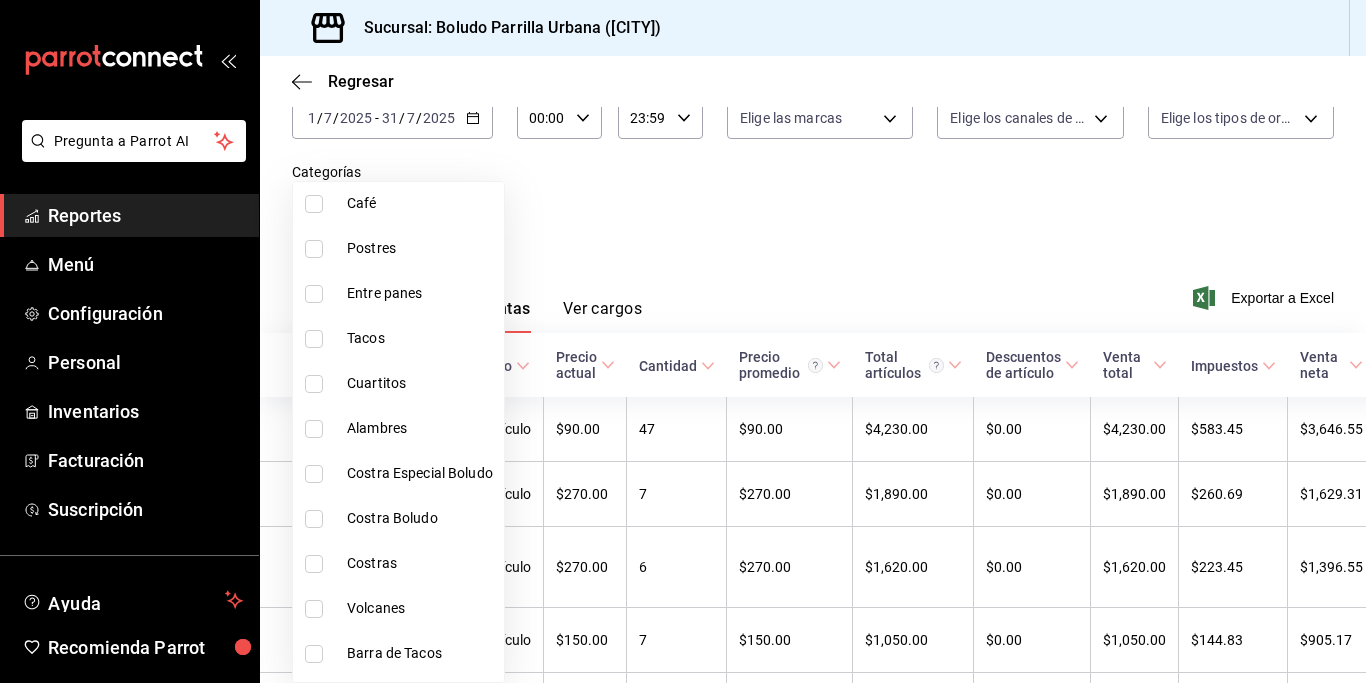 scroll, scrollTop: 1685, scrollLeft: 0, axis: vertical 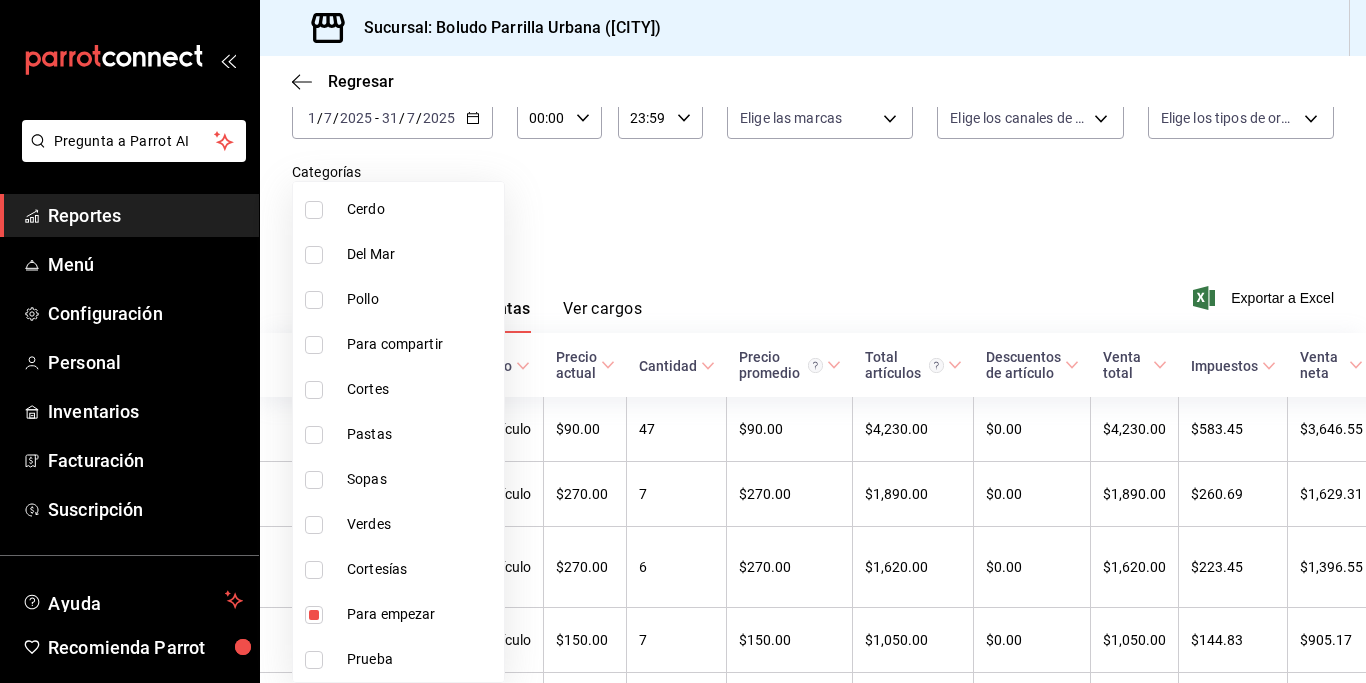 click at bounding box center [314, 615] 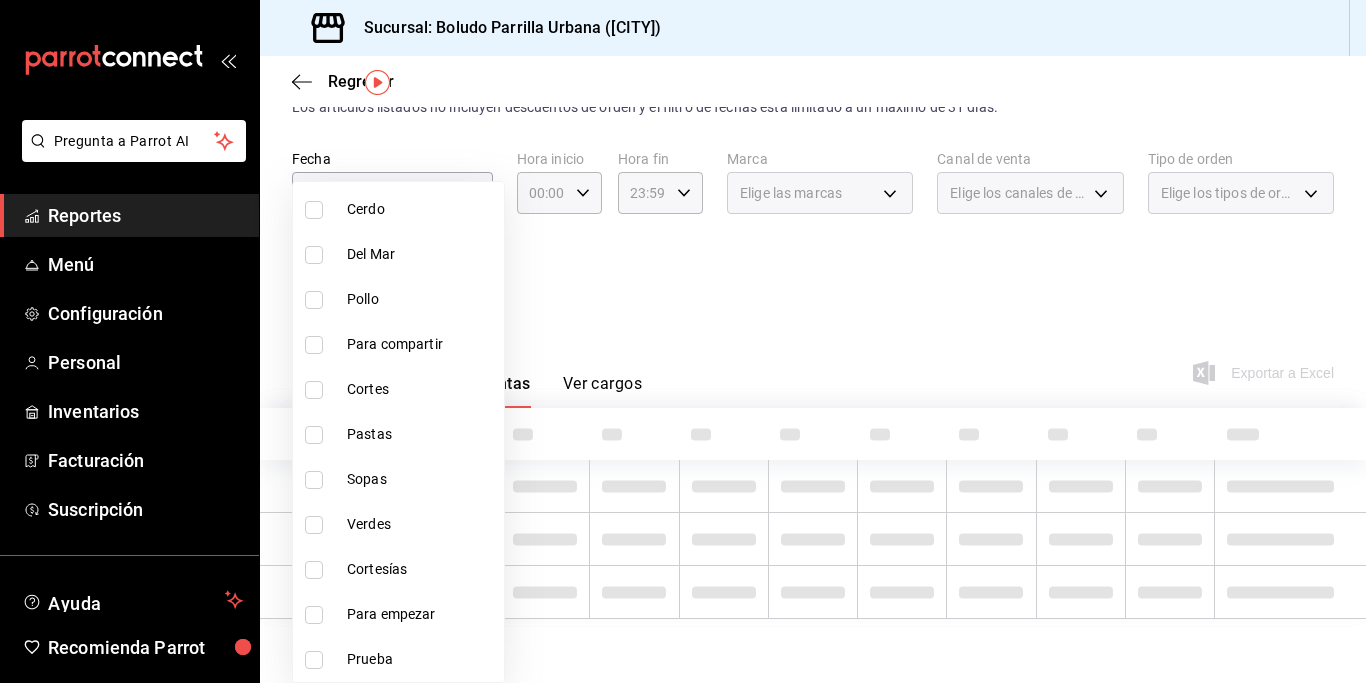 click at bounding box center (314, 345) 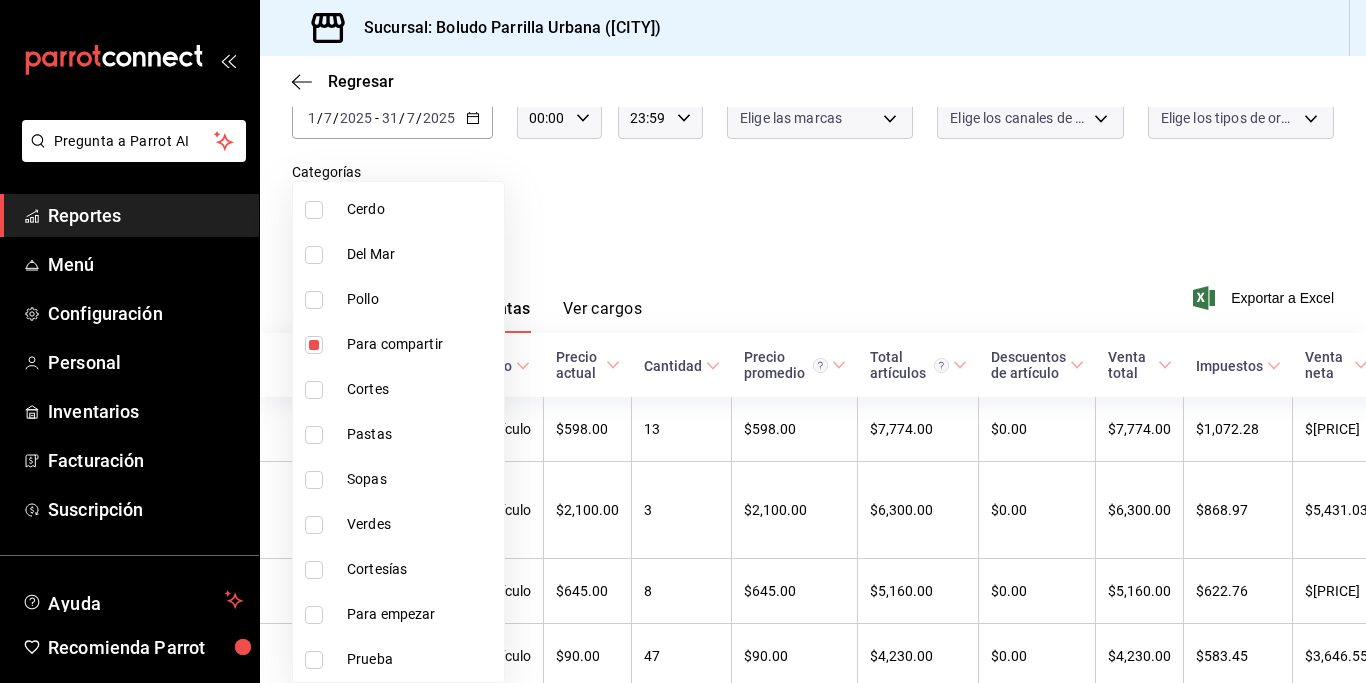 type on "[UUID]" 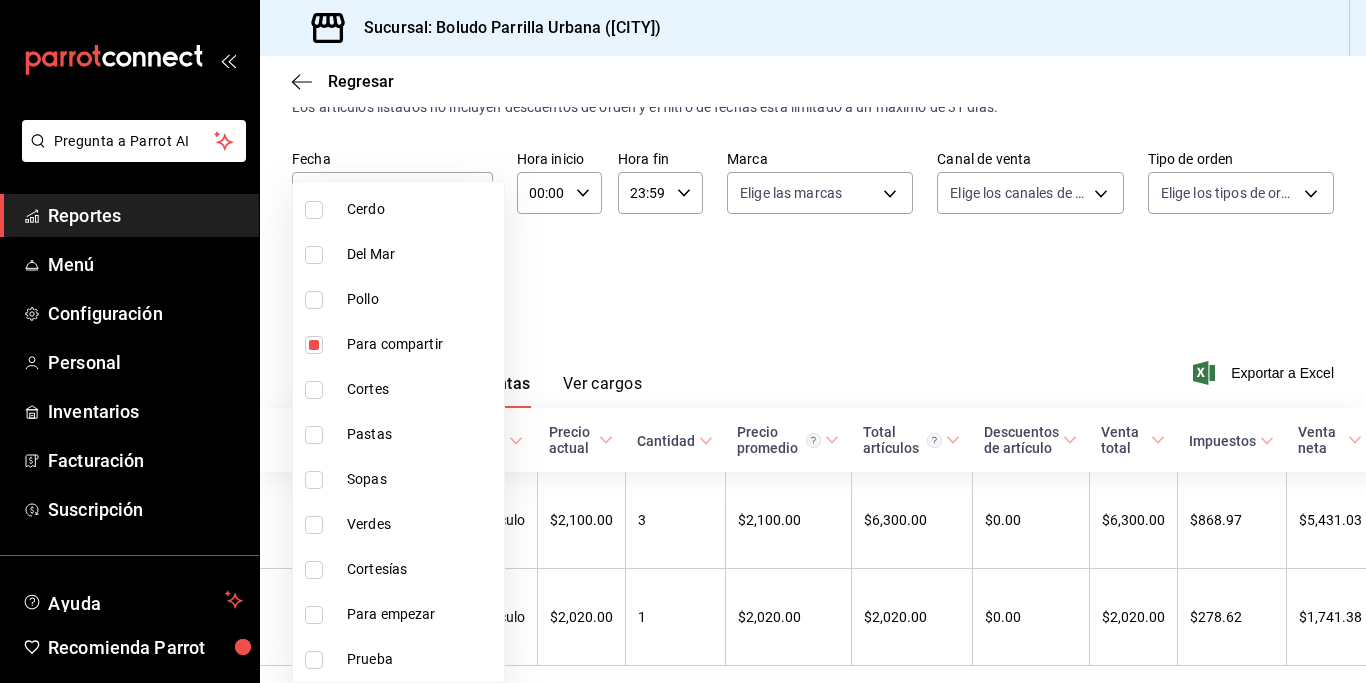 scroll, scrollTop: 111, scrollLeft: 0, axis: vertical 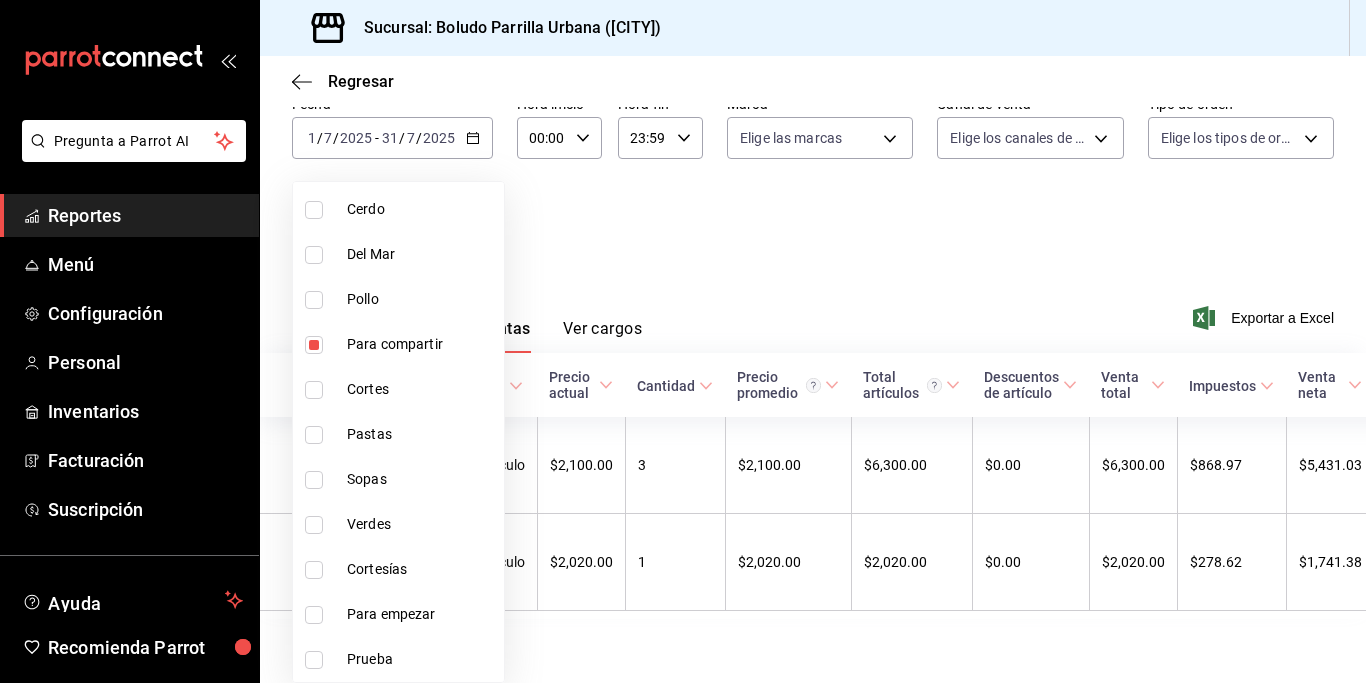 click at bounding box center (683, 341) 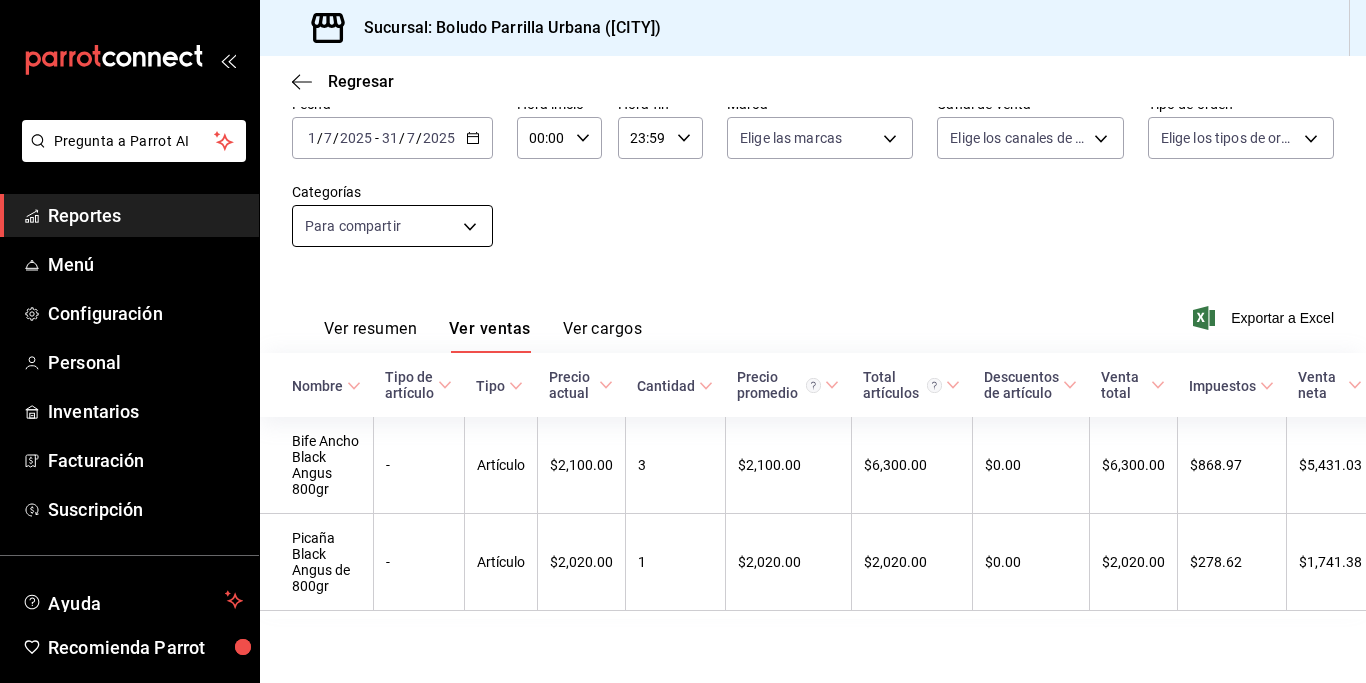 click on "Pregunta a Parrot AI Reportes   Menú   Configuración   Personal   Inventarios   Facturación   Suscripción   Ayuda Recomienda Parrot   [FIRST] [LAST]   Sugerir nueva función   Sucursal: Boludo Parrilla Urbana (cdmx) Regresar Ventas Los artículos listados no incluyen descuentos de orden y el filtro de fechas está limitado a un máximo de 31 días. Fecha [DATE] [DATE] - [DATE] [DATE] Hora inicio 00:00 Hora inicio Hora fin 23:59 Hora fin Marca Elige las marcas Canal de venta Elige los canales de venta Tipo de orden Elige los tipos de orden Categorías Para compartir [UUID] Ver resumen Ver ventas Ver cargos Exportar a Excel Nombre Tipo de artículo Tipo Precio actual Cantidad Precio promedio   Total artículos   Descuentos de artículo Venta total Impuestos Venta neta Bife Ancho Black Angus 800gr - Artículo $[PRICE] [NUMBER] $[PRICE] $[PRICE] $[PRICE] $[PRICE] $[PRICE] $[PRICE] Picaña Black Angus de 800gr - Artículo $[PRICE] [NUMBER] $[PRICE] $[PRICE] $[PRICE] $[PRICE] $[PRICE]" at bounding box center [683, 341] 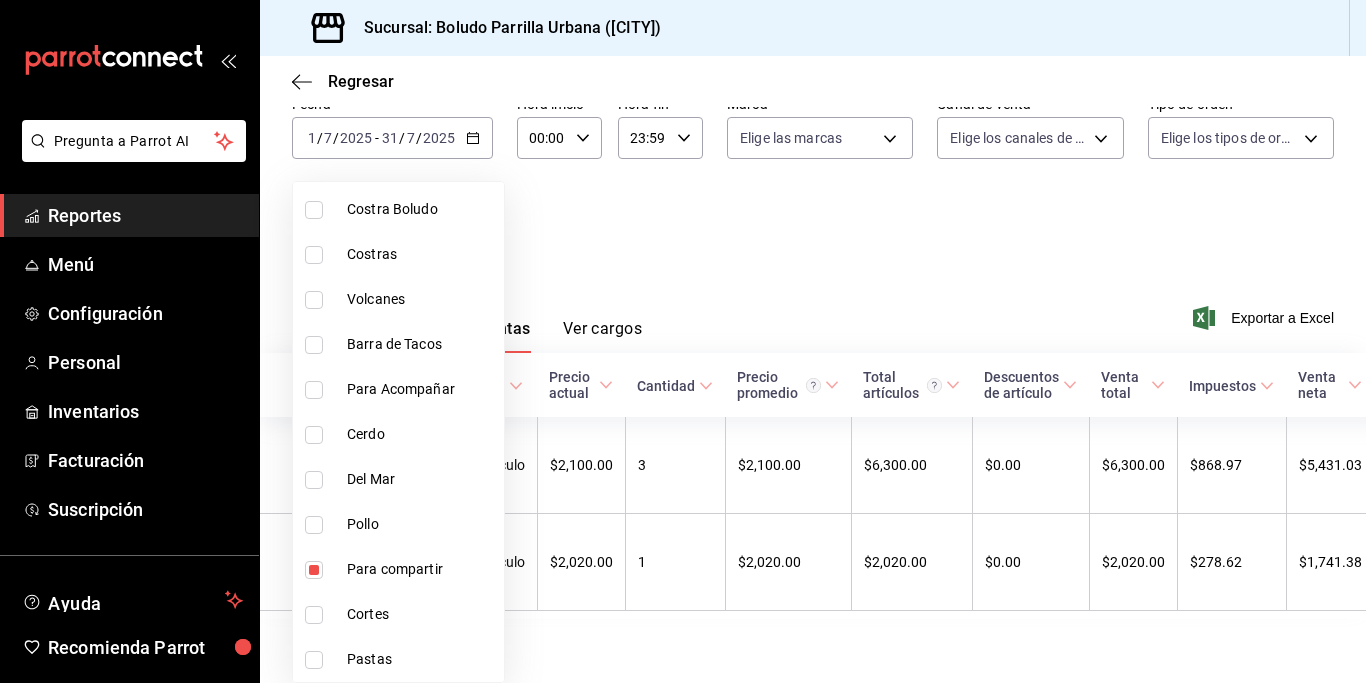 scroll, scrollTop: 1685, scrollLeft: 0, axis: vertical 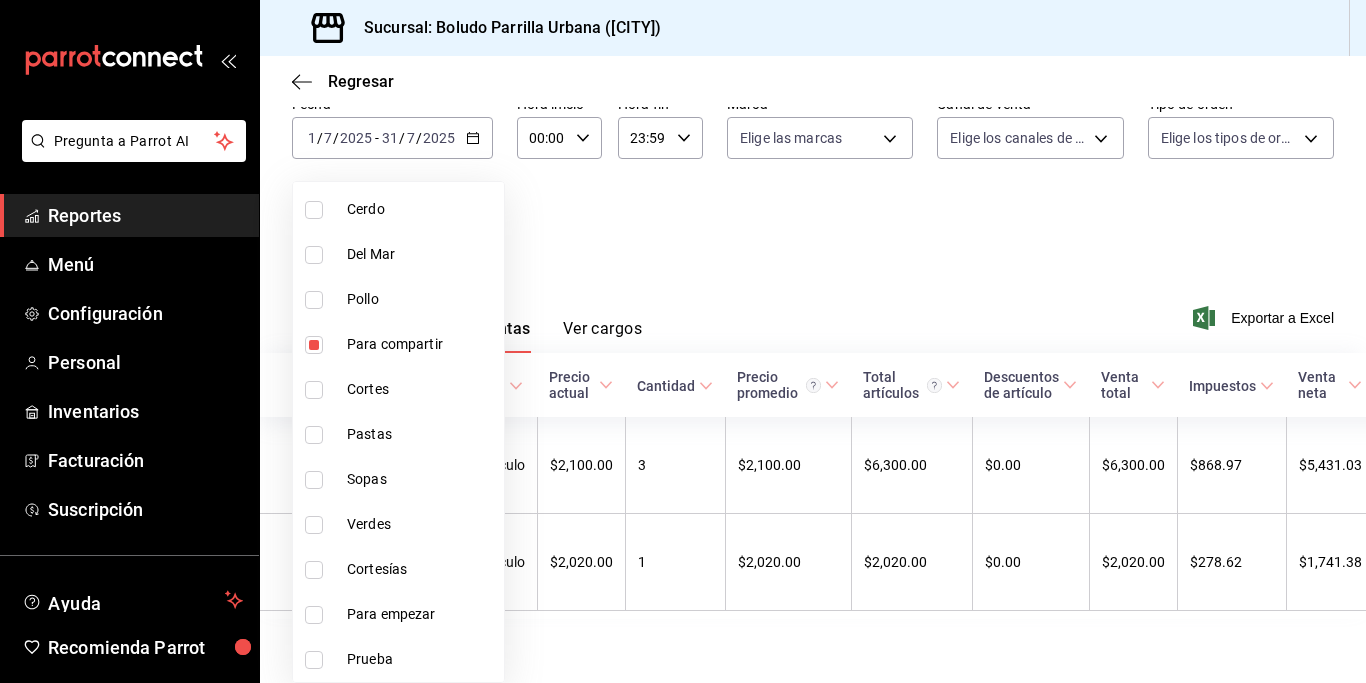 click at bounding box center (314, 390) 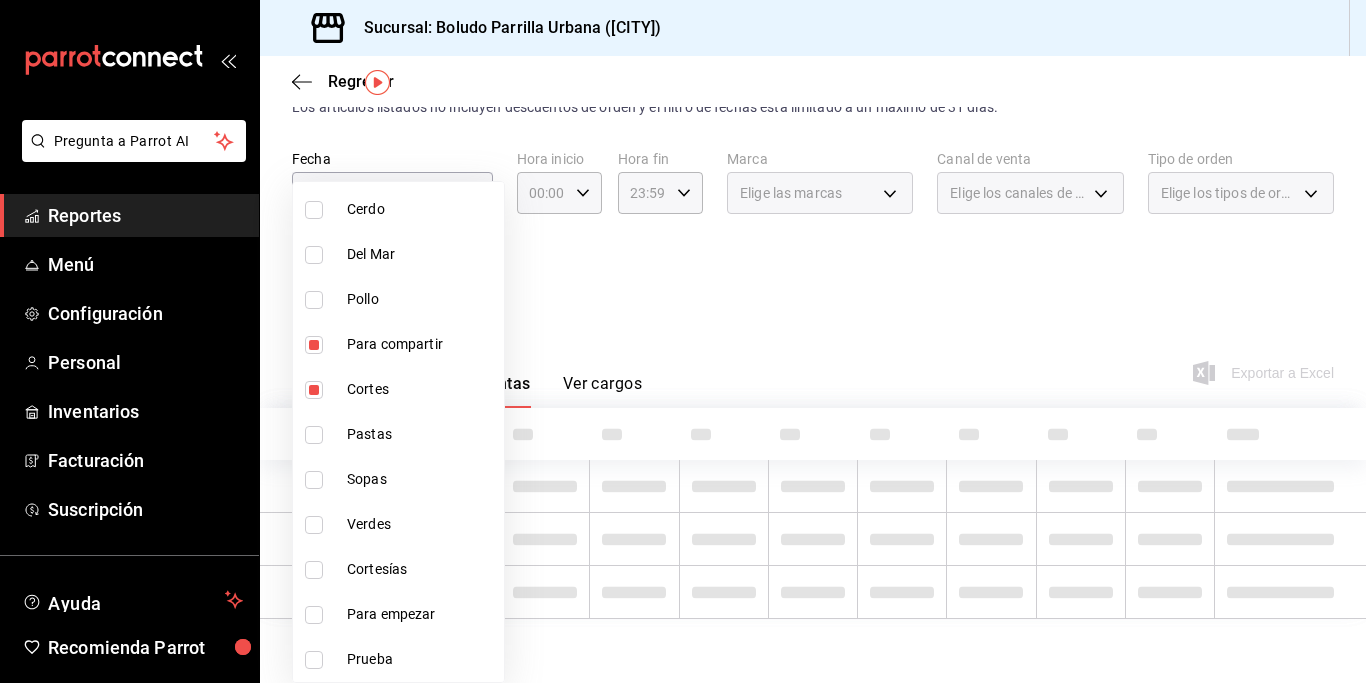 scroll, scrollTop: 56, scrollLeft: 0, axis: vertical 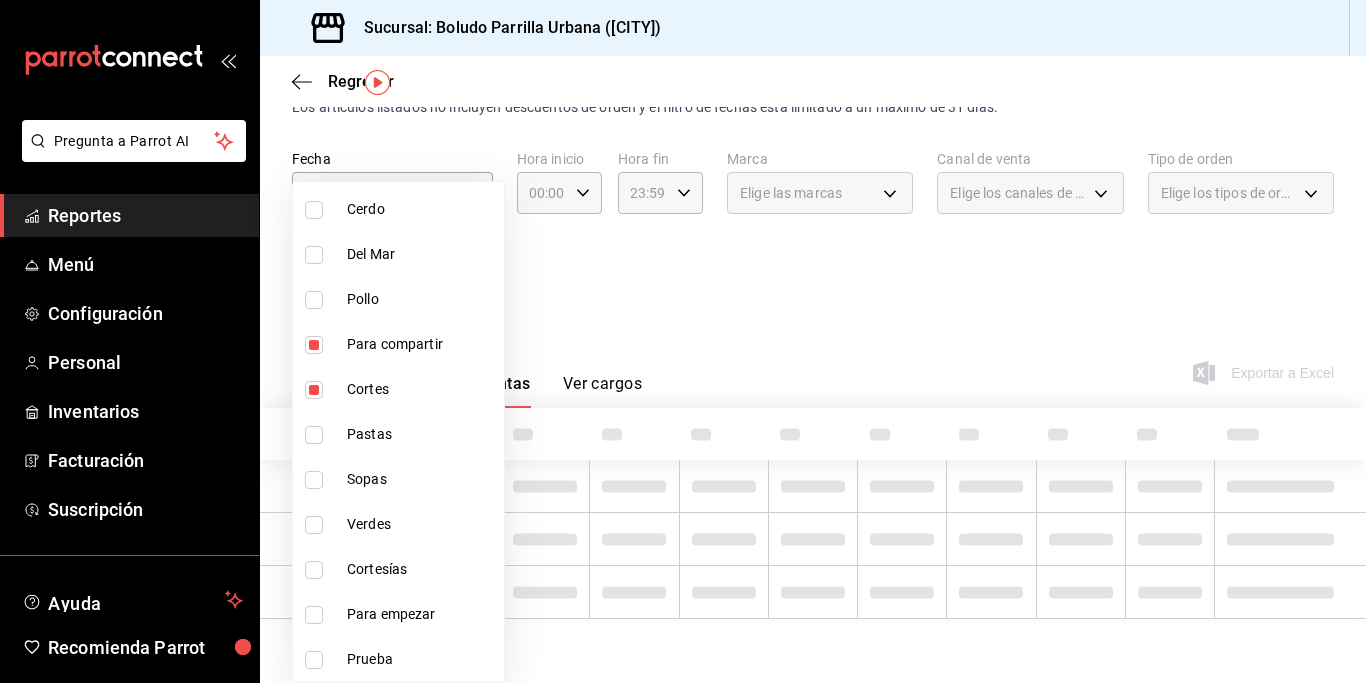 click at bounding box center [314, 345] 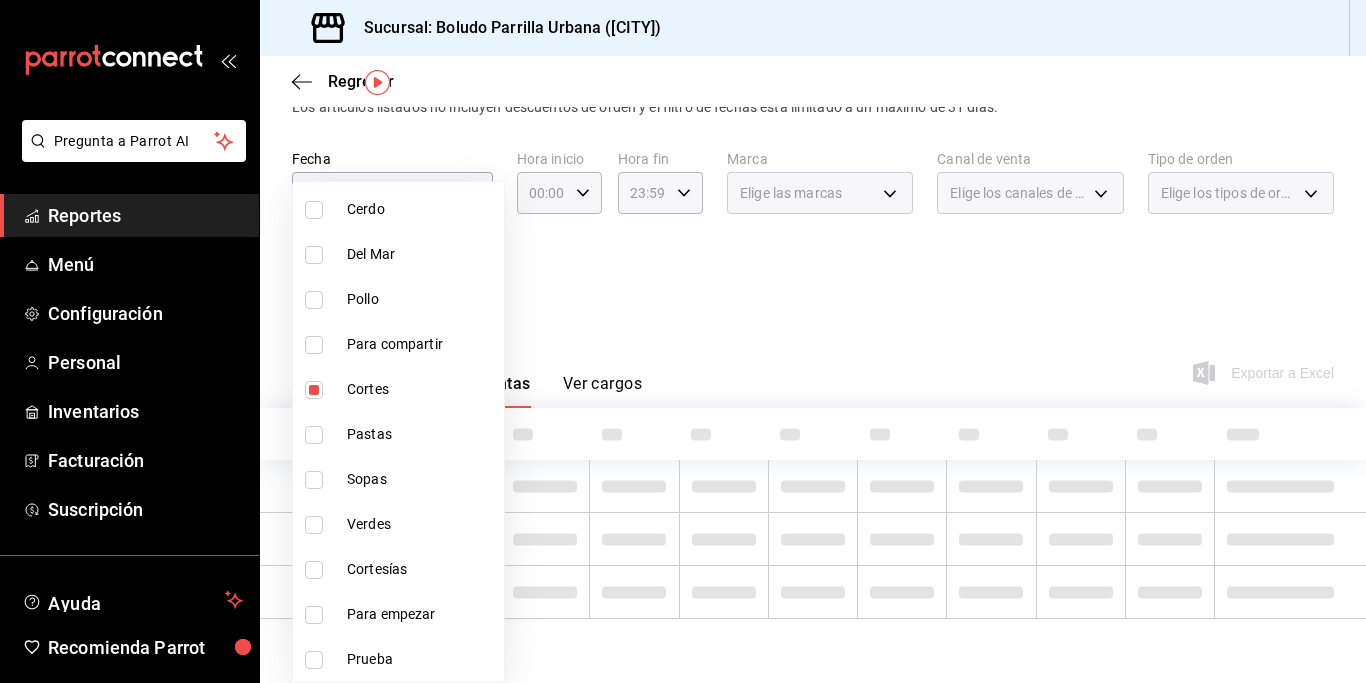 click at bounding box center (683, 341) 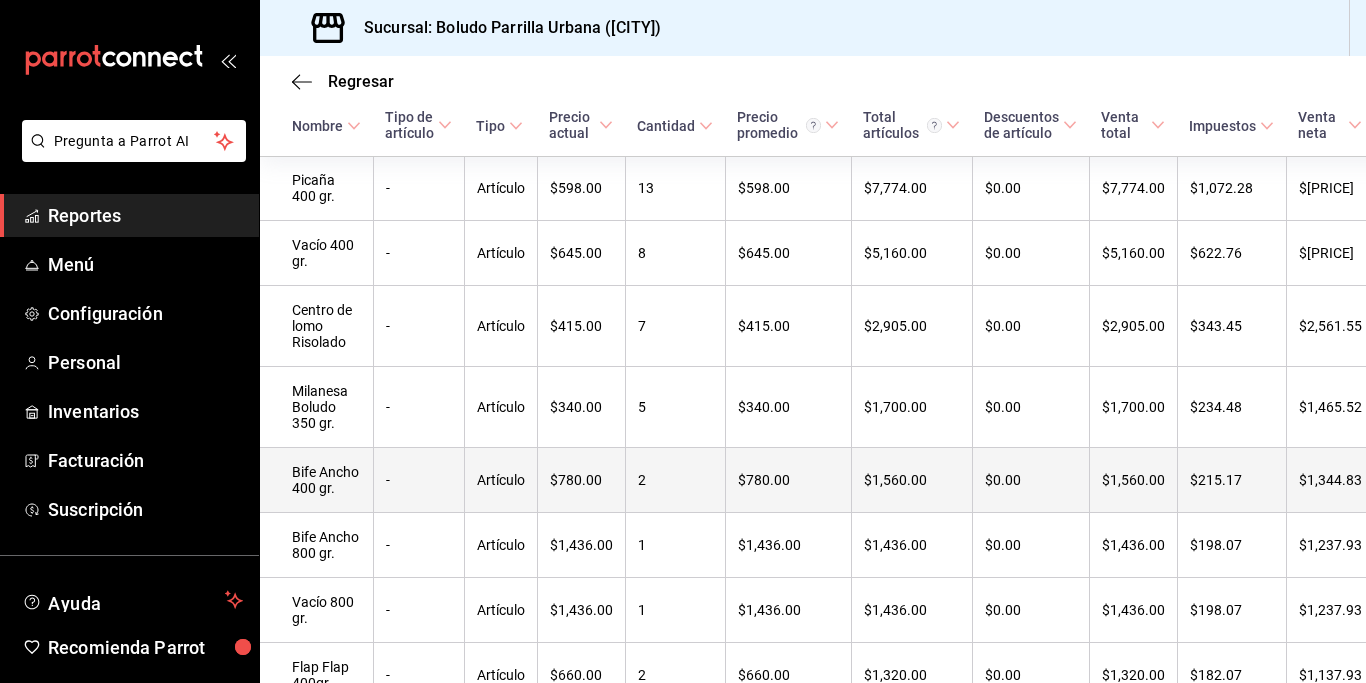 scroll, scrollTop: 506, scrollLeft: 0, axis: vertical 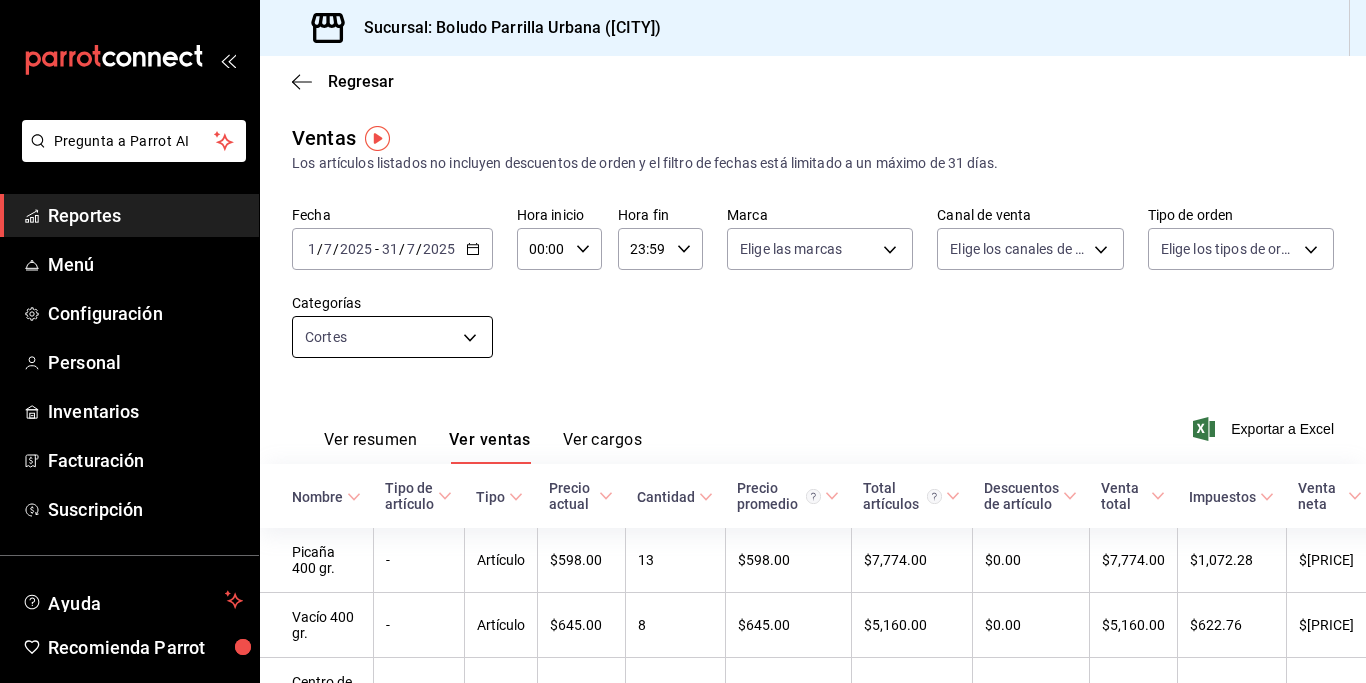 click on "Pregunta a Parrot AI Reportes   Menú   Configuración   Personal   Inventarios   Facturación   Suscripción   Ayuda Recomienda Parrot   [PERSON]   Sugerir nueva función   Sucursal: Boludo Parrilla Urbana ([CITY]) Regresar Ventas Los artículos listados no incluyen descuentos de orden y el filtro de fechas está limitado a un máximo de 31 días. Fecha [DATE] [DATE] - [DATE] [DATE] Hora inicio [TIME] Hora inicio Hora fin [TIME] Hora fin Marca Elige las marcas Canal de venta Elige los canales de venta Tipo de orden Elige los tipos de orden Categorías Cortes Ver resumen Ver ventas Ver cargos Exportar a Excel Nombre Tipo de artículo Tipo Precio actual Cantidad Precio promedio   Total artículos   Descuentos de artículo Venta total Impuestos Venta neta Picaña 400 gr. - Artículo $[PRICE] [QUANTITY] $[PRICE] $[PRICE] $[PRICE] $[PRICE] $[PRICE] $[PRICE] Vacío 400 gr. - Artículo $[PRICE] [QUANTITY] $[PRICE] $[PRICE] $[PRICE] $[PRICE] $[PRICE] $[PRICE] - Artículo $[PRICE]" at bounding box center (683, 341) 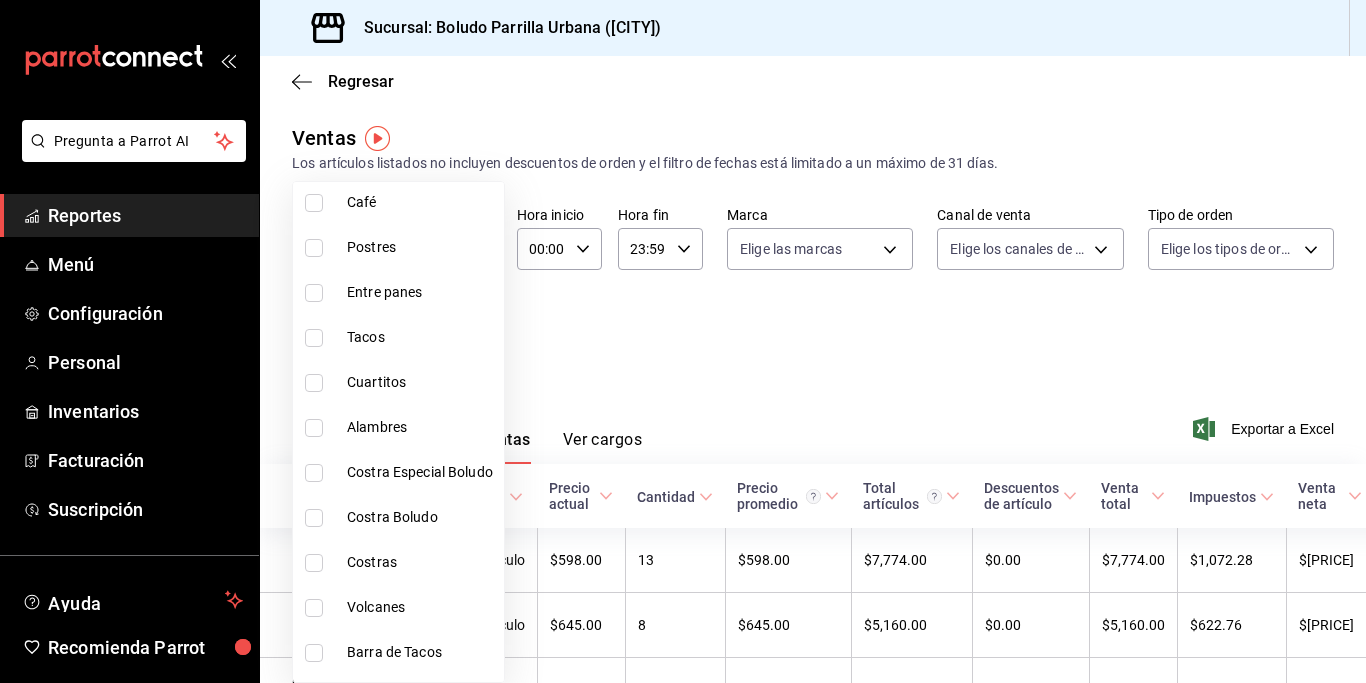 scroll, scrollTop: 1685, scrollLeft: 0, axis: vertical 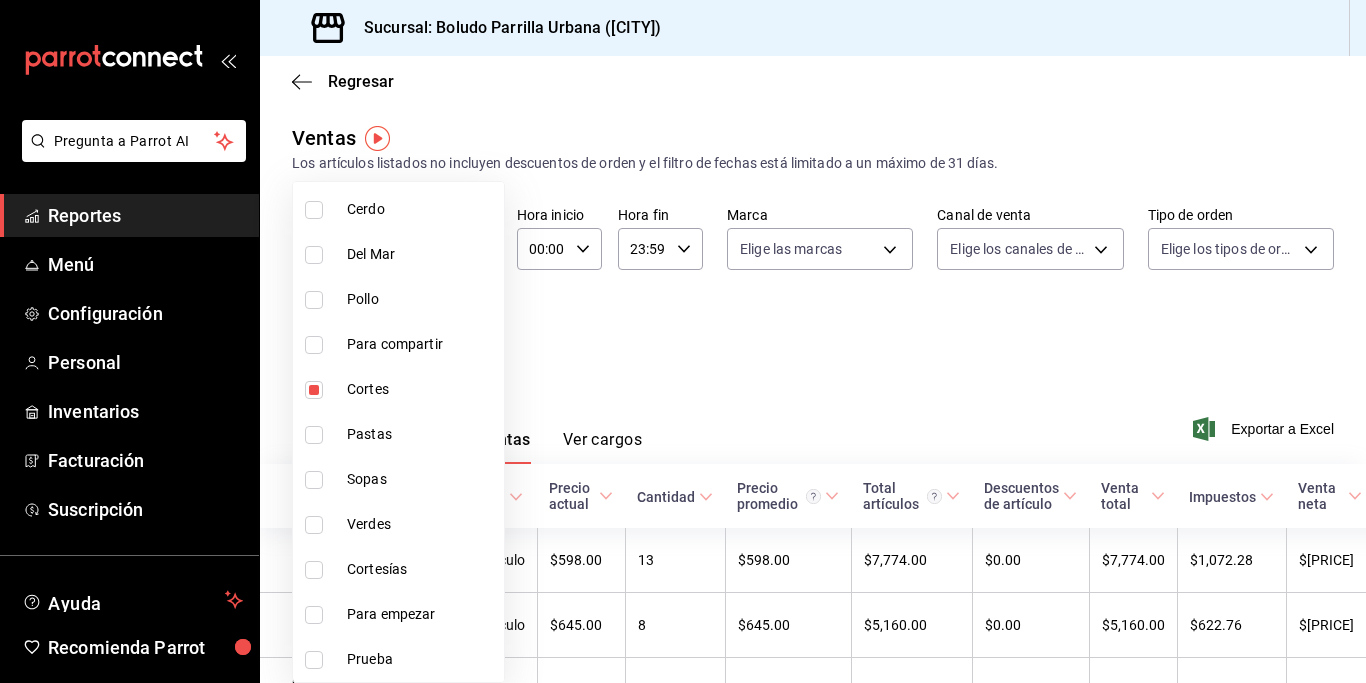 click at bounding box center (314, 390) 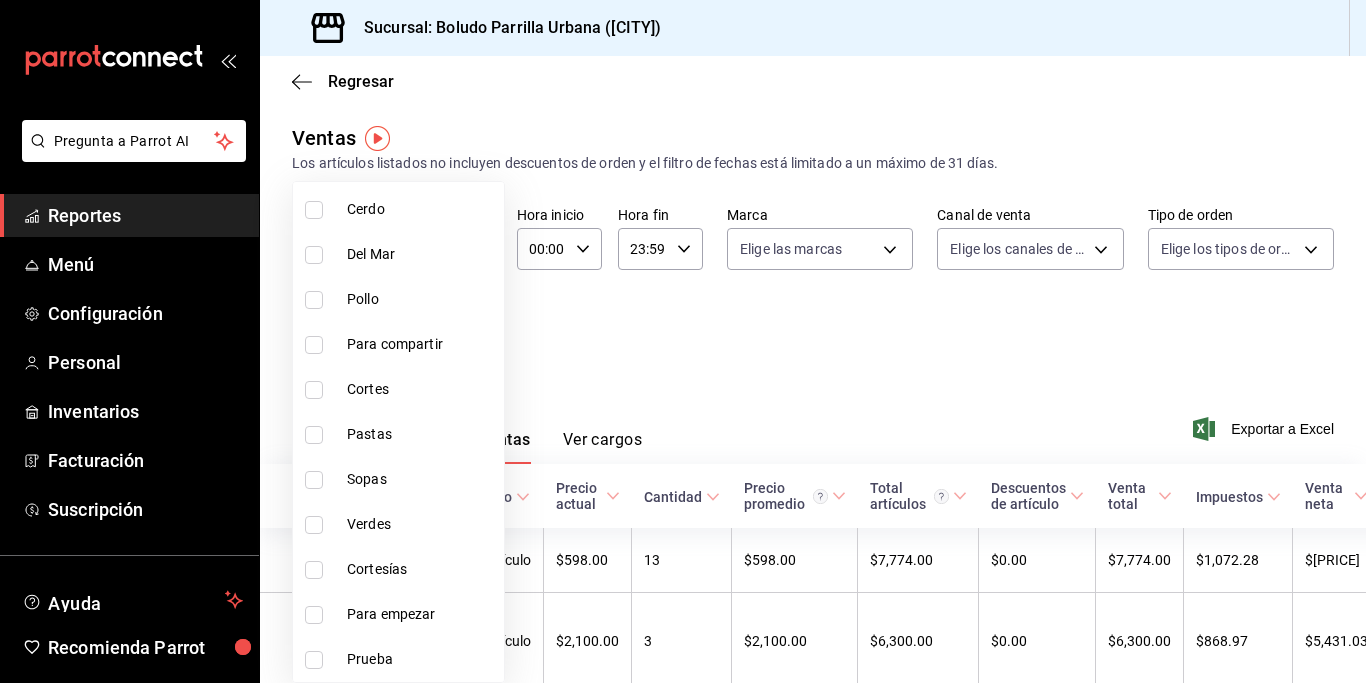 click at bounding box center (314, 300) 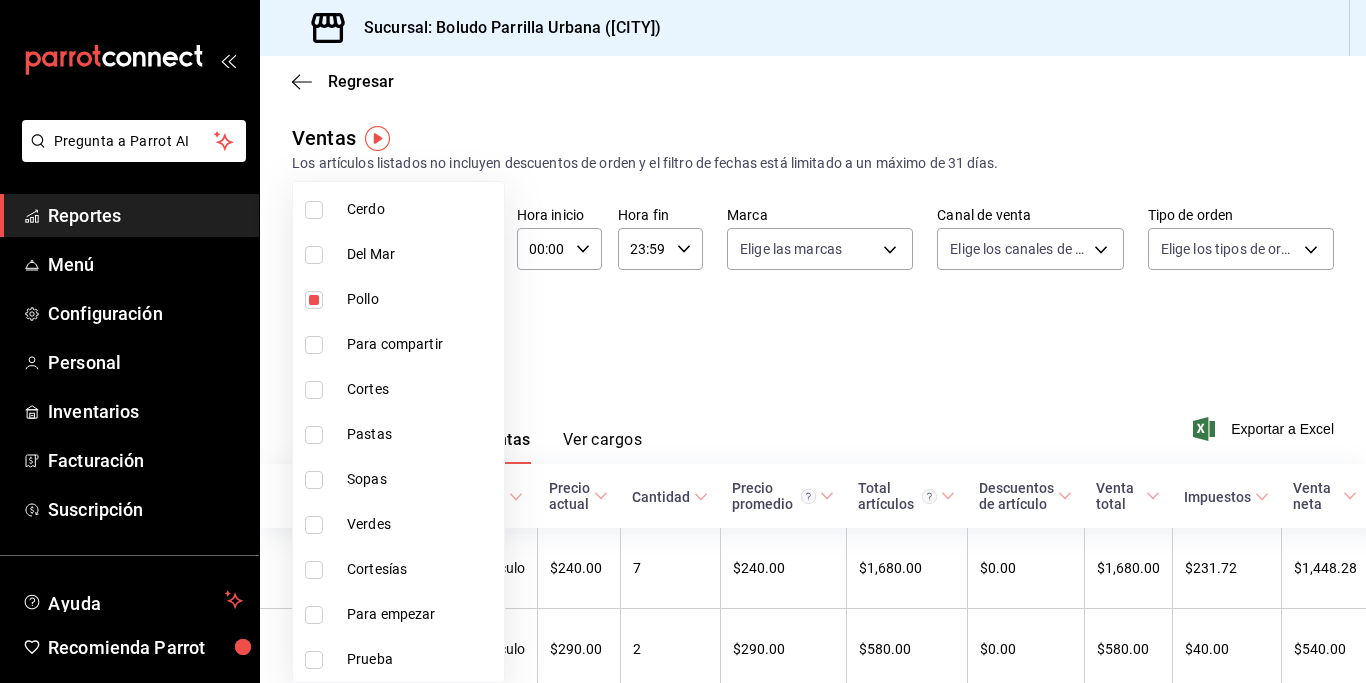 click at bounding box center [683, 341] 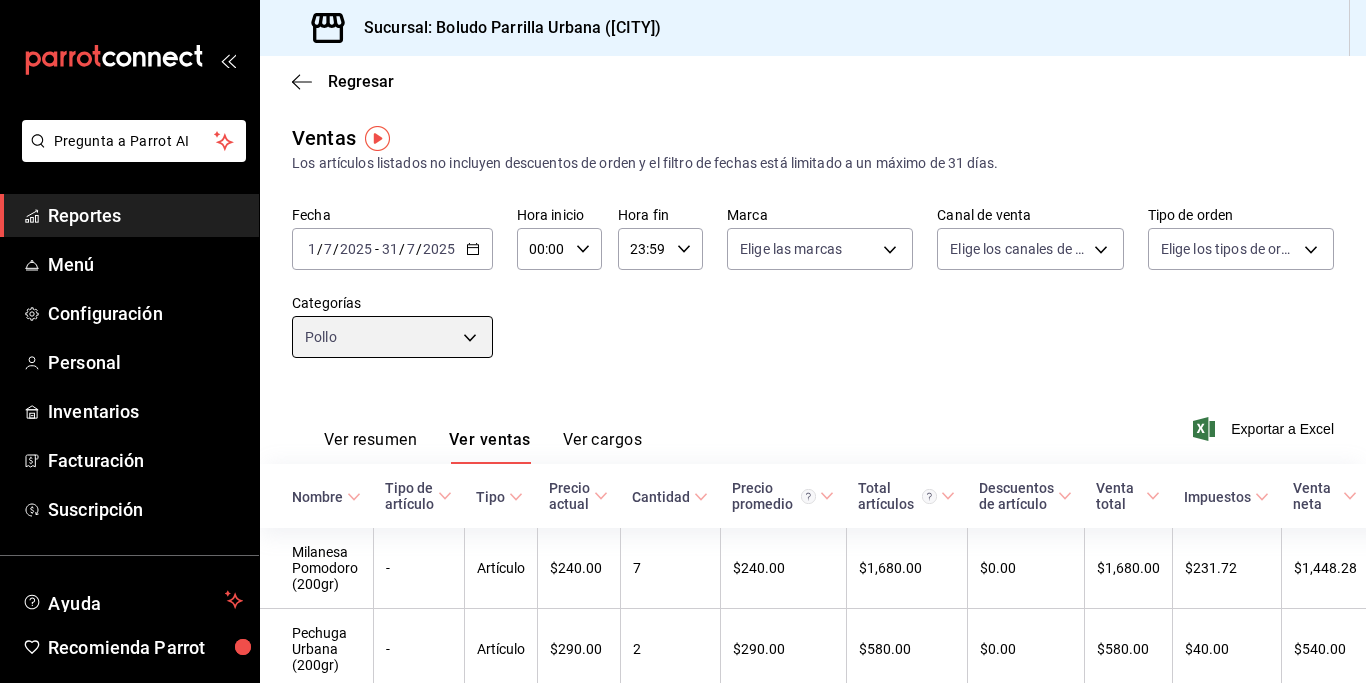 scroll, scrollTop: 79, scrollLeft: 0, axis: vertical 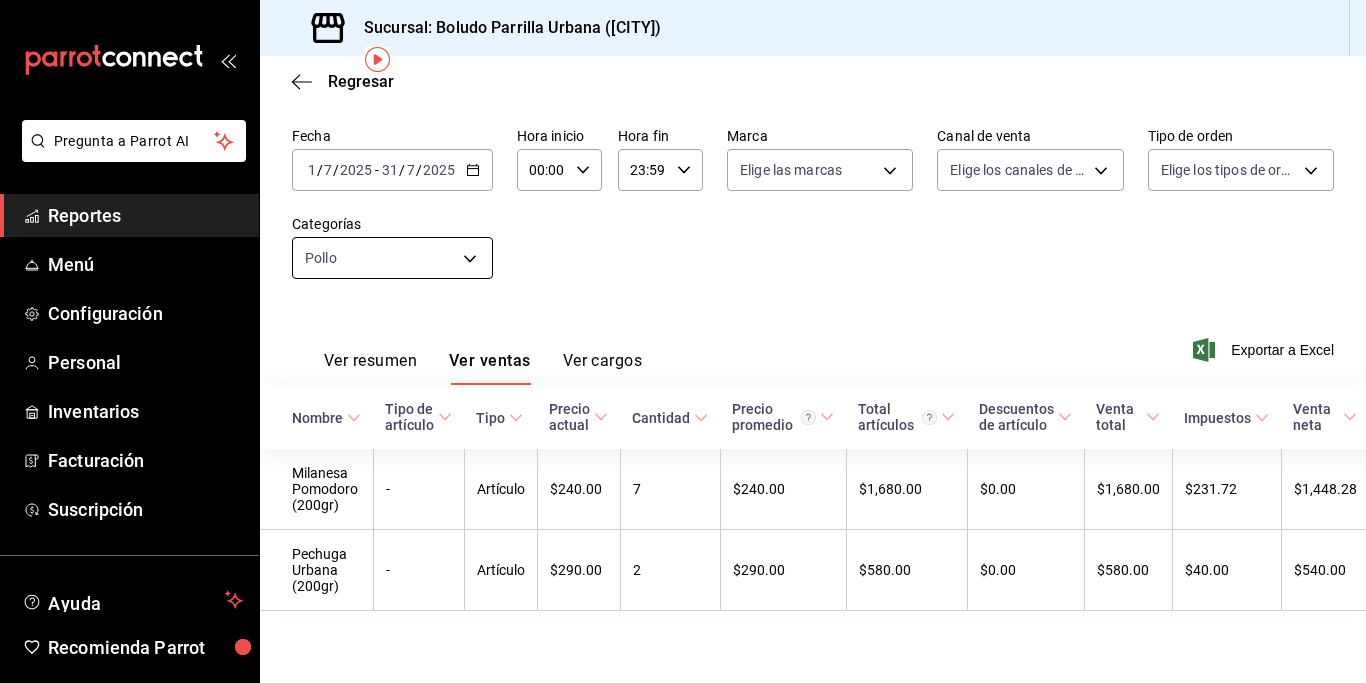 click on "Pregunta a Parrot AI Reportes   Menú   Configuración   Personal   Inventarios   Facturación   Suscripción   Ayuda Recomienda Parrot   [PERSON]   Sugerir nueva función   Sucursal: Boludo Parrilla Urbana ([CITY]) Regresar Ventas Los artículos listados no incluyen descuentos de orden y el filtro de fechas está limitado a un máximo de 31 días. Fecha [DATE] [DATE] - [DATE] [DATE] Hora inicio [TIME] Hora inicio Hora fin [TIME] Hora fin Marca Elige las marcas Canal de venta Elige los canales de venta Tipo de orden Elige los tipos de orden Categorías Pollo Ver resumen Ver ventas Ver cargos Exportar a Excel Nombre Tipo de artículo Tipo Precio actual Cantidad Precio promedio   Total artículos   Descuentos de artículo Venta total Impuestos Venta neta Milanesa Pomodoro (200gr) - Artículo $[PRICE] [QUANTITY] $[PRICE] $[PRICE] $[PRICE] $[PRICE] $[PRICE] Pechuga Urbana (200gr) - Artículo $[PRICE] [QUANTITY] $[PRICE] $[PRICE] $[PRICE] $[PRICE] $[PRICE] Ir a video" at bounding box center (683, 341) 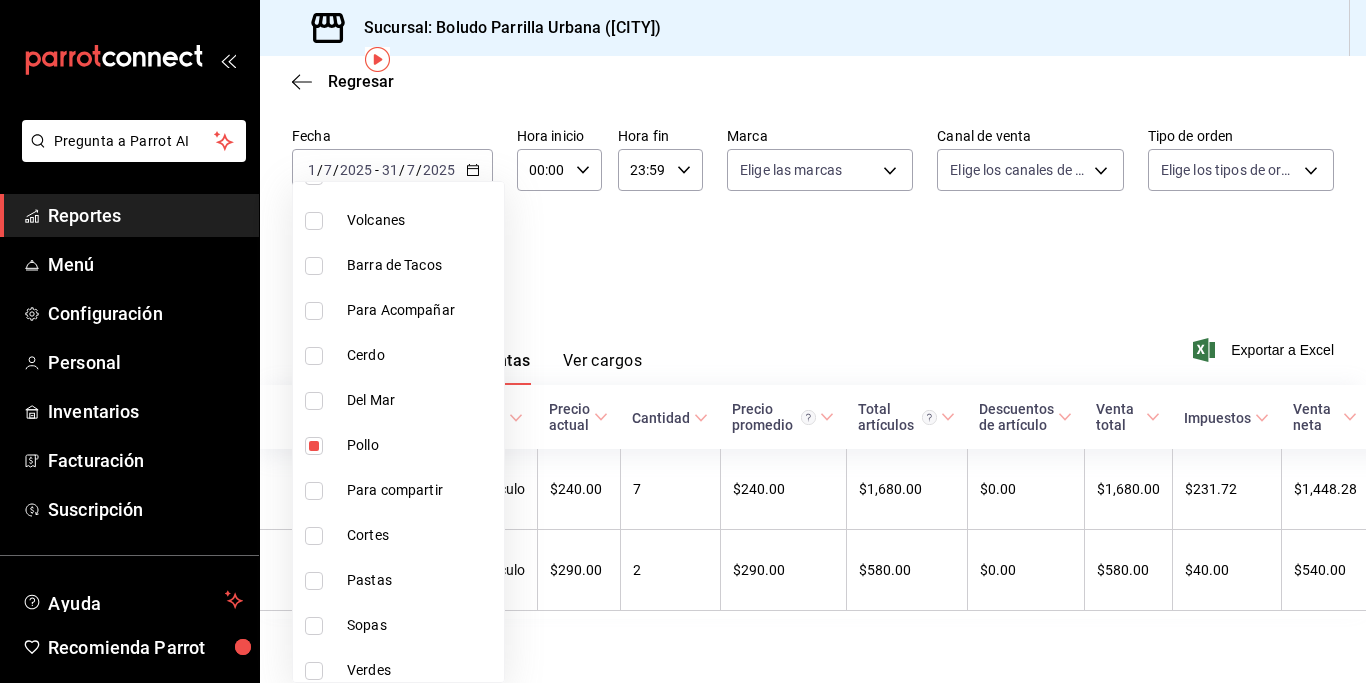 scroll, scrollTop: 1685, scrollLeft: 0, axis: vertical 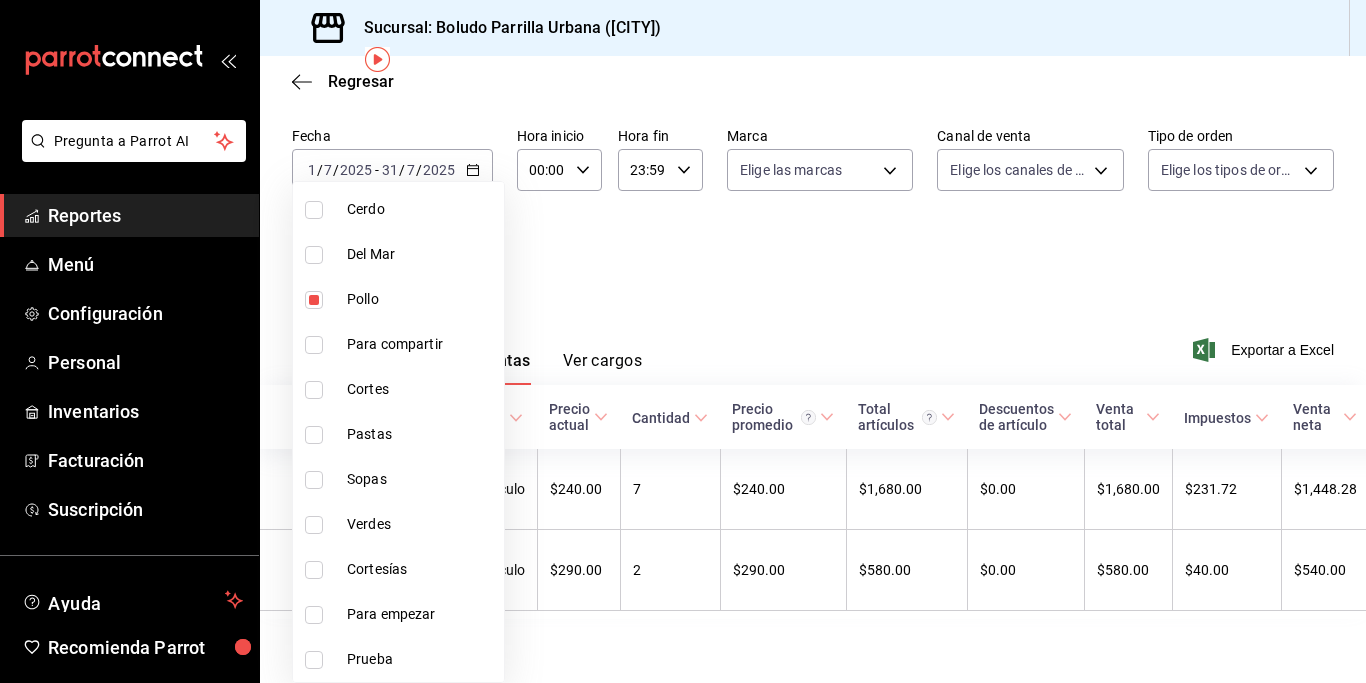 click at bounding box center [314, 300] 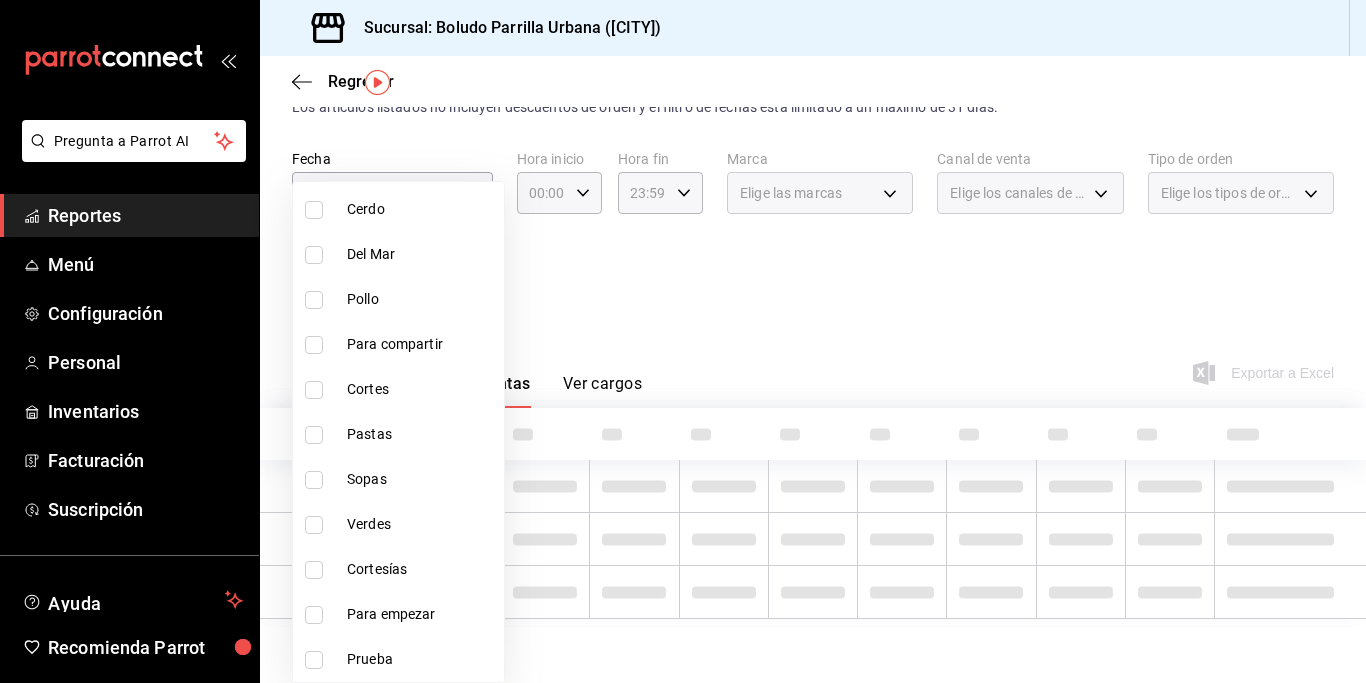 click at bounding box center [314, 210] 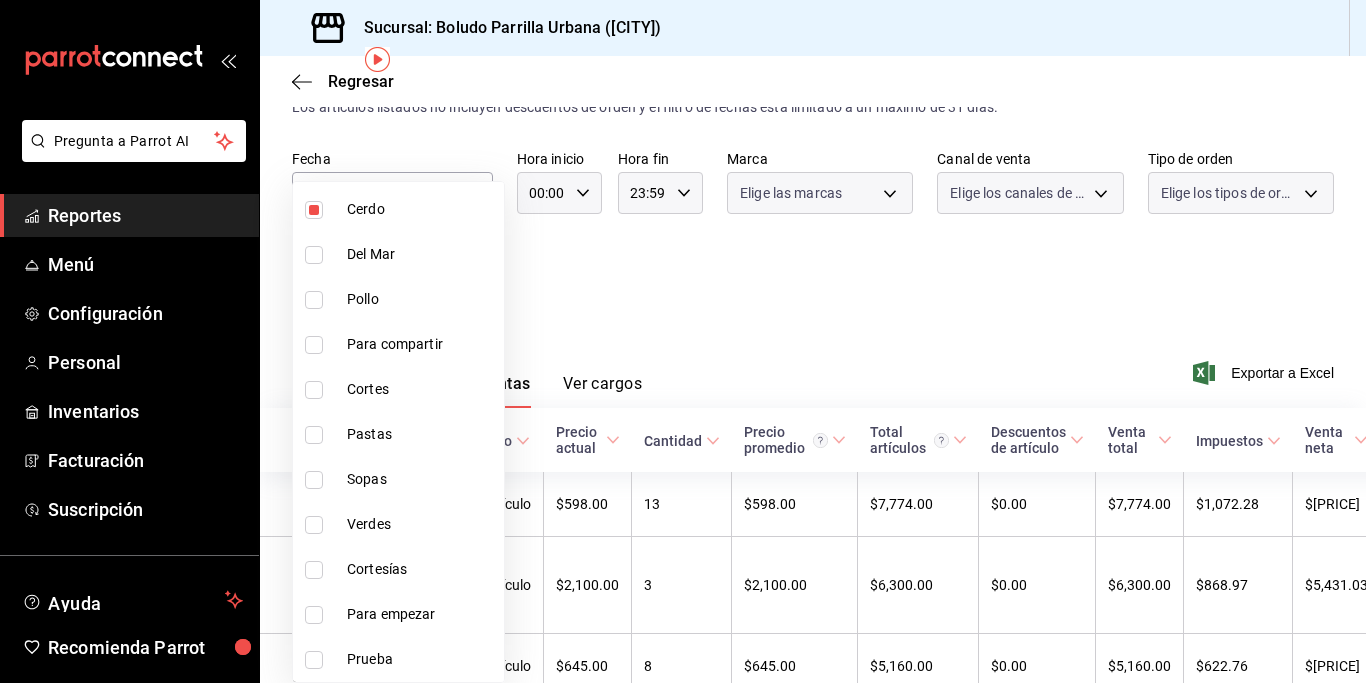 scroll, scrollTop: 56, scrollLeft: 0, axis: vertical 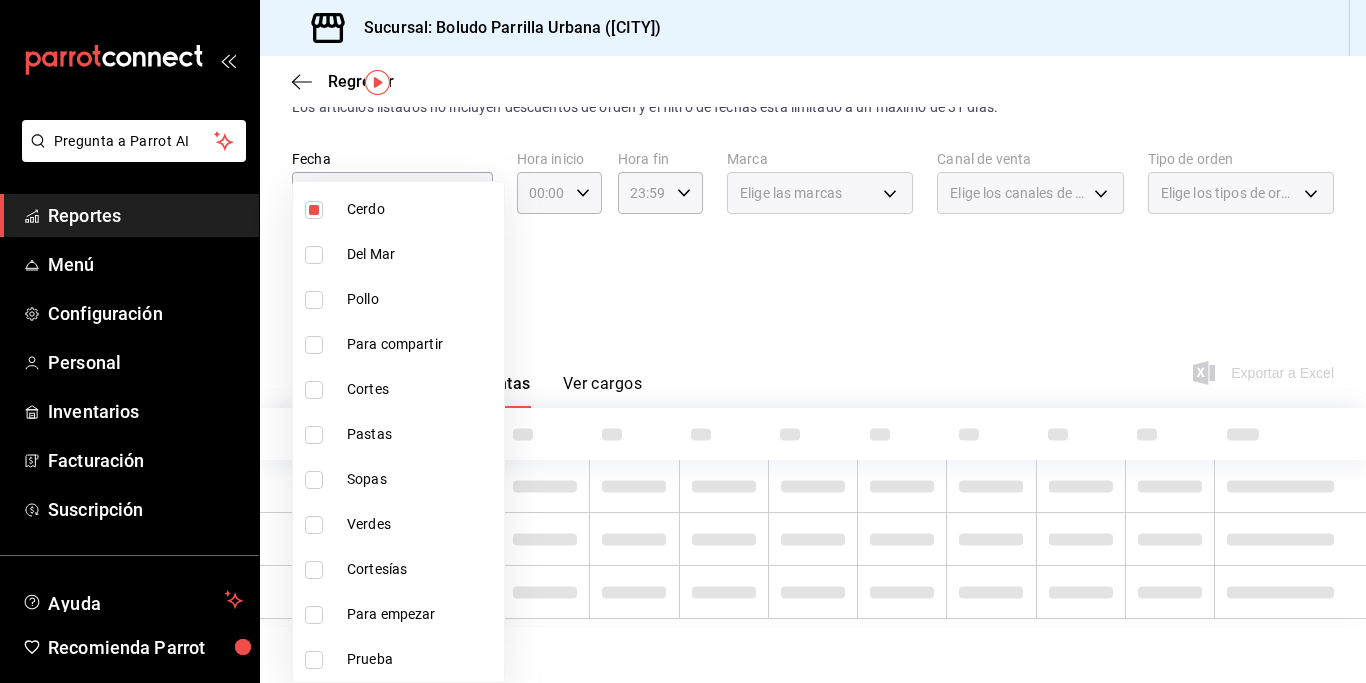 click at bounding box center (683, 341) 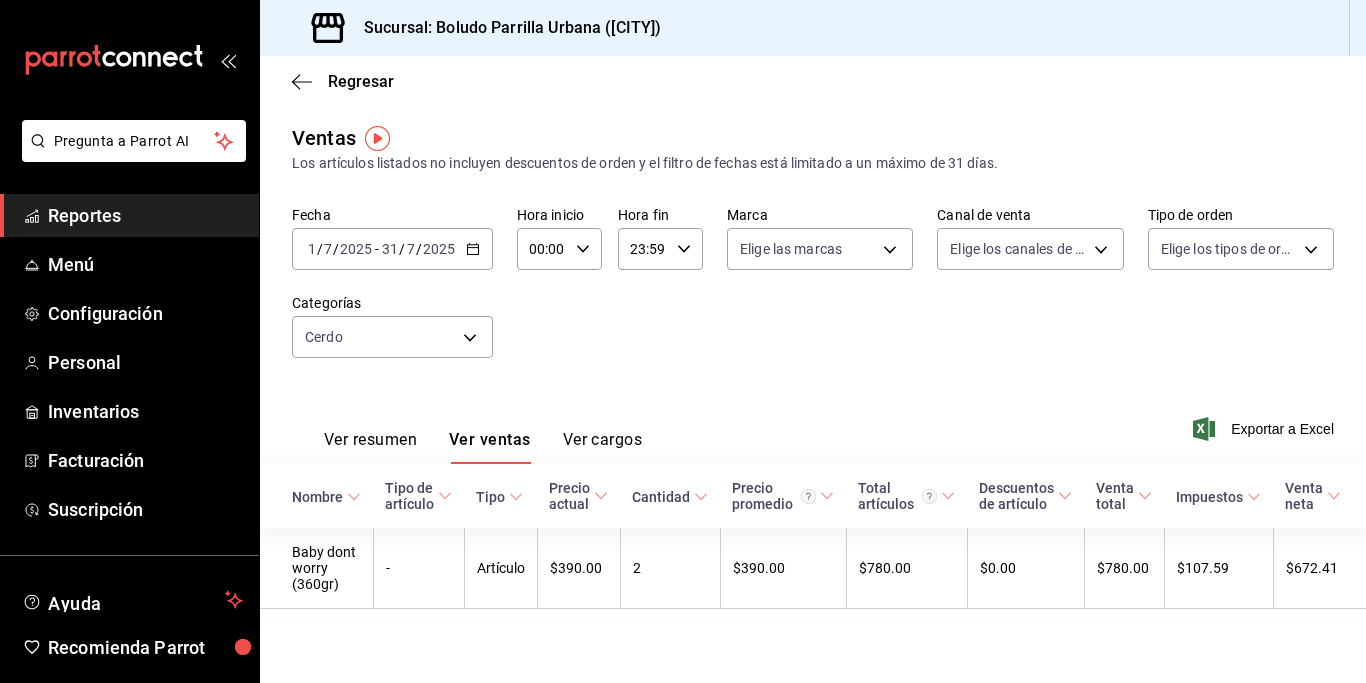 scroll, scrollTop: 0, scrollLeft: 0, axis: both 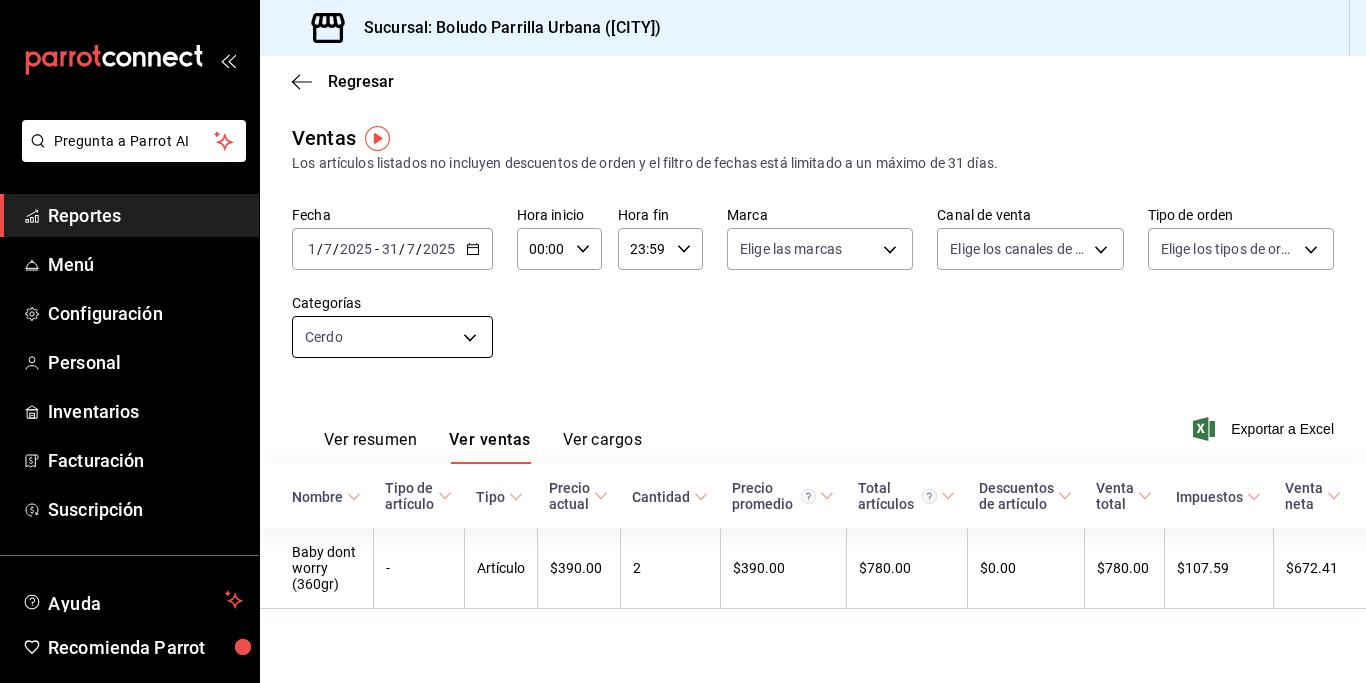 click on "Pregunta a Parrot AI Reportes   Menú   Configuración   Personal   Inventarios   Facturación   Suscripción   Ayuda Recomienda Parrot   [FIRST] [LAST]   Sugerir nueva función   Sucursal: Boludo Parrilla Urbana ([CITY]) Regresar Ventas Los artículos listados no incluyen descuentos de orden y el filtro de fechas está limitado a un máximo de 31 días. Fecha [DATE] [DATE] - [DATE] [DATE] Hora inicio 00:00 Hora inicio Hora fin 23:59 Hora fin Marca Elige las marcas Canal de venta Elige los canales de venta Tipo de orden Elige los tipos de orden Categorías Cerdo [UUID] Ver resumen Ver ventas Ver cargos Exportar a Excel Nombre Tipo de artículo Tipo Precio actual Cantidad Precio promedio   Total artículos   Descuentos de artículo Venta total Impuestos Venta neta Baby dont worry (360gr) - Artículo $[PRICE] [NUMBER] $[PRICE] $[PRICE] $[PRICE] $[PRICE] $[PRICE] $[PRICE] GANA 1 MES GRATIS EN TU SUSCRIPCIÓN AQUÍ Ver video tutorial Ir a video Pregunta a Parrot AI Reportes   Menú" at bounding box center (683, 341) 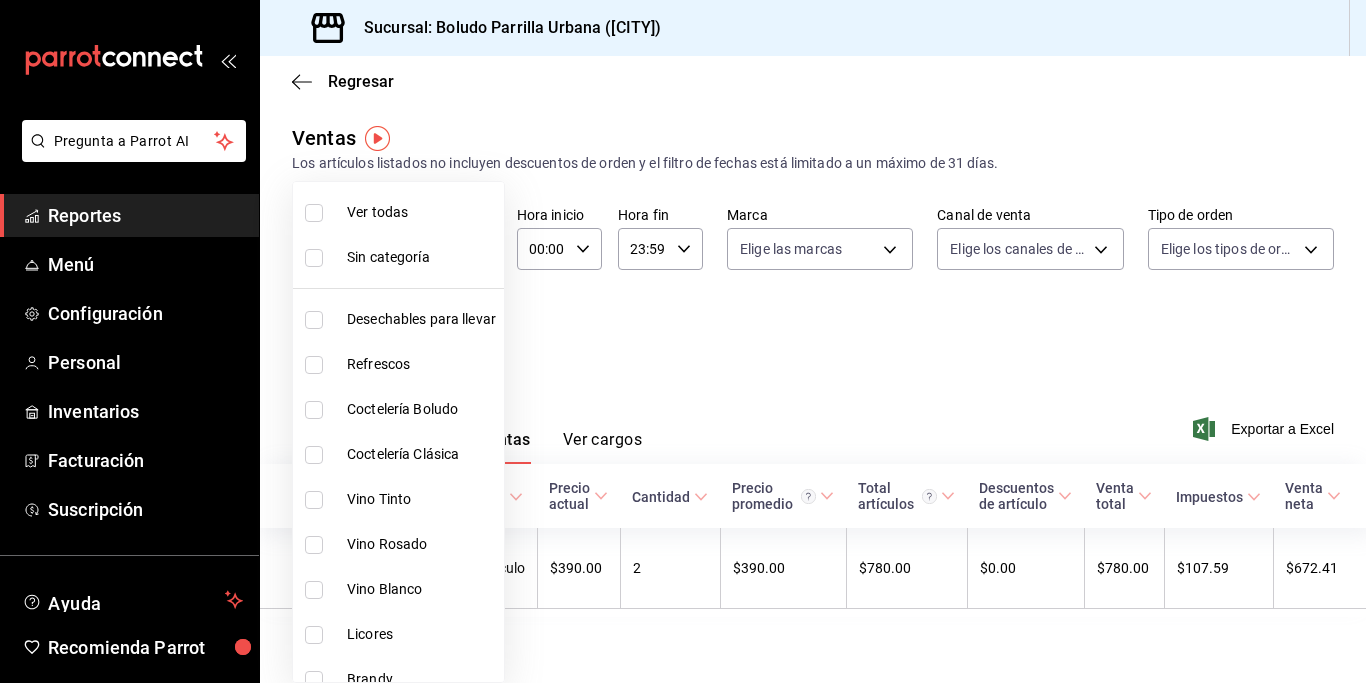 click at bounding box center (683, 341) 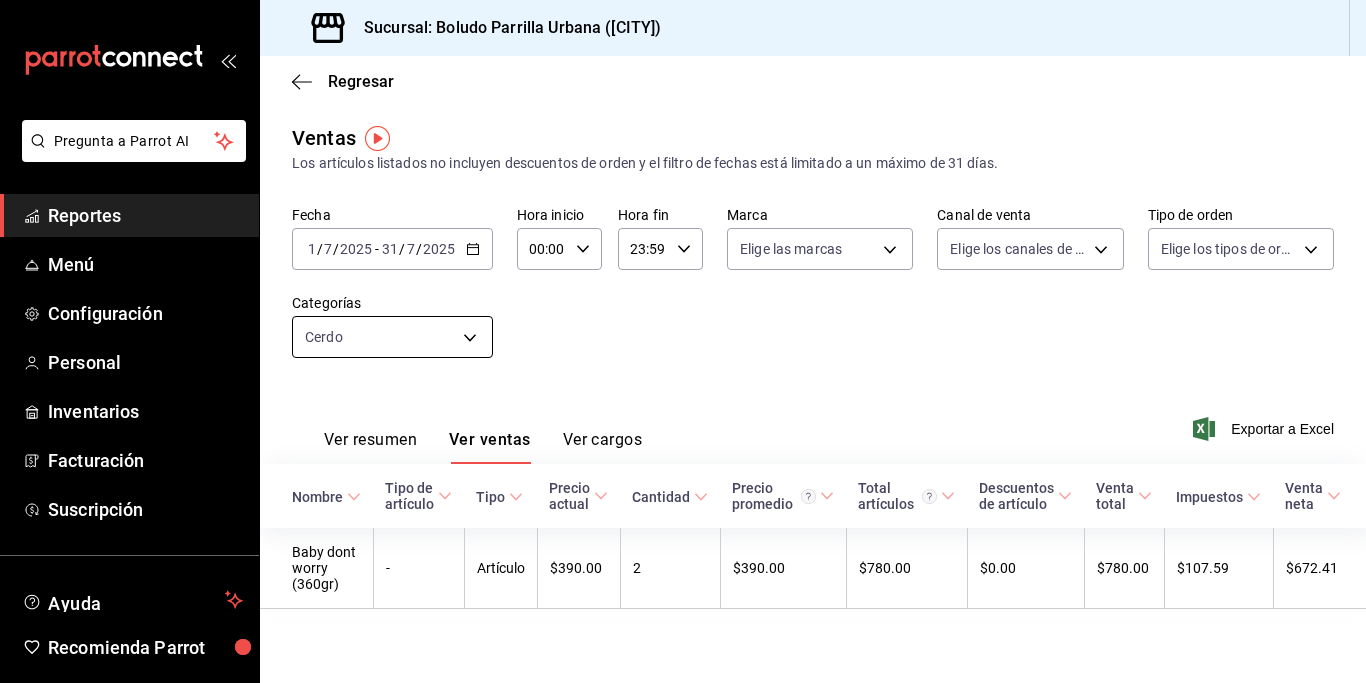 click on "Pregunta a Parrot AI Reportes   Menú   Configuración   Personal   Inventarios   Facturación   Suscripción   Ayuda Recomienda Parrot   [FIRST] [LAST]   Sugerir nueva función   Sucursal: Boludo Parrilla Urbana ([CITY]) Regresar Ventas Los artículos listados no incluyen descuentos de orden y el filtro de fechas está limitado a un máximo de 31 días. Fecha [DATE] [DATE] - [DATE] [DATE] Hora inicio 00:00 Hora inicio Hora fin 23:59 Hora fin Marca Elige las marcas Canal de venta Elige los canales de venta Tipo de orden Elige los tipos de orden Categorías Cerdo [UUID] Ver resumen Ver ventas Ver cargos Exportar a Excel Nombre Tipo de artículo Tipo Precio actual Cantidad Precio promedio   Total artículos   Descuentos de artículo Venta total Impuestos Venta neta Baby dont worry (360gr) - Artículo $[PRICE] [NUMBER] $[PRICE] $[PRICE] $[PRICE] $[PRICE] $[PRICE] $[PRICE] GANA 1 MES GRATIS EN TU SUSCRIPCIÓN AQUÍ Ver video tutorial Ir a video Pregunta a Parrot AI Reportes   Menú" at bounding box center (683, 341) 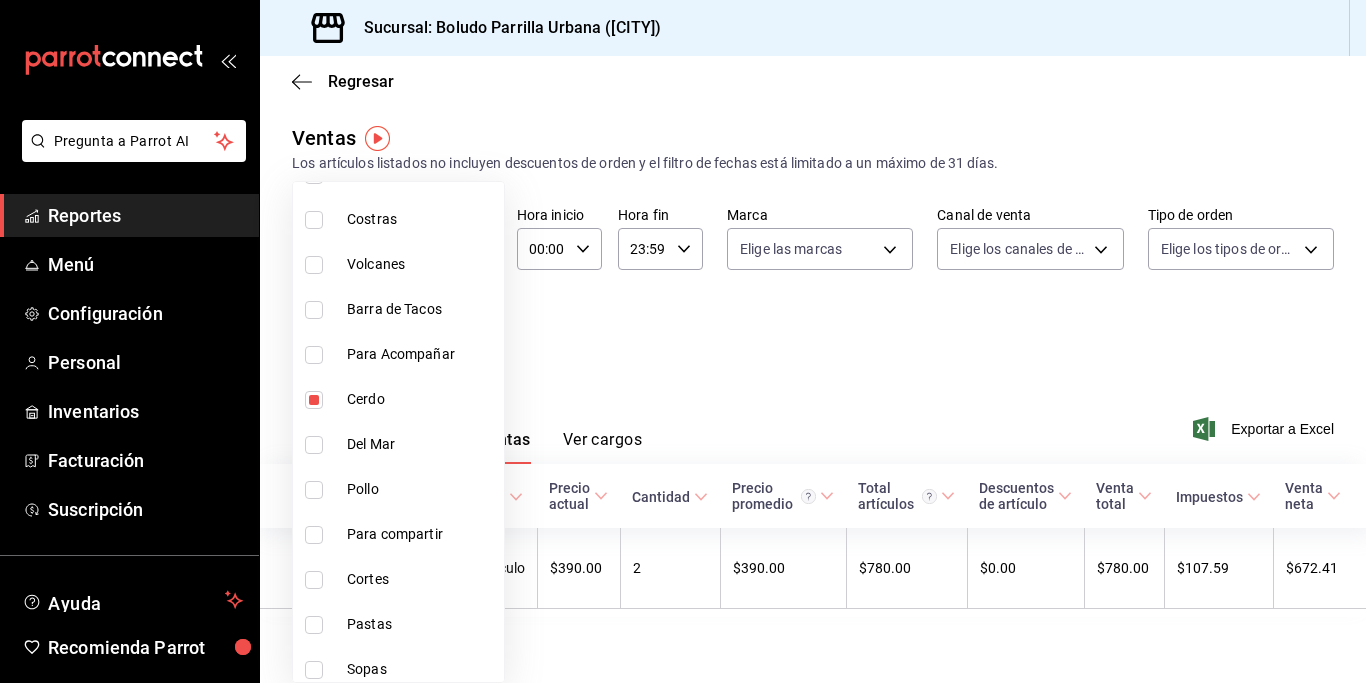 scroll, scrollTop: 1483, scrollLeft: 0, axis: vertical 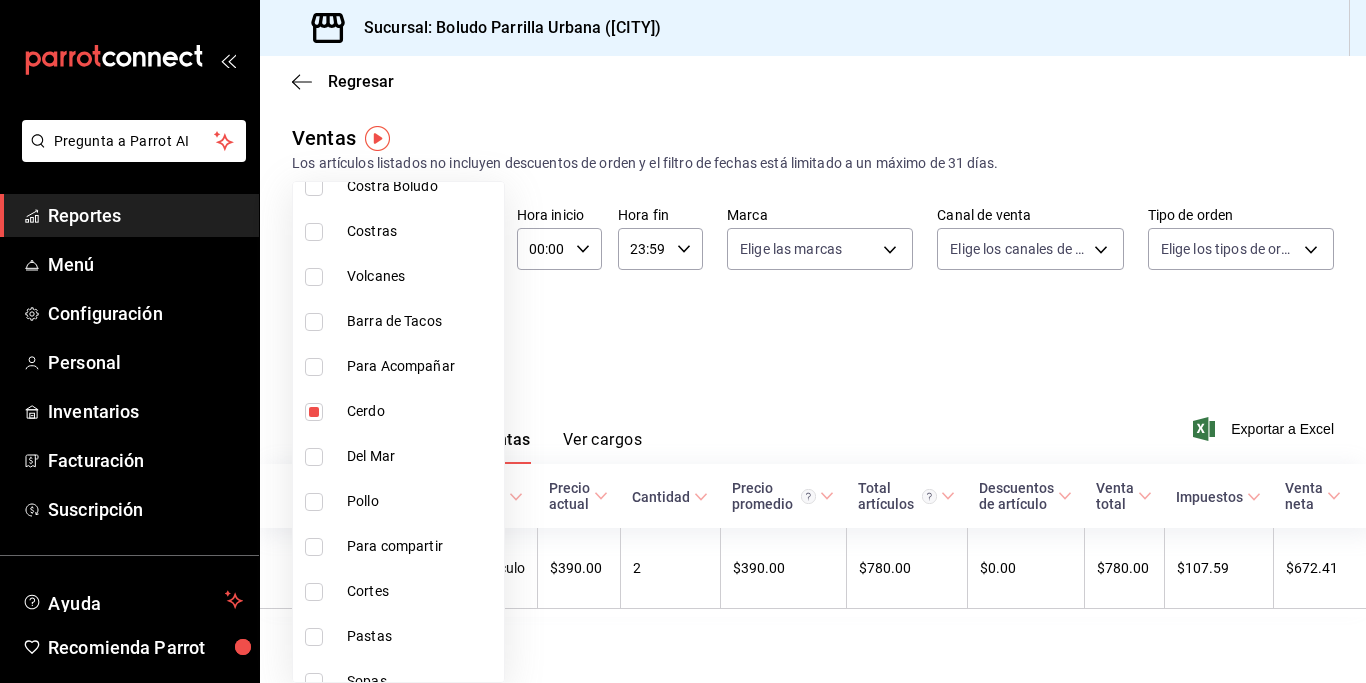 click at bounding box center (314, 412) 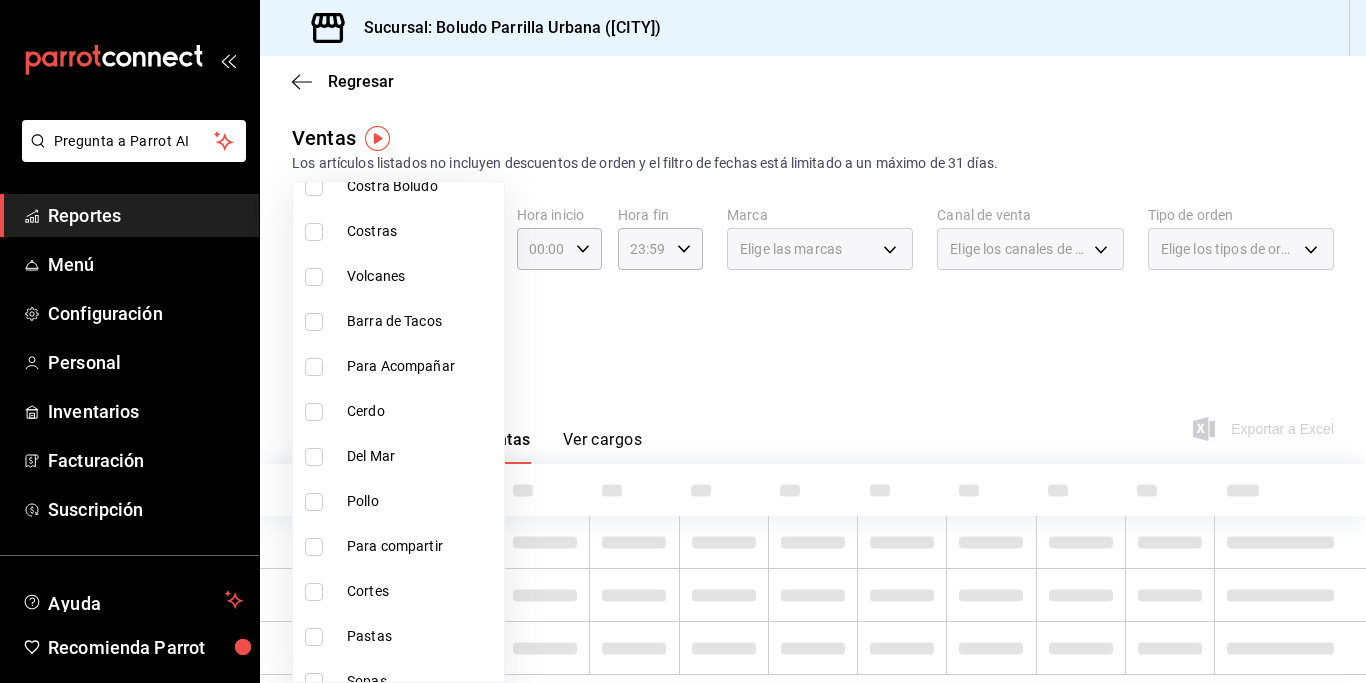 click at bounding box center [314, 367] 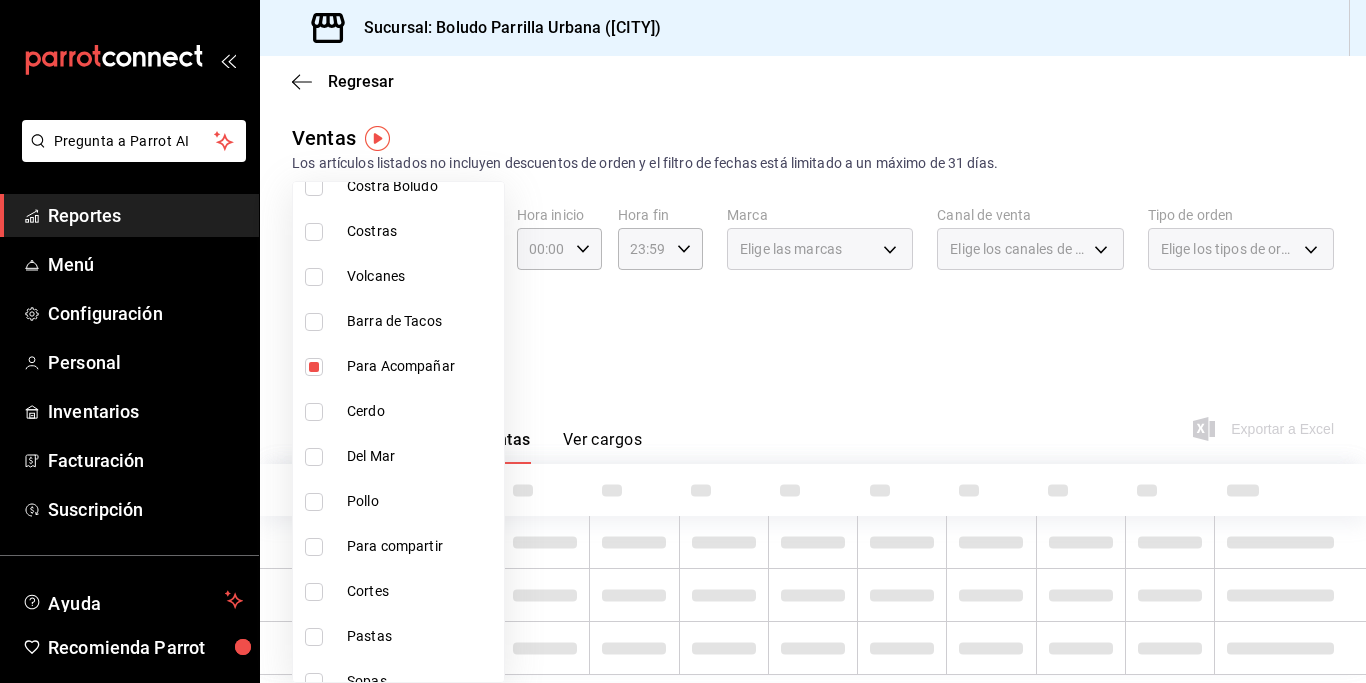click at bounding box center (683, 341) 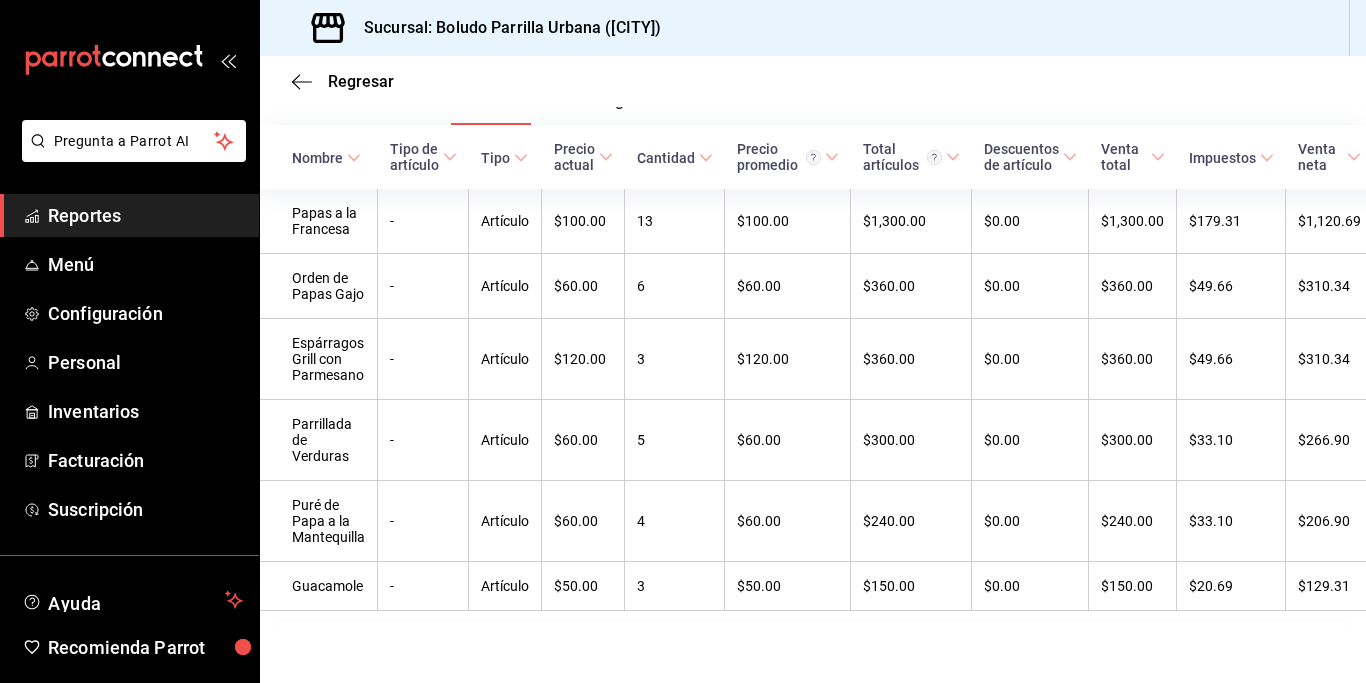 scroll, scrollTop: 0, scrollLeft: 0, axis: both 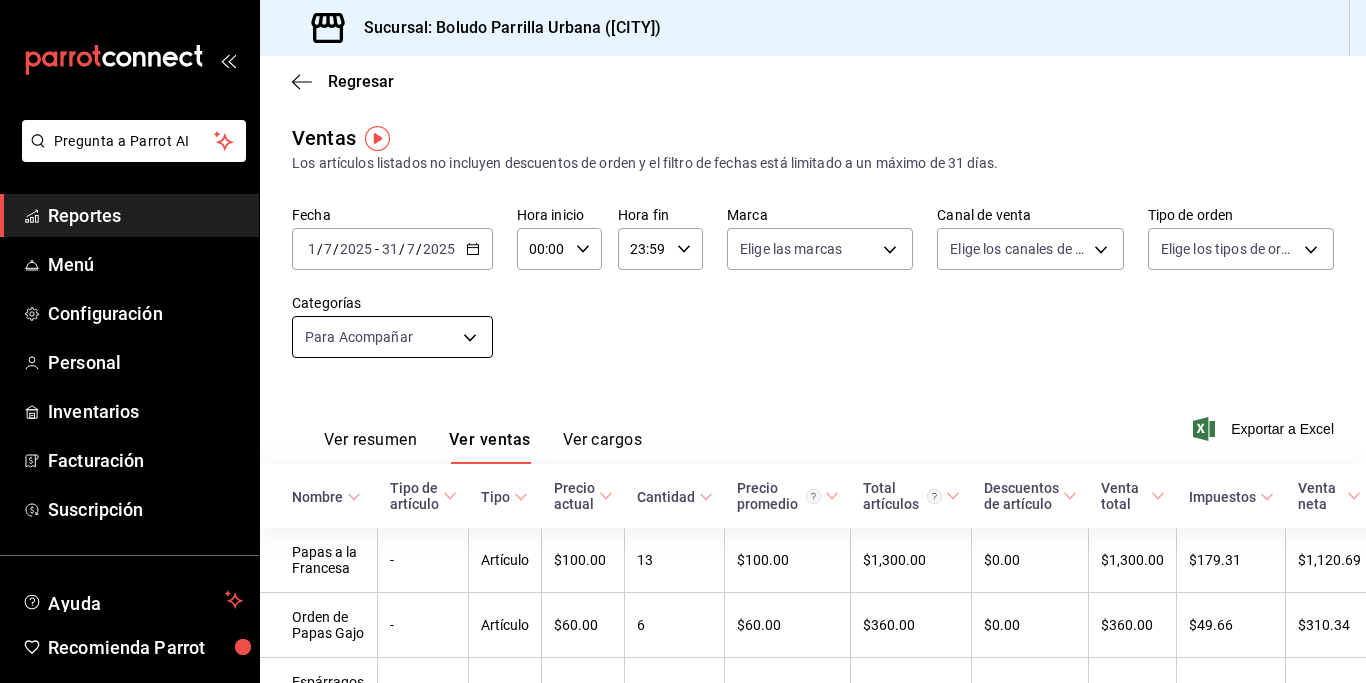 click on "Pregunta a Parrot AI Reportes   Menú   Configuración   Personal   Inventarios   Facturación   Suscripción   Ayuda Recomienda Parrot   [FIRST] [LAST]   Sugerir nueva función   Sucursal: Boludo Parrilla Urbana ([CITY]) Regresar Ventas Los artículos listados no incluyen descuentos de orden y el filtro de fechas está limitado a un máximo de 31 días. Fecha [DATE] [DATE] - [DATE] [DATE] Hora inicio 00:00 Hora inicio Hora fin 23:59 Hora fin Marca Elige las marcas Canal de venta Elige los canales de venta Tipo de orden Elige los tipos de orden Categorías Para Acompañar [UUID] Ver resumen Ver ventas Ver cargos Exportar a Excel Nombre Tipo de artículo Tipo Precio actual Cantidad Precio promedio   Total artículos   Descuentos de artículo Venta total Impuestos Venta neta Papas a la Francesa - Artículo $100.00 13 $100.00 $1,300.00 $0.00 $1,300.00 $179.31 $1,120.69 Orden de Papas Gajo - Artículo $60.00 6 $60.00 $360.00 $0.00 $360.00 $49.66 $310.34 - Artículo 3" at bounding box center [683, 341] 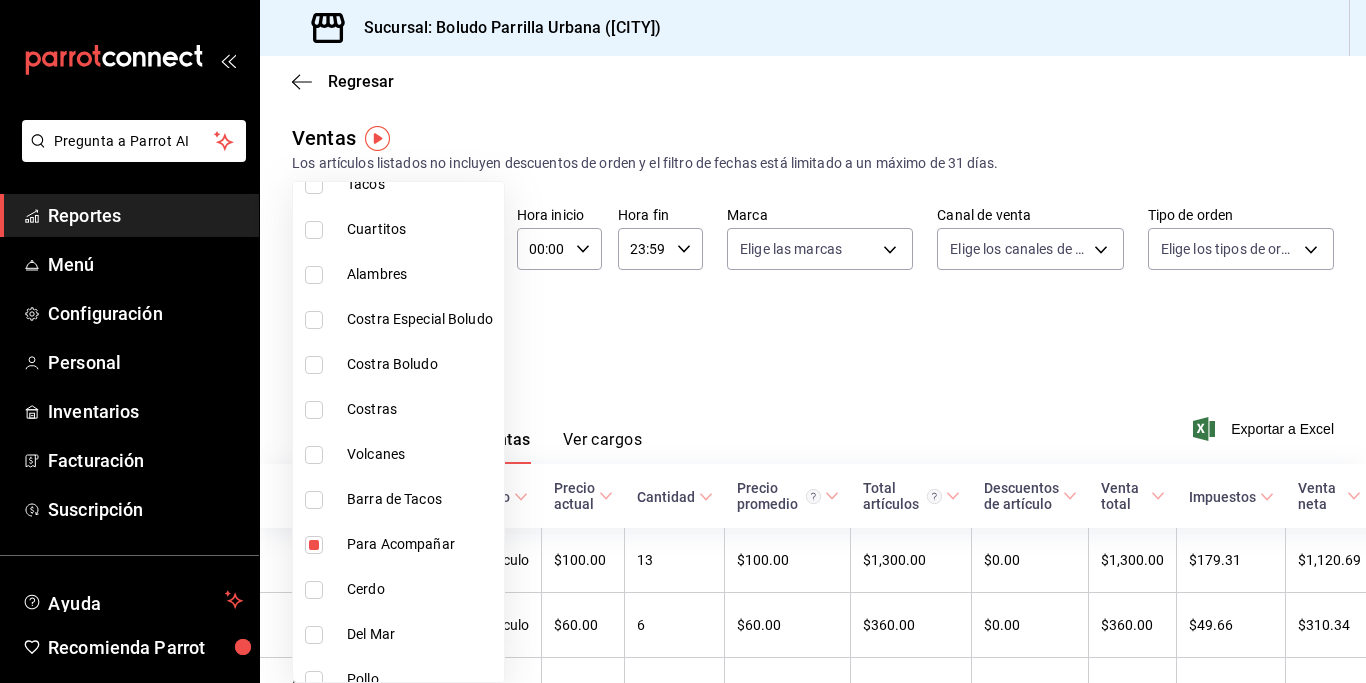 scroll, scrollTop: 1309, scrollLeft: 0, axis: vertical 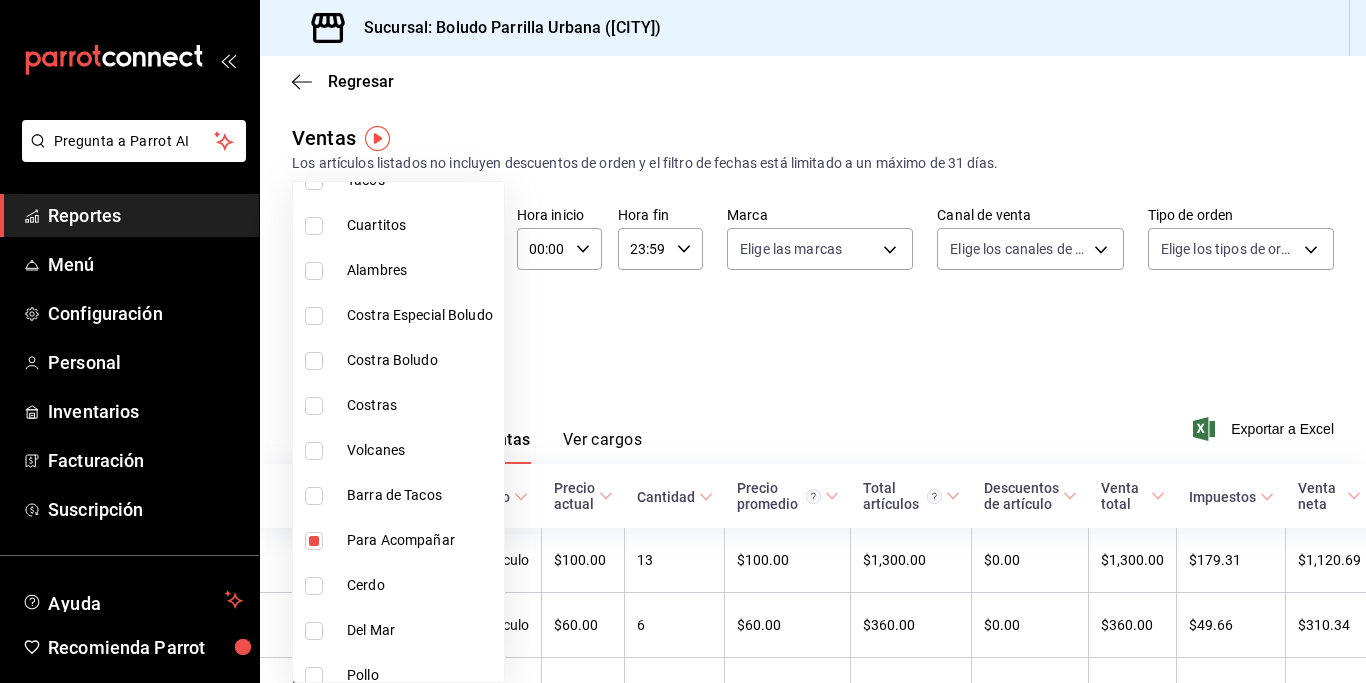 click at bounding box center (314, 541) 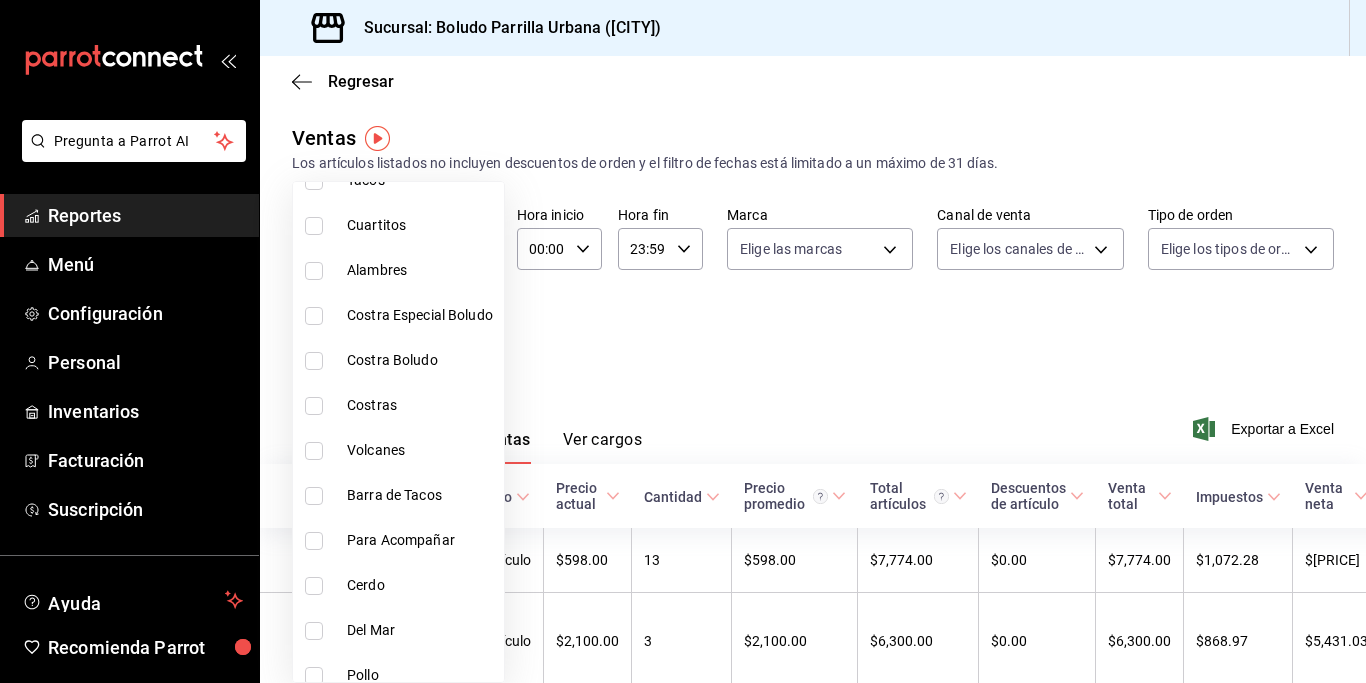 scroll, scrollTop: 1387, scrollLeft: 0, axis: vertical 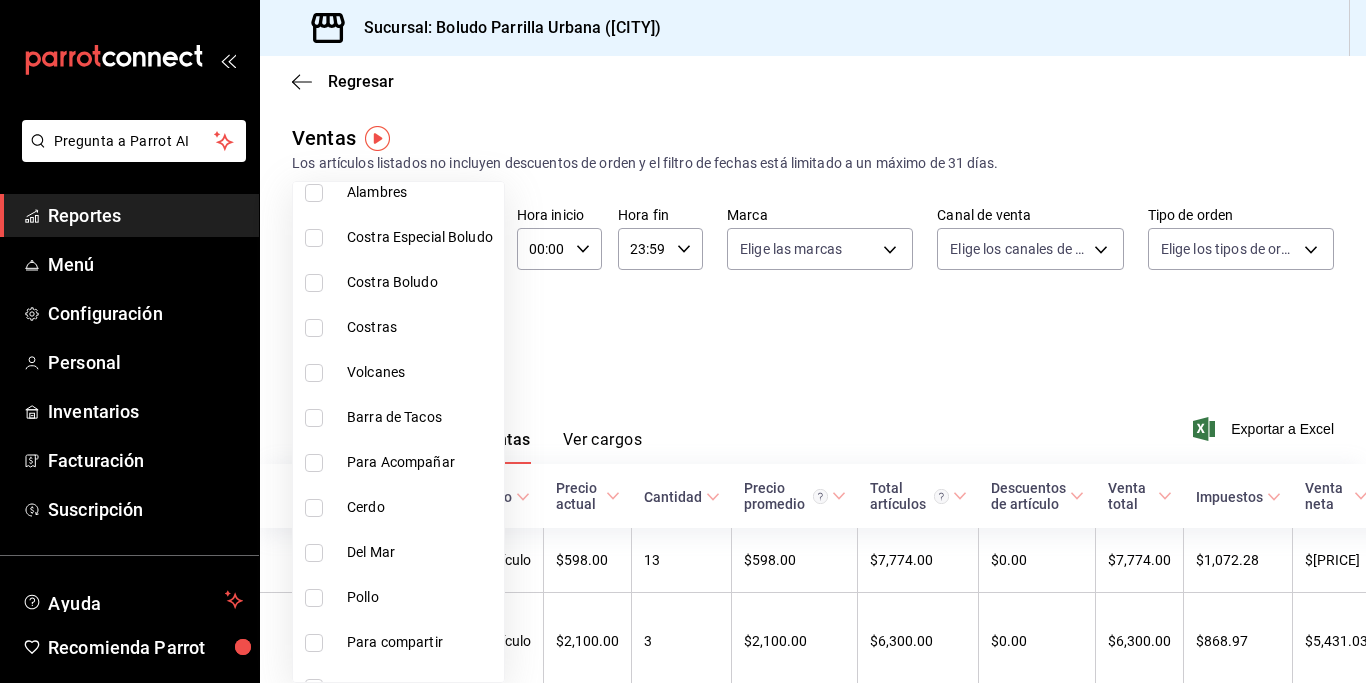 click at bounding box center (318, 553) 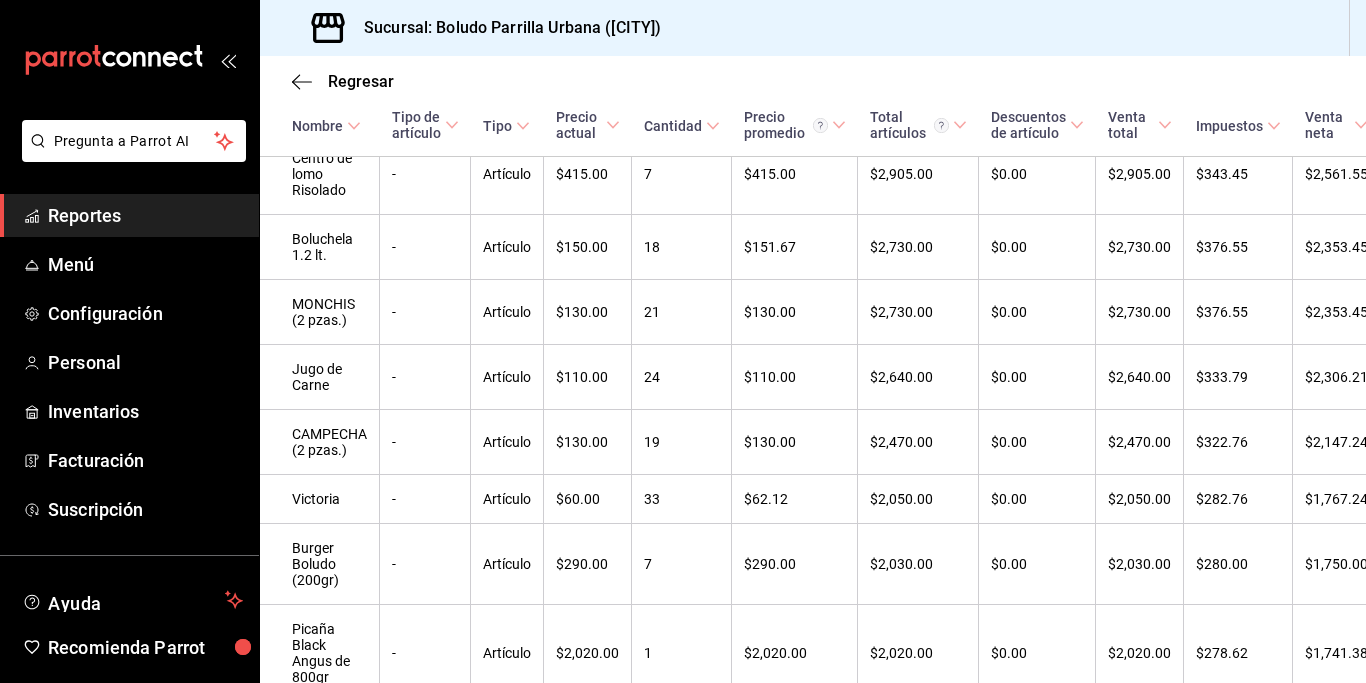 scroll, scrollTop: 0, scrollLeft: 0, axis: both 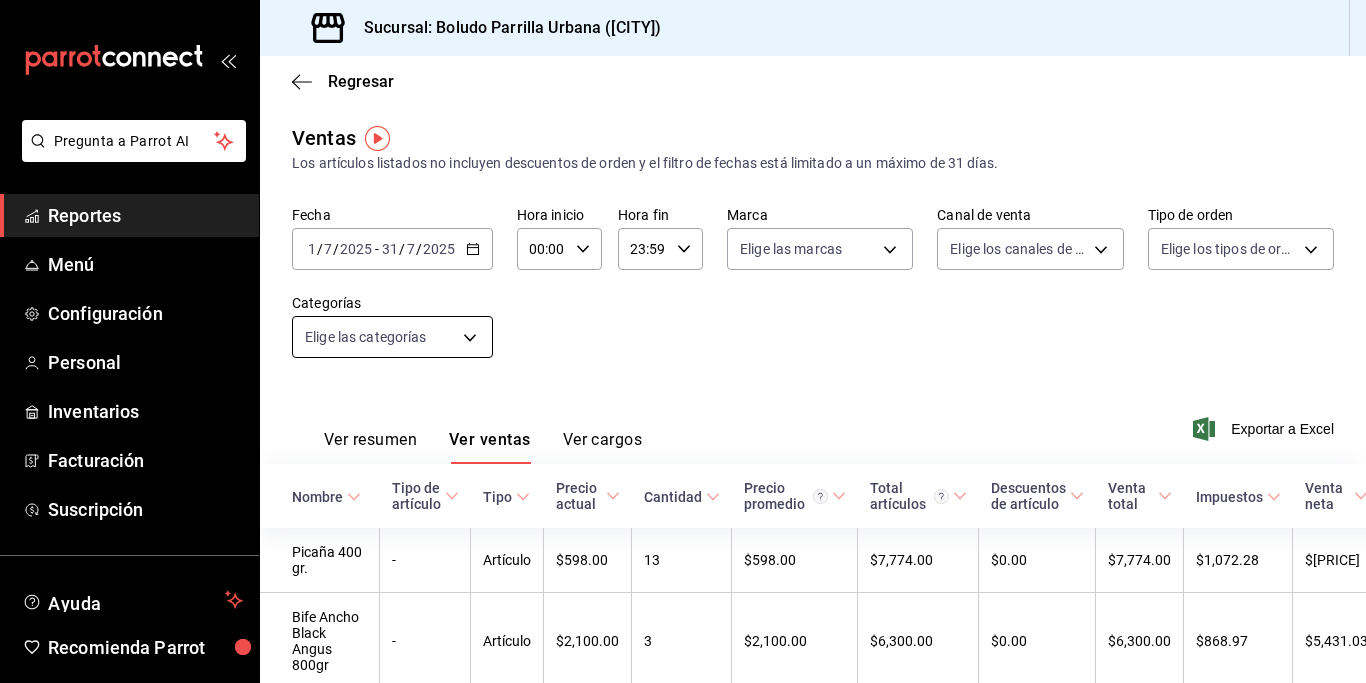 click on "Pregunta a Parrot AI Reportes   Menú   Configuración   Personal   Inventarios   Facturación   Suscripción   Ayuda Recomienda Parrot   [FIRST] [LAST]   Sugerir nueva función   Sucursal: [CITY]   Regresar Ventas Los artículos listados no incluyen descuentos de orden y el filtro de fechas está limitado a un máximo de 31 días. Fecha [DATE] [DATE] - [DATE] [DATE] Hora inicio 00:00 Hora inicio Hora fin 23:59 Hora fin Marca Elige las marcas Canal de venta Elige los canales de venta Tipo de orden Elige los tipos de orden Categorías Elige las categorías Ver resumen Ver ventas Ver cargos Exportar a Excel Nombre Tipo de artículo Tipo Precio actual Cantidad Precio promedio   Total artículos   Descuentos de artículo Venta total Impuestos Venta neta Picaña 400 gr. - Artículo $598.00 13 $598.00 $7,774.00 $0.00 $7,774.00 $1,072.28 $6,701.72 Bife Ancho Black Angus 800gr - Artículo $2,100.00 3 $2,100.00 $6,300.00 $0.00 $6,300.00 $868.97 $5,431.03 Vacío 400 gr. - $645.00" at bounding box center [683, 341] 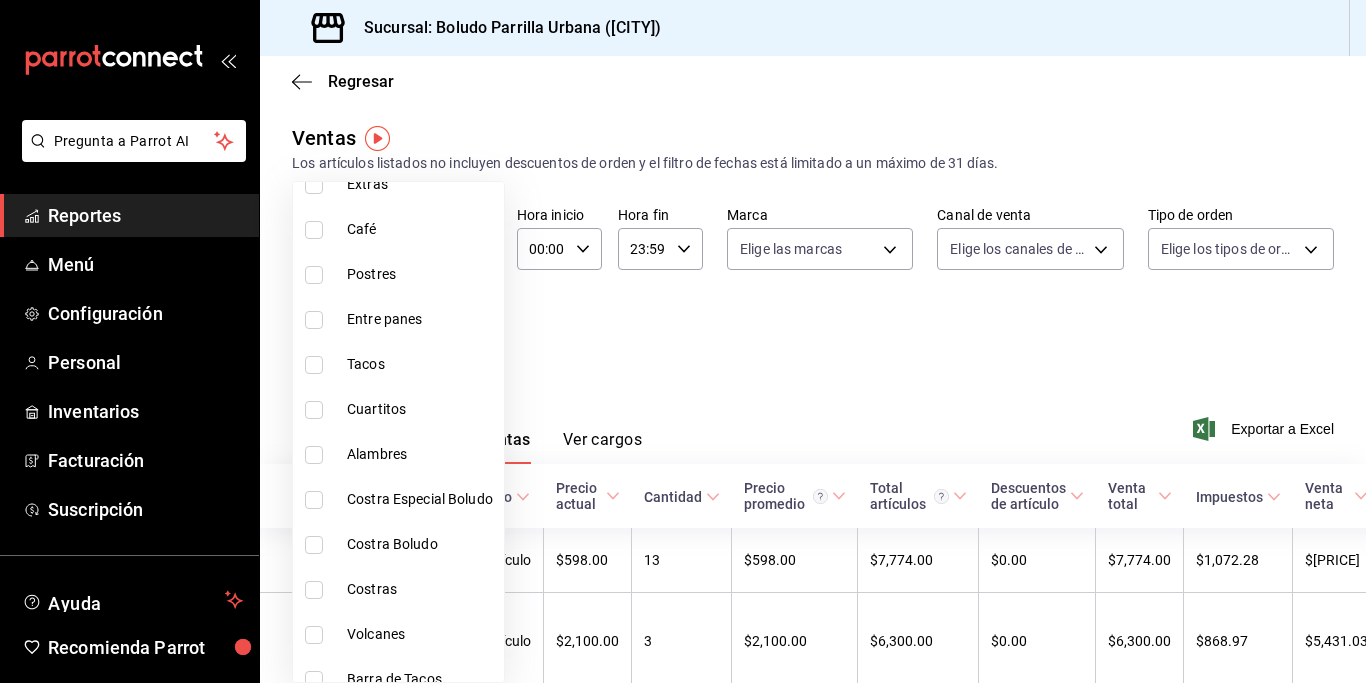scroll, scrollTop: 1685, scrollLeft: 0, axis: vertical 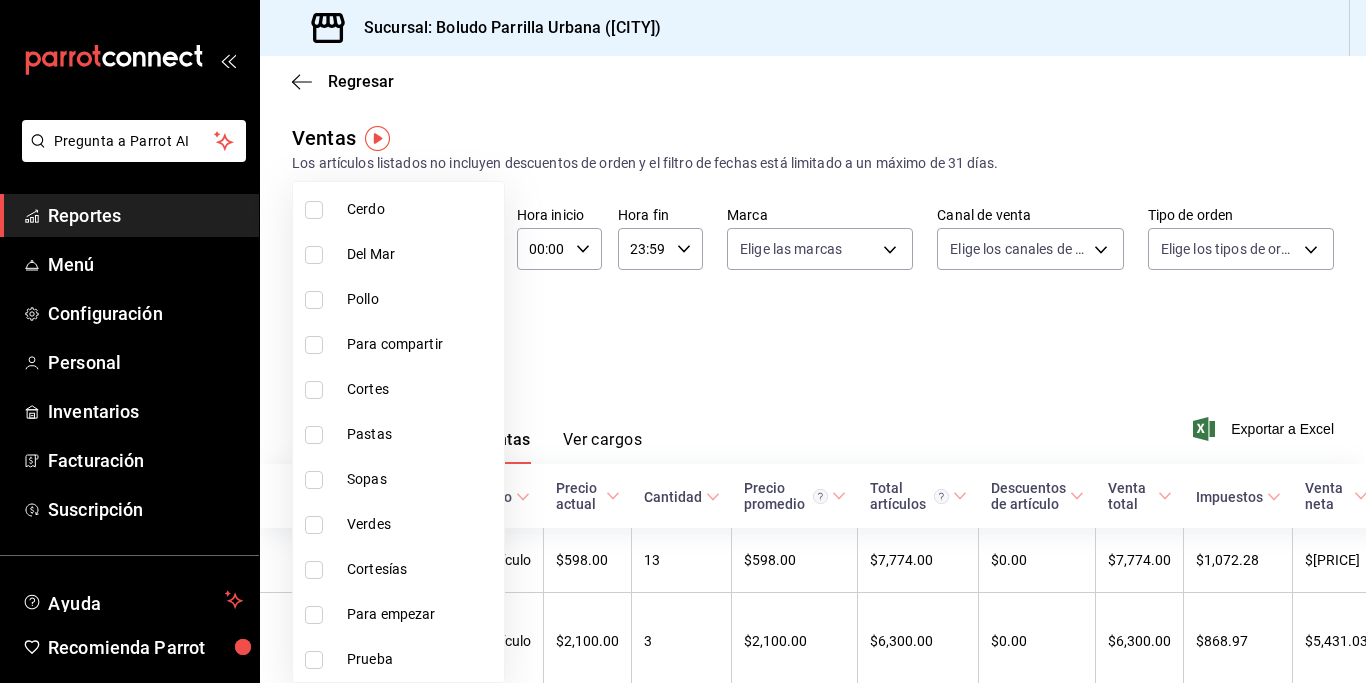 click at bounding box center [314, 255] 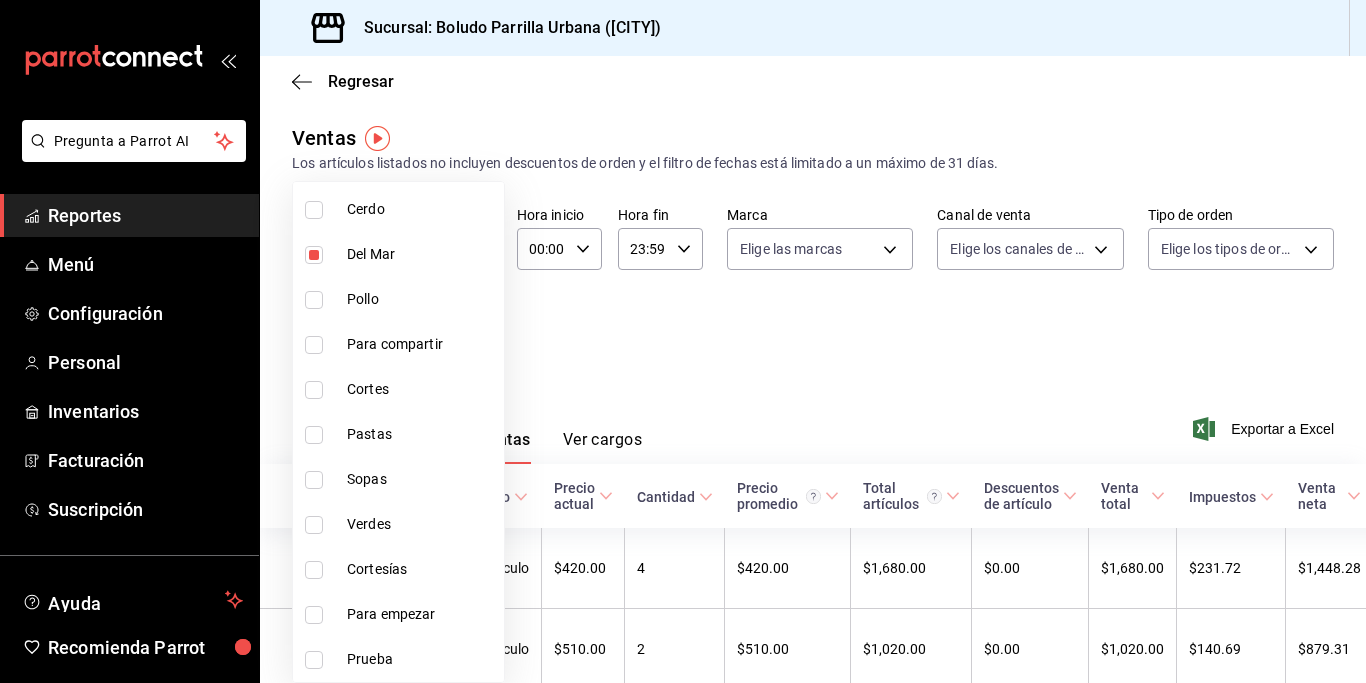 click at bounding box center [683, 341] 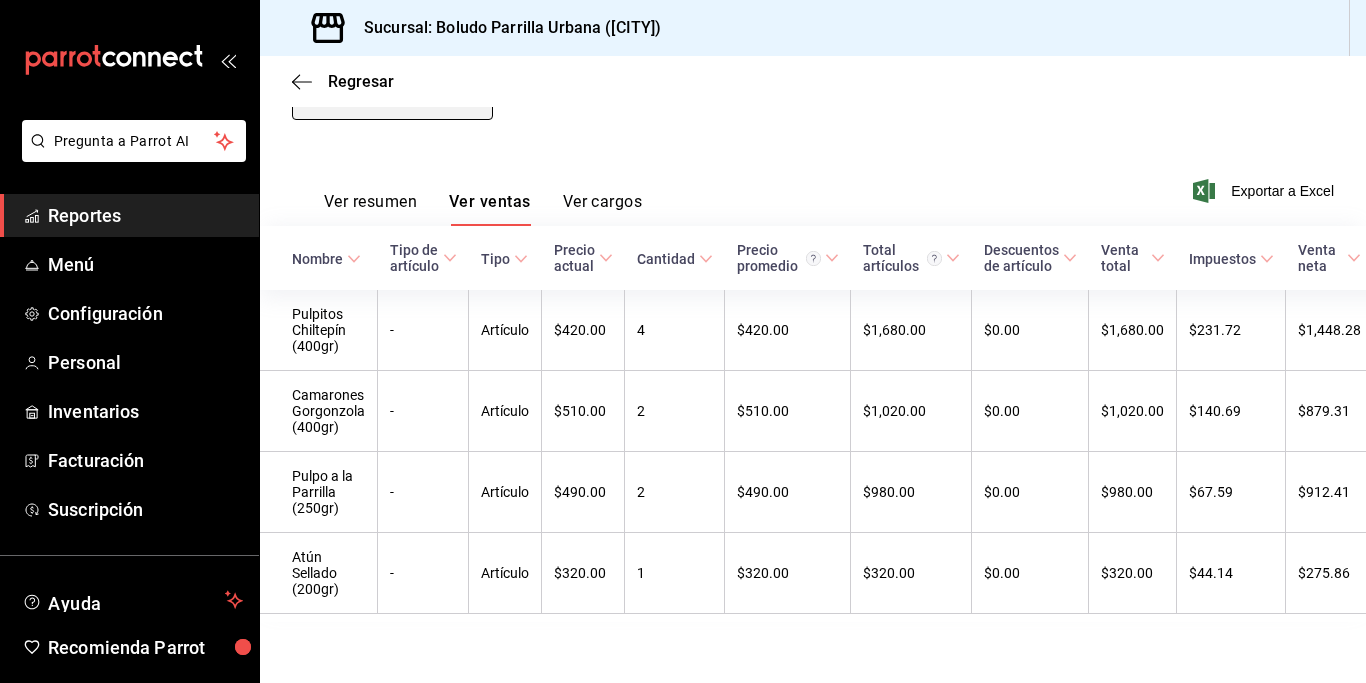 scroll, scrollTop: 241, scrollLeft: 0, axis: vertical 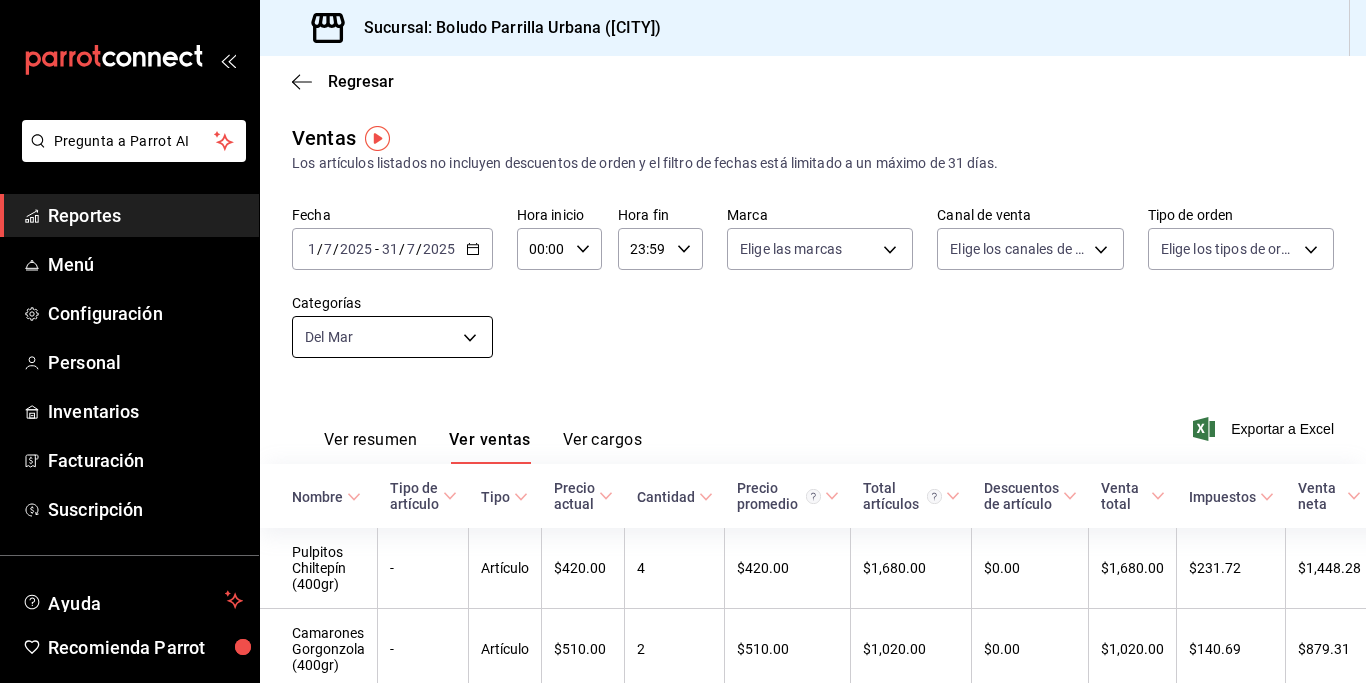 click on "Pregunta a Parrot AI Reportes   Menú   Configuración   Personal   Inventarios   Facturación   Suscripción   Ayuda Recomienda Parrot   [FIRST] [LAST]   Sugerir nueva función   Sucursal: Boludo Parrilla Urbana (cdmx) Regresar Ventas Los artículos listados no incluyen descuentos de orden y el filtro de fechas está limitado a un máximo de 31 días. Fecha [DATE] [DATE] - [DATE] [DATE] Hora inicio 00:00 Hora inicio Hora fin 23:59 Hora fin Marca Elige las marcas Canal de venta Elige los canales de venta Tipo de orden Elige los tipos de orden Categorías Del Mar [UUID] Ver resumen Ver ventas Ver cargos Exportar a Excel Nombre Tipo de artículo Tipo Precio actual Cantidad Precio promedio   Total artículos   Descuentos de artículo Venta total Impuestos Venta neta Pulpitos Chiltepín (400gr) - Artículo $[PRICE] [NUMBER] $[PRICE] $[PRICE] $[PRICE] $[PRICE] $[PRICE] $[PRICE] Camarones Gorgonzola (400gr) - Artículo $[PRICE] [NUMBER] $[PRICE] $[PRICE] $[PRICE] $[PRICE] $[PRICE] - [NUMBER] -" at bounding box center (683, 341) 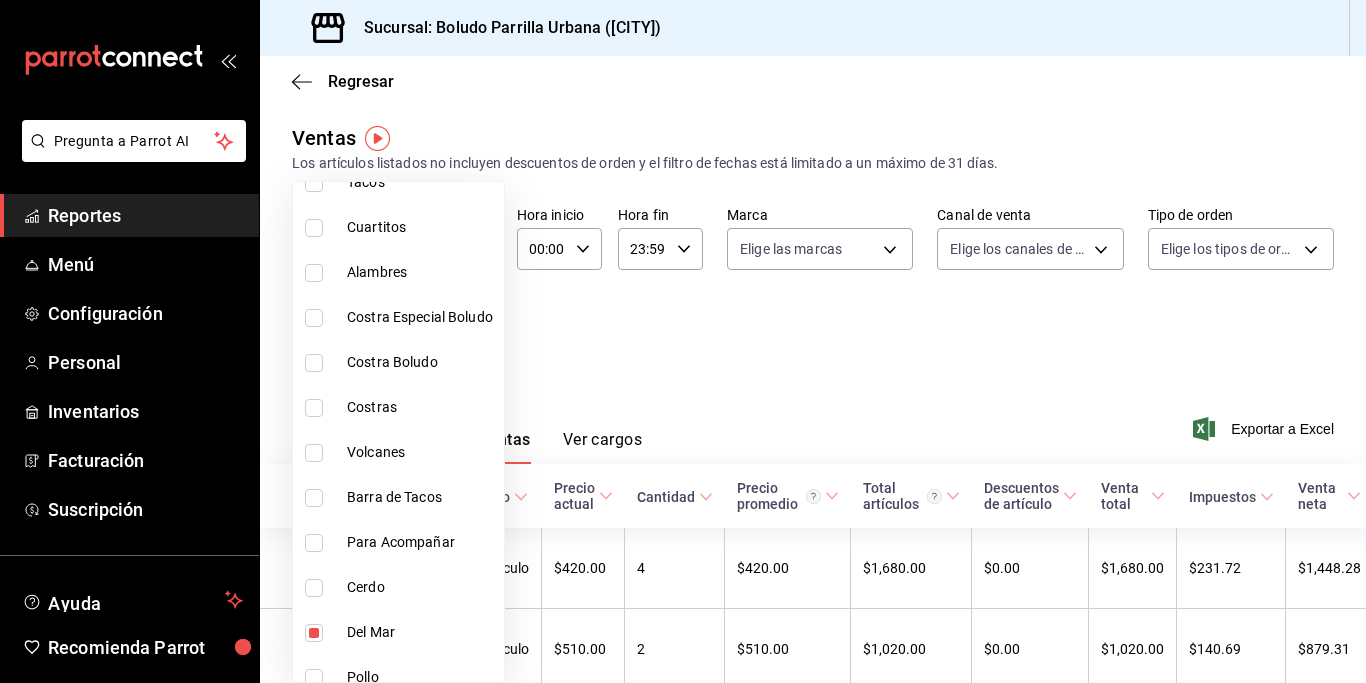 scroll, scrollTop: 1605, scrollLeft: 0, axis: vertical 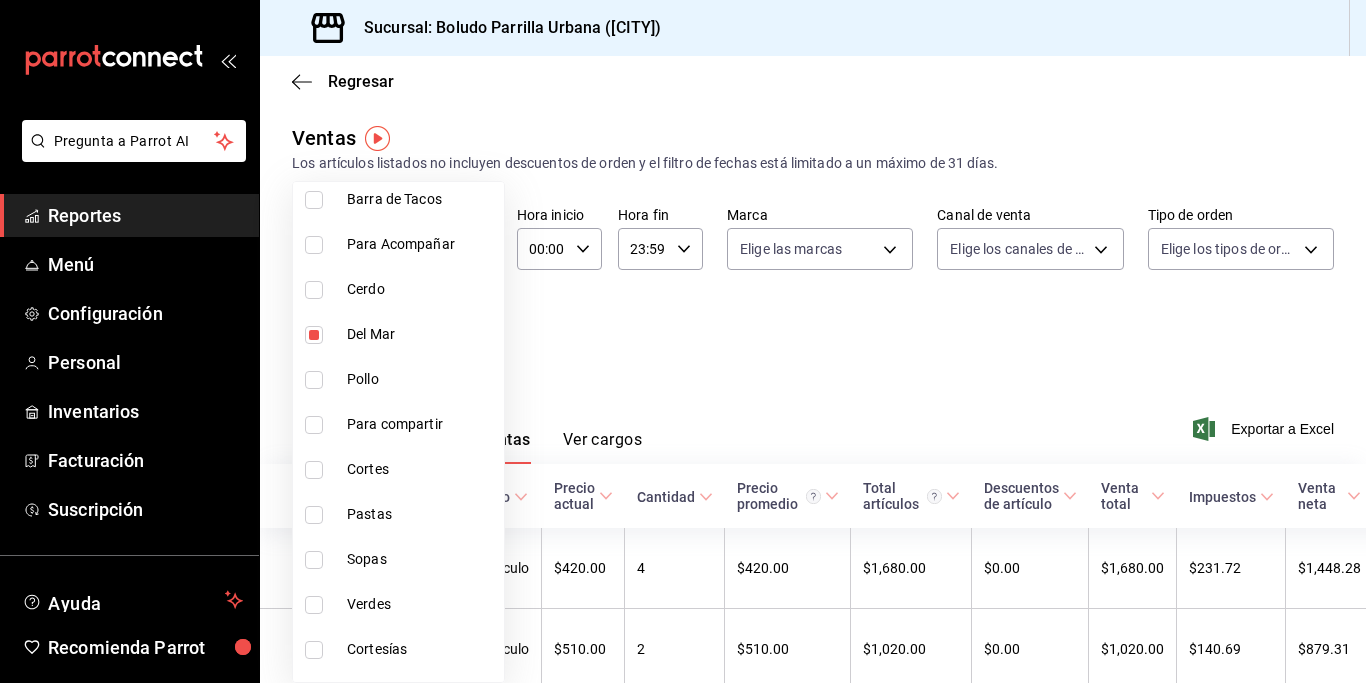 click at bounding box center [314, 335] 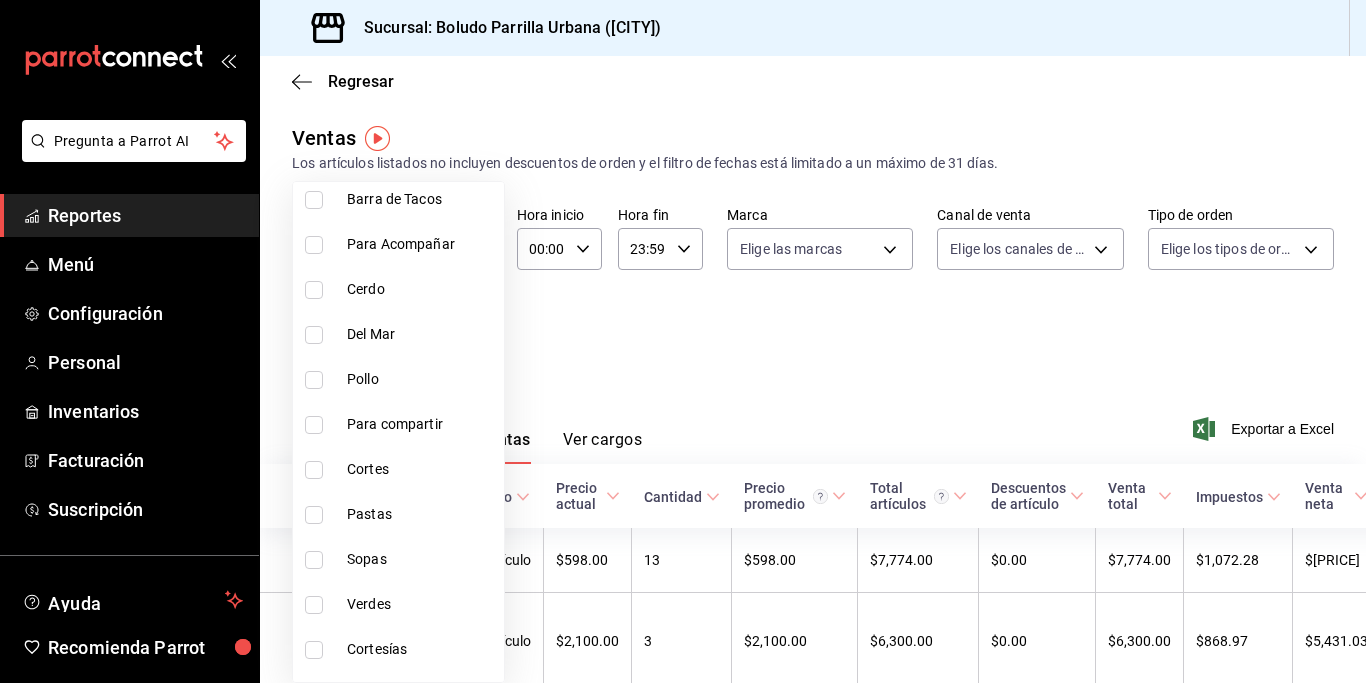 click at bounding box center (314, 200) 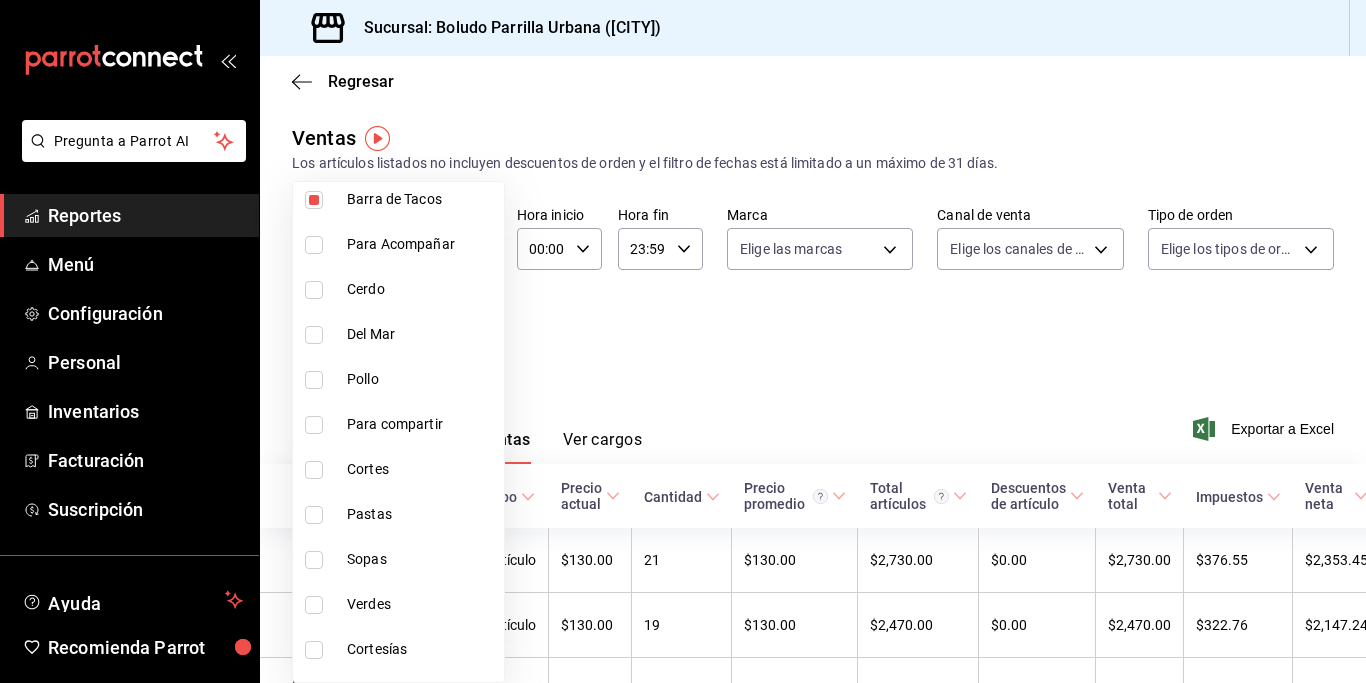 click at bounding box center [683, 341] 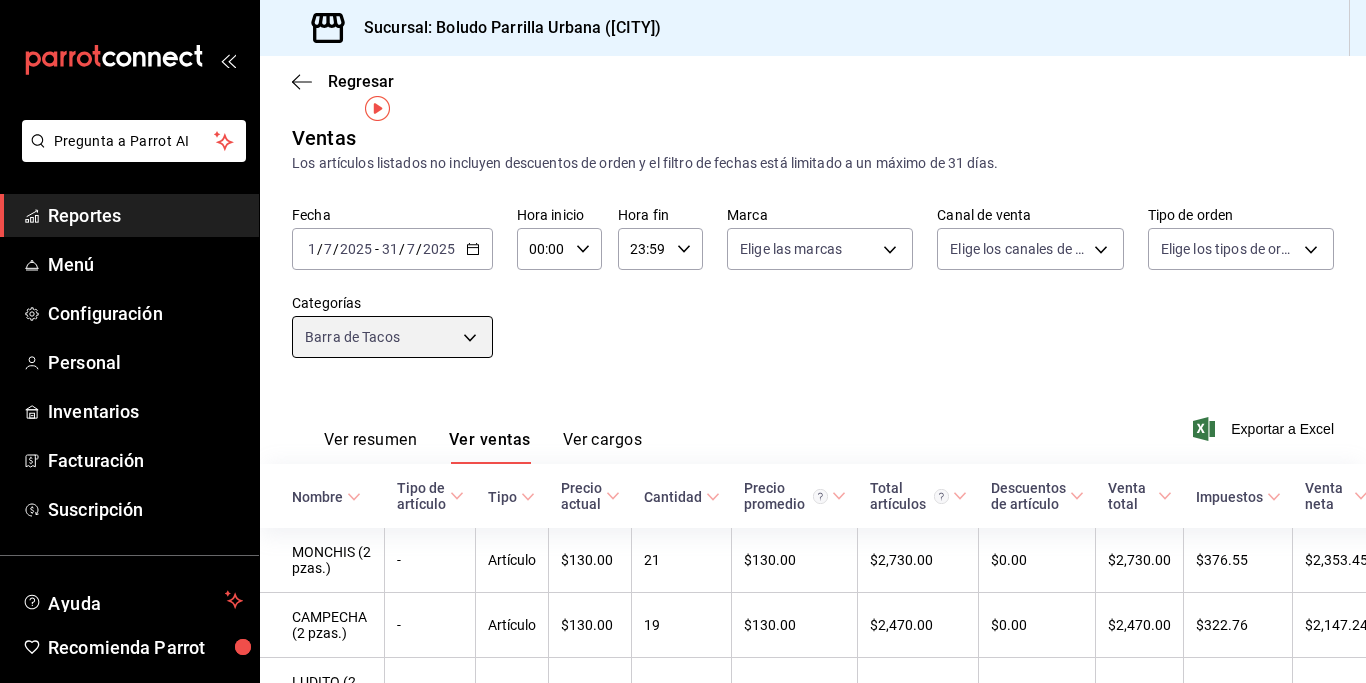 scroll, scrollTop: 242, scrollLeft: 0, axis: vertical 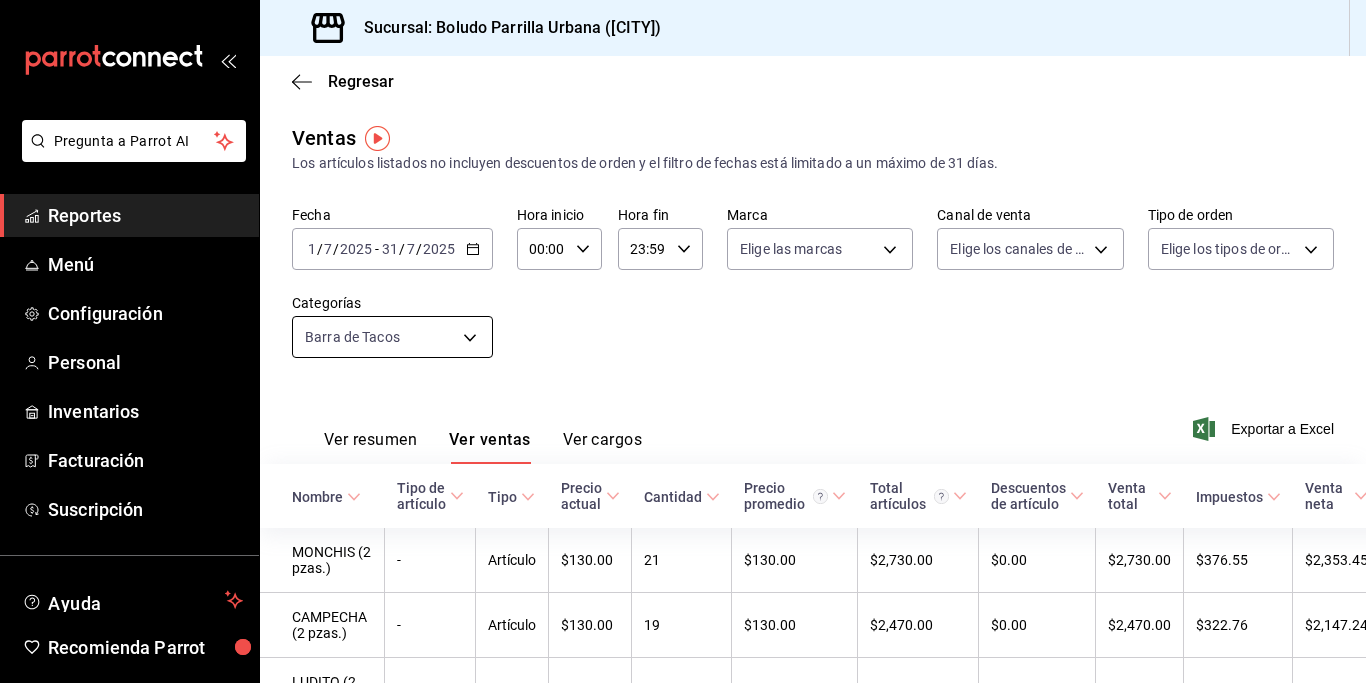 click on "Pregunta a Parrot AI Reportes   Menú   Configuración   Personal   Inventarios   Facturación   Suscripción   Ayuda Recomienda Parrot   [FIRST] [LAST]   Sugerir nueva función   Sucursal: Boludo Parrilla Urbana (cdmx) Regresar Ventas Los artículos listados no incluyen descuentos de orden y el filtro de fechas está limitado a un máximo de 31 días. Fecha [DATE] [DATE] - [DATE] [DATE] Hora inicio 00:00 Hora inicio Hora fin 23:59 Hora fin Marca Elige las marcas Canal de venta Elige los canales de venta Tipo de orden Elige los tipos de orden Categorías Barra de Tacos [UUID] Ver resumen Ver ventas Ver cargos Exportar a Excel Nombre Tipo de artículo Tipo Precio actual Cantidad Precio promedio   Total artículos   Descuentos de artículo Venta total Impuestos Venta neta MONCHIS (2 pzas.) - Artículo $[PRICE] [NUMBER] $[PRICE] $[PRICE] $[PRICE] $[PRICE] $[PRICE] $[PRICE] CAMPECHA (2 pzas.) - Artículo $[PRICE] [NUMBER] $[PRICE] $[PRICE] $[PRICE] $[PRICE] $[PRICE] $[PRICE] - [NUMBER] - [NUMBER]" at bounding box center [683, 341] 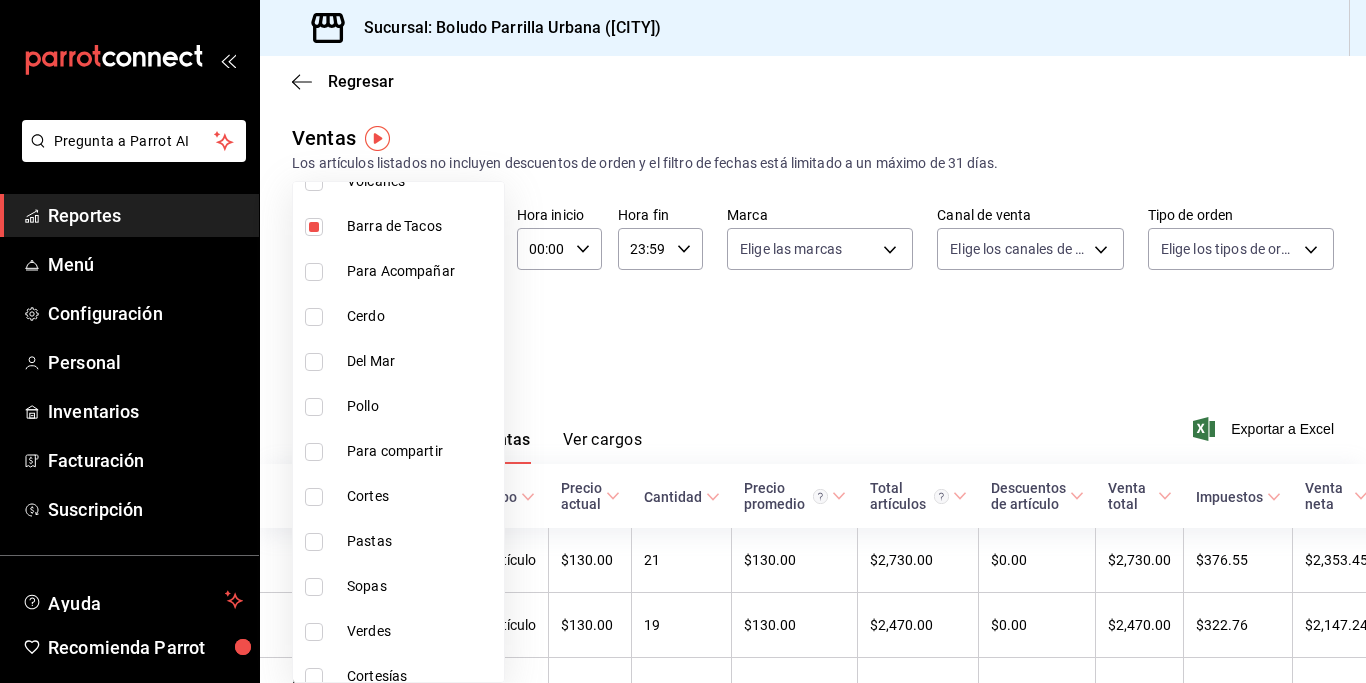 scroll, scrollTop: 1568, scrollLeft: 0, axis: vertical 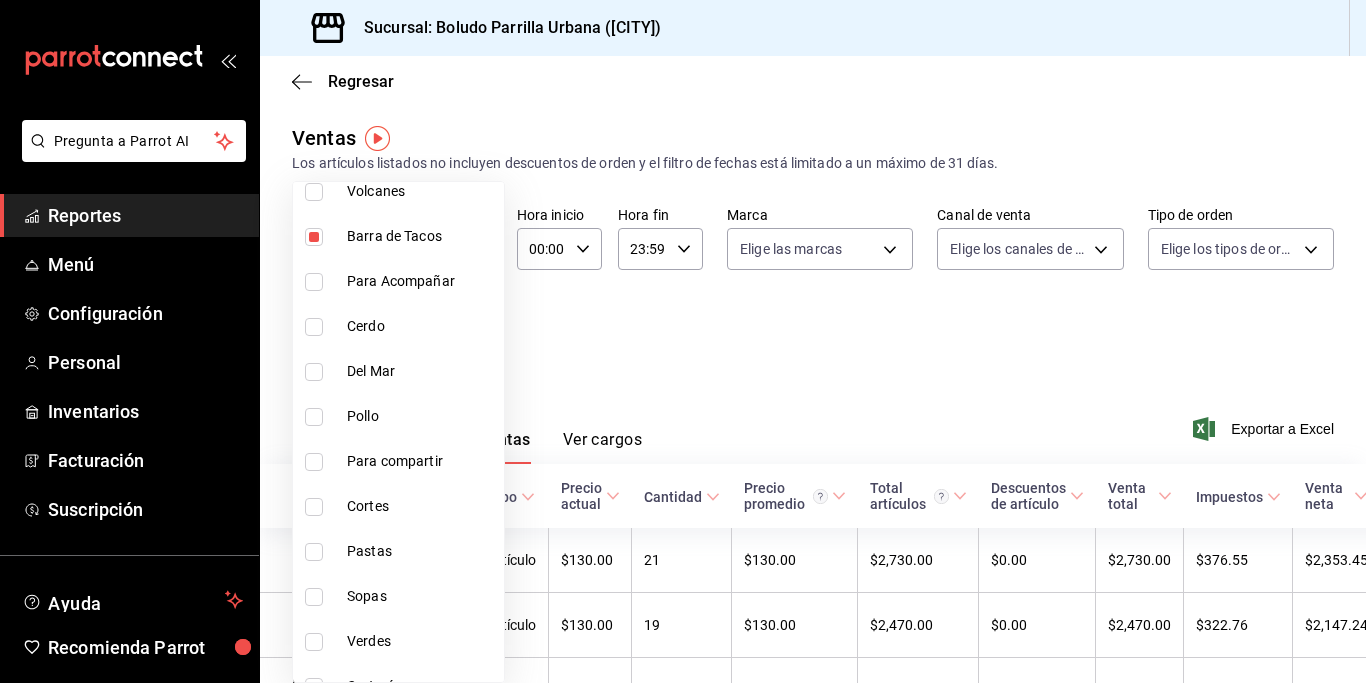 click at bounding box center [314, 237] 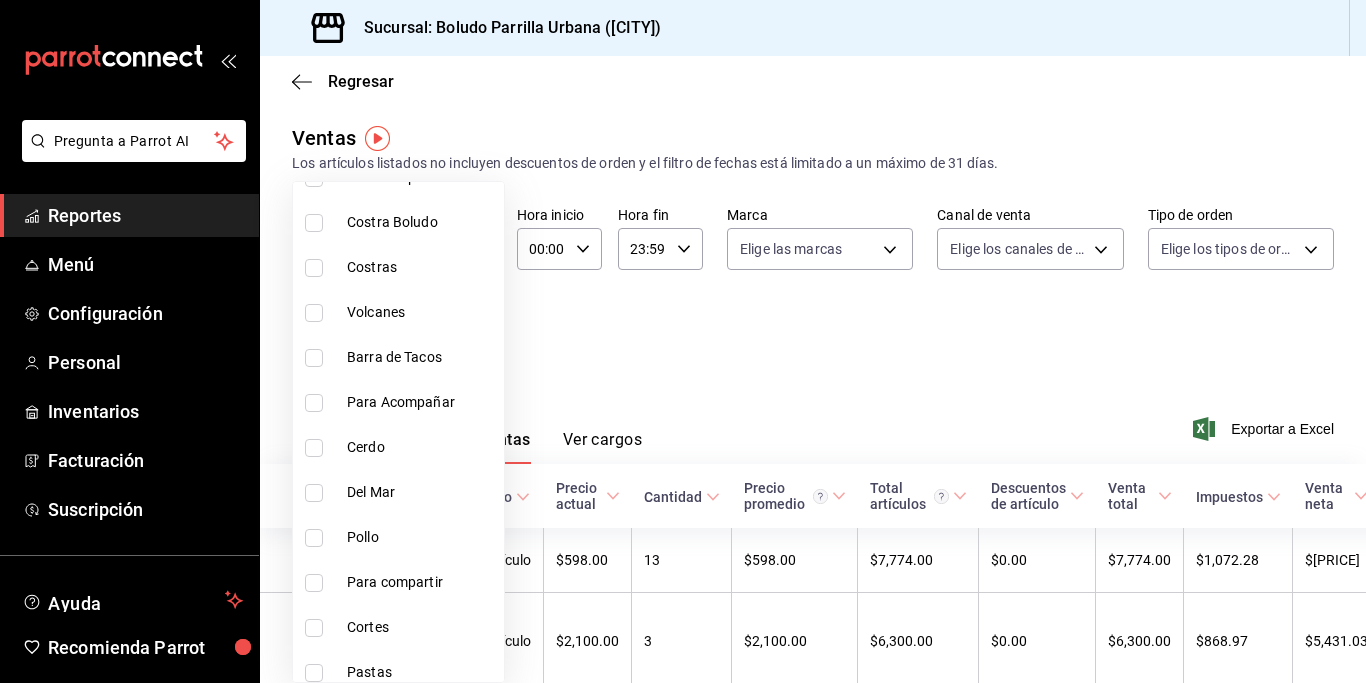 scroll, scrollTop: 1435, scrollLeft: 0, axis: vertical 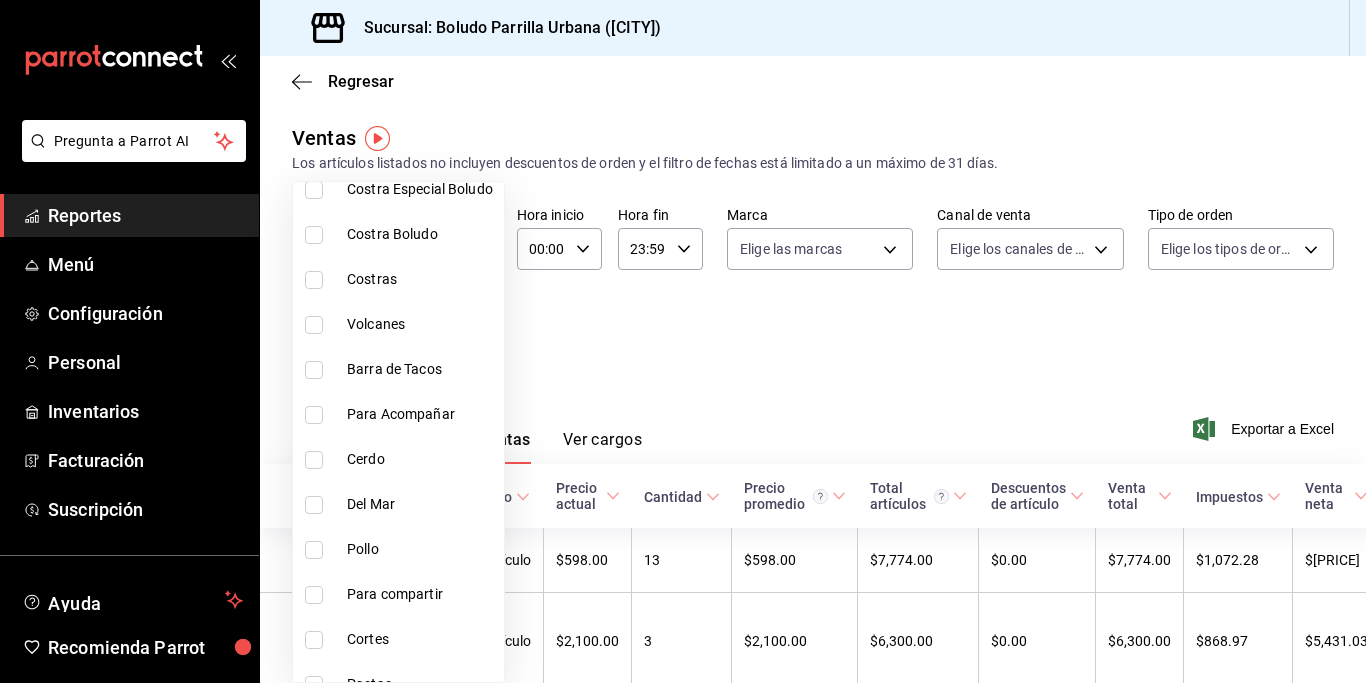 click at bounding box center [318, 280] 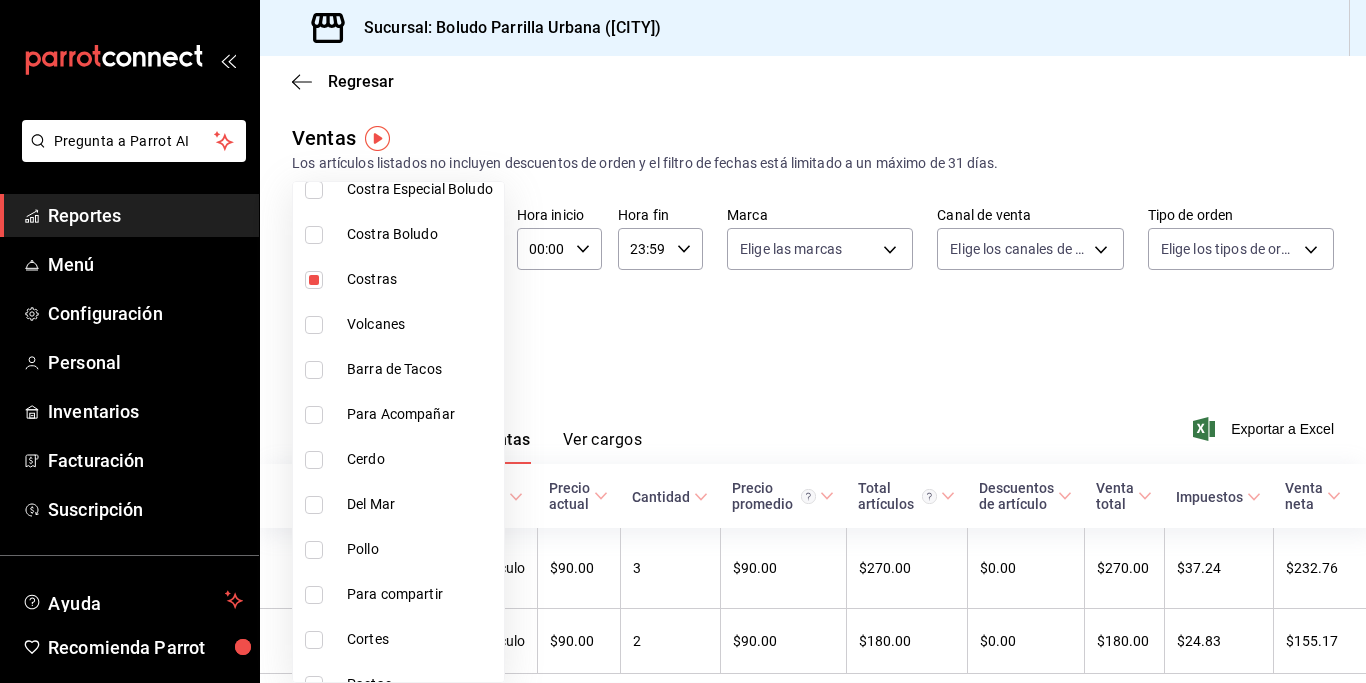 click at bounding box center [314, 235] 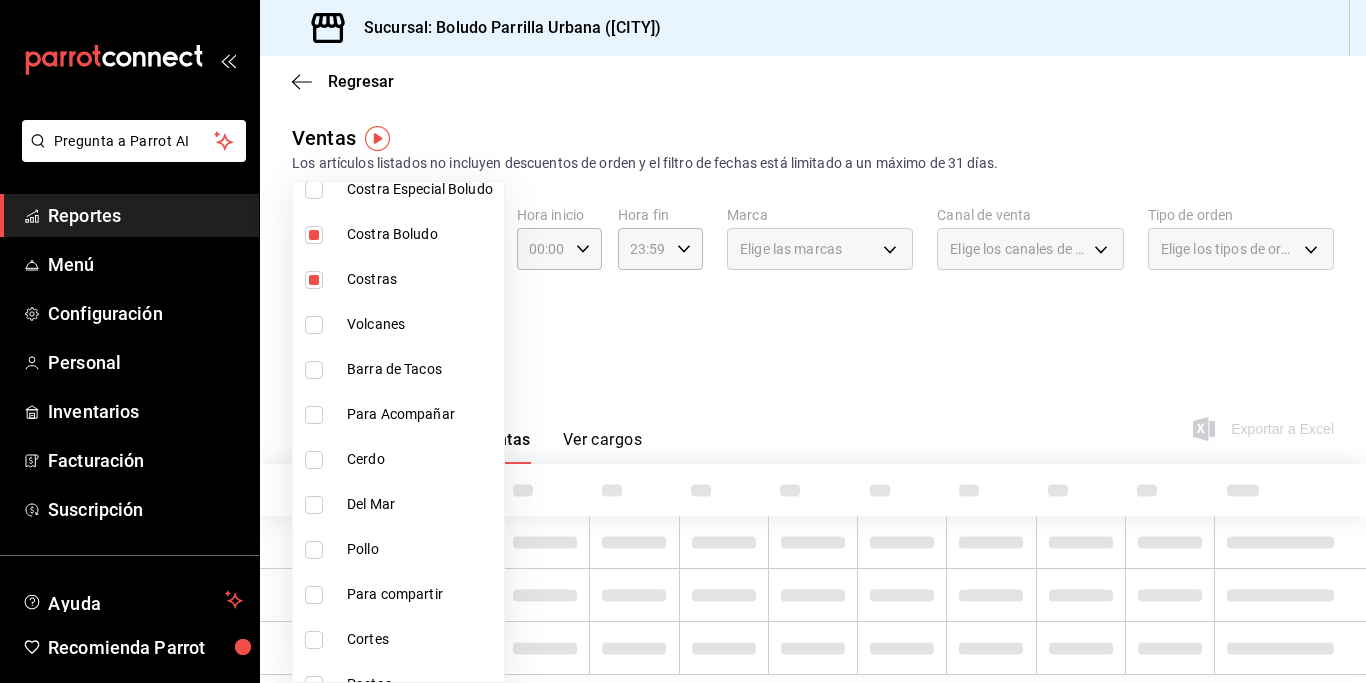click at bounding box center (314, 190) 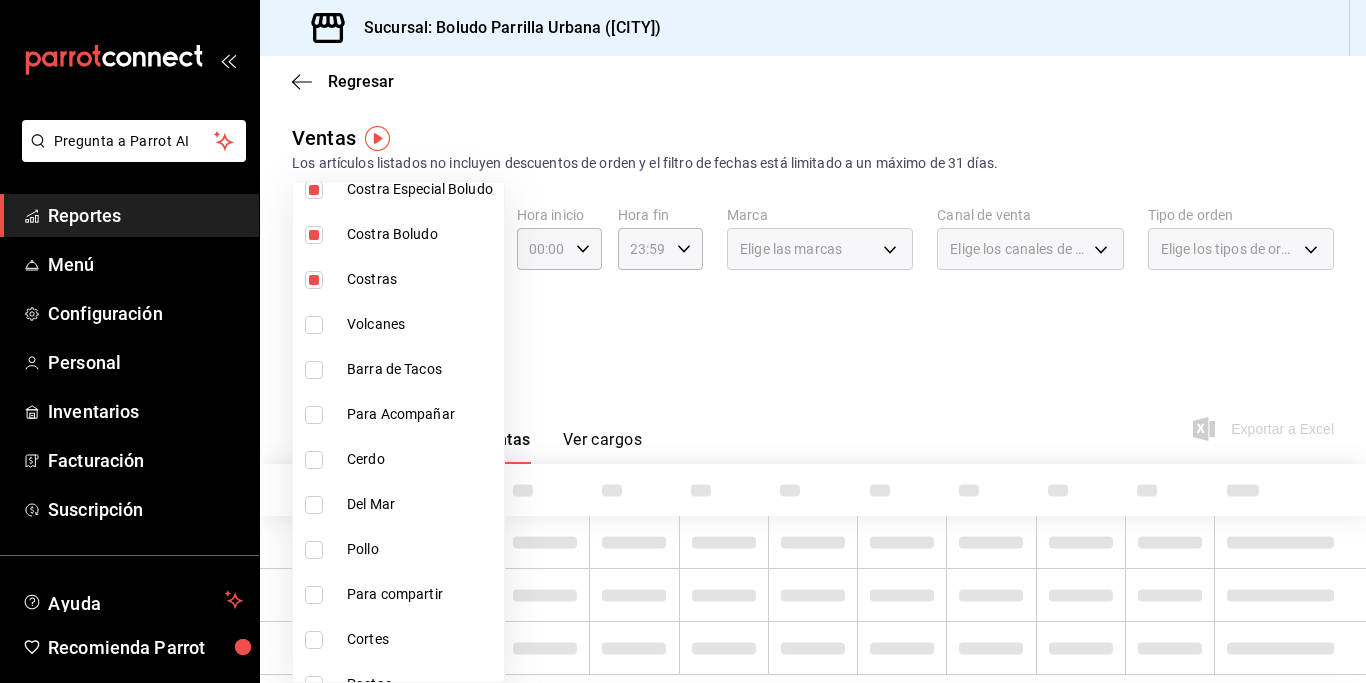 click at bounding box center (683, 341) 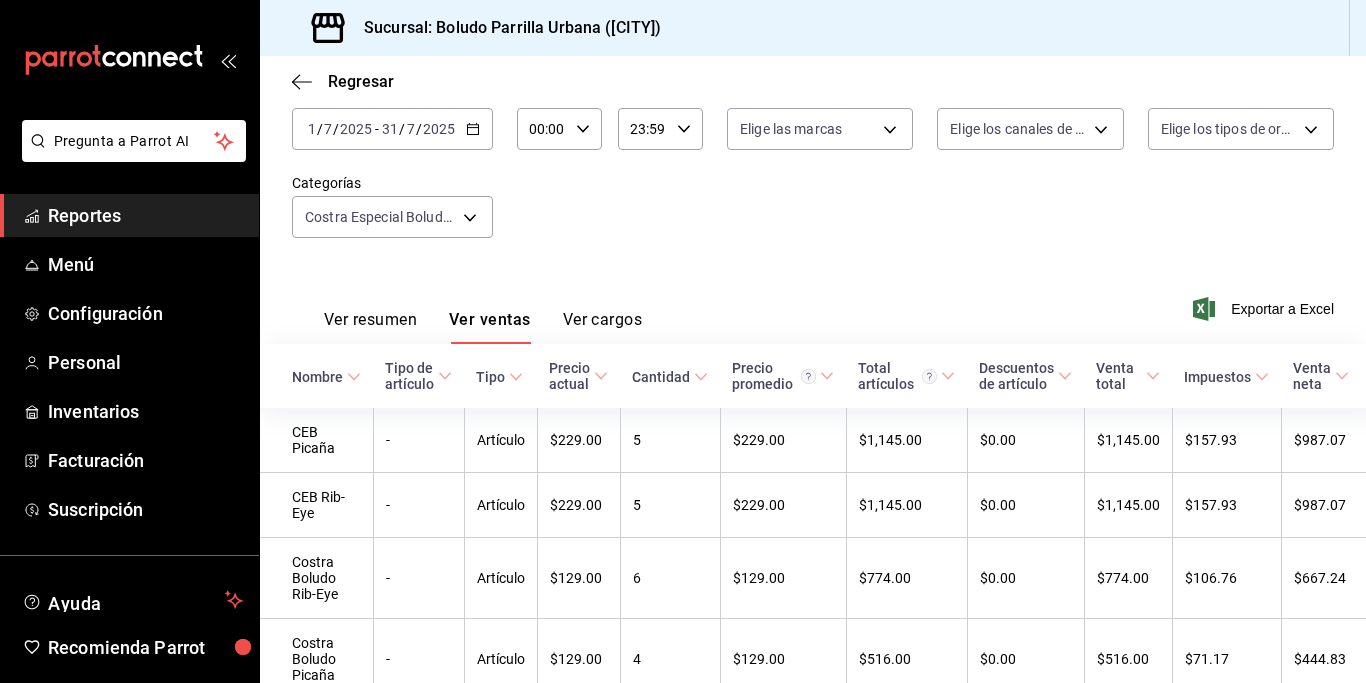 scroll, scrollTop: 106, scrollLeft: 0, axis: vertical 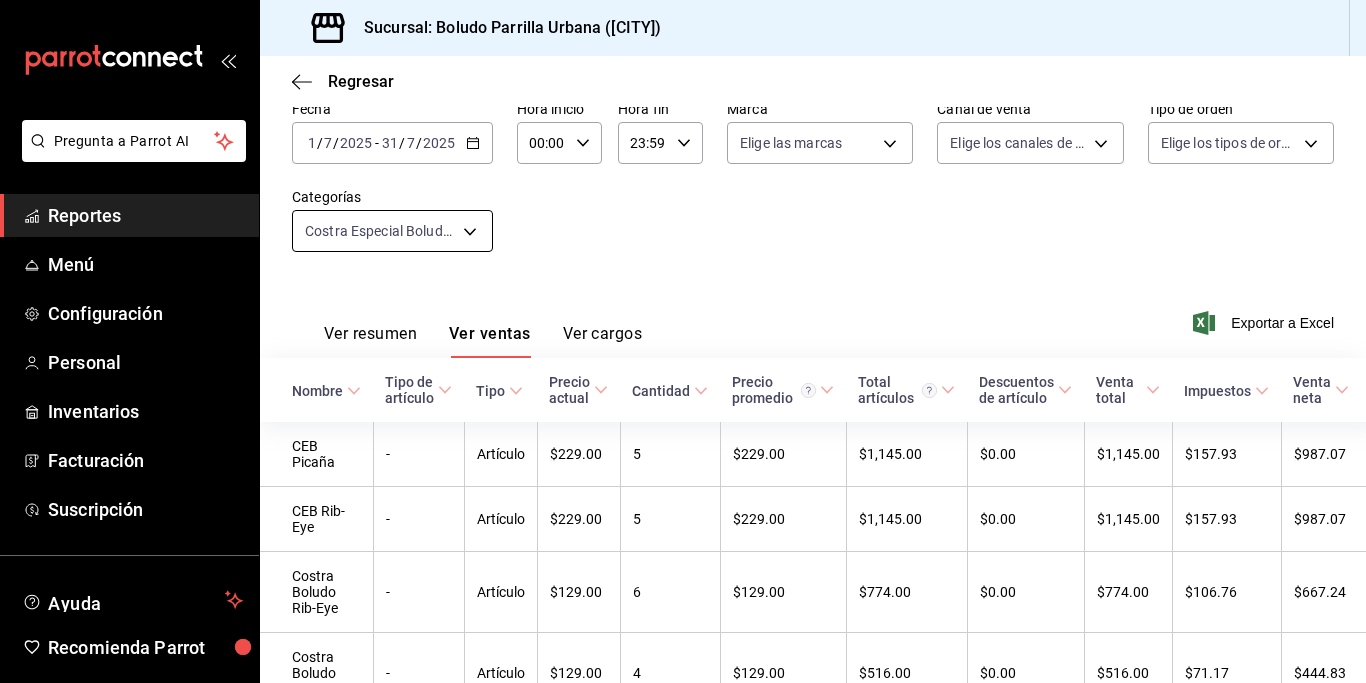 click on "Pregunta a Parrot AI Reportes   Menú   Configuración   Personal   Inventarios   Facturación   Suscripción   Ayuda Recomienda Parrot   [FIRST] [LAST]   Sugerir nueva función   Sucursal: Boludo Parrilla Urbana (cdmx) Regresar Ventas Los artículos listados no incluyen descuentos de orden y el filtro de fechas está limitado a un máximo de 31 días. Fecha [DATE] [DATE] - [DATE] [DATE] Hora inicio 00:00 Hora inicio Hora fin 23:59 Hora fin Marca Elige las marcas Canal de venta Elige los canales de venta Tipo de orden Elige los tipos de orden Categorías Costra Especial Boludo, Costra Boludo, Costras [UUID],[UUID],[UUID] Ver resumen Ver ventas Ver cargos Exportar a Excel Nombre Tipo de artículo Tipo Precio actual Cantidad Precio promedio   Total artículos   Descuentos de artículo Venta total Impuestos Venta neta CEB Picaña - Artículo $[PRICE] [NUMBER] $[PRICE] $[PRICE] $[PRICE] $[PRICE] $[PRICE] $[PRICE] - [NUMBER] -" at bounding box center [683, 341] 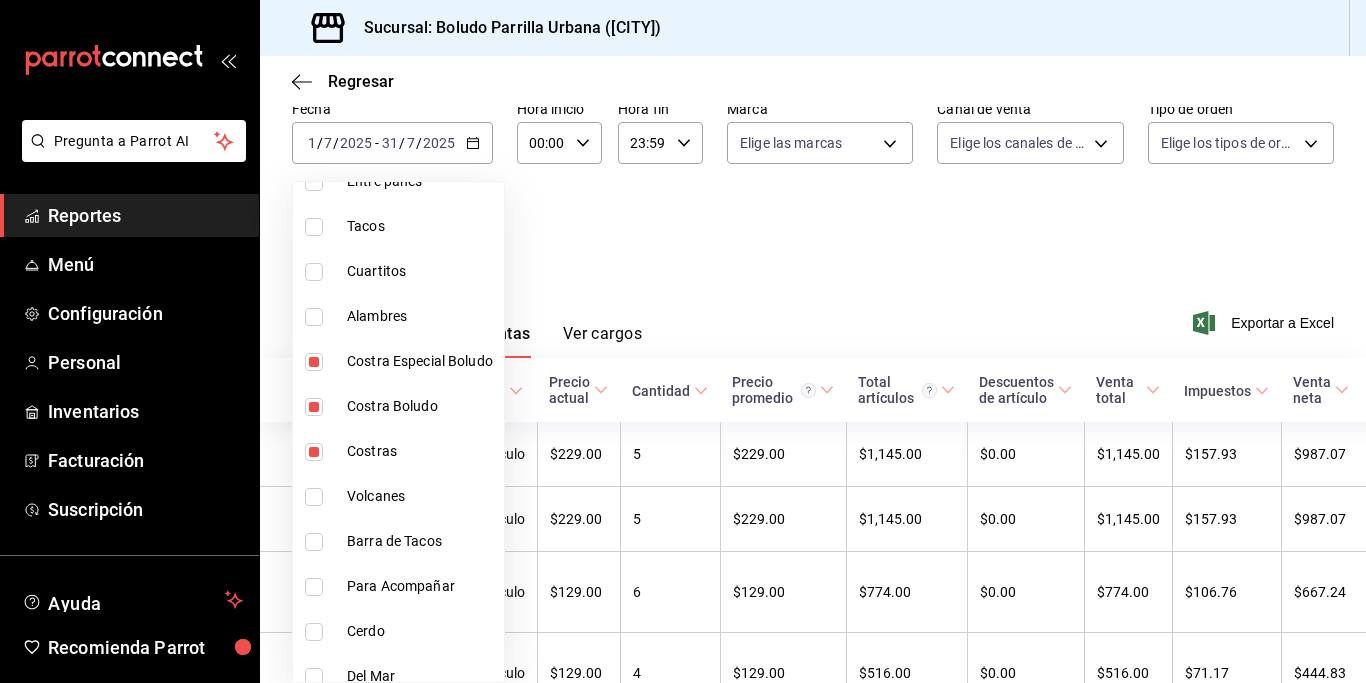 scroll, scrollTop: 1261, scrollLeft: 0, axis: vertical 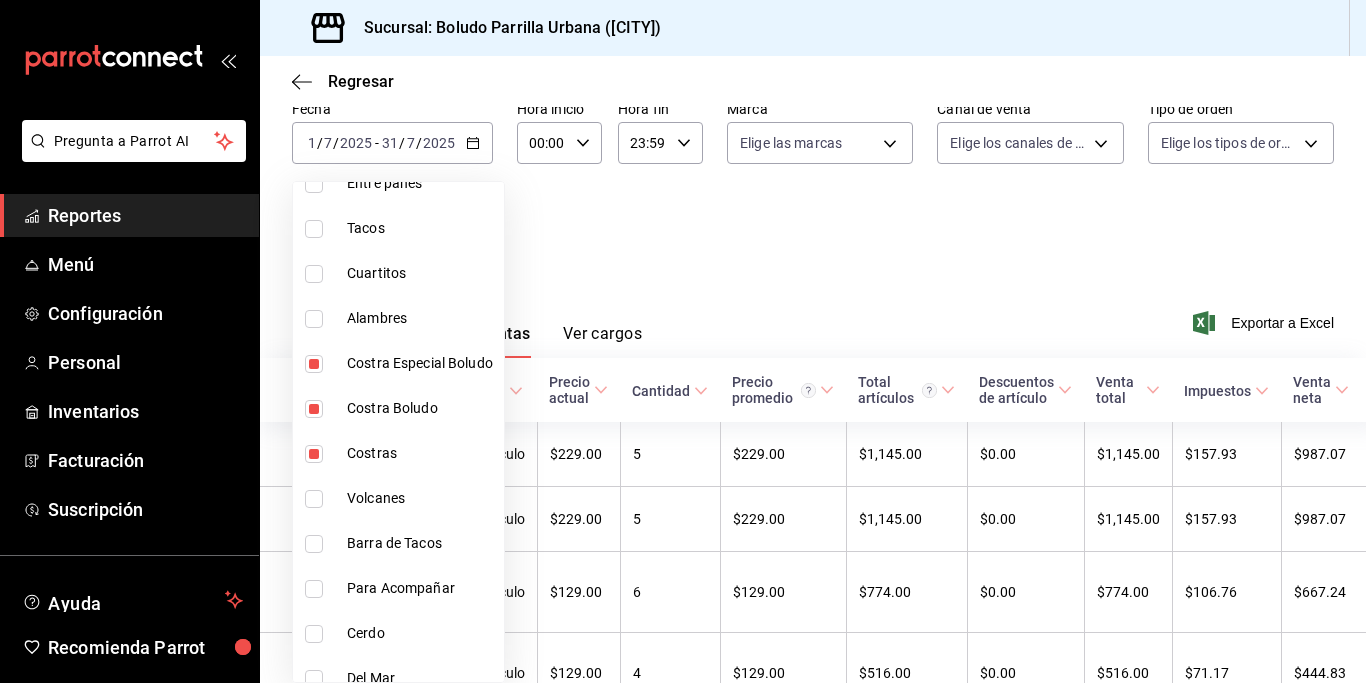 click at bounding box center (314, 409) 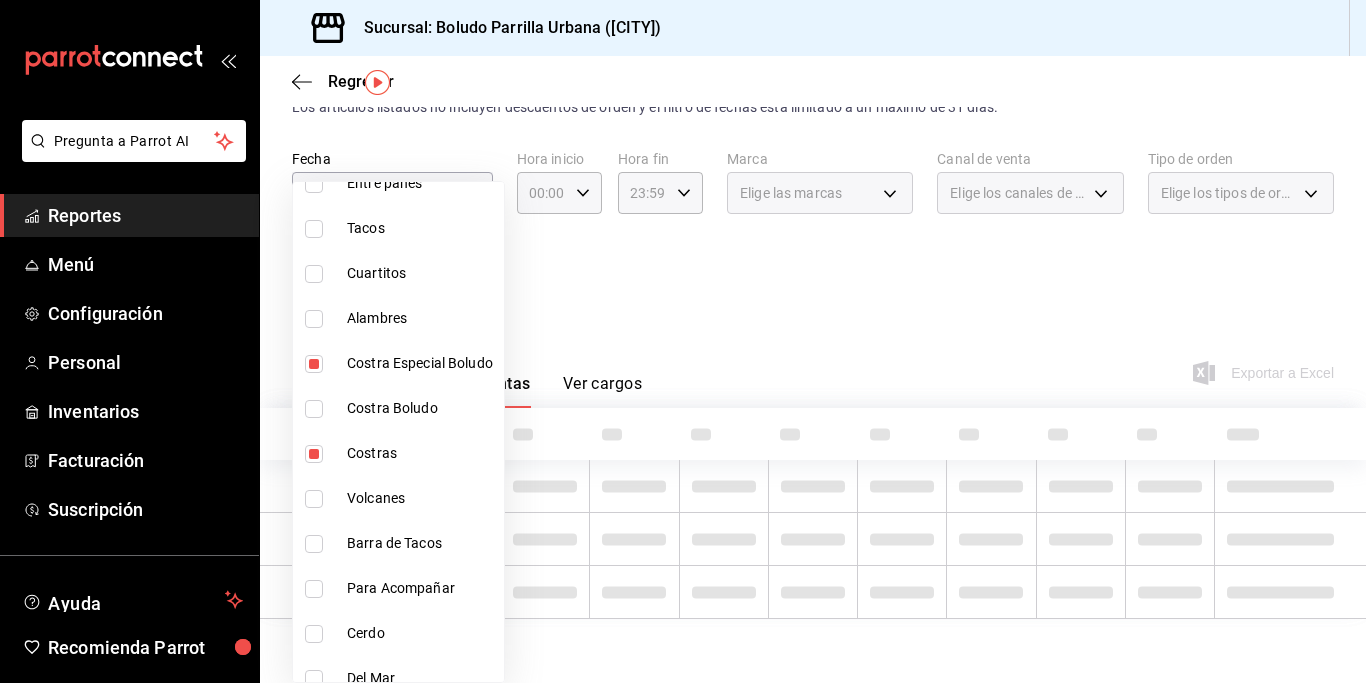 click at bounding box center [314, 364] 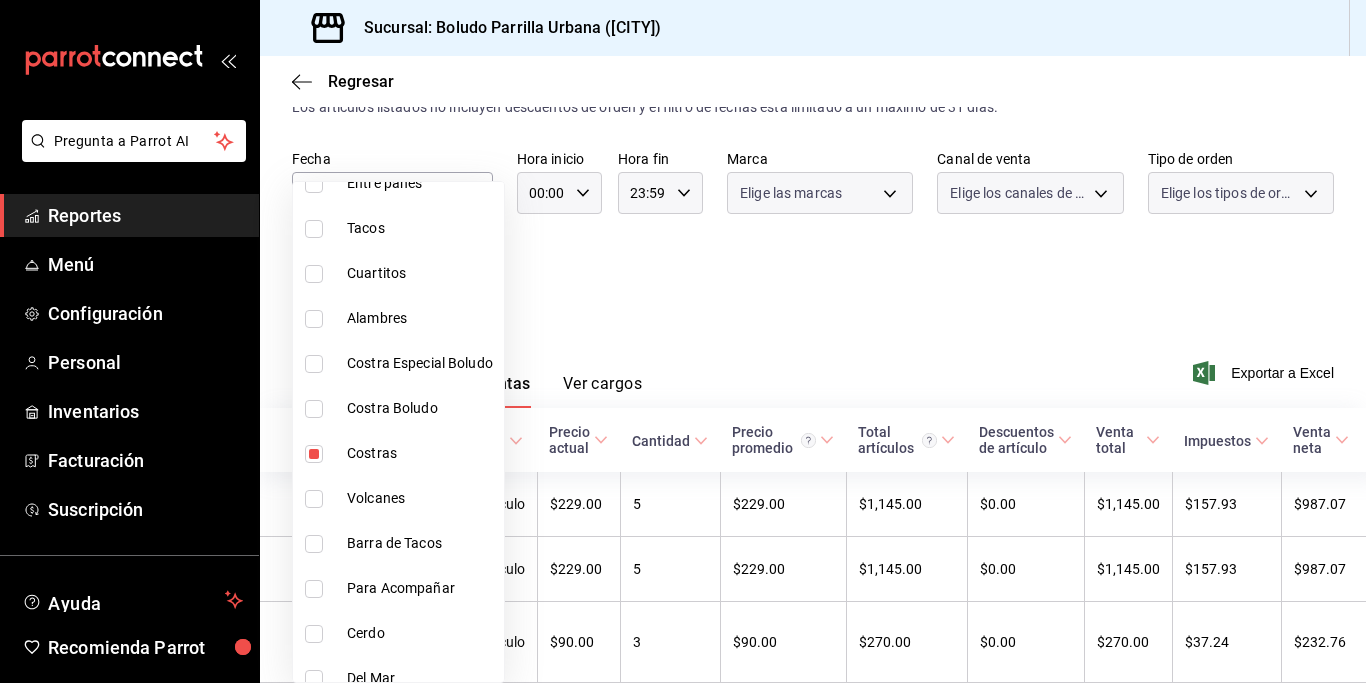 click at bounding box center (683, 341) 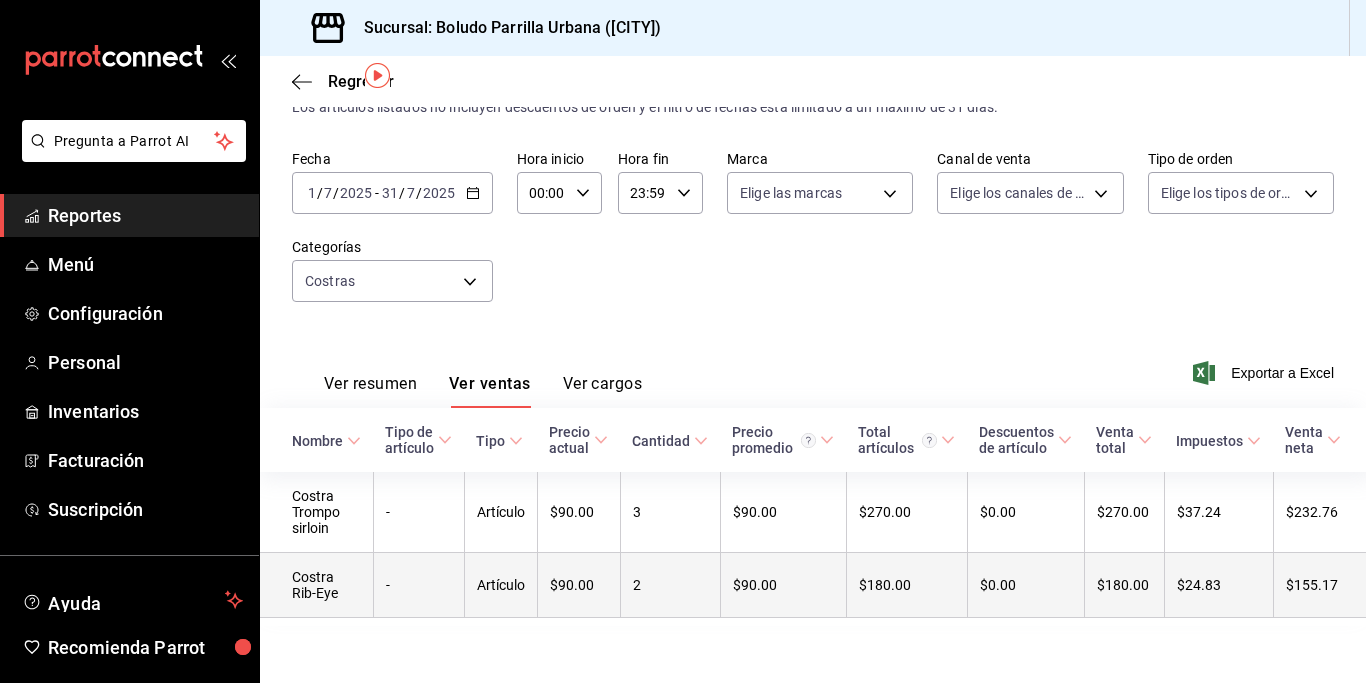 scroll, scrollTop: 63, scrollLeft: 0, axis: vertical 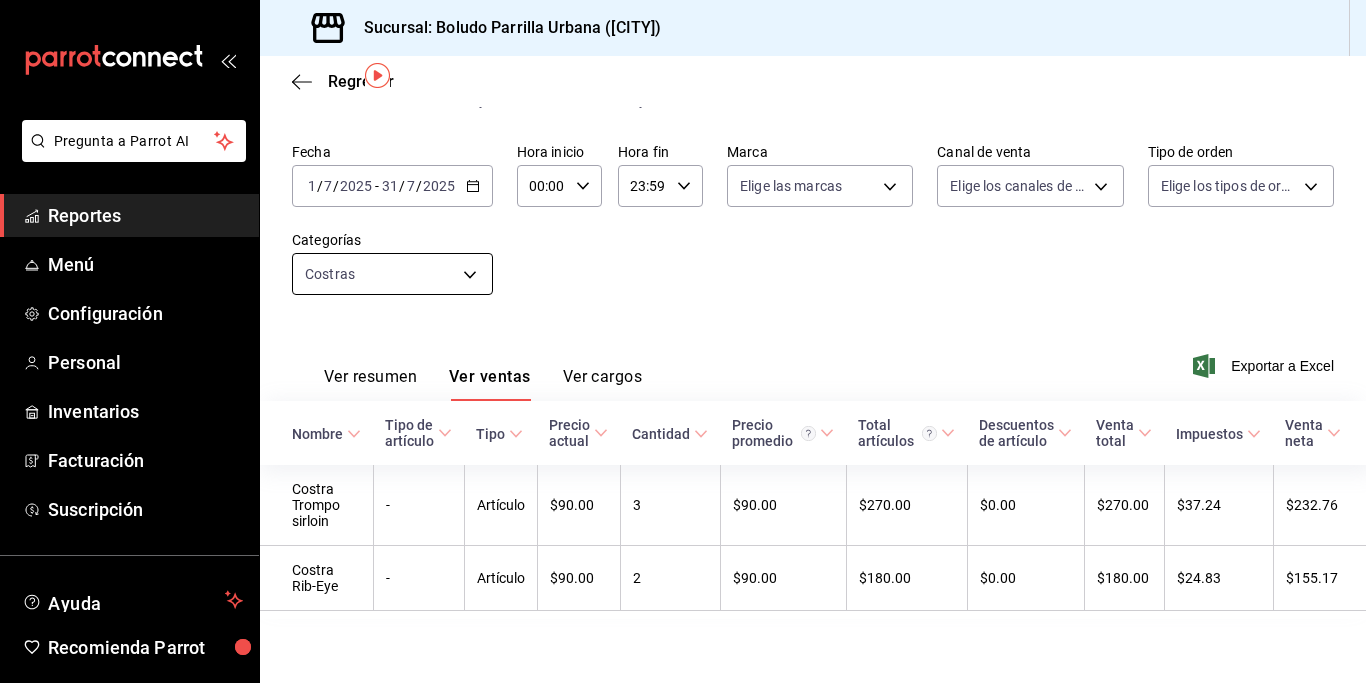 click on "Pregunta a Parrot AI Reportes   Menú   Configuración   Personal   Inventarios   Facturación   Suscripción   Ayuda Recomienda Parrot   [FIRST] [LAST]   Sugerir nueva función   Sucursal: [CITY]   Regresar Ventas Los artículos listados no incluyen descuentos de orden y el filtro de fechas está limitado a un máximo de 31 días. Fecha [DATE] [DATE] - [DATE] [DATE] Hora inicio 00:00 Hora inicio Hora fin 23:59 Hora fin Marca Elige las marcas Canal de venta Elige los canales de venta Tipo de orden Elige los tipos de orden Categorías Costras [UUID] Ver resumen Ver ventas Ver cargos Exportar a Excel Nombre Tipo de artículo Tipo Precio actual Cantidad Precio promedio   Total artículos   Descuentos de artículo Venta total Impuestos Venta neta Costra Trompo sirloin - Artículo $90.00 3 $90.00 $270.00 $0.00 $270.00 $37.24 $232.76 Costra Rib-Eye - Artículo $90.00 2 $90.00 $180.00 $0.00 $180.00 $24.83 $155.17 Ver video tutorial Ir a video" at bounding box center (683, 341) 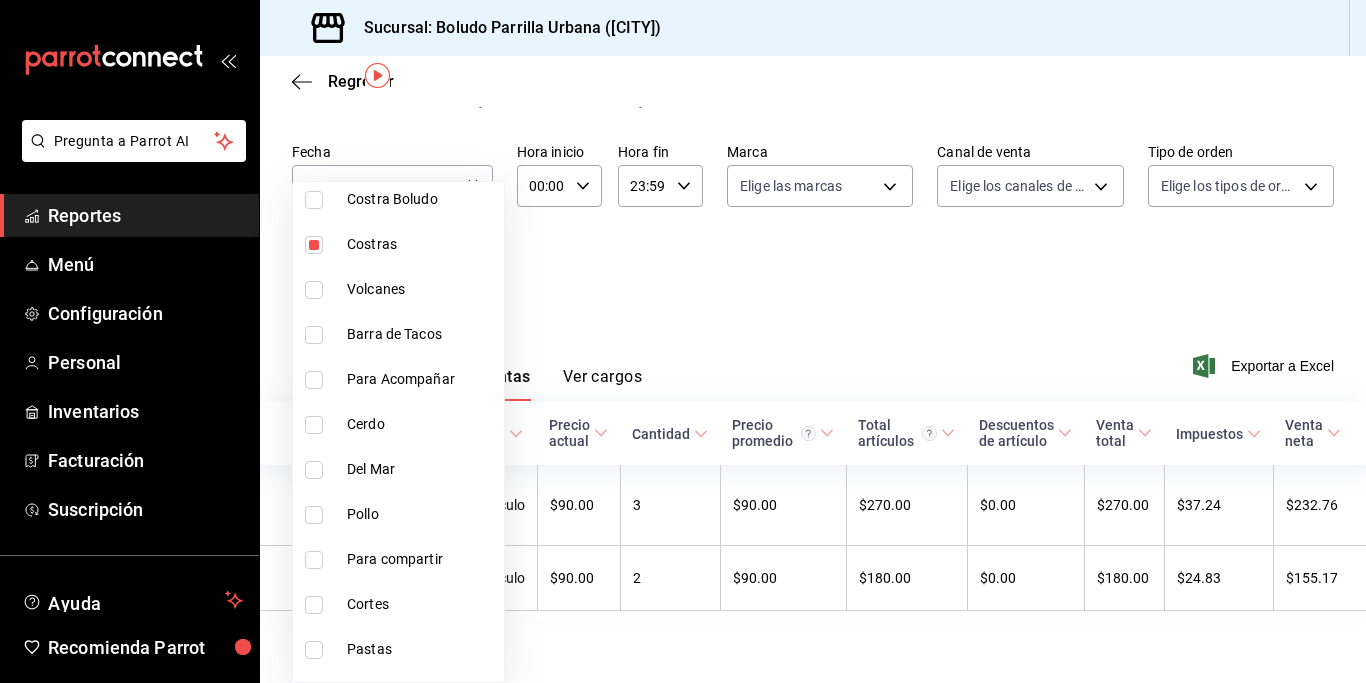 scroll, scrollTop: 1415, scrollLeft: 0, axis: vertical 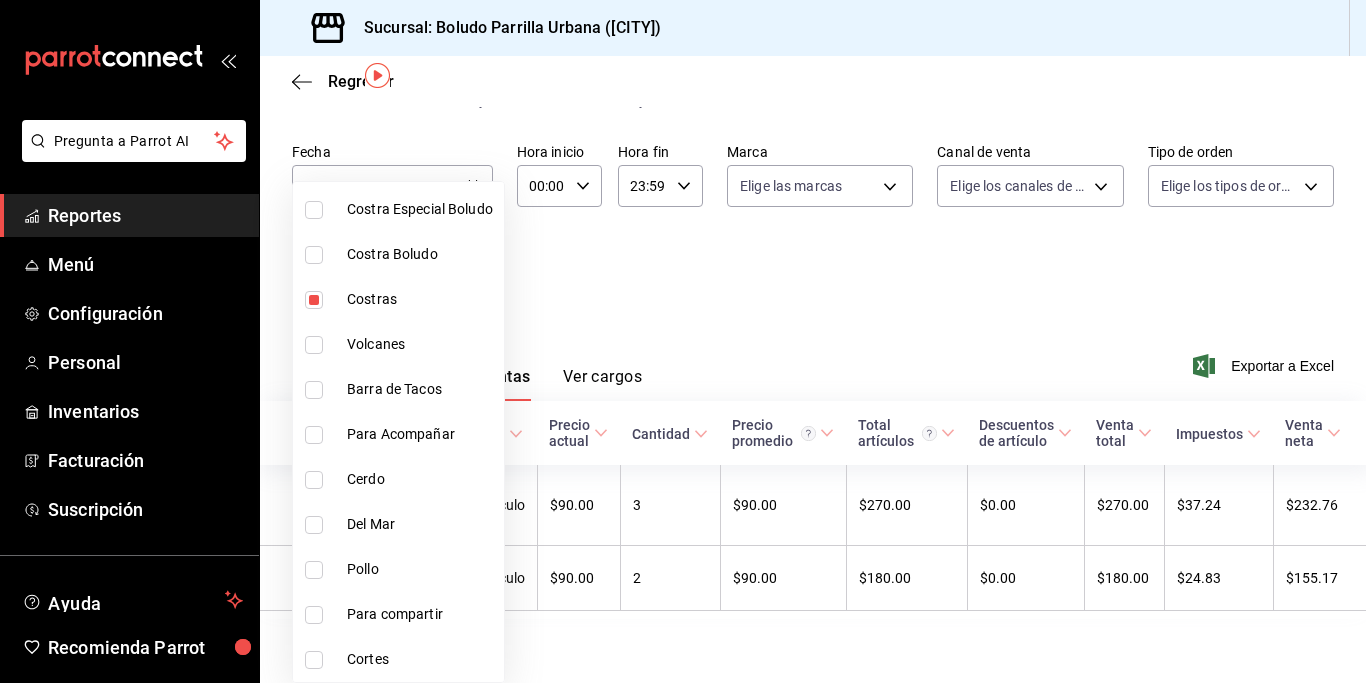 click at bounding box center (314, 300) 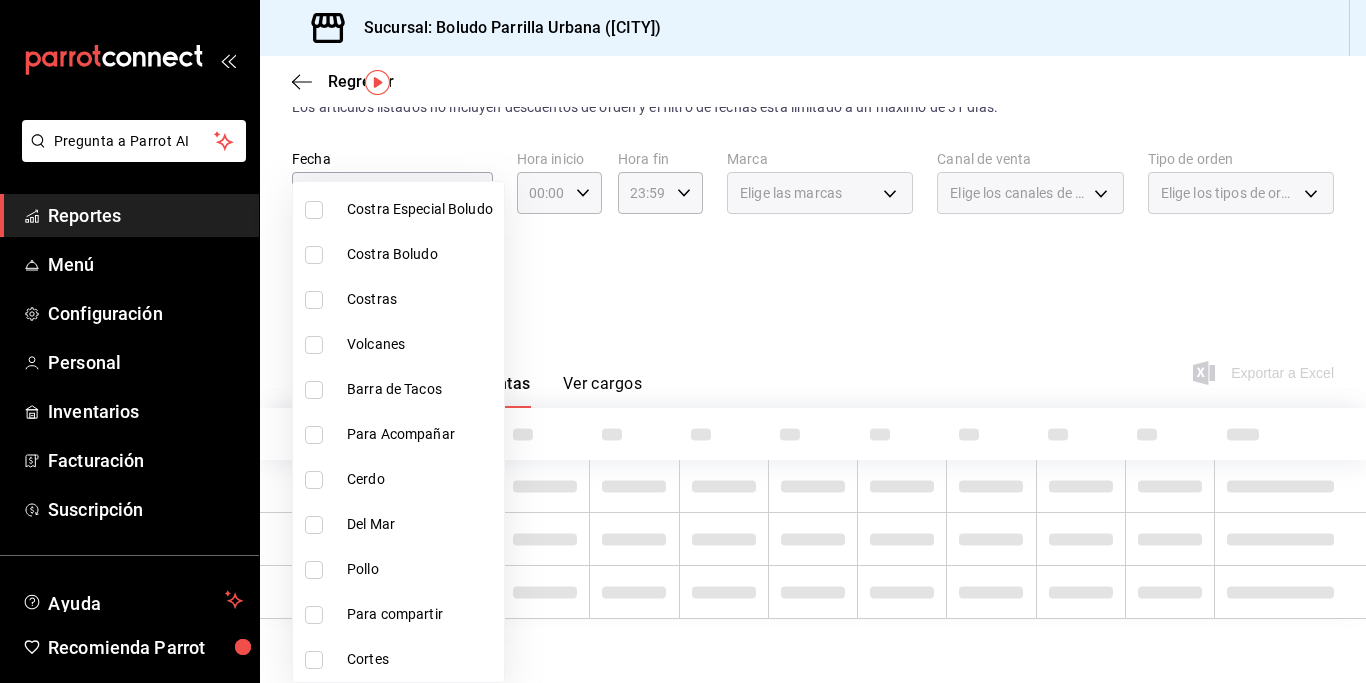 click at bounding box center [314, 345] 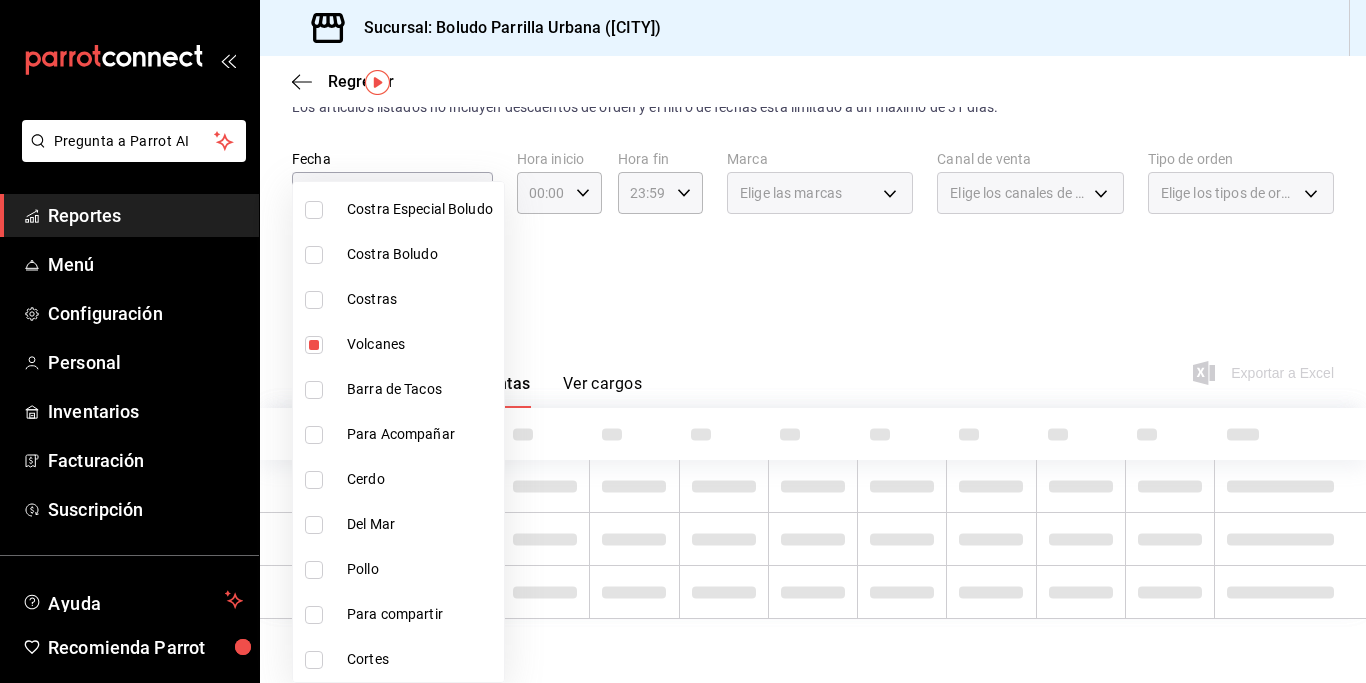 click at bounding box center (683, 341) 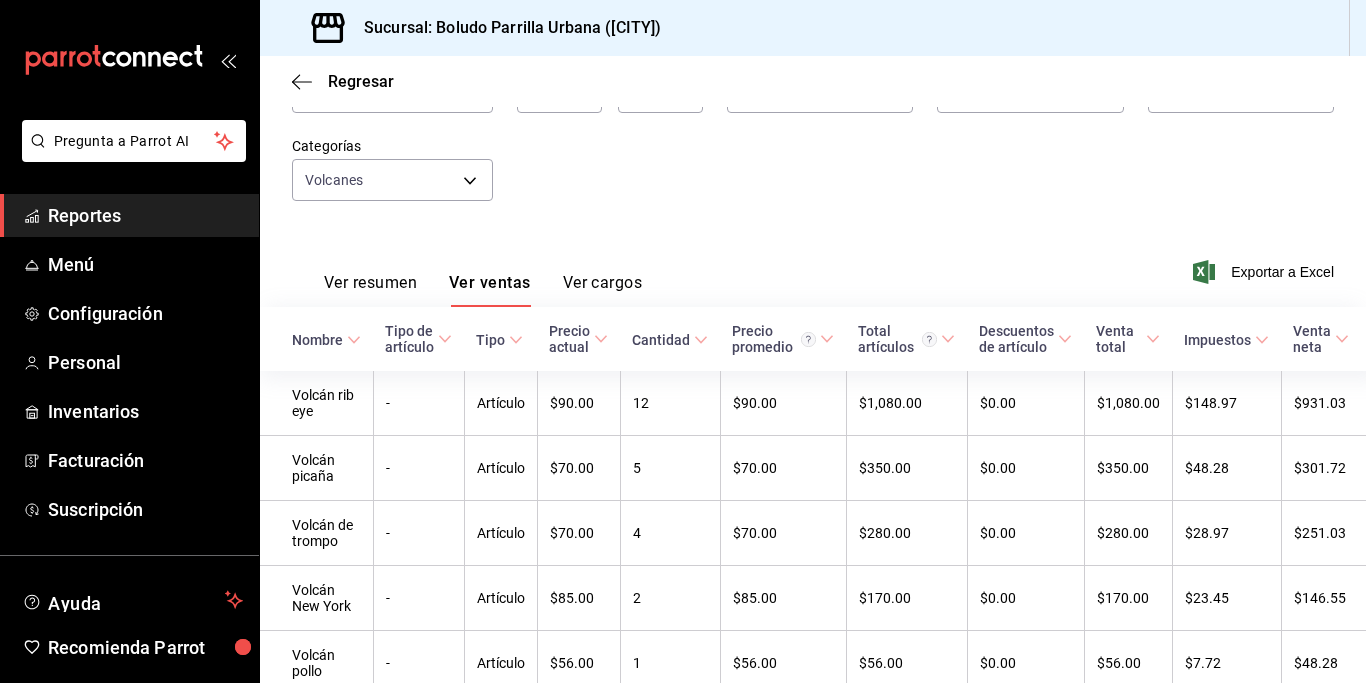 scroll, scrollTop: 134, scrollLeft: 0, axis: vertical 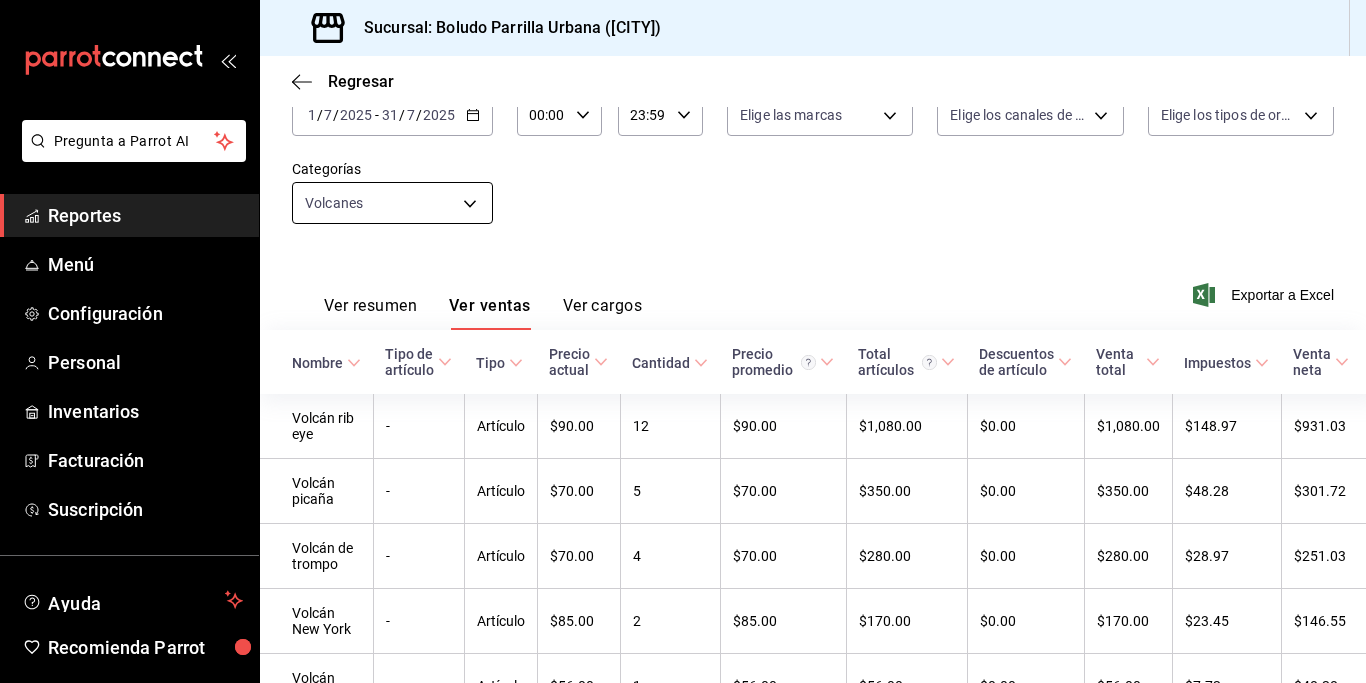 click on "Pregunta a Parrot AI Reportes   Menú   Configuración   Personal   Inventarios   Facturación   Suscripción   Ayuda Recomienda Parrot   [PERSON]   Sugerir nueva función   Sucursal: Boludo Parrilla Urbana ([CITY]) Regresar Ventas Los artículos listados no incluyen descuentos de orden y el filtro de fechas está limitado a un máximo de 31 días. Fecha [DATE] [DATE] - [DATE] [DATE] Hora inicio [TIME] Hora inicio Hora fin [TIME] Hora fin Marca Elige las marcas Canal de venta Elige los canales de venta Tipo de orden Elige los tipos de orden Categorías Volcanes Ver resumen Ver ventas Ver cargos Exportar a Excel Nombre Tipo de artículo Tipo Precio actual Cantidad Precio promedio   Total artículos   Descuentos de artículo Venta total Impuestos Venta neta Volcán rib eye - Artículo $[PRICE] [QUANTITY] $[PRICE] $[PRICE] $[PRICE] $[PRICE] $[PRICE] Volcán picaña - Artículo $[PRICE] [QUANTITY] $[PRICE] $[PRICE] $[PRICE] $[PRICE] $[PRICE] Volcán de trompo - Artículo [QUANTITY]" at bounding box center (683, 341) 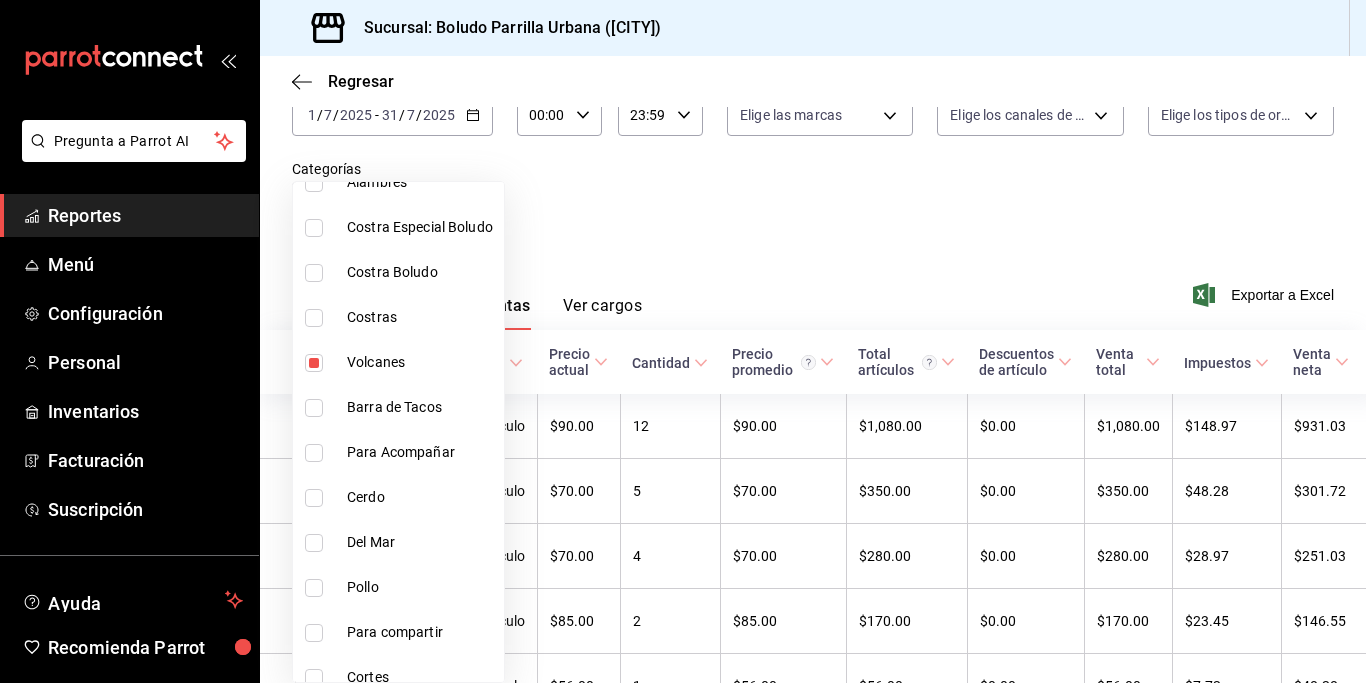 scroll, scrollTop: 1386, scrollLeft: 0, axis: vertical 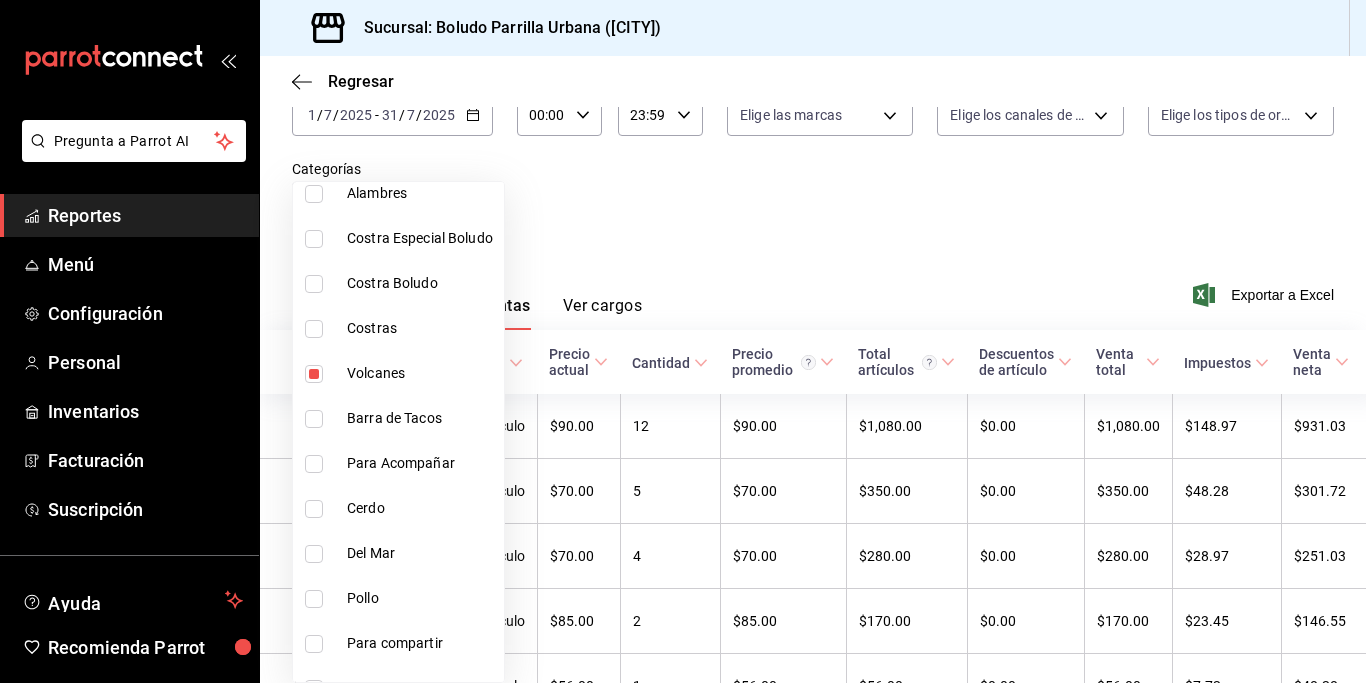 click at bounding box center (314, 374) 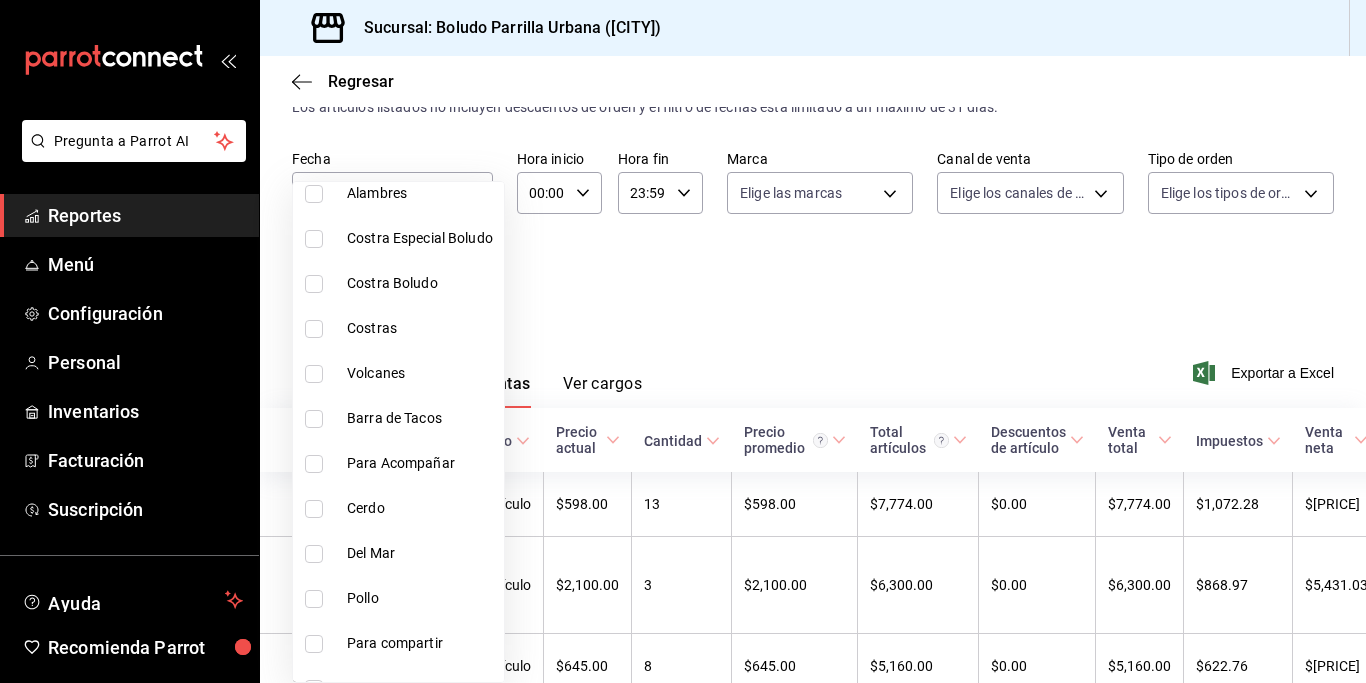 scroll, scrollTop: 134, scrollLeft: 0, axis: vertical 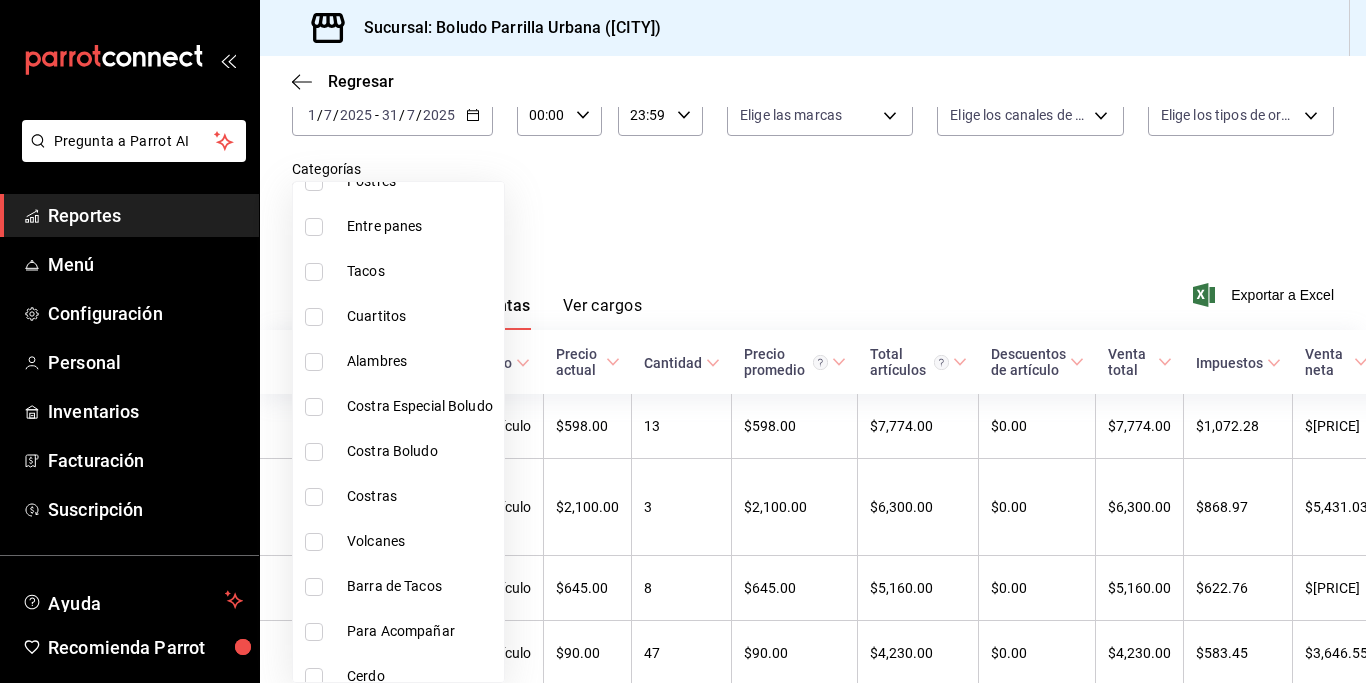 click at bounding box center (314, 272) 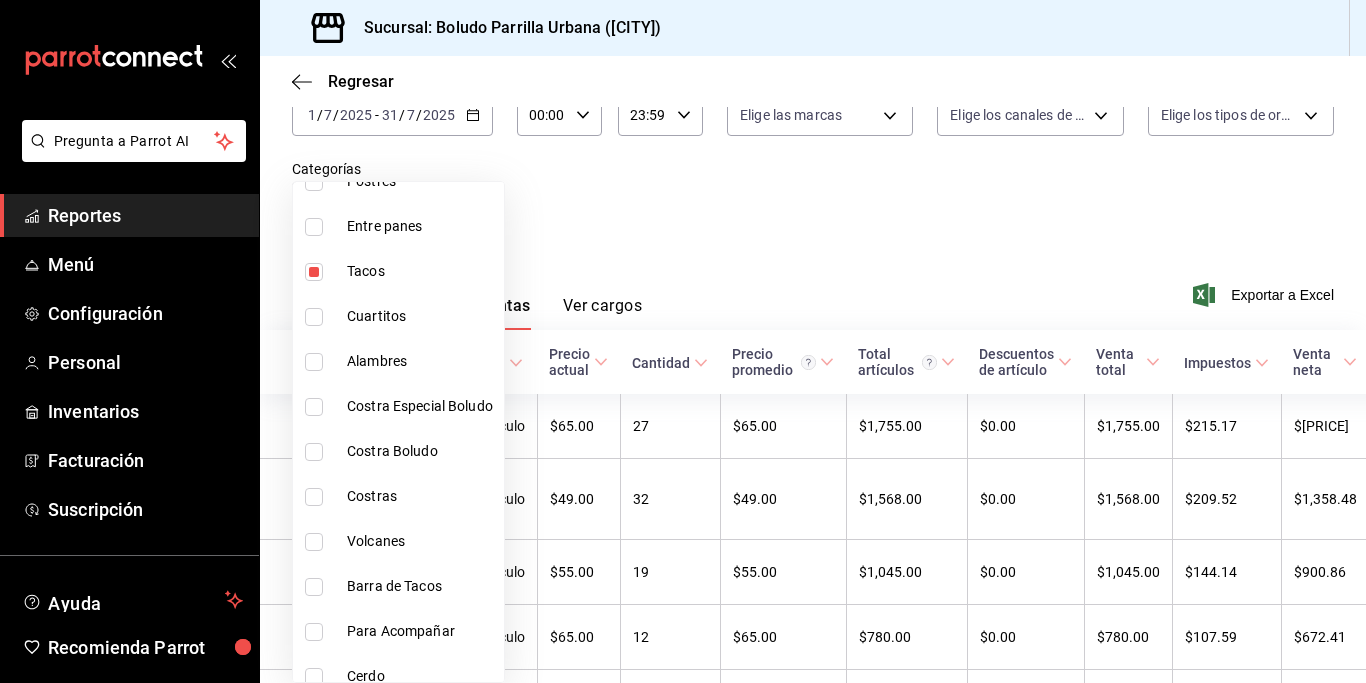 click at bounding box center [683, 341] 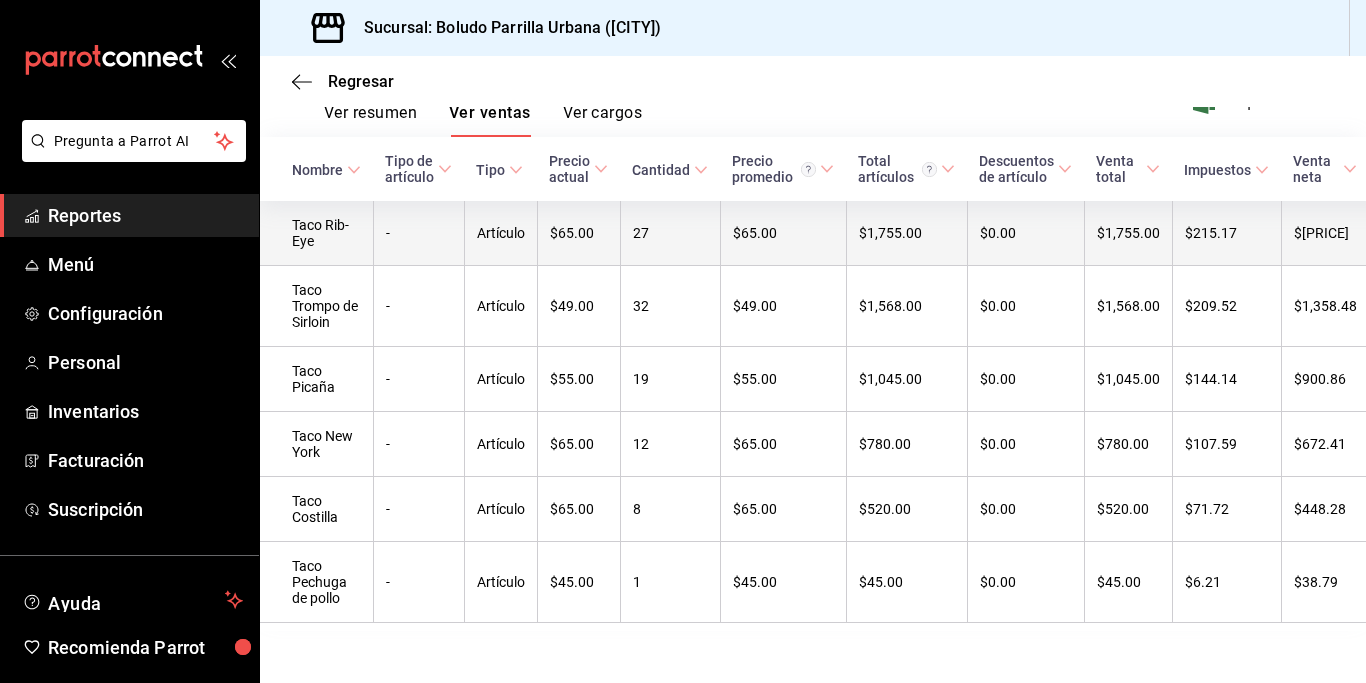 scroll, scrollTop: 339, scrollLeft: 0, axis: vertical 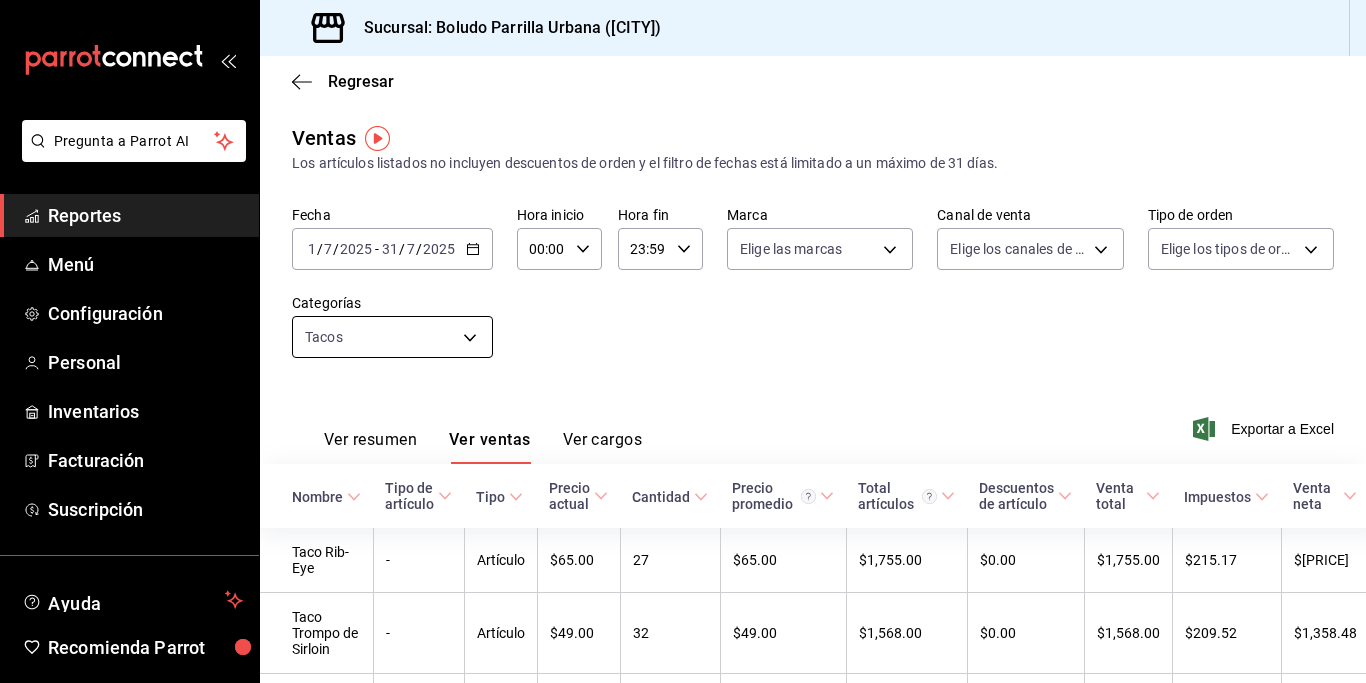 click on "Pregunta a Parrot AI Reportes   Menú   Configuración   Personal   Inventarios   Facturación   Suscripción   Ayuda Recomienda Parrot   [PERSON]   Sugerir nueva función   Sucursal: Boludo Parrilla Urbana ([CITY]) Regresar Ventas Los artículos listados no incluyen descuentos de orden y el filtro de fechas está limitado a un máximo de 31 días. Fecha [DATE] [DATE] - [DATE] [DATE] Hora inicio [TIME] Hora inicio Hora fin [TIME] Hora fin Marca Elige las marcas Canal de venta Elige los canales de venta Tipo de orden Elige los tipos de orden Categorías Tacos Ver resumen Ver ventas Ver cargos Exportar a Excel Nombre Tipo de artículo Tipo Precio actual Cantidad Precio promedio   Total artículos   Descuentos de artículo Venta total Impuestos Venta neta Taco Rib-Eye - Artículo $[PRICE] [QUANTITY] $[PRICE] $[PRICE] $[PRICE] $[PRICE] $[PRICE] Taco Trompo de Sirloin - Artículo $[PRICE] [QUANTITY] $[PRICE] $[PRICE] $[PRICE] $[PRICE] $[PRICE] Taco Picaña - $[PRICE]" at bounding box center [683, 341] 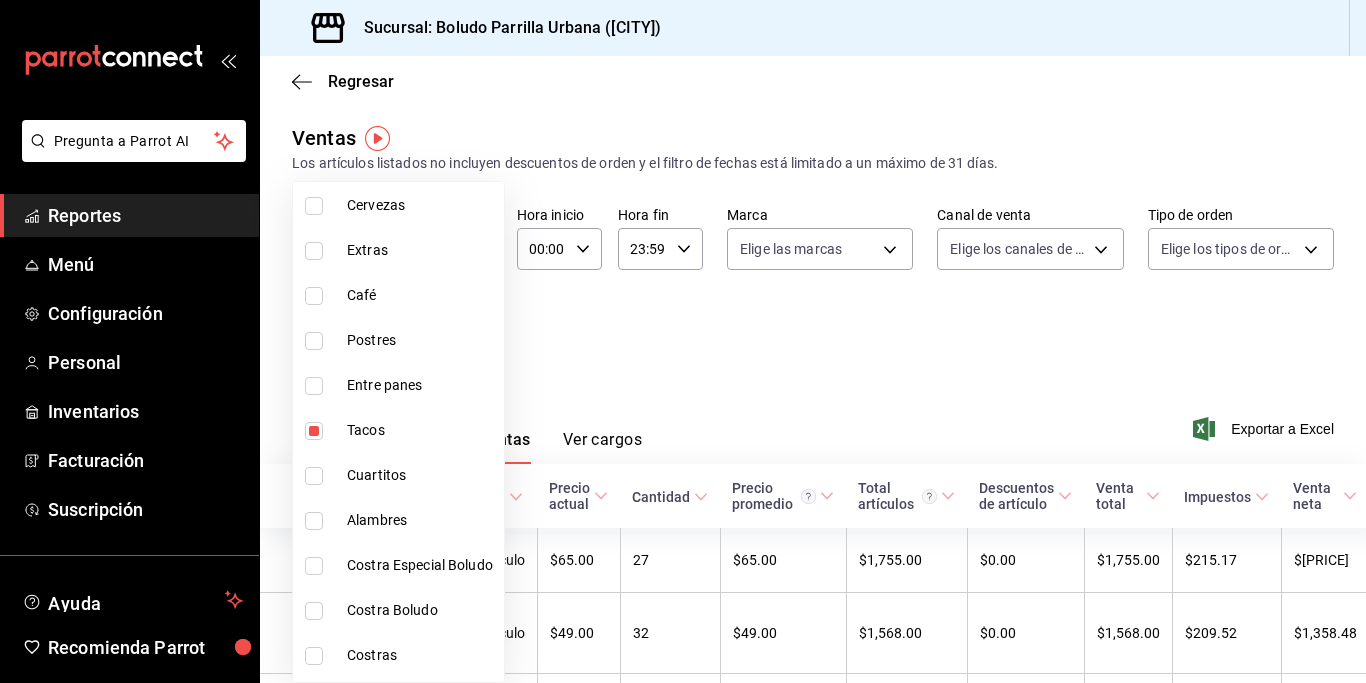 scroll, scrollTop: 1071, scrollLeft: 0, axis: vertical 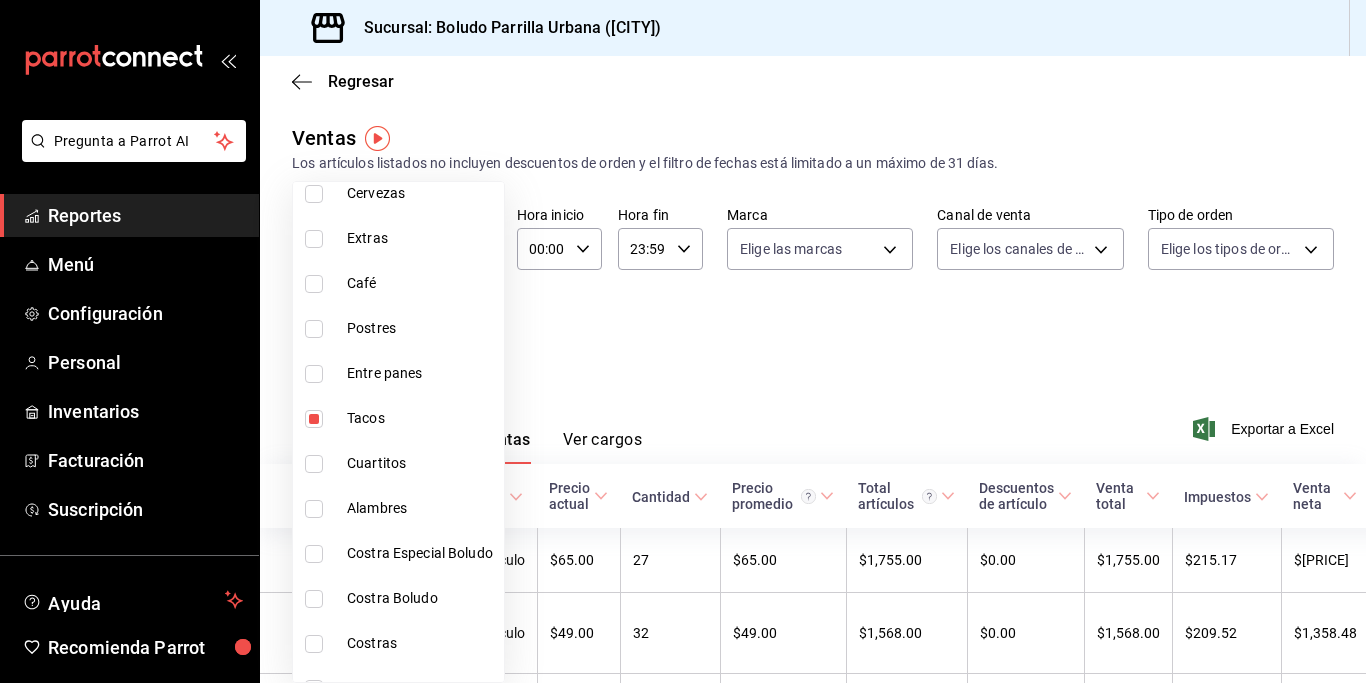 click at bounding box center [314, 419] 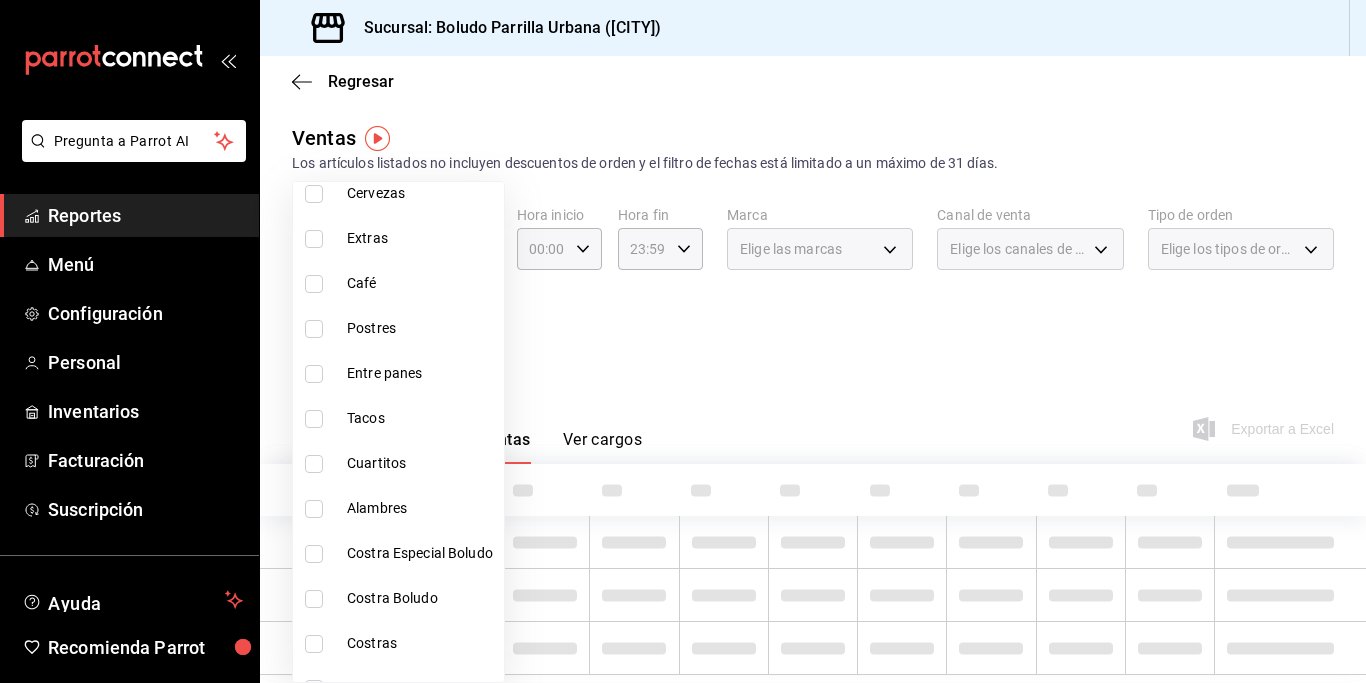 click at bounding box center (314, 509) 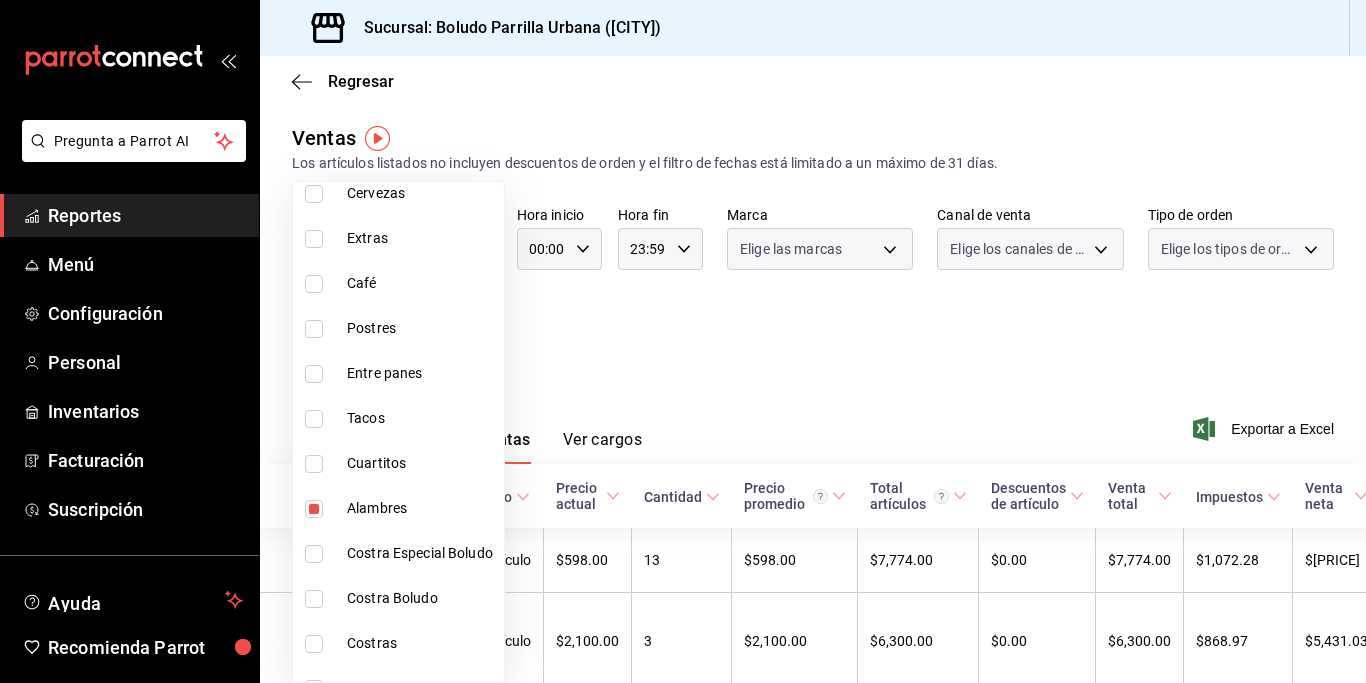 type on "[UUID]" 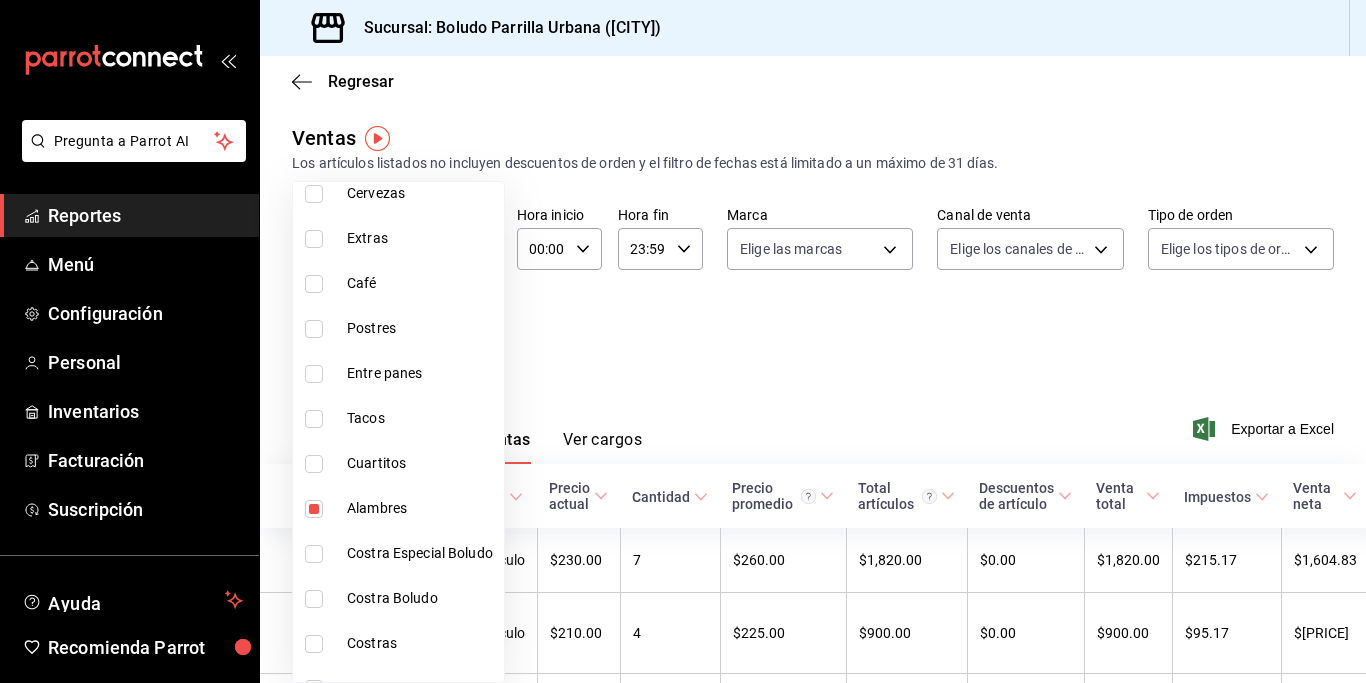 click at bounding box center (683, 341) 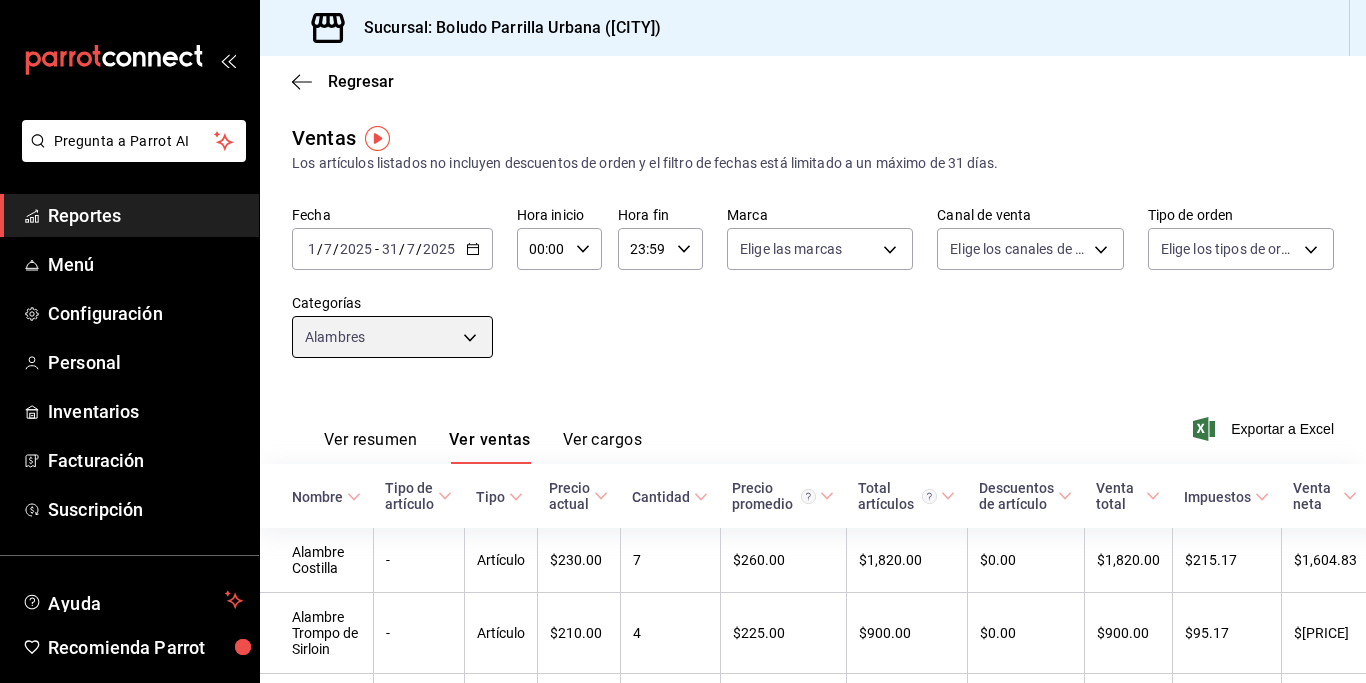 scroll, scrollTop: 128, scrollLeft: 0, axis: vertical 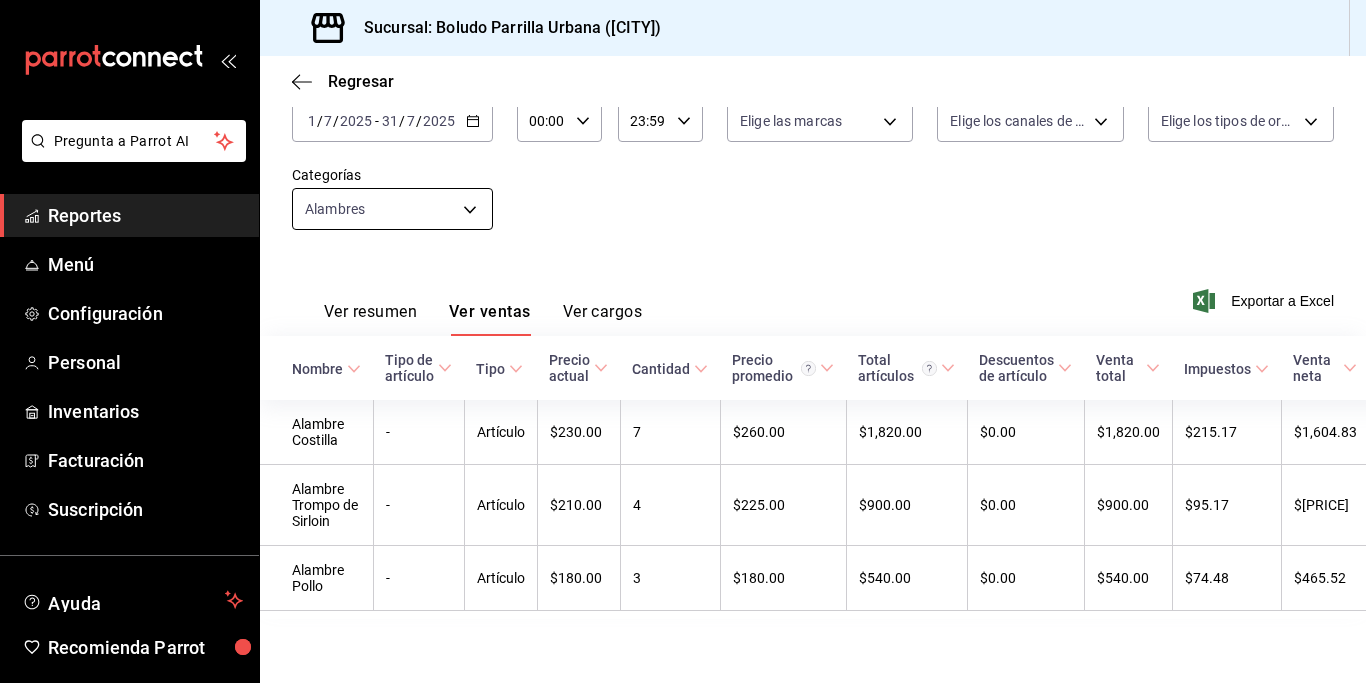 click on "Pregunta a Parrot AI Reportes   Menú   Configuración   Personal   Inventarios   Facturación   Suscripción   Ayuda Recomienda Parrot   [FIRST] [LAST]   Sugerir nueva función   Sucursal: [CITY]   Regresar Ventas Los artículos listados no incluyen descuentos de orden y el filtro de fechas está limitado a un máximo de 31 días. Fecha [DATE] [DATE] - [DATE] [DATE] Hora inicio 00:00 Hora inicio Hora fin 23:59 Hora fin Marca Elige las marcas Canal de venta Elige los canales de venta Tipo de orden Elige los tipos de orden Categorías Alambres [UUID] Ver resumen Ver ventas Ver cargos Exportar a Excel Nombre Tipo de artículo Tipo Precio actual Cantidad Precio promedio   Total artículos   Descuentos de artículo Venta total Impuestos Venta neta Alambre Costilla - Artículo $230.00 7 $260.00 $1,820.00 $0.00 $1,820.00 $215.17 $1,604.83 Alambre Trompo de Sirloin - Artículo $210.00 4 $225.00 $900.00 $0.00 $900.00 $95.17 $804.83 Alambre Pollo -" at bounding box center (683, 341) 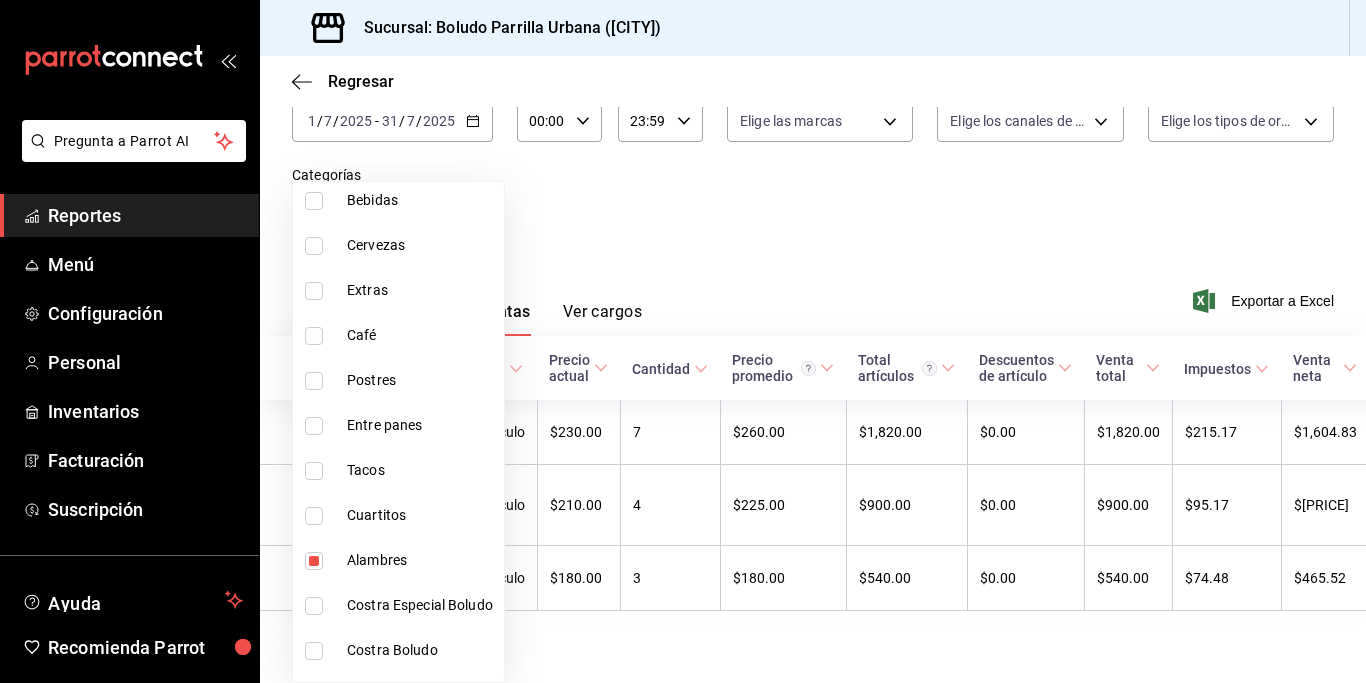 scroll, scrollTop: 1021, scrollLeft: 0, axis: vertical 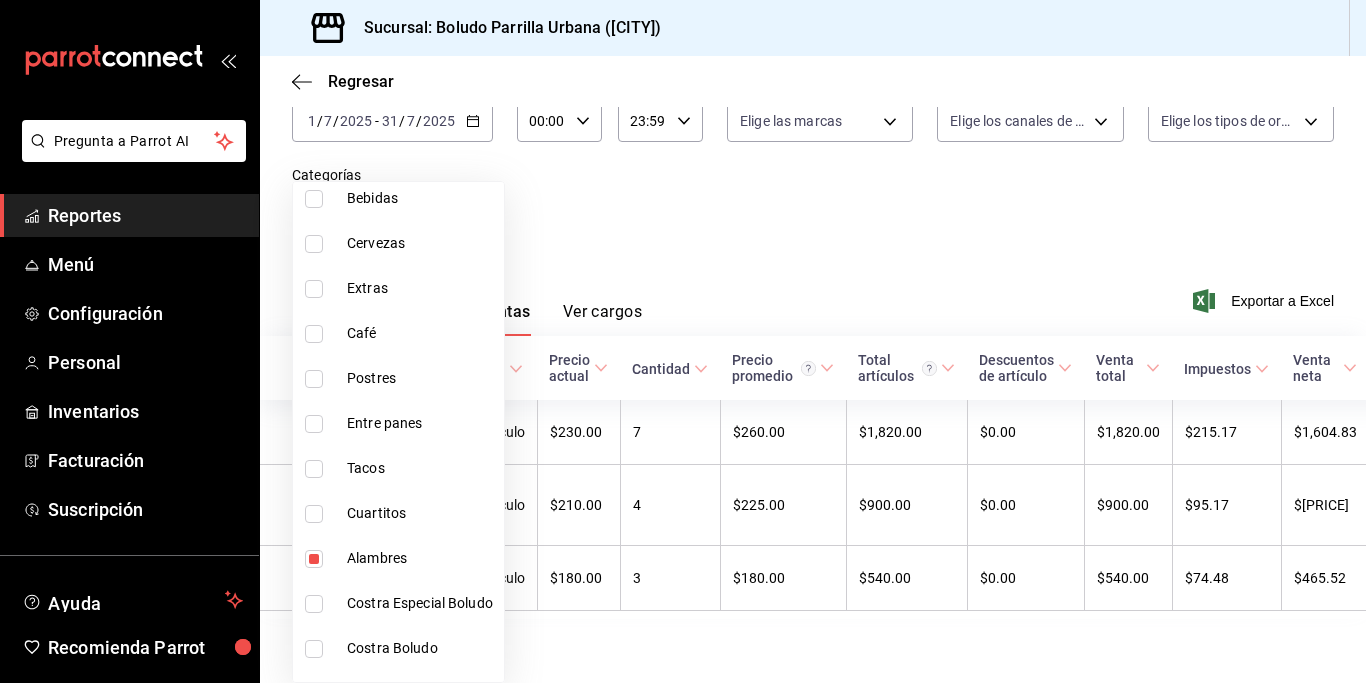 click on "Alambres" at bounding box center [398, 558] 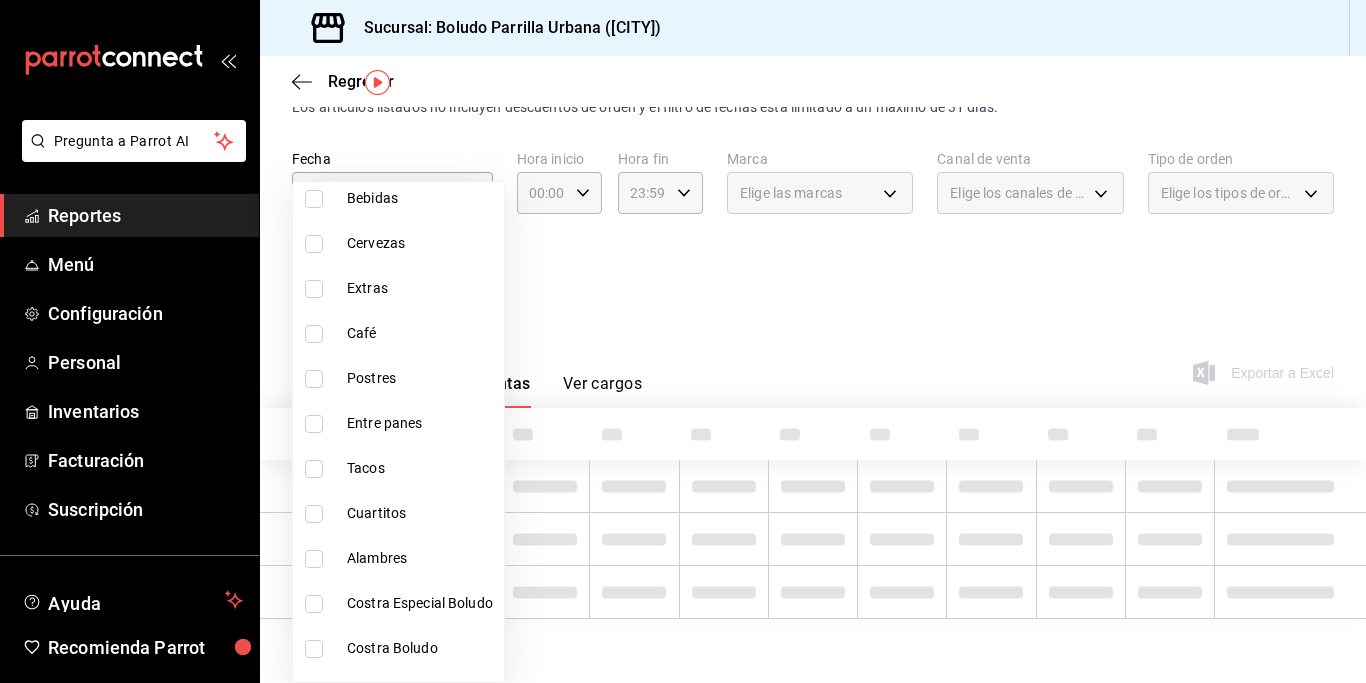 scroll, scrollTop: 56, scrollLeft: 0, axis: vertical 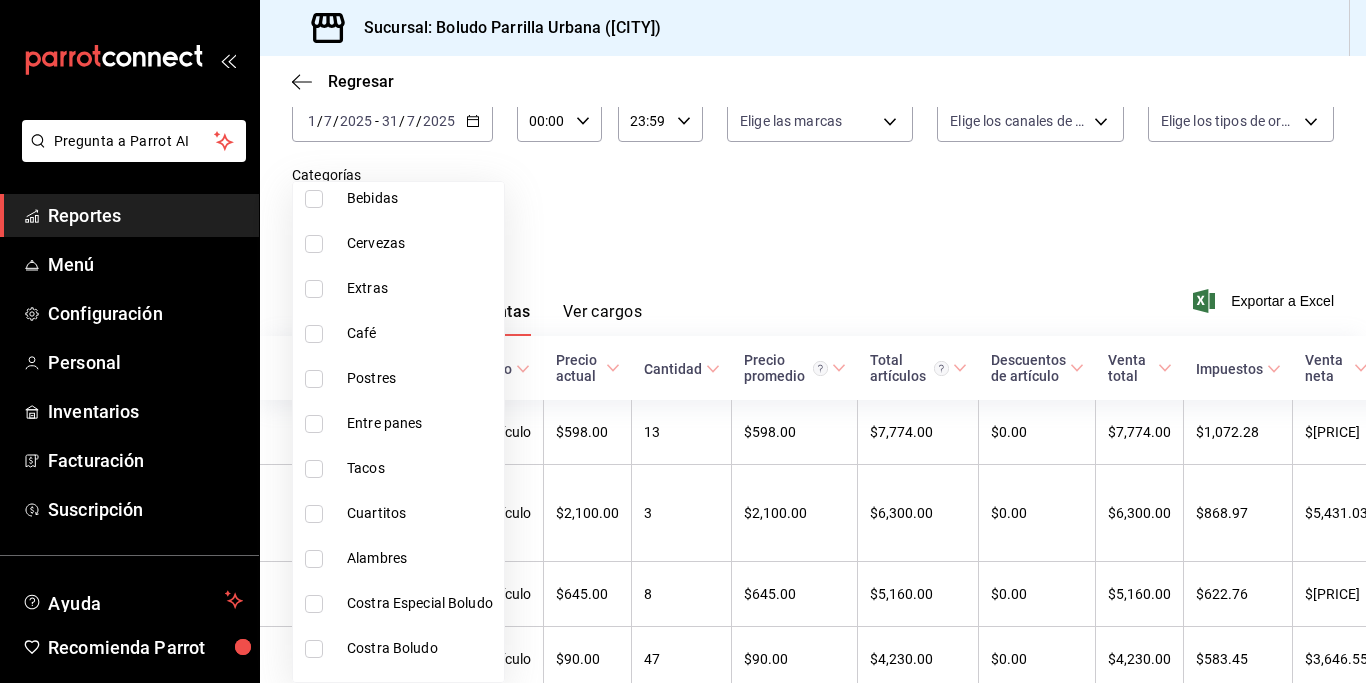 click at bounding box center [314, 514] 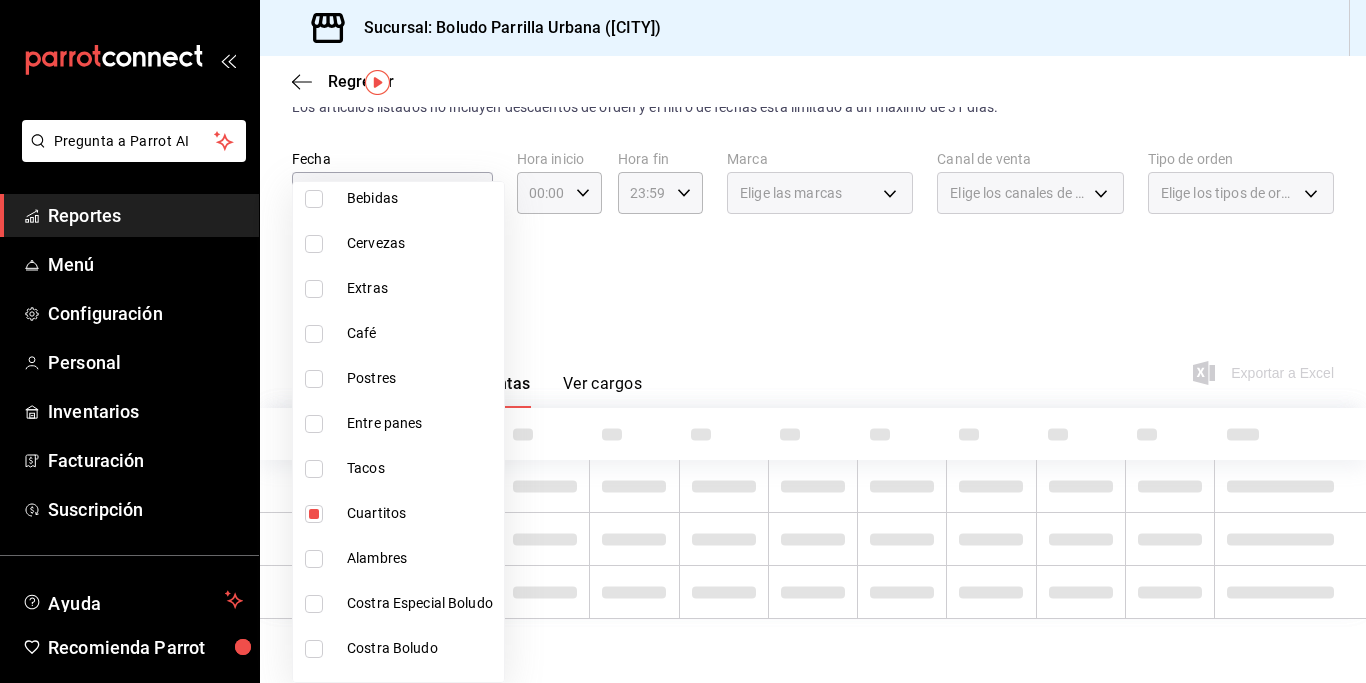 click at bounding box center [683, 341] 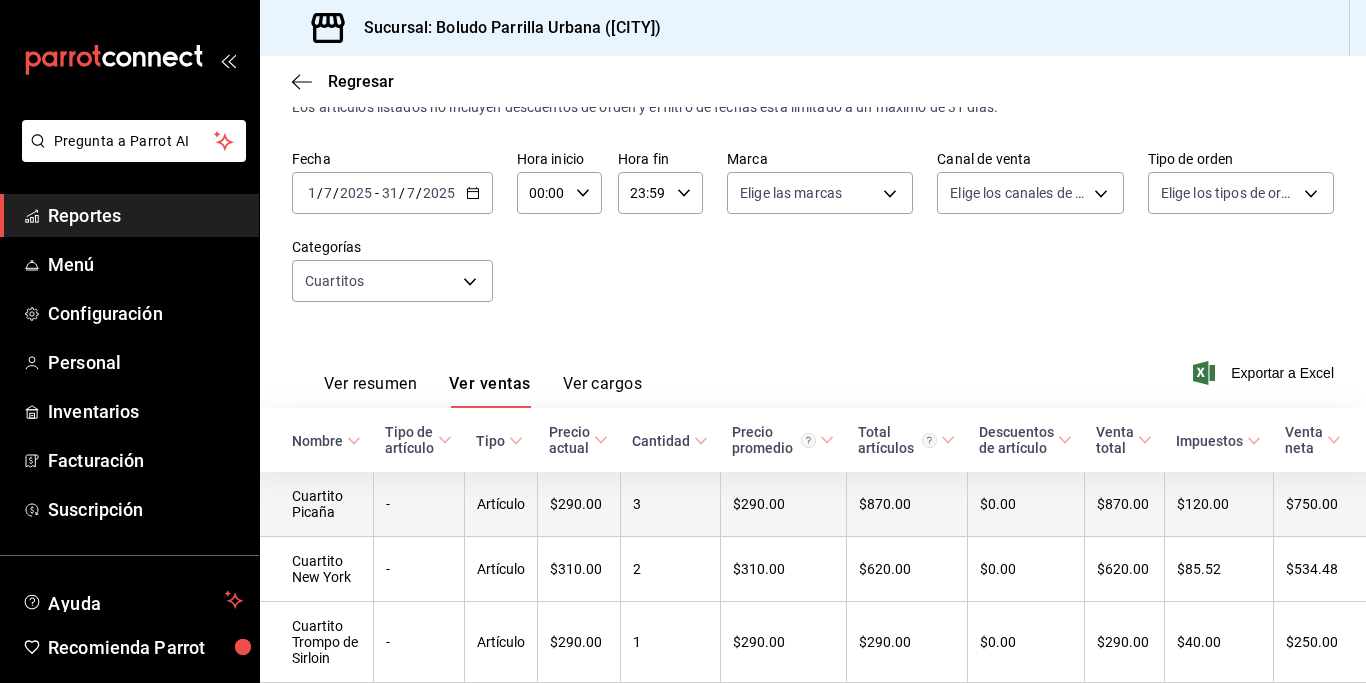 scroll, scrollTop: 128, scrollLeft: 0, axis: vertical 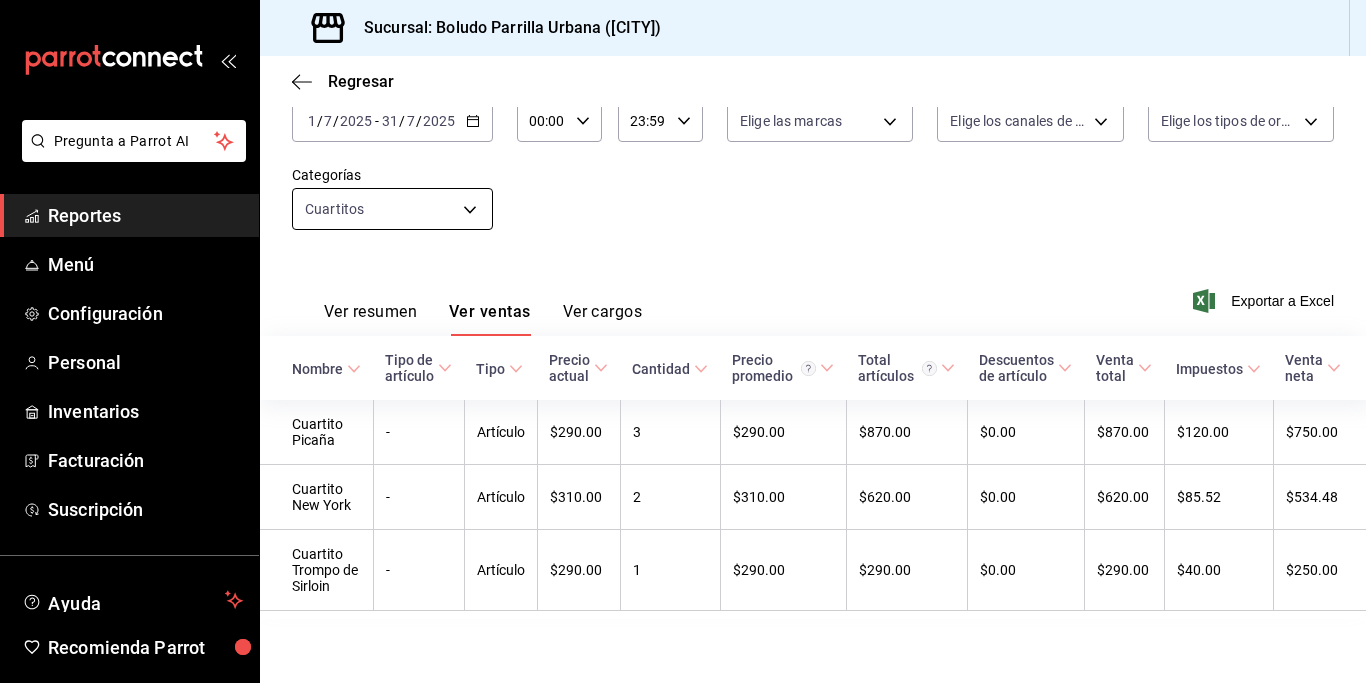 click on "Pregunta a Parrot AI Reportes   Menú   Configuración   Personal   Inventarios   Facturación   Suscripción   Ayuda Recomienda Parrot   [FIRST] [LAST]   Sugerir nueva función   Sucursal: Boludo Parrilla Urbana ([CITY]) Regresar Ventas Los artículos listados no incluyen descuentos de orden y el filtro de fechas está limitado a un máximo de 31 días. Fecha [DATE] [DATE] - [DATE] [DATE] Hora inicio 00:00 Hora inicio Hora fin 23:59 Hora fin Marca Elige las marcas Canal de venta Elige los canales de venta Tipo de orden Elige los tipos de orden Categorías Cuartitos [UUID] Ver resumen Ver ventas Ver cargos Exportar a Excel Nombre Tipo de artículo Tipo Precio actual Cantidad Precio promedio   Total artículos   Descuentos de artículo Venta total Impuestos Venta neta Cuartito Picaña - Artículo $[PRICE] [NUMBER] $[PRICE] $[PRICE] $[PRICE] $[PRICE] $[PRICE] Cuartito New York - Artículo $[PRICE] [NUMBER] $[PRICE] $[PRICE] $[PRICE] $[PRICE] $[PRICE] Cuartito Trompo de Sirloin -" at bounding box center [683, 341] 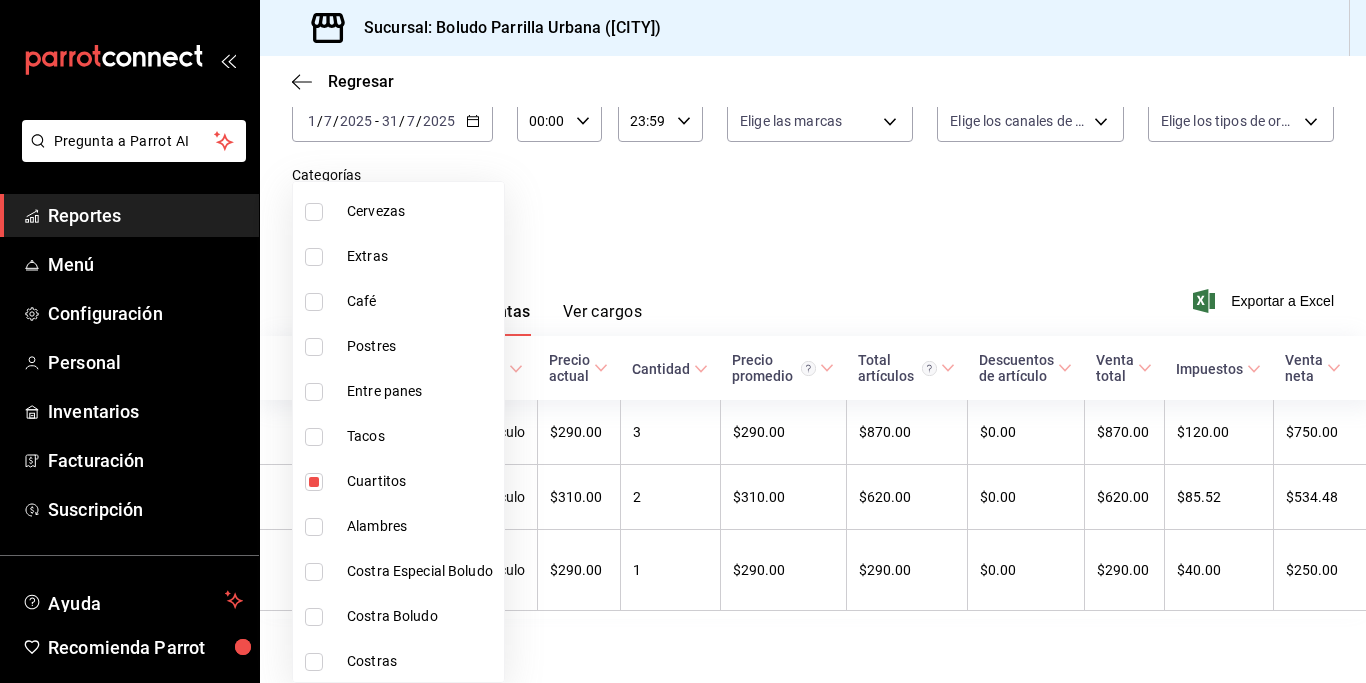 scroll, scrollTop: 1068, scrollLeft: 0, axis: vertical 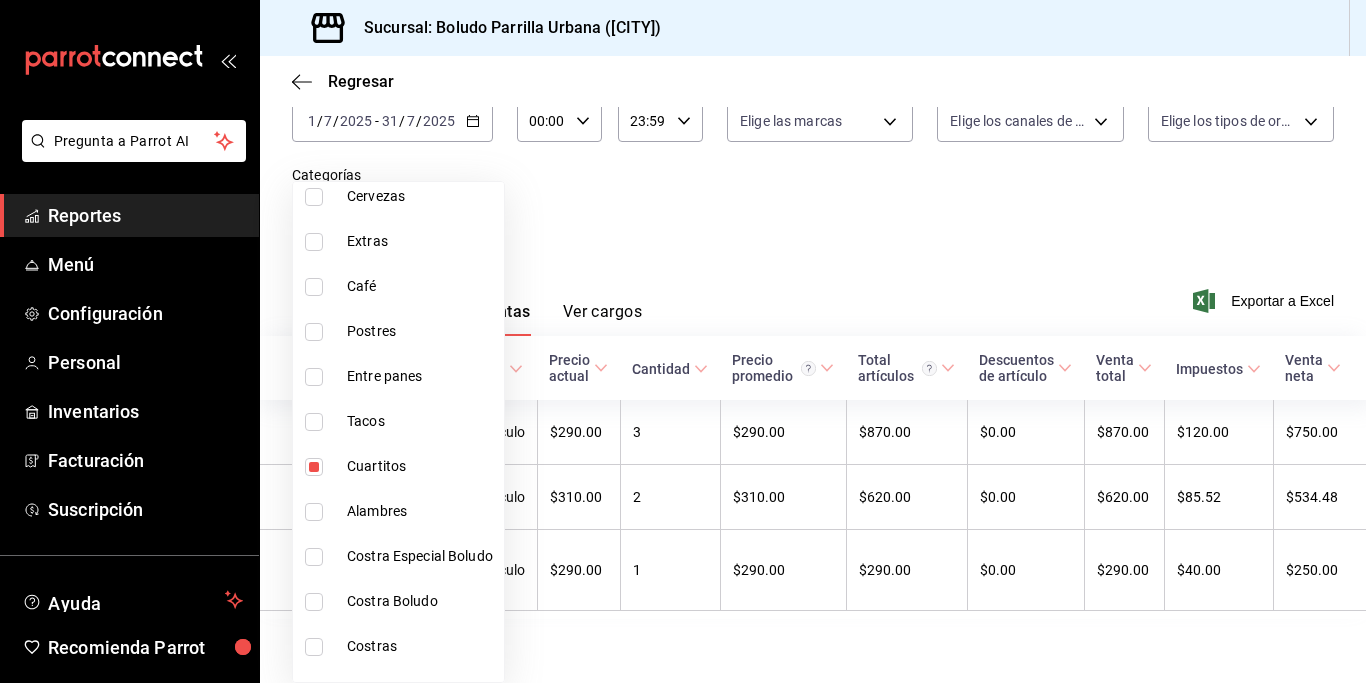click on "Cuartitos" at bounding box center (398, 466) 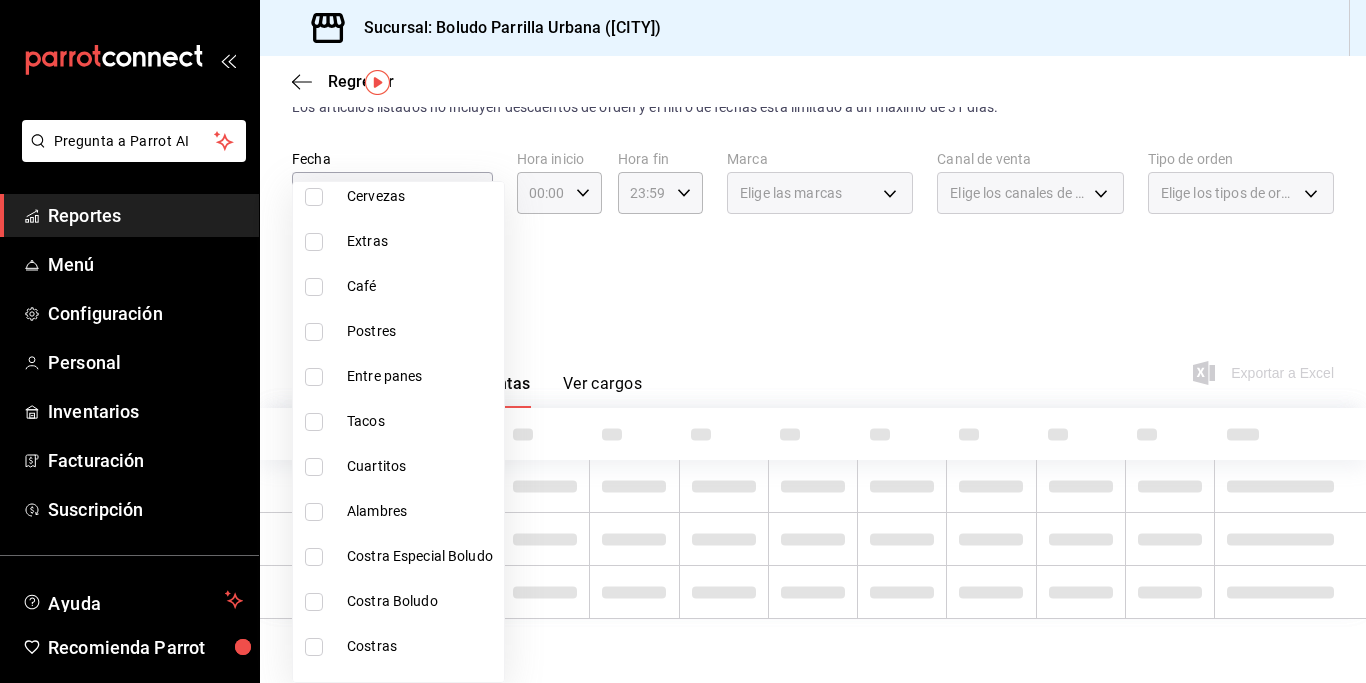 click at bounding box center (314, 377) 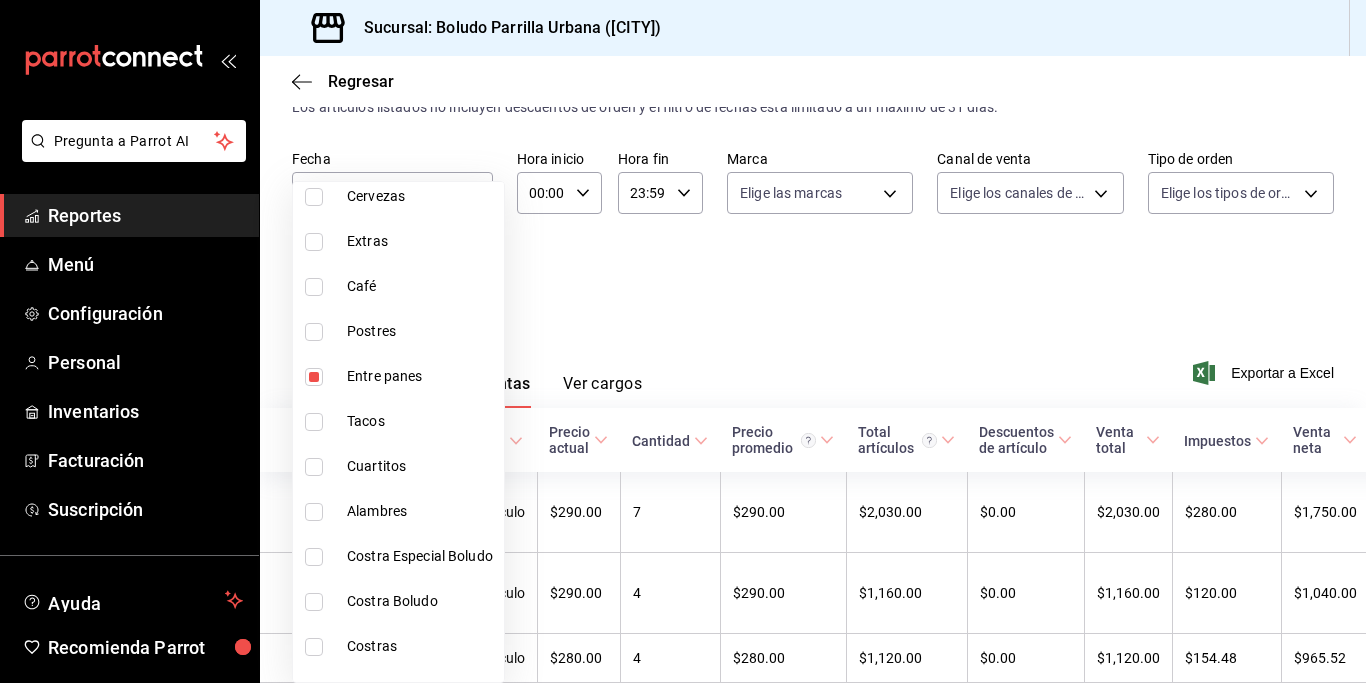 scroll, scrollTop: 128, scrollLeft: 0, axis: vertical 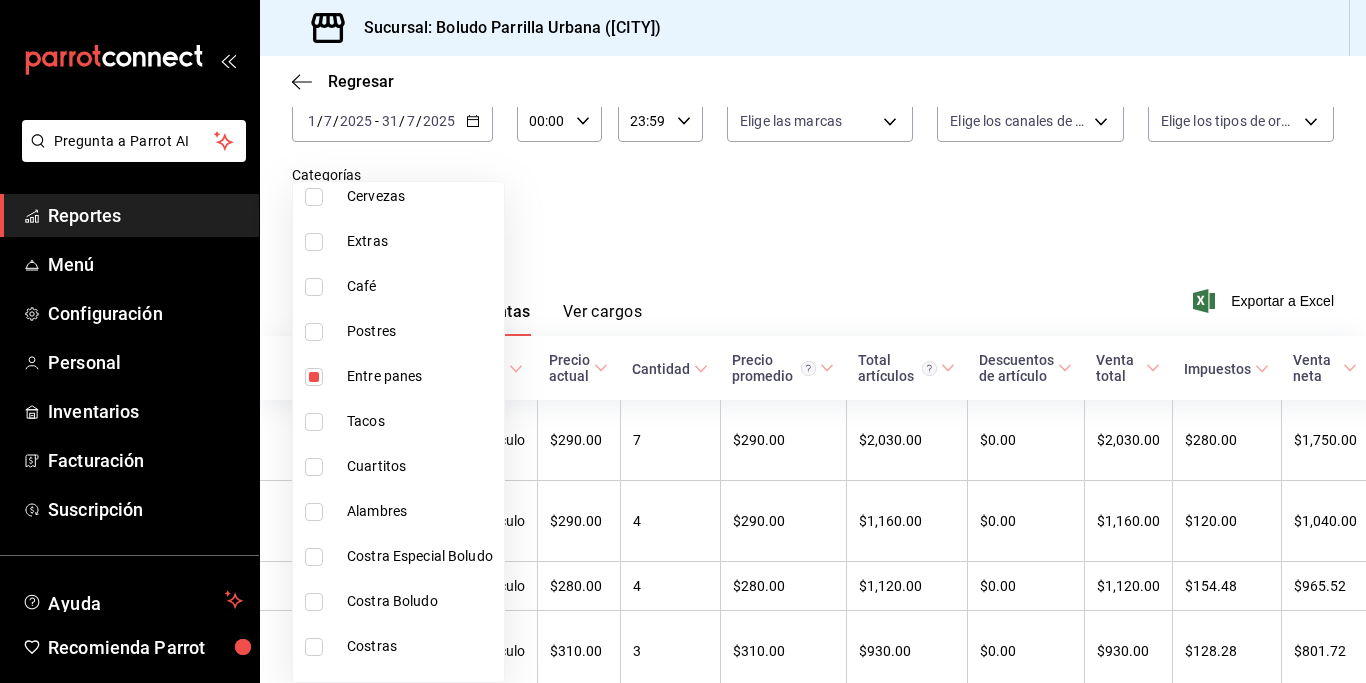 click at bounding box center [683, 341] 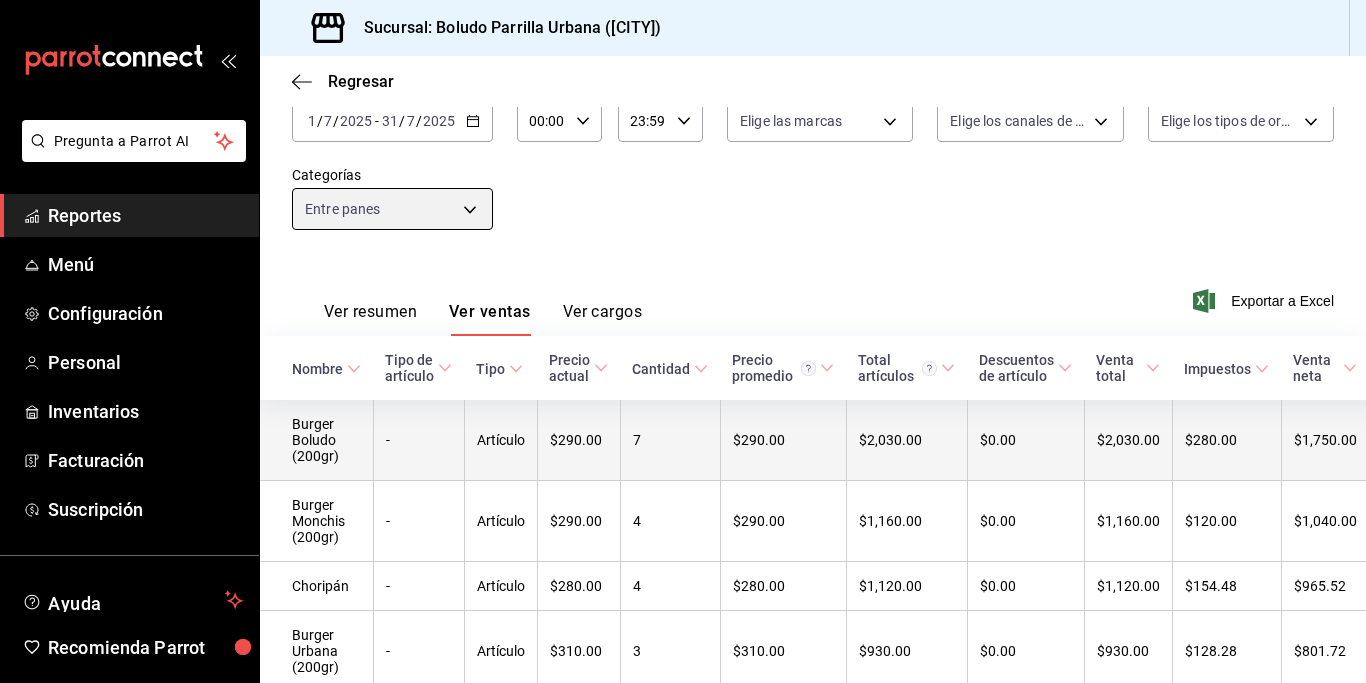 scroll, scrollTop: 209, scrollLeft: 0, axis: vertical 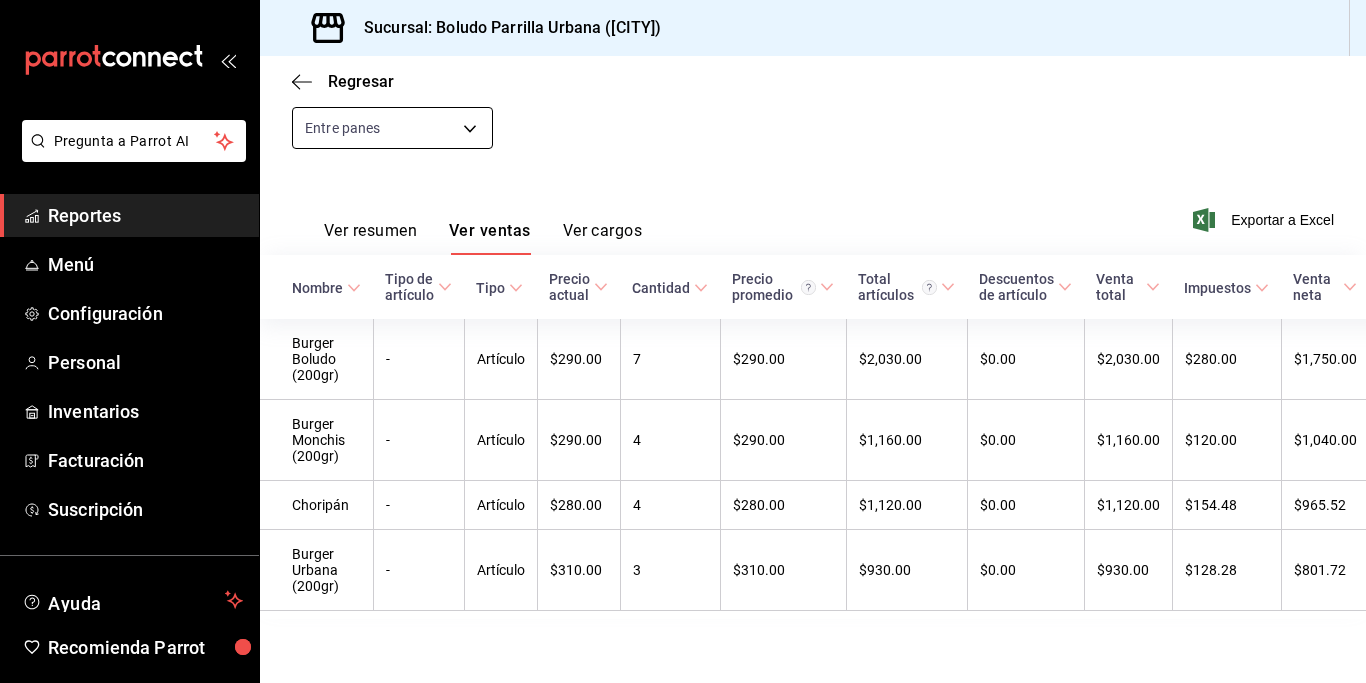 click on "Pregunta a Parrot AI Reportes   Menú   Configuración   Personal   Inventarios   Facturación   Suscripción   Ayuda Recomienda Parrot   [FIRST] [LAST]   Sugerir nueva función   Sucursal: [CITY]   Regresar Ventas Los artículos listados no incluyen descuentos de orden y el filtro de fechas está limitado a un máximo de 31 días. Fecha [DATE] [DATE] - [DATE] [DATE] Hora inicio 00:00 Hora inicio Hora fin 23:59 Hora fin Marca Elige las marcas Canal de venta Elige los canales de venta Tipo de orden Elige los tipos de orden Categorías Entre panes [UUID] Ver resumen Ver ventas Ver cargos Exportar a Excel Nombre Tipo de artículo Tipo Precio actual Cantidad Precio promedio   Total artículos   Descuentos de artículo Venta total Impuestos Venta neta Burger Boludo (200gr) - Artículo $290.00 7 $290.00 $2,030.00 $0.00 $2,030.00 $280.00 $1,750.00 Burger Monchis (200gr) - Artículo $290.00 4 $290.00 $1,160.00 $0.00 $1,160.00 $120.00 $1,040.00 - 4" at bounding box center (683, 341) 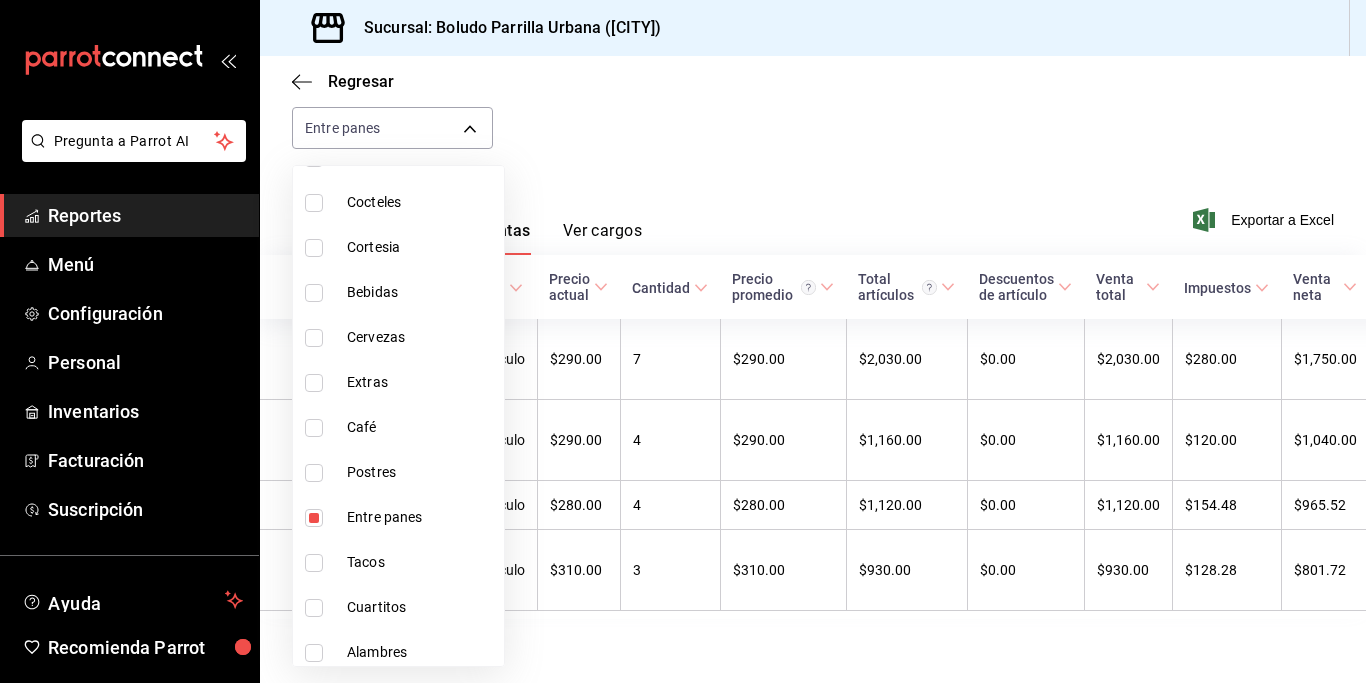 scroll, scrollTop: 932, scrollLeft: 0, axis: vertical 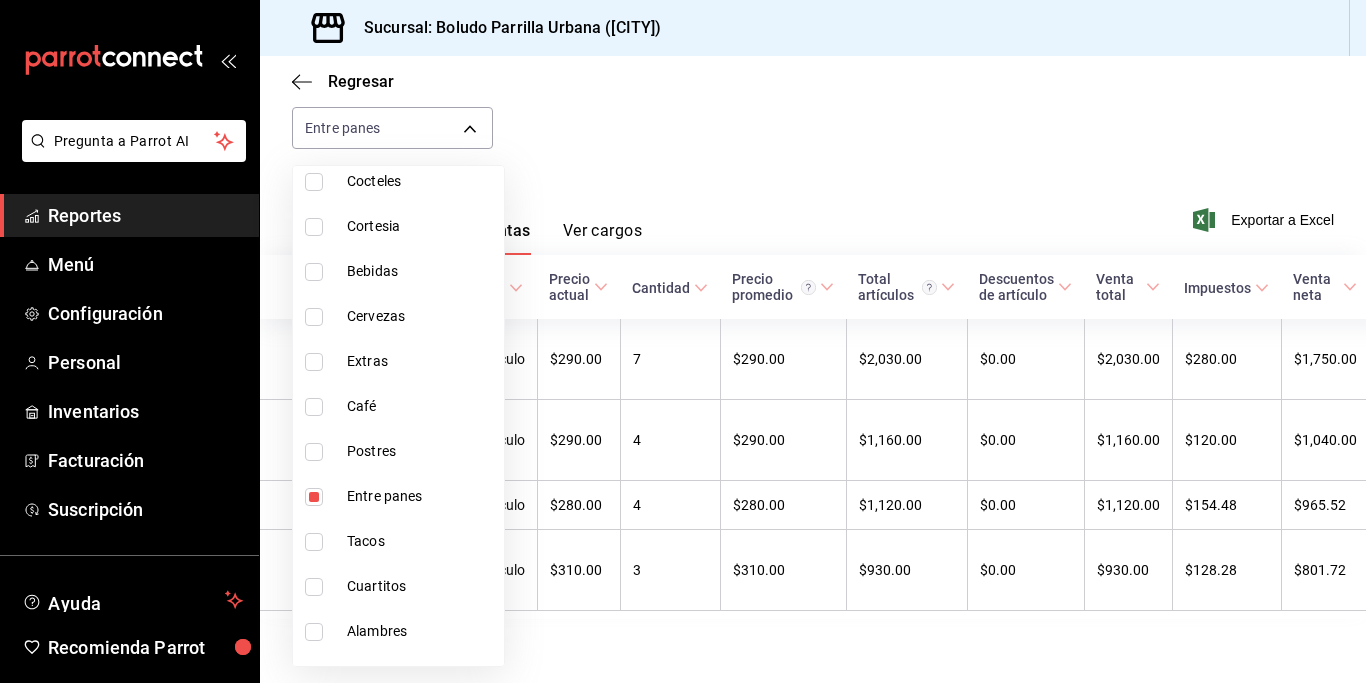 click at bounding box center [314, 497] 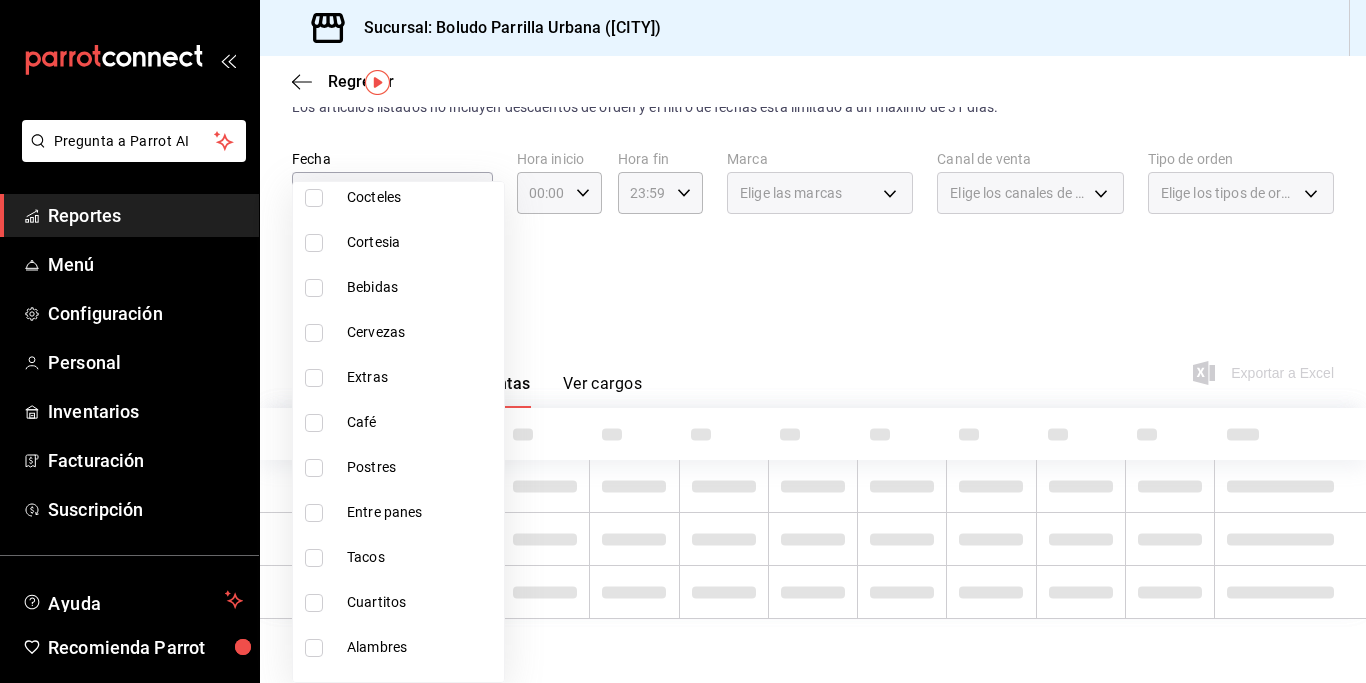 click on "Postres" at bounding box center [398, 467] 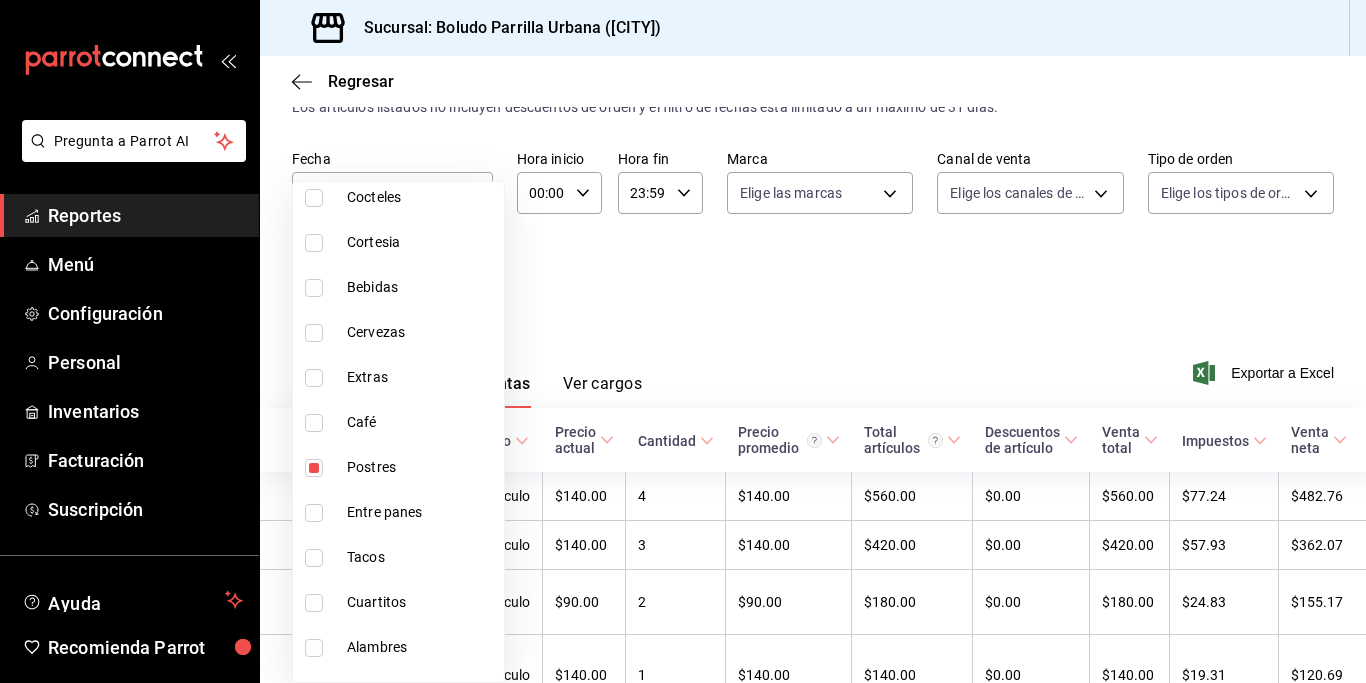 scroll, scrollTop: 145, scrollLeft: 0, axis: vertical 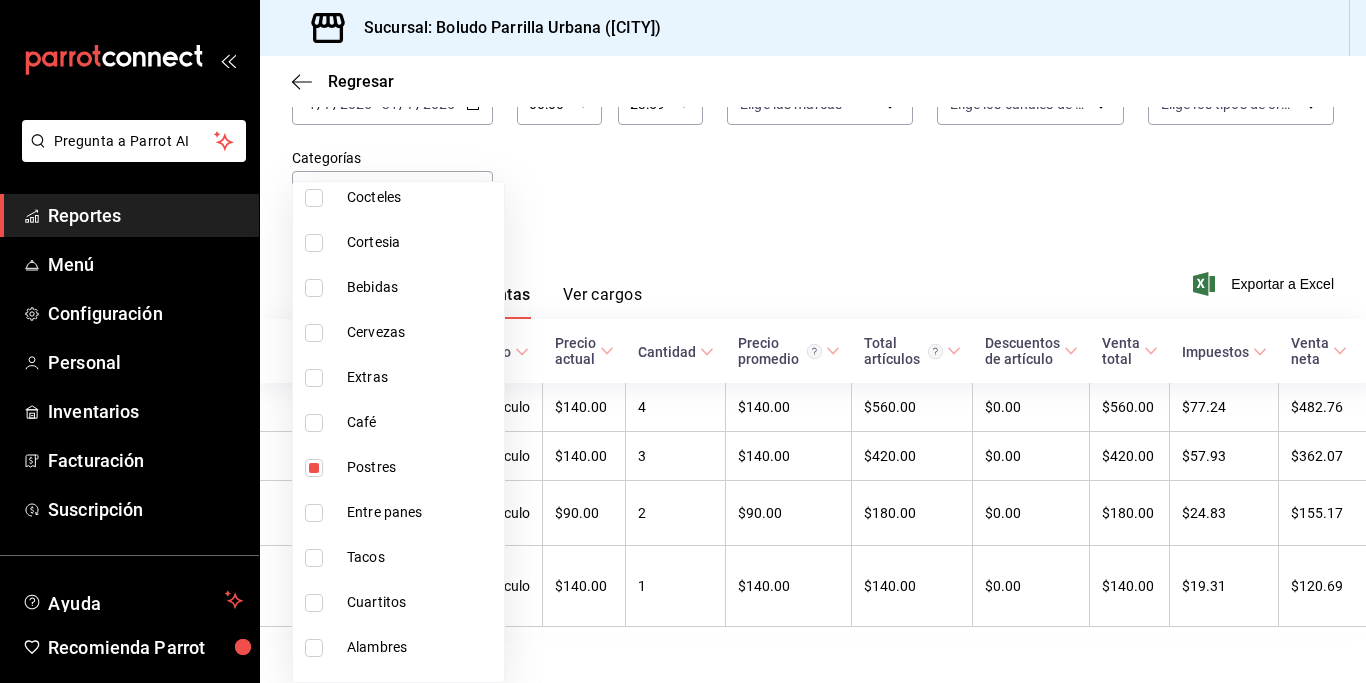 click at bounding box center [683, 341] 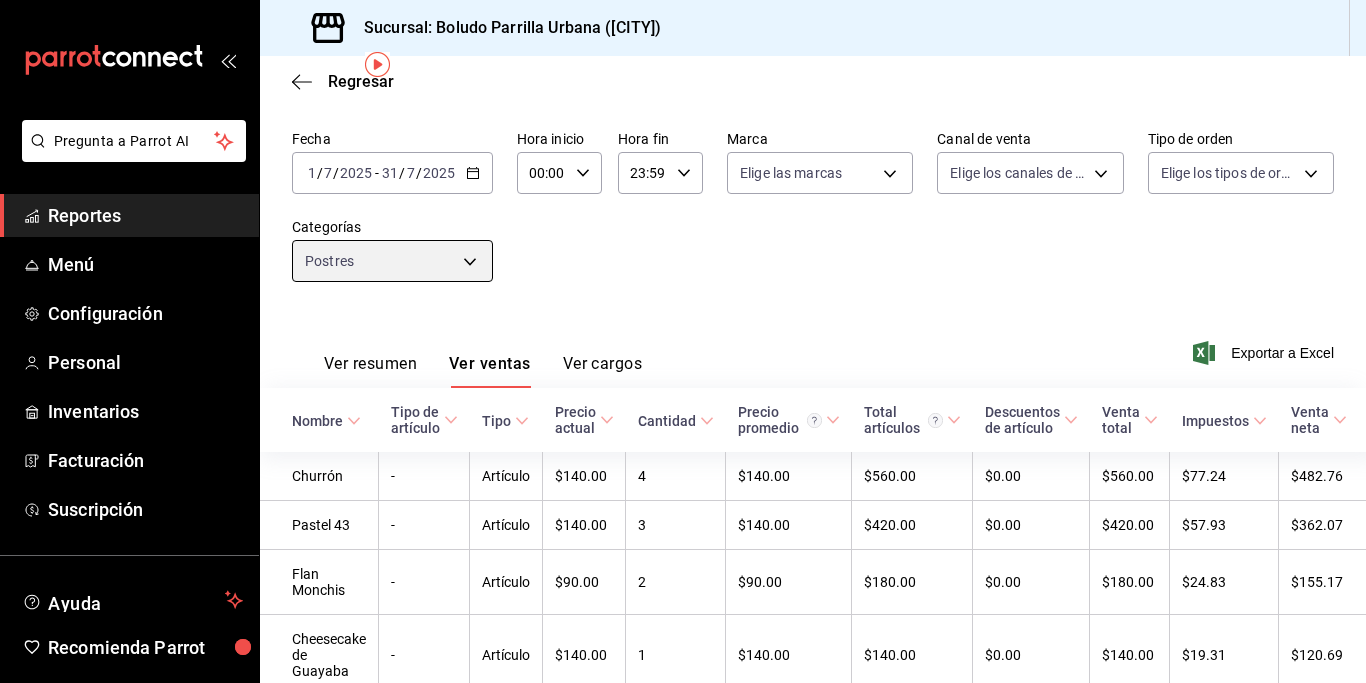 scroll, scrollTop: 74, scrollLeft: 0, axis: vertical 